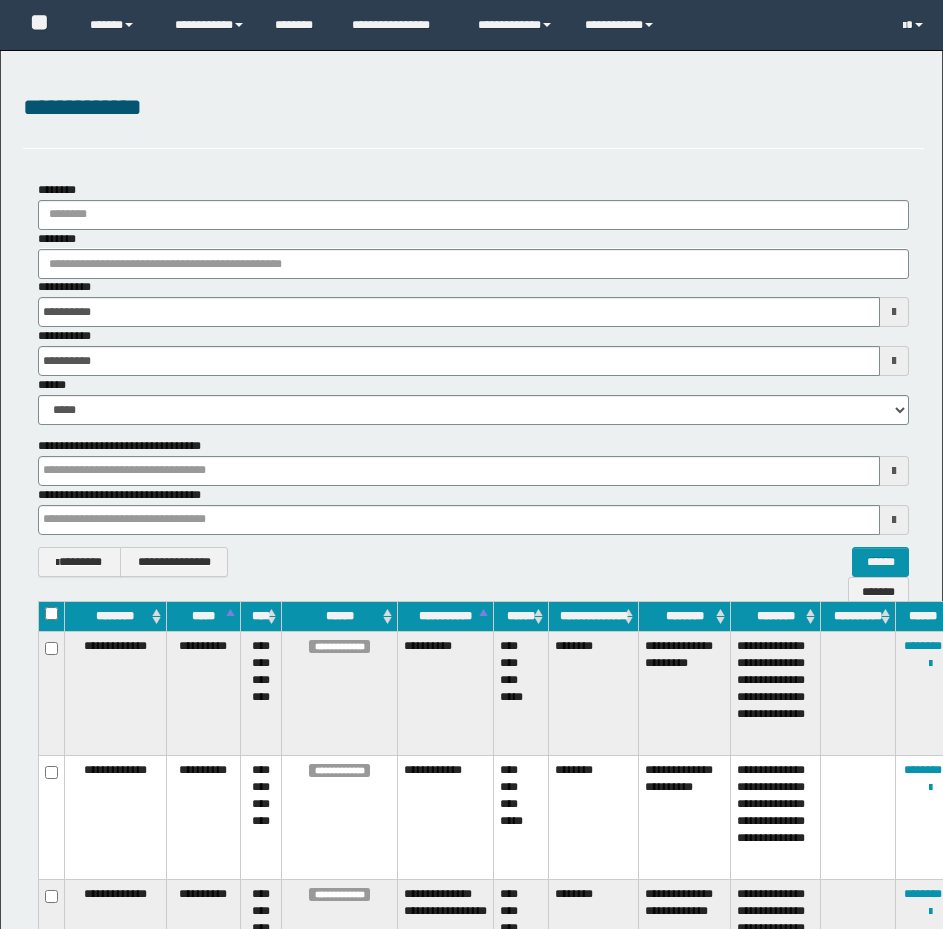 scroll, scrollTop: 0, scrollLeft: 0, axis: both 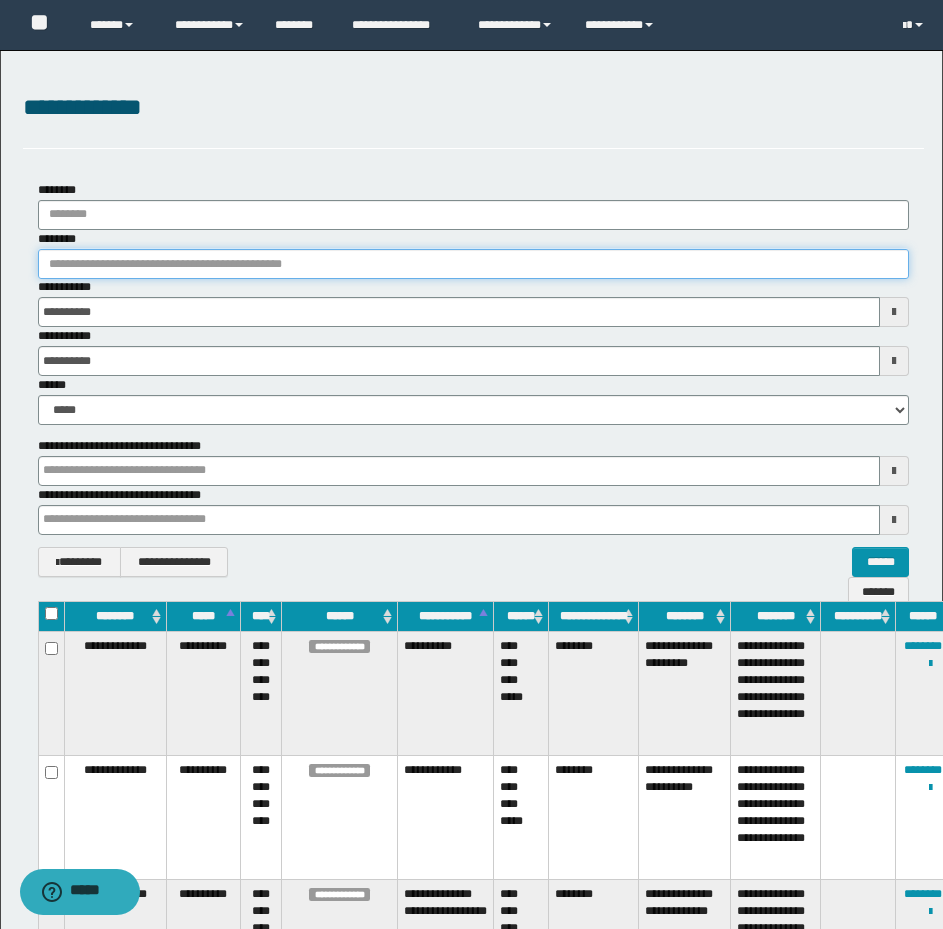click on "********" at bounding box center [473, 264] 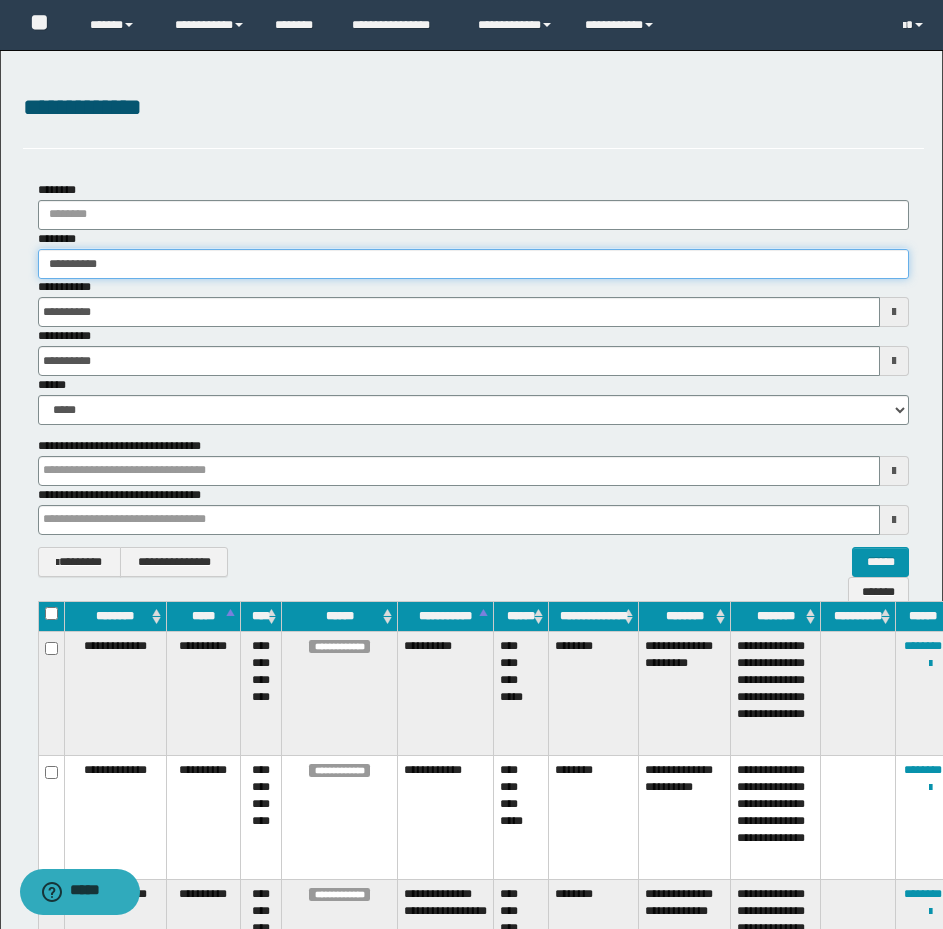 type on "**********" 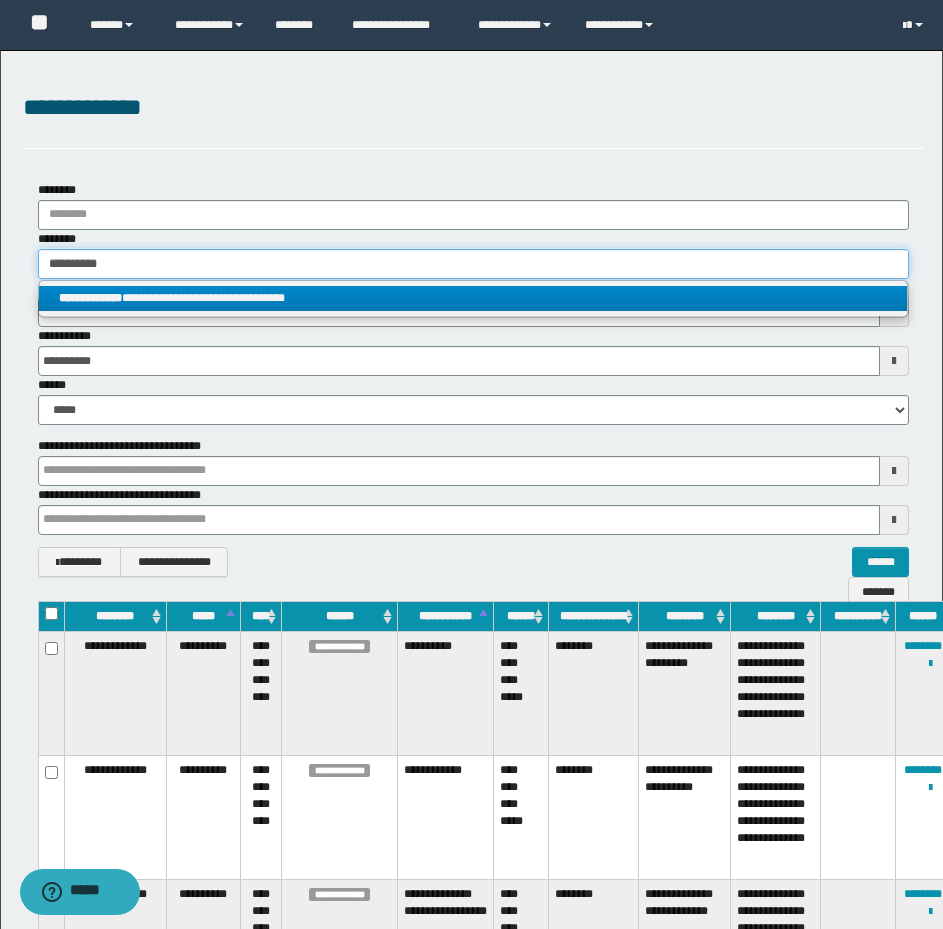 type on "**********" 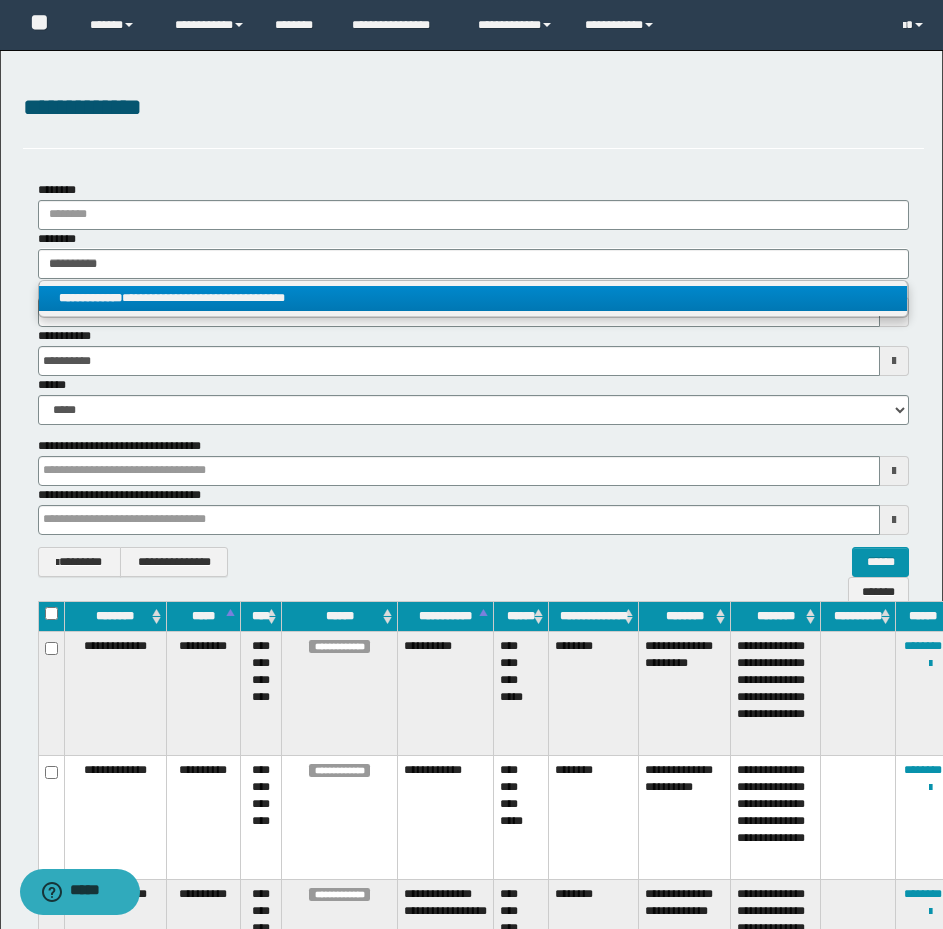 click on "**********" at bounding box center (90, 298) 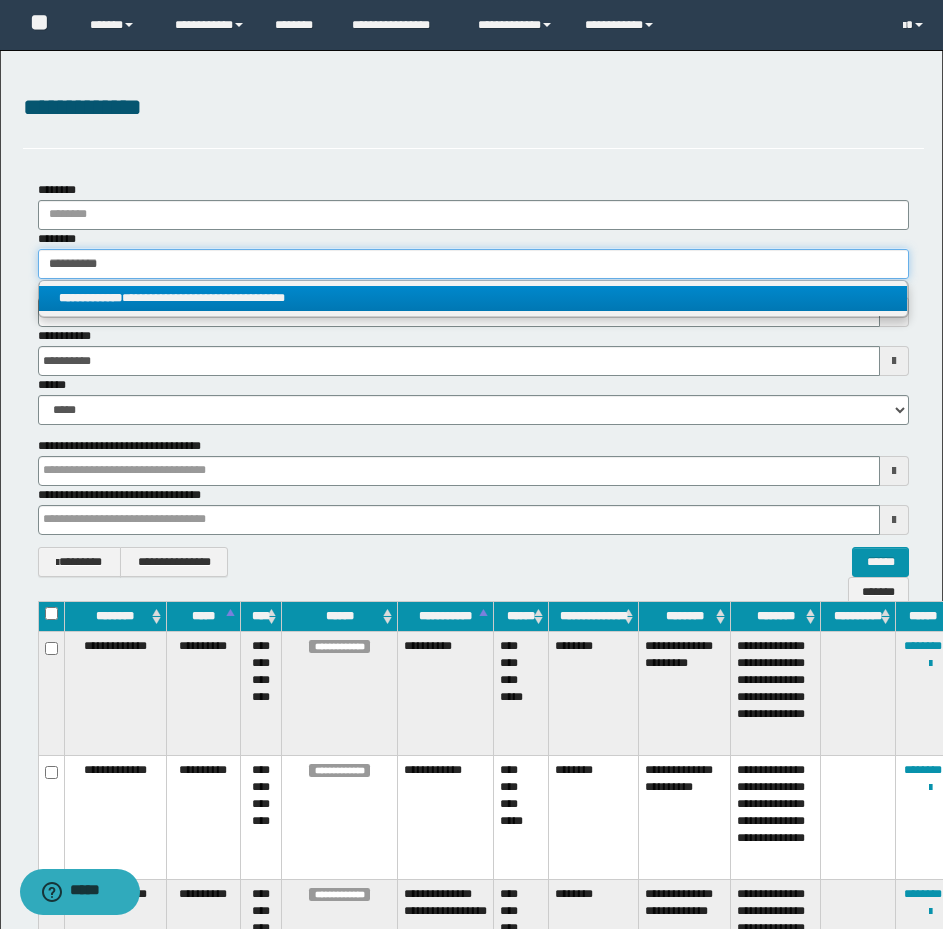 type 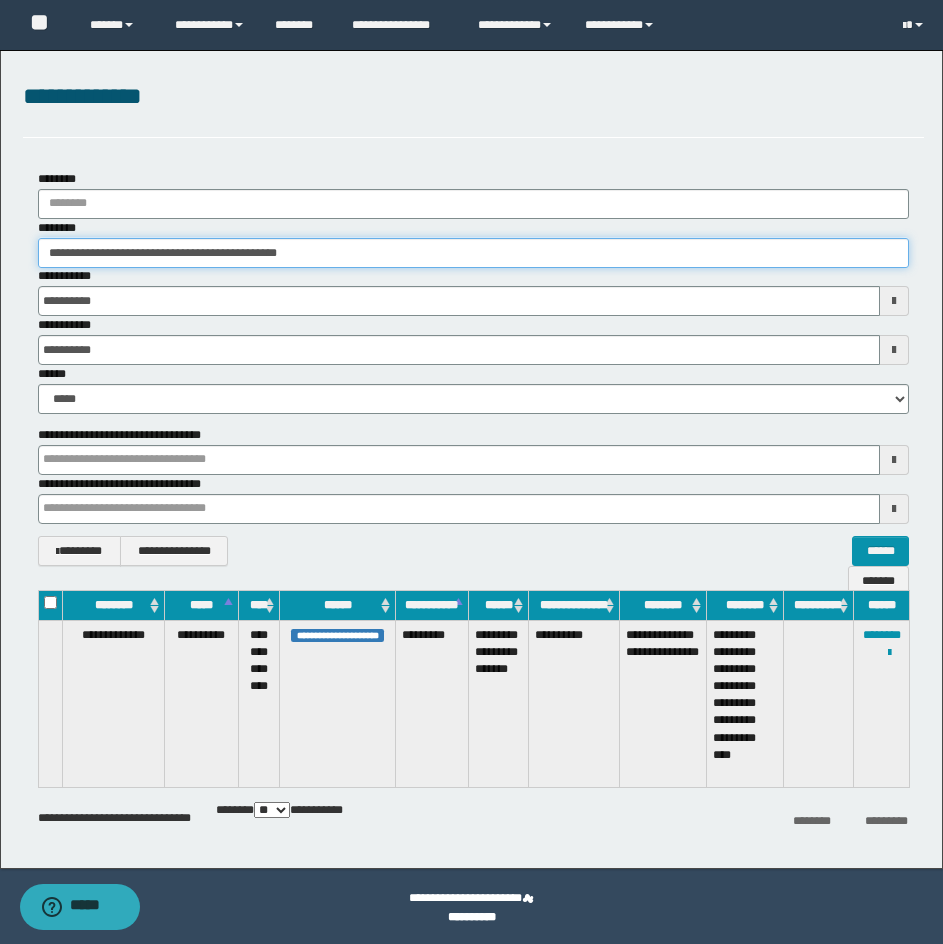 scroll, scrollTop: 14, scrollLeft: 0, axis: vertical 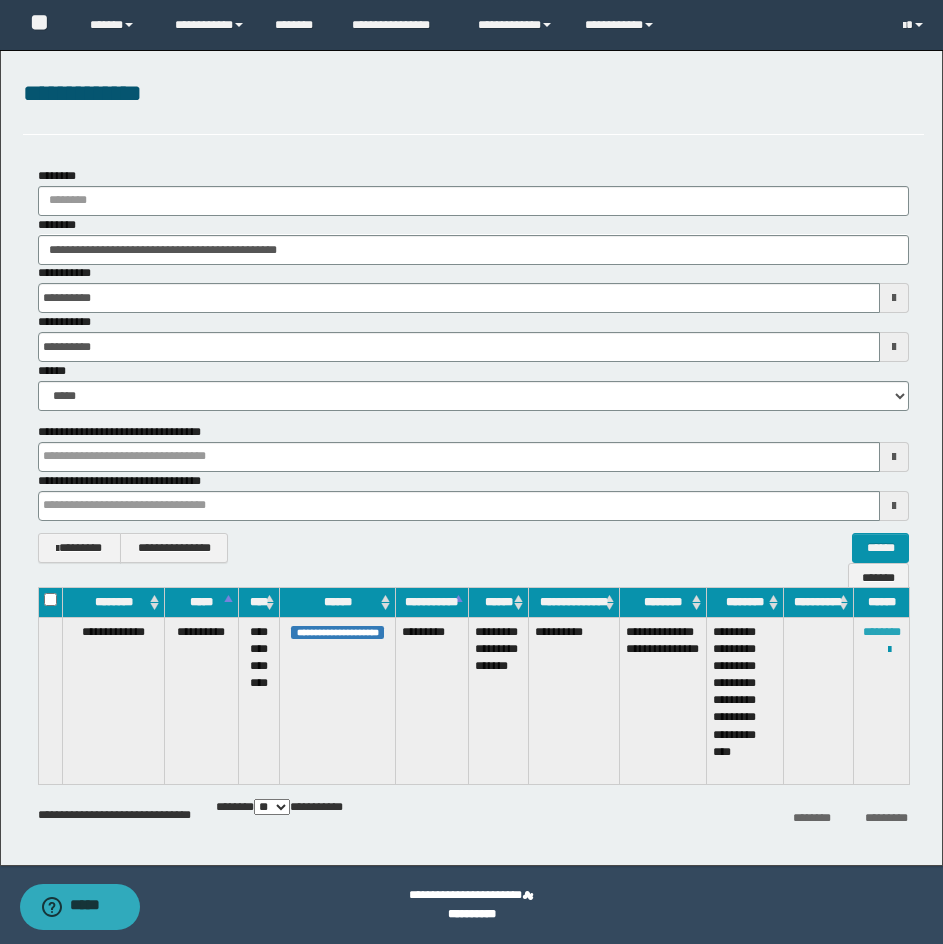 click on "********" at bounding box center [882, 632] 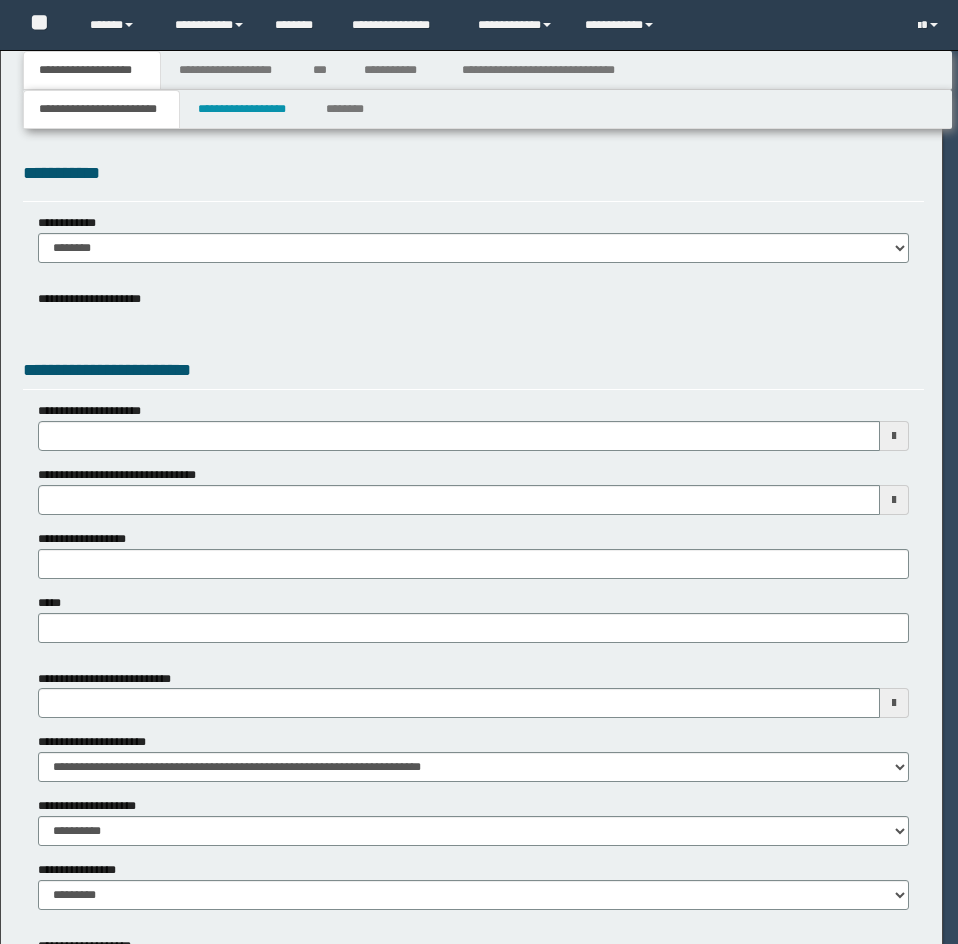 scroll, scrollTop: 0, scrollLeft: 0, axis: both 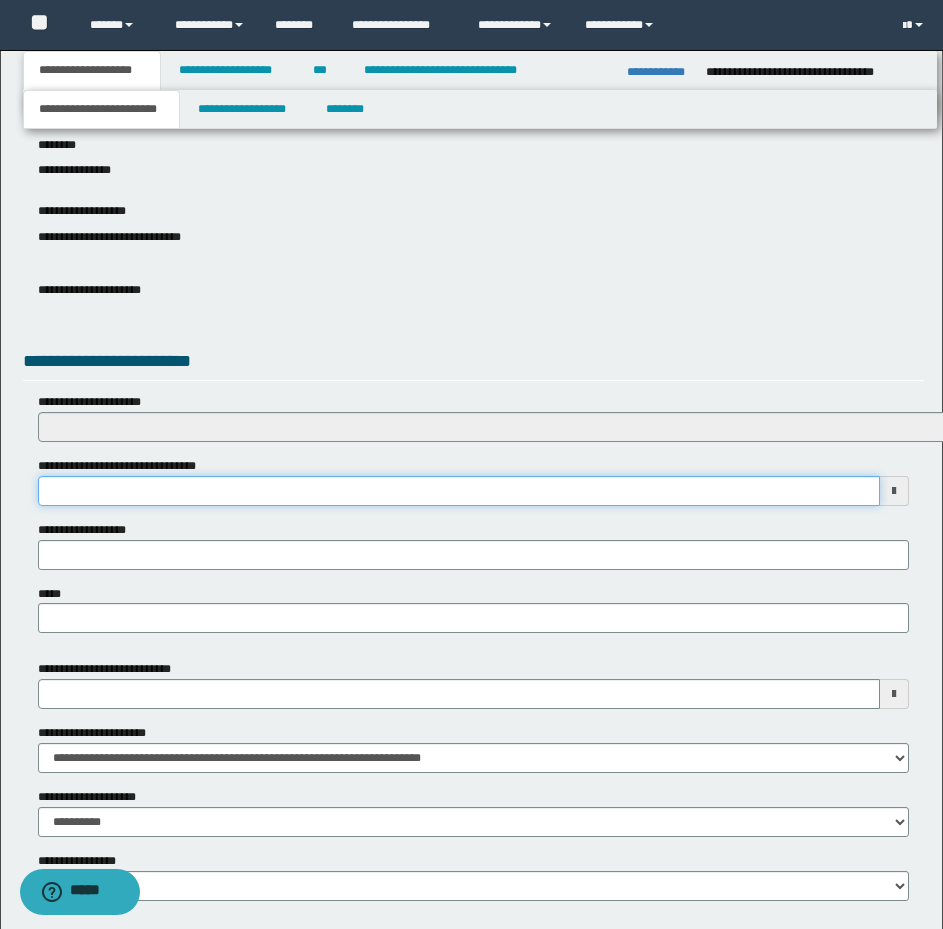 click on "**********" at bounding box center (459, 491) 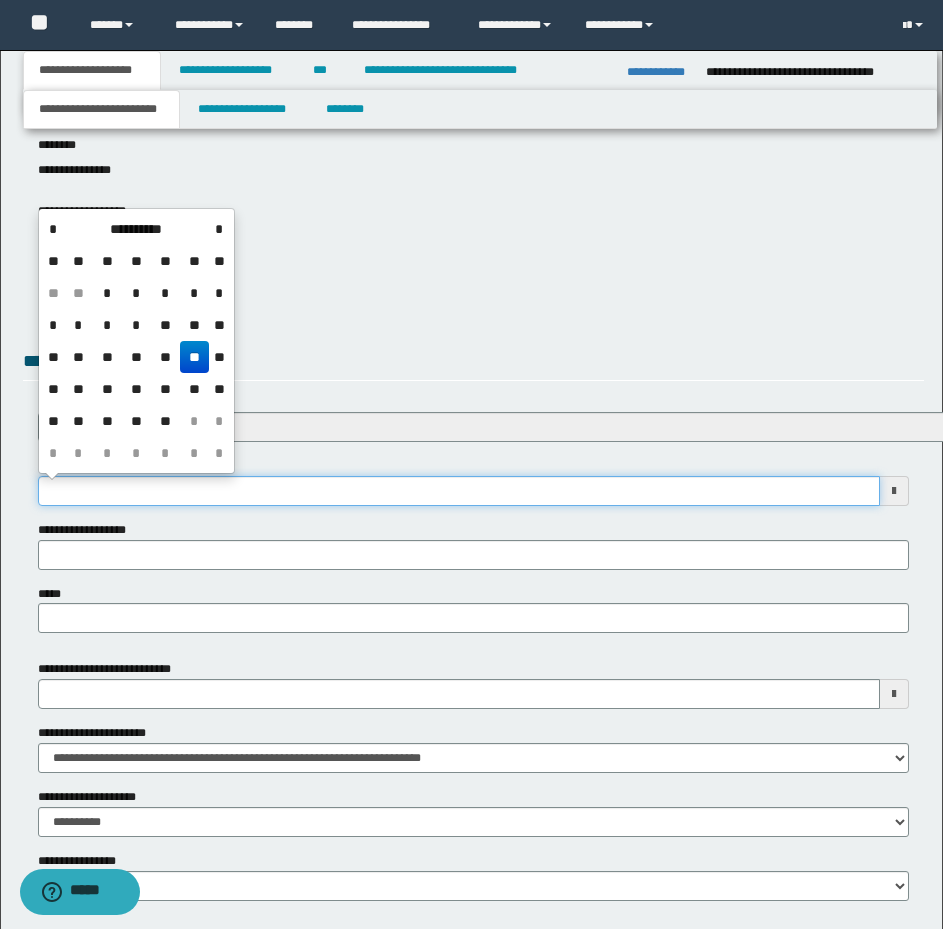 type on "**********" 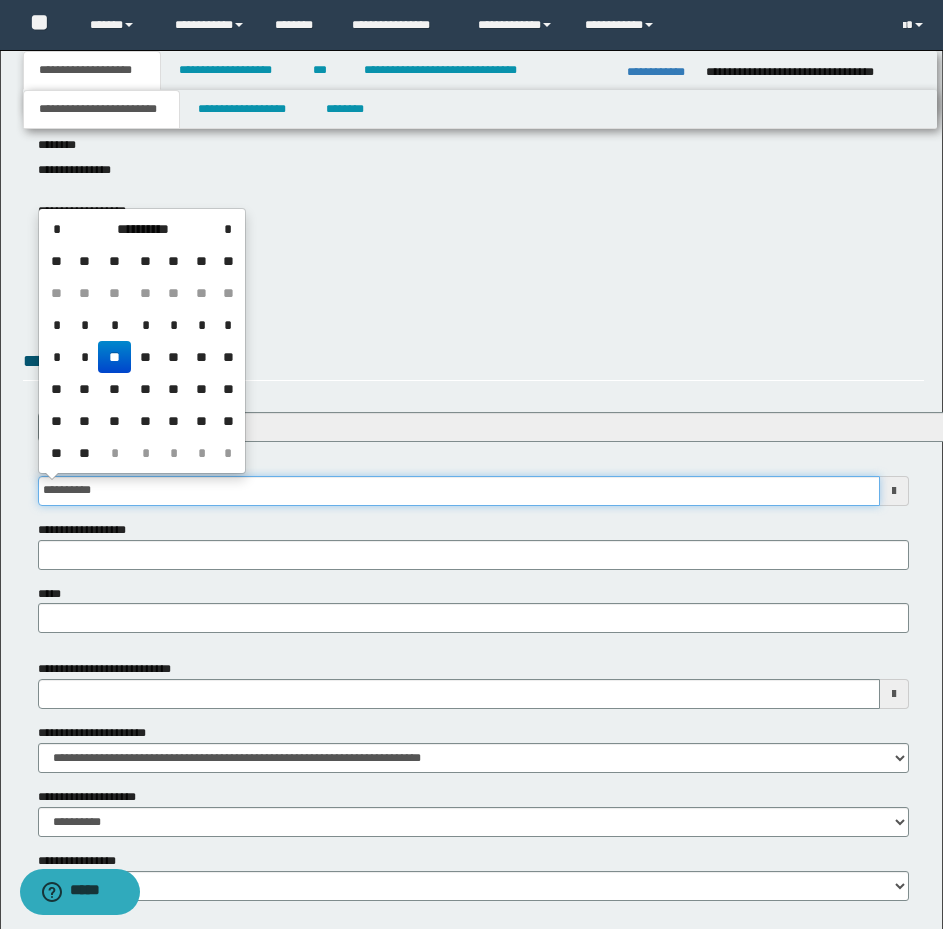 scroll, scrollTop: 735, scrollLeft: 0, axis: vertical 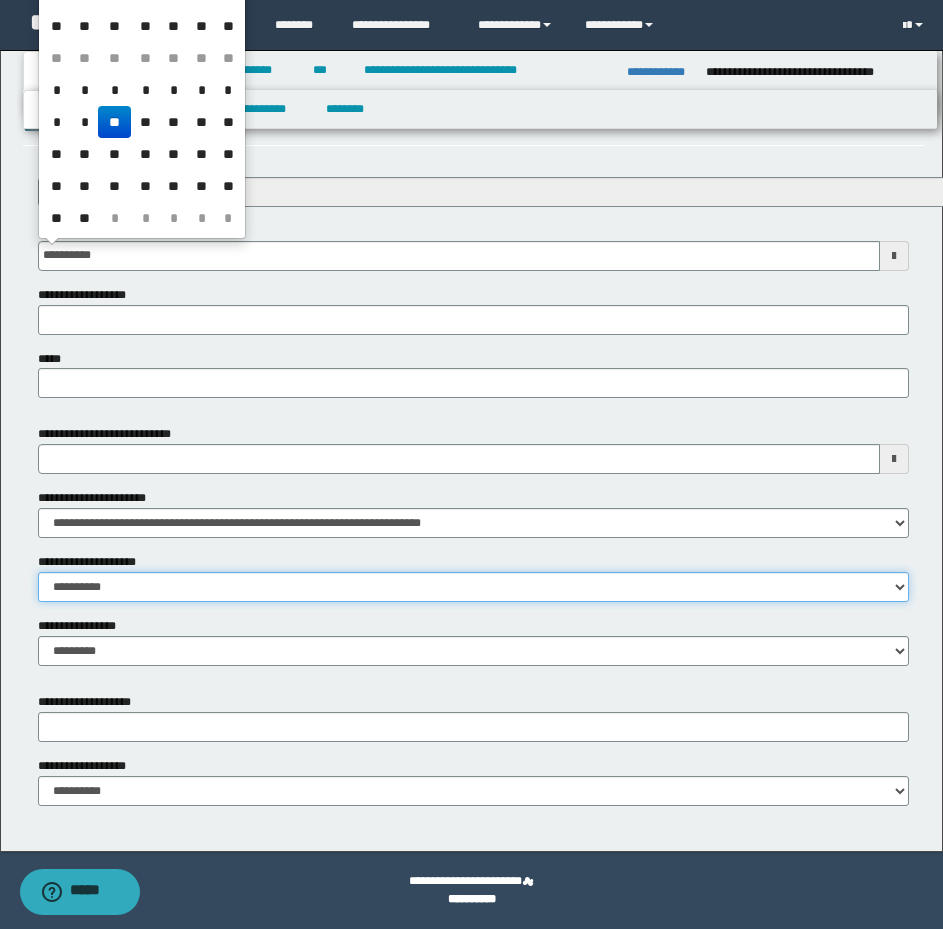 drag, startPoint x: 101, startPoint y: 586, endPoint x: 101, endPoint y: 607, distance: 21 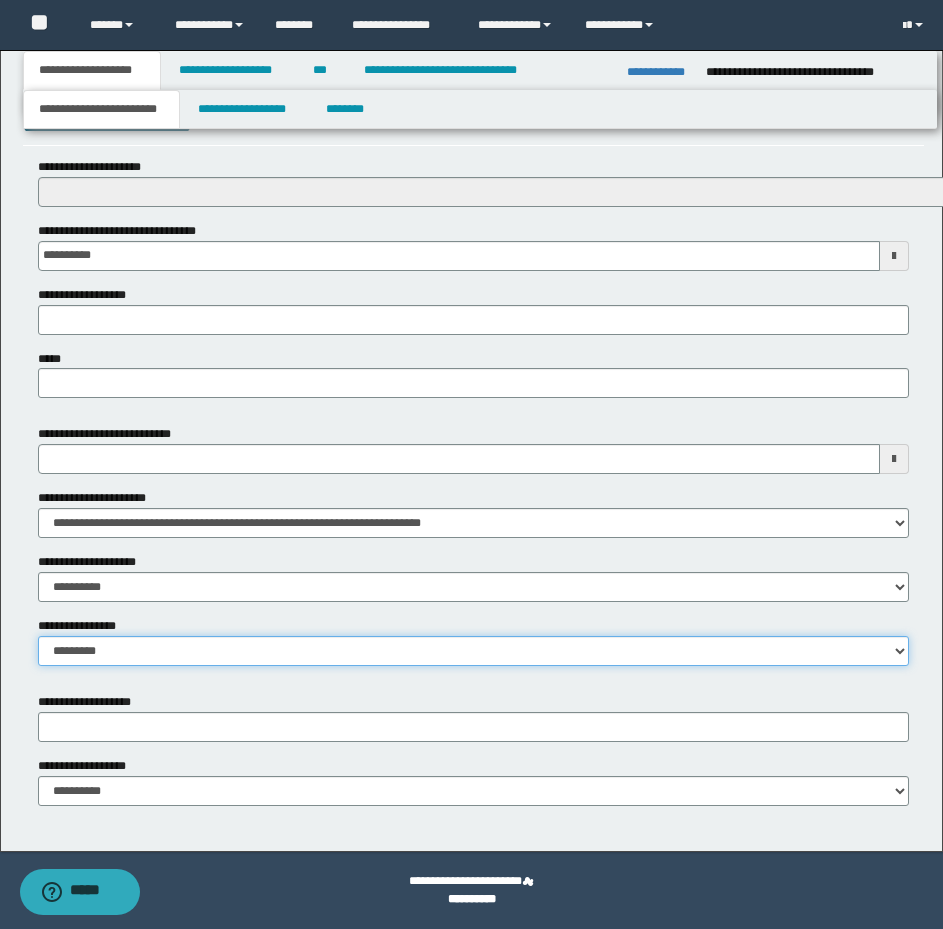 click on "**********" at bounding box center (473, 651) 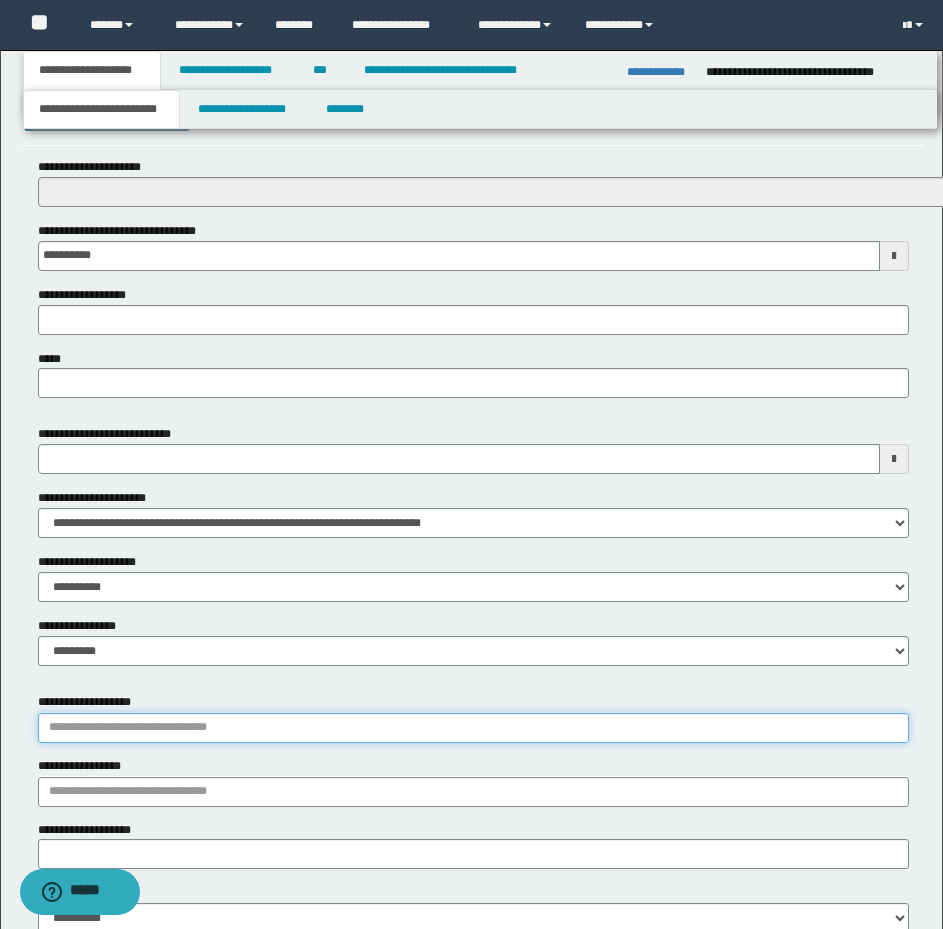 click on "**********" at bounding box center [473, 728] 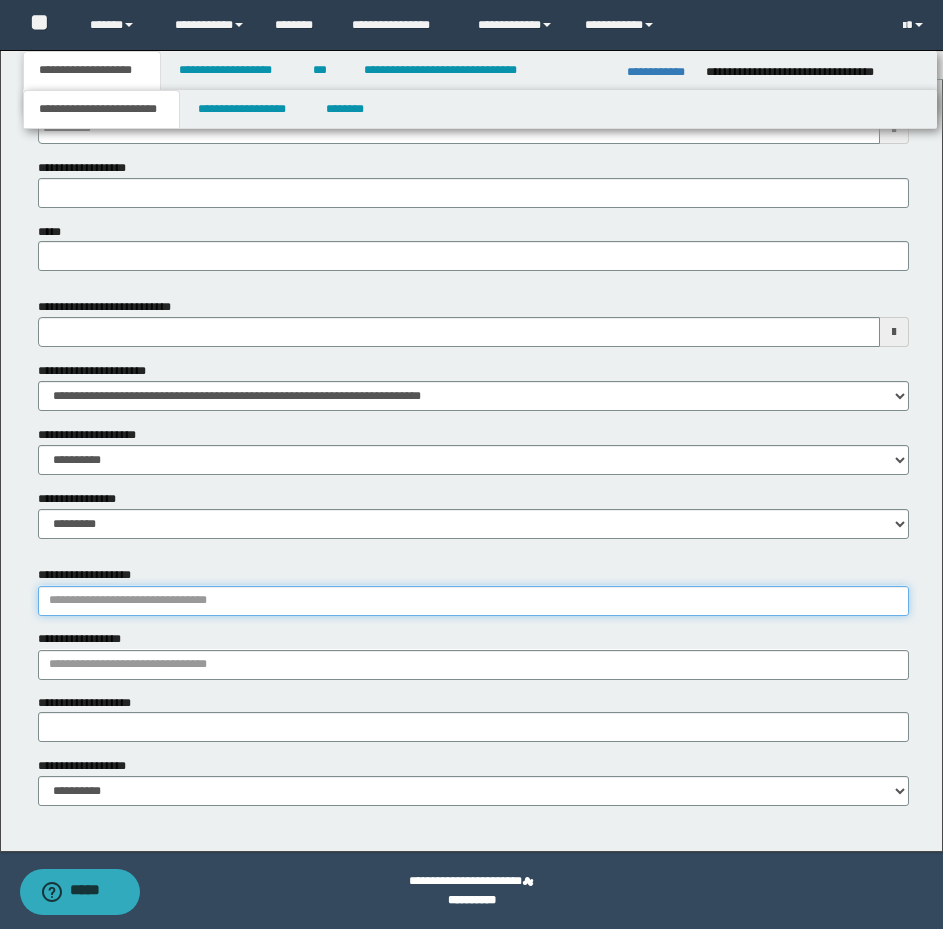 scroll, scrollTop: 863, scrollLeft: 0, axis: vertical 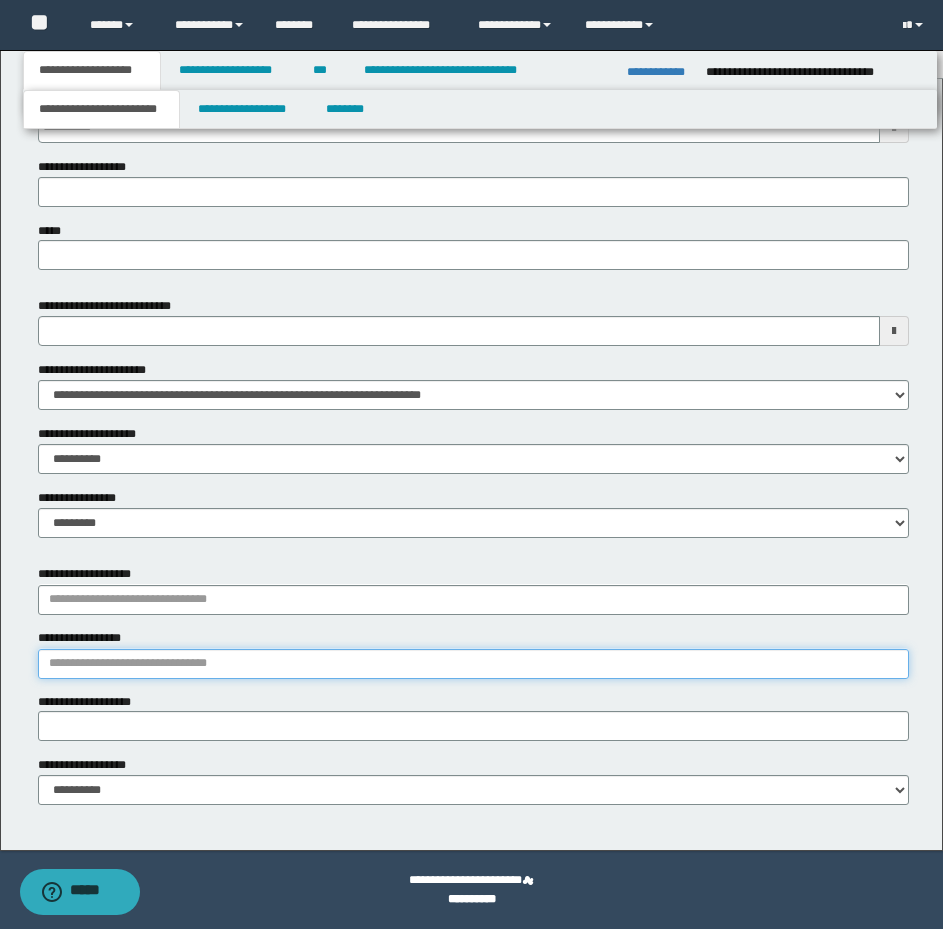 click on "**********" at bounding box center [473, 664] 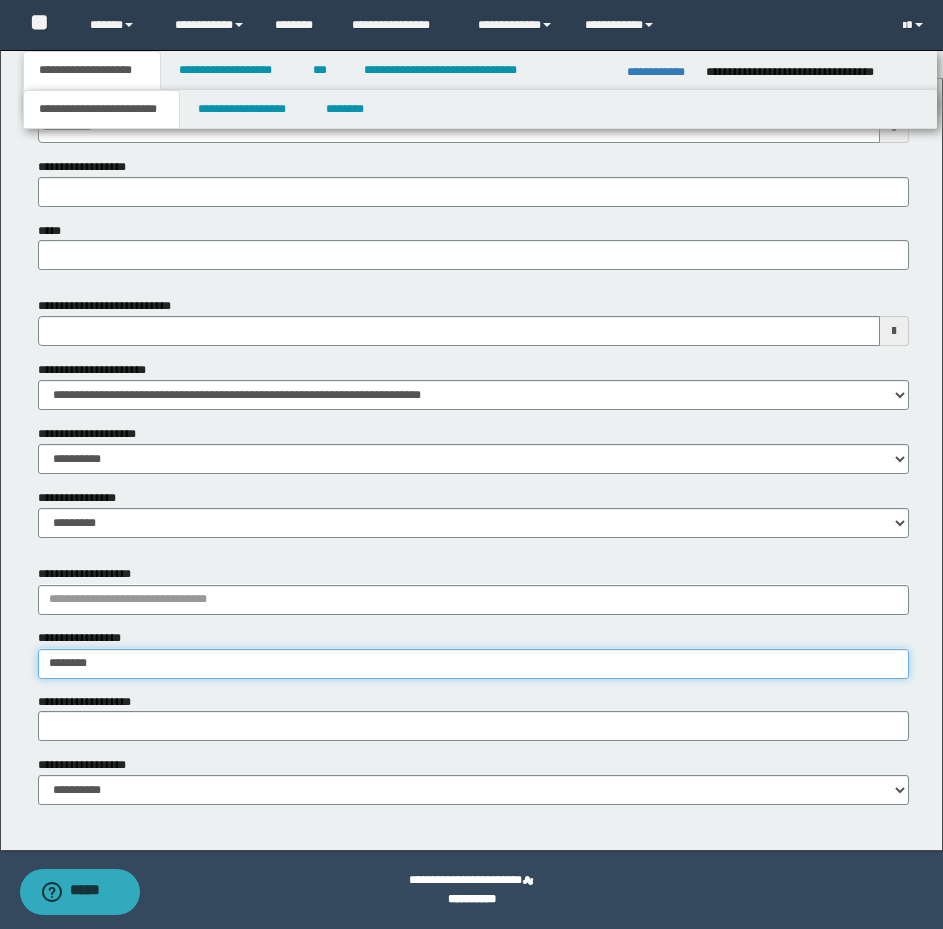 type on "*********" 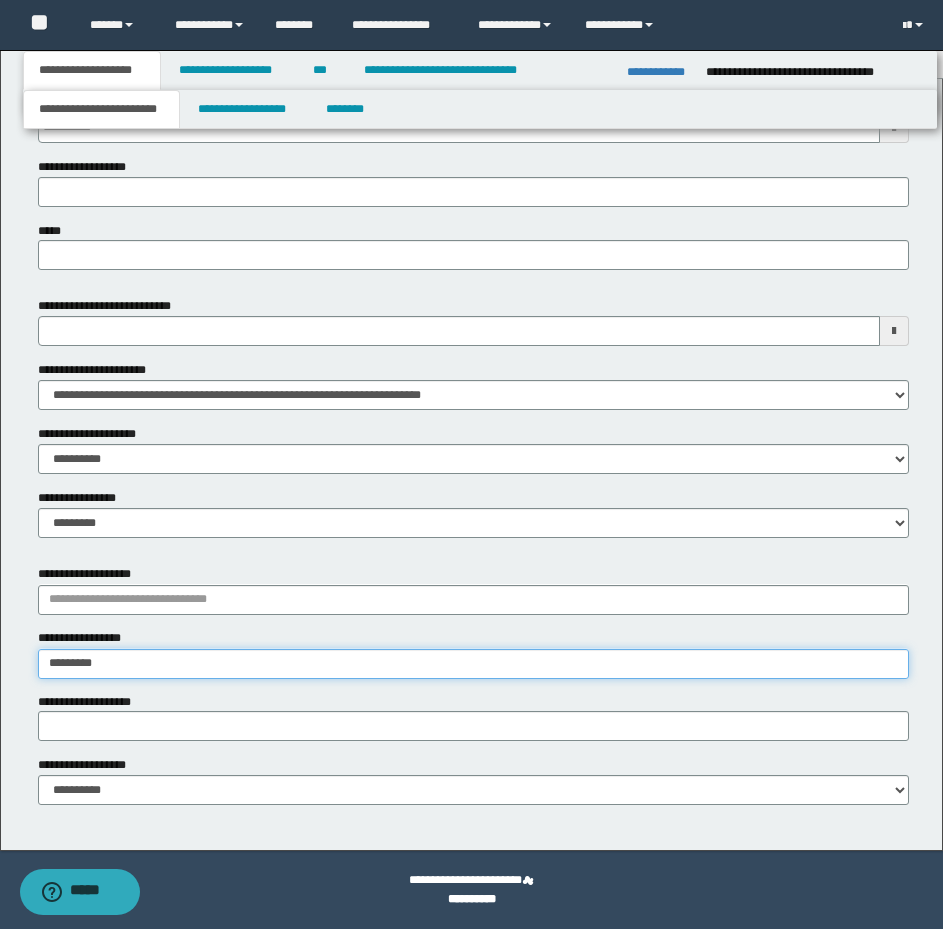 type on "*********" 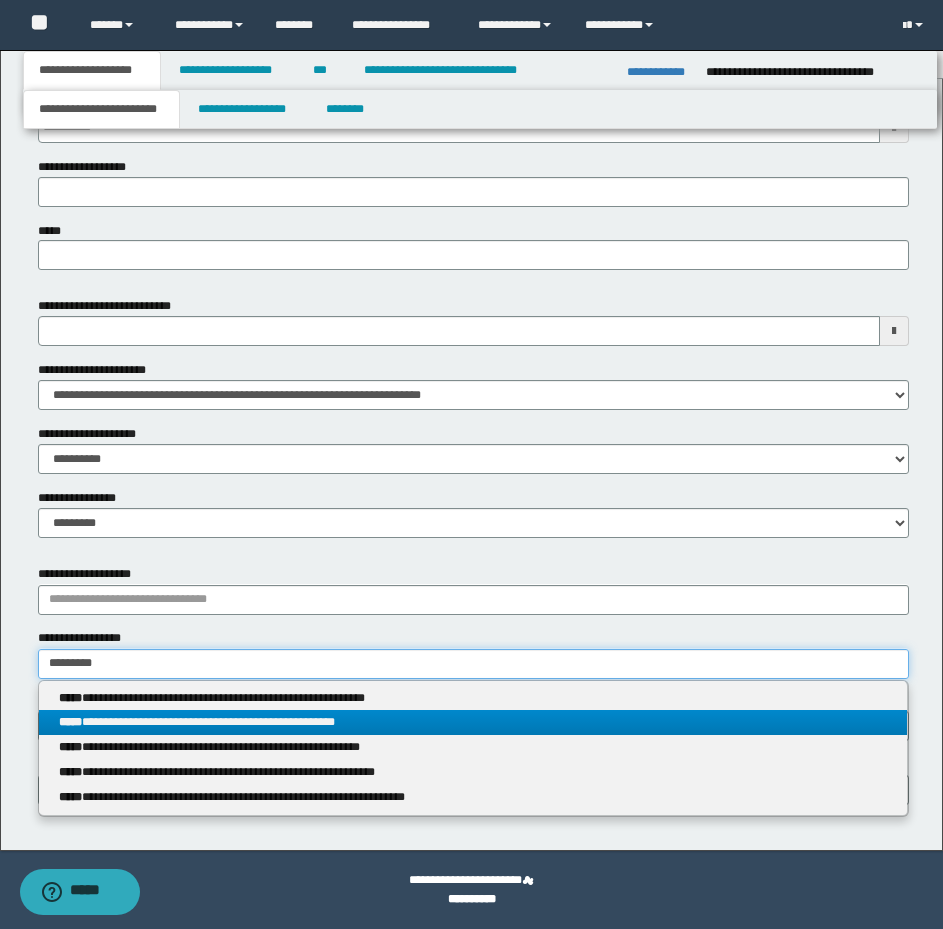 type on "*********" 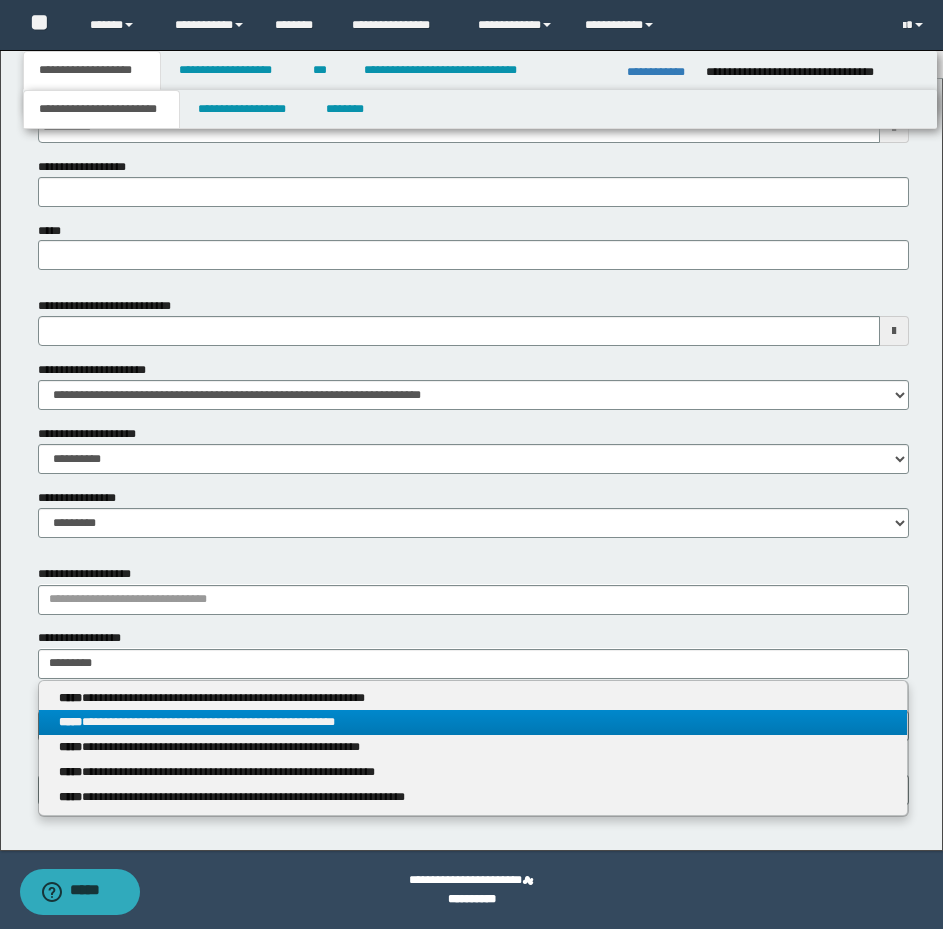 click on "**********" at bounding box center (473, 722) 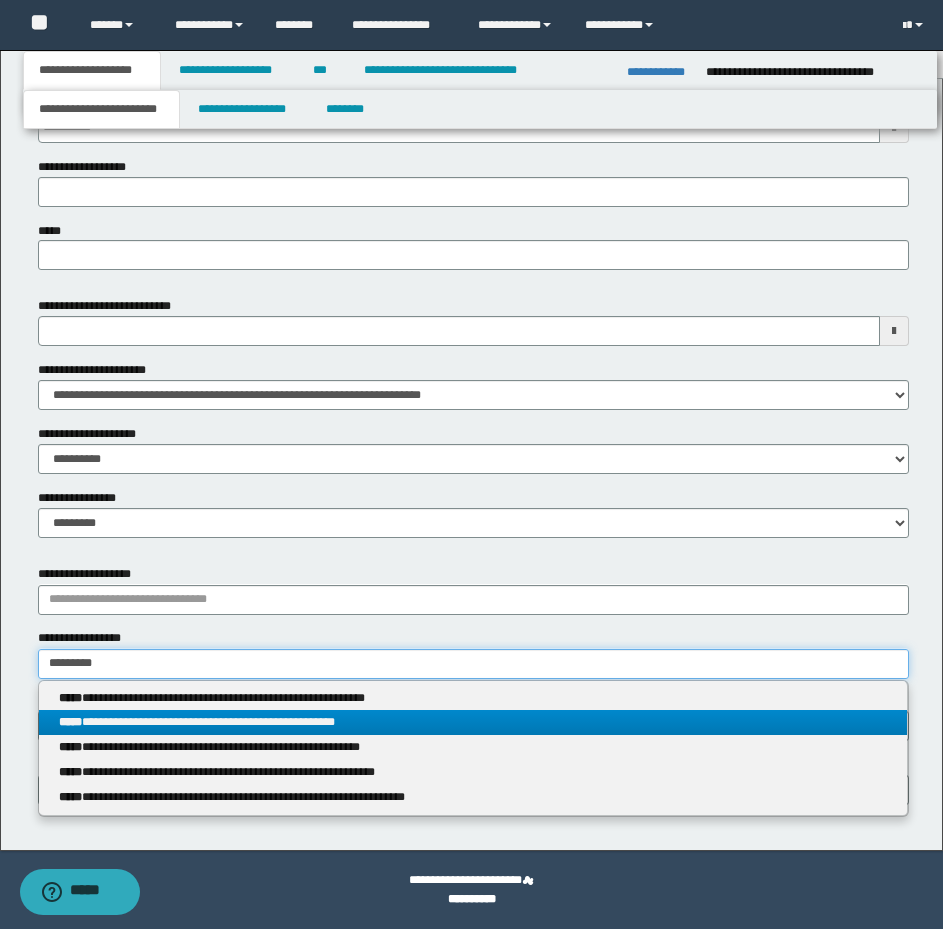 type 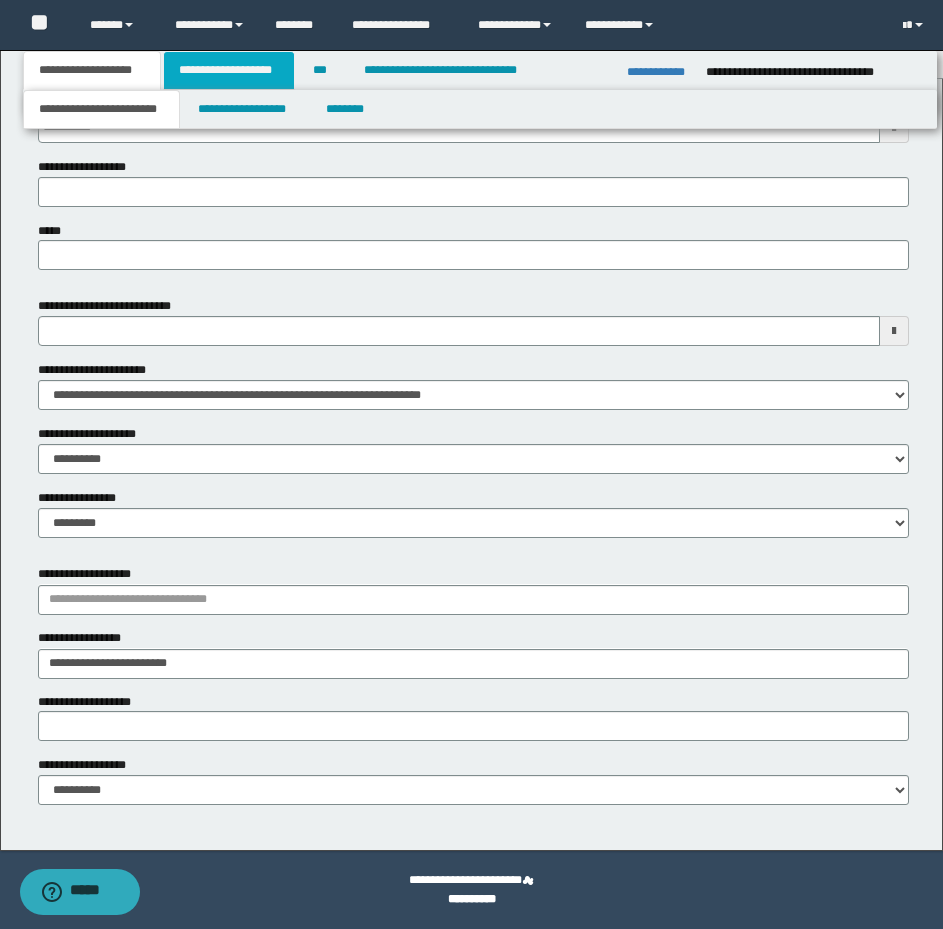 click on "**********" at bounding box center (229, 70) 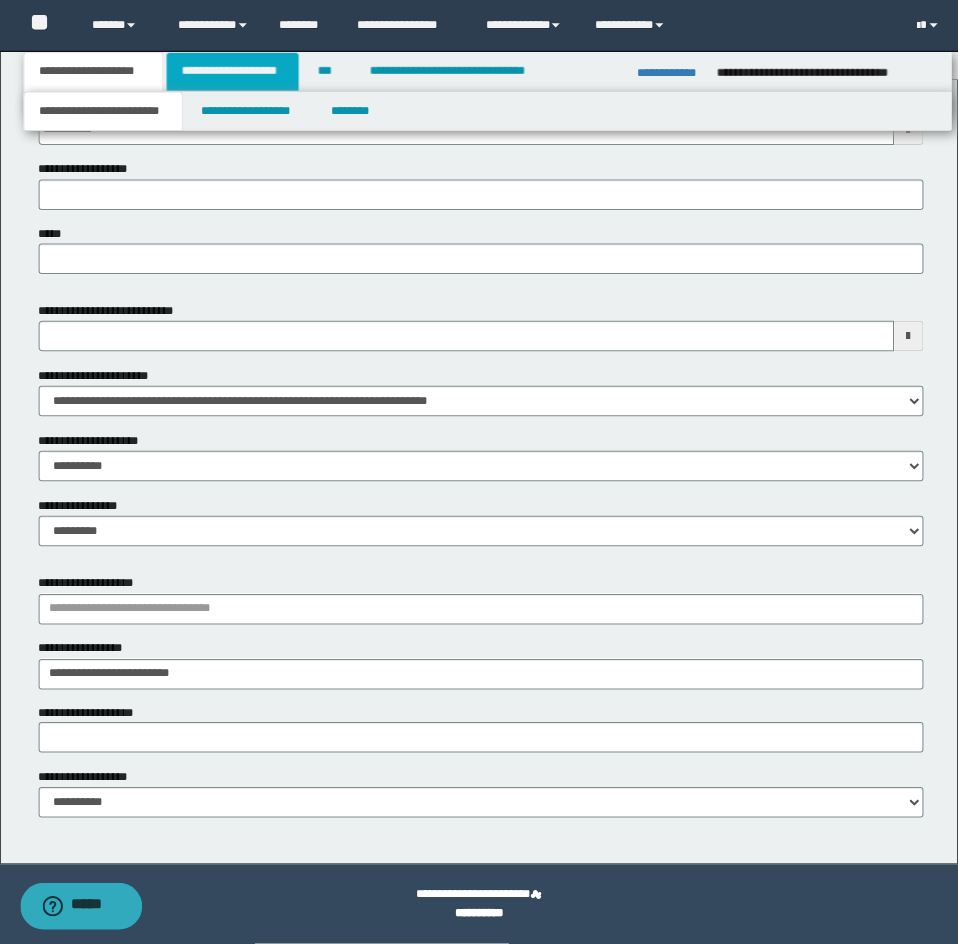 scroll, scrollTop: 0, scrollLeft: 0, axis: both 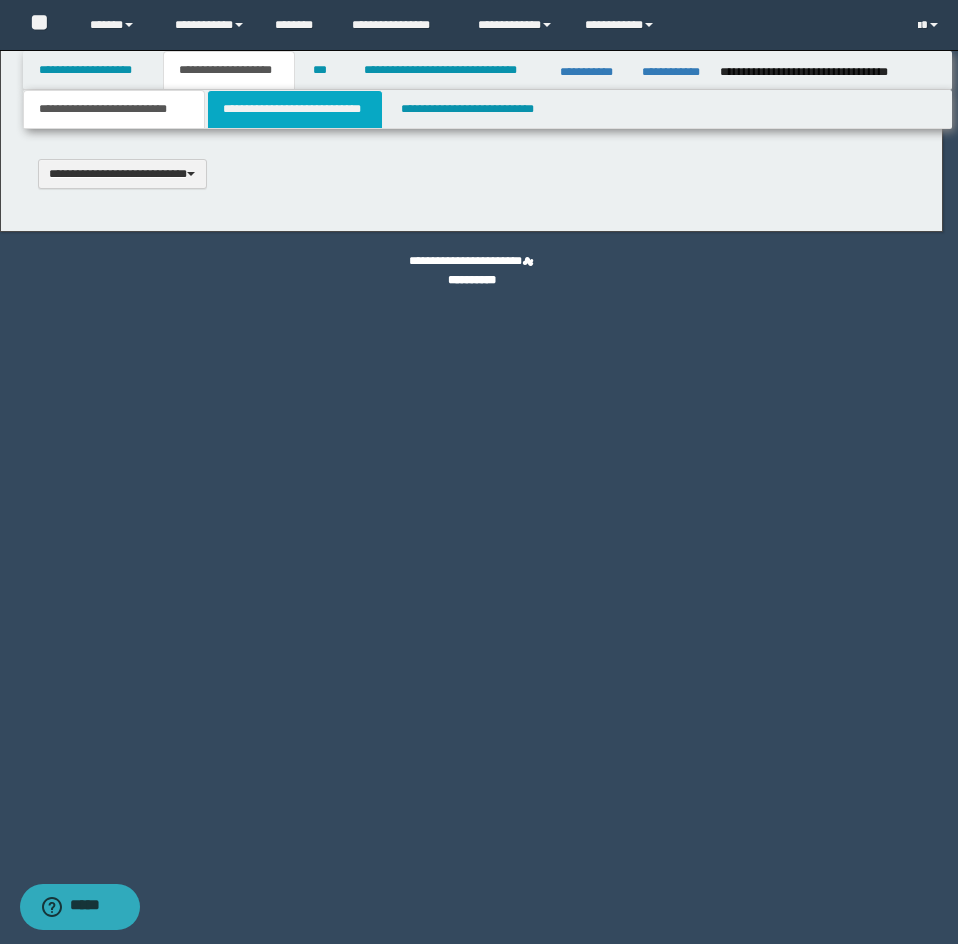 select on "*" 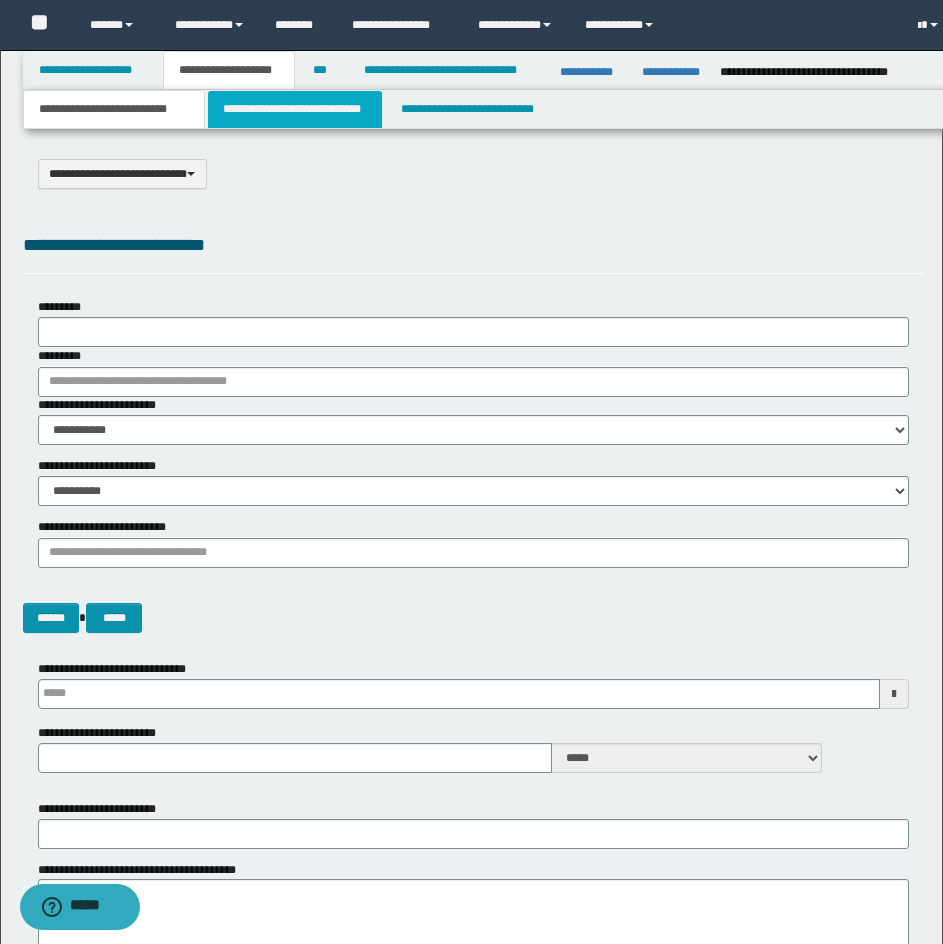 click on "**********" at bounding box center [295, 109] 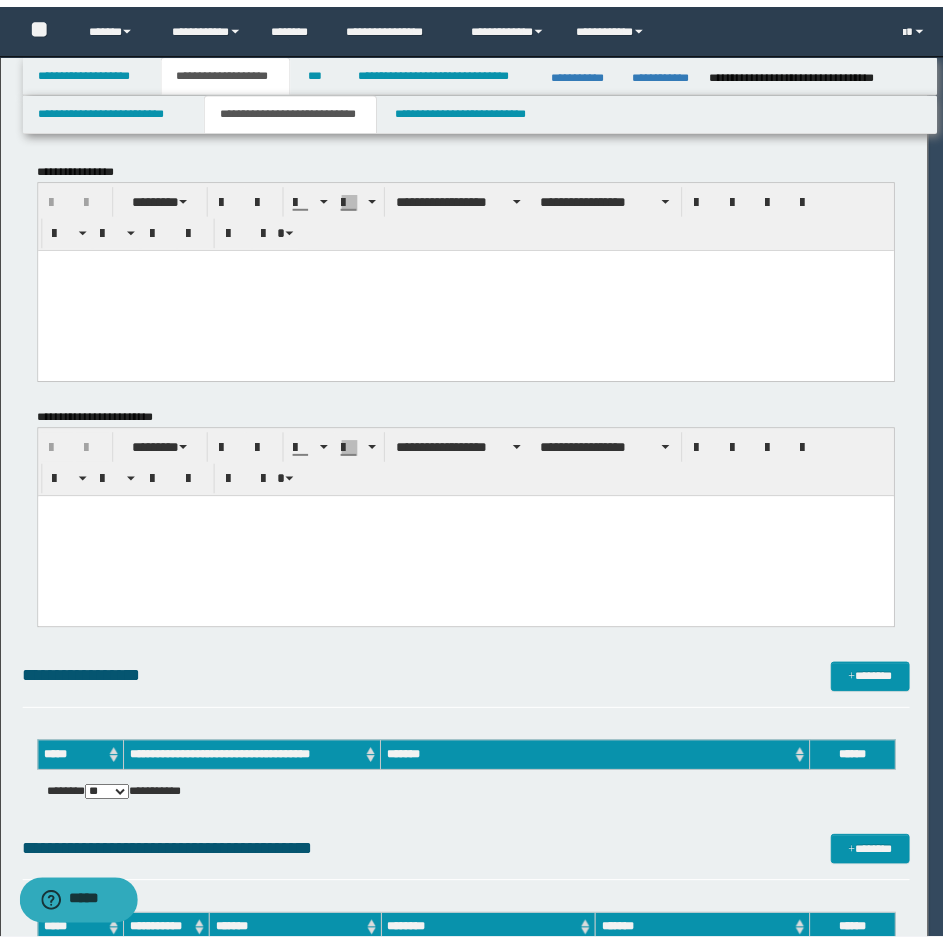 scroll, scrollTop: 0, scrollLeft: 0, axis: both 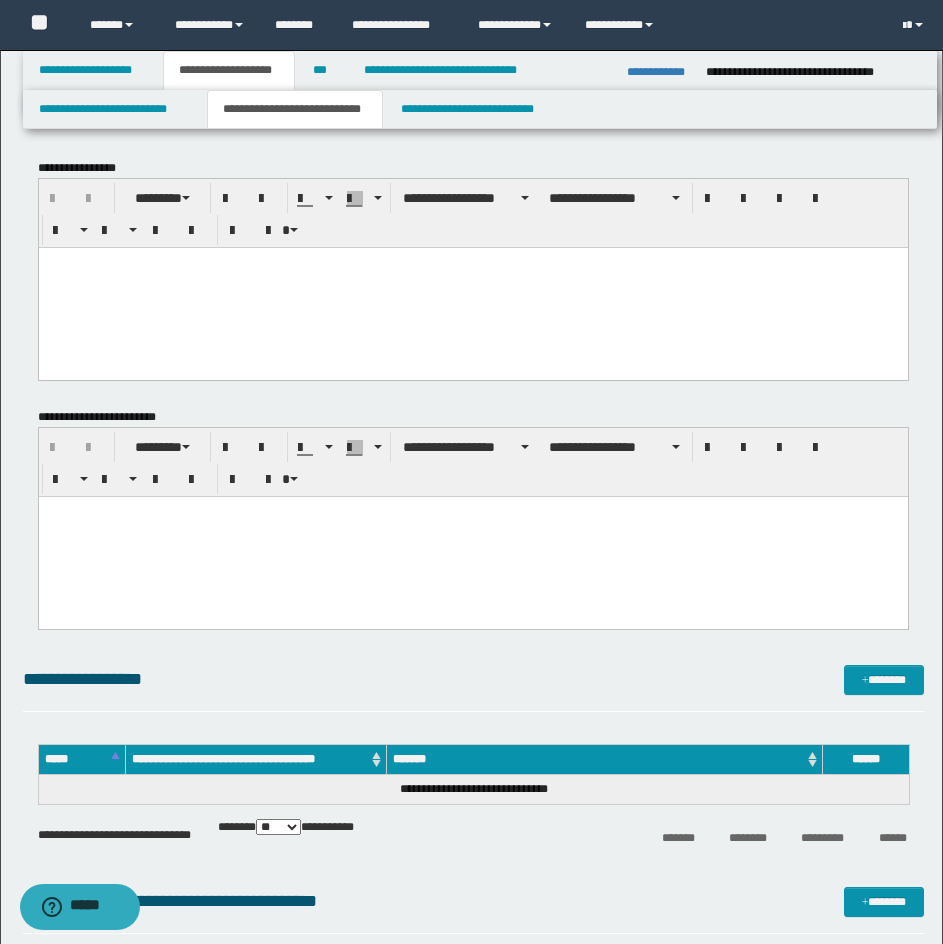 click on "**********" at bounding box center [473, 213] 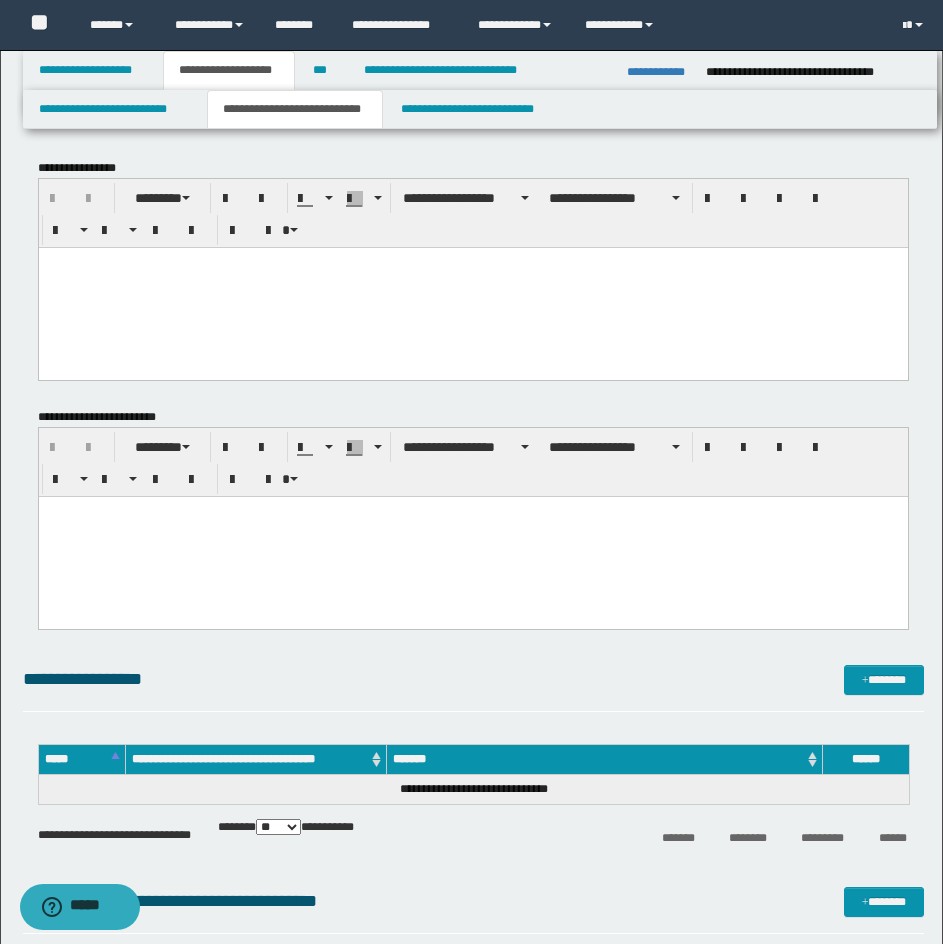 click at bounding box center (472, 287) 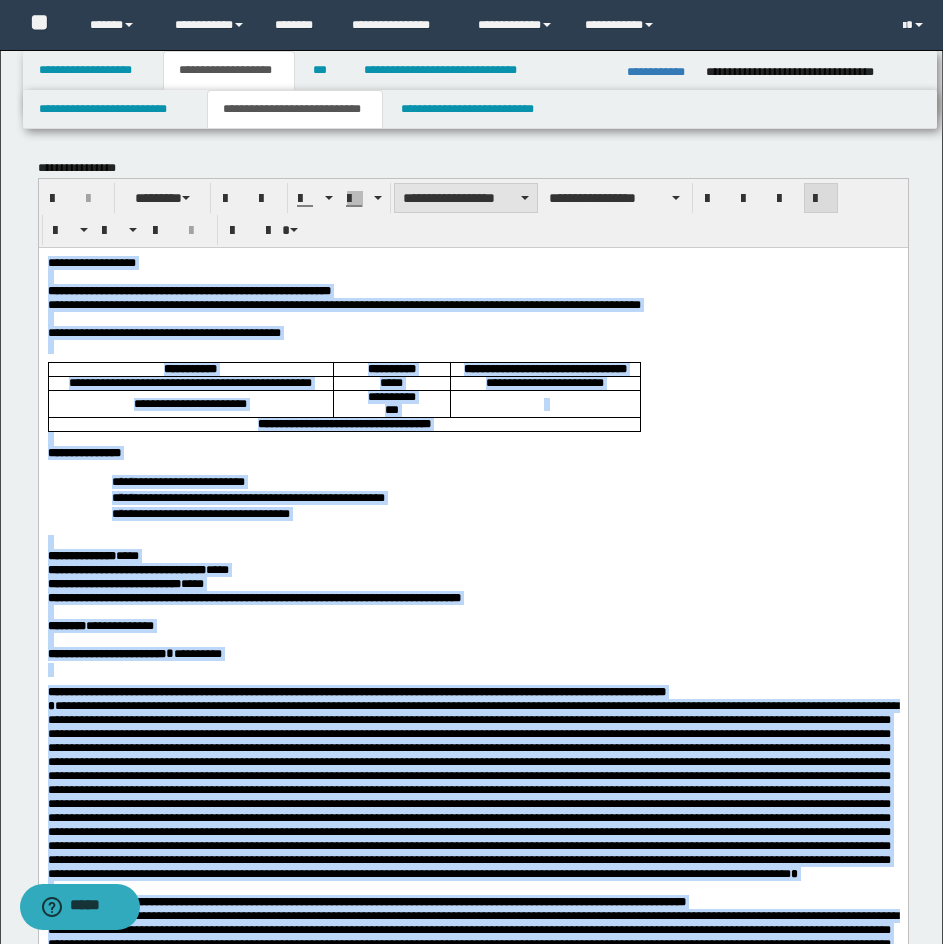 click on "**********" at bounding box center [466, 198] 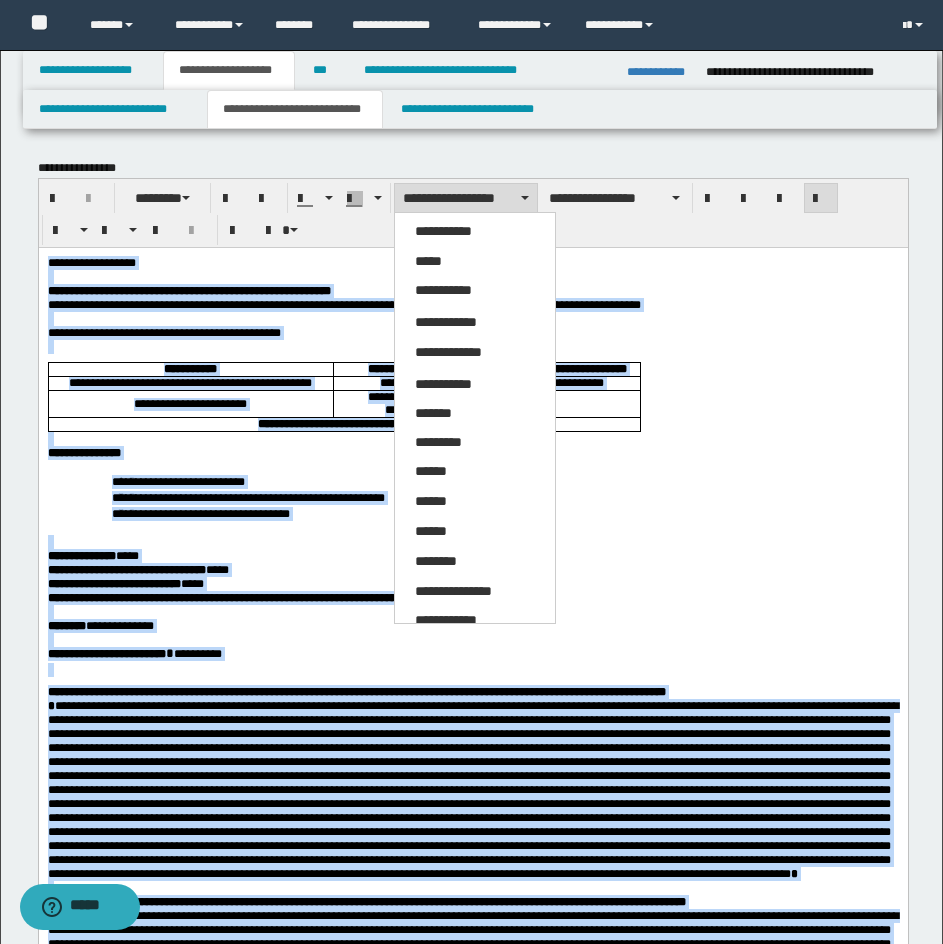 drag, startPoint x: 443, startPoint y: 209, endPoint x: 494, endPoint y: 216, distance: 51.47815 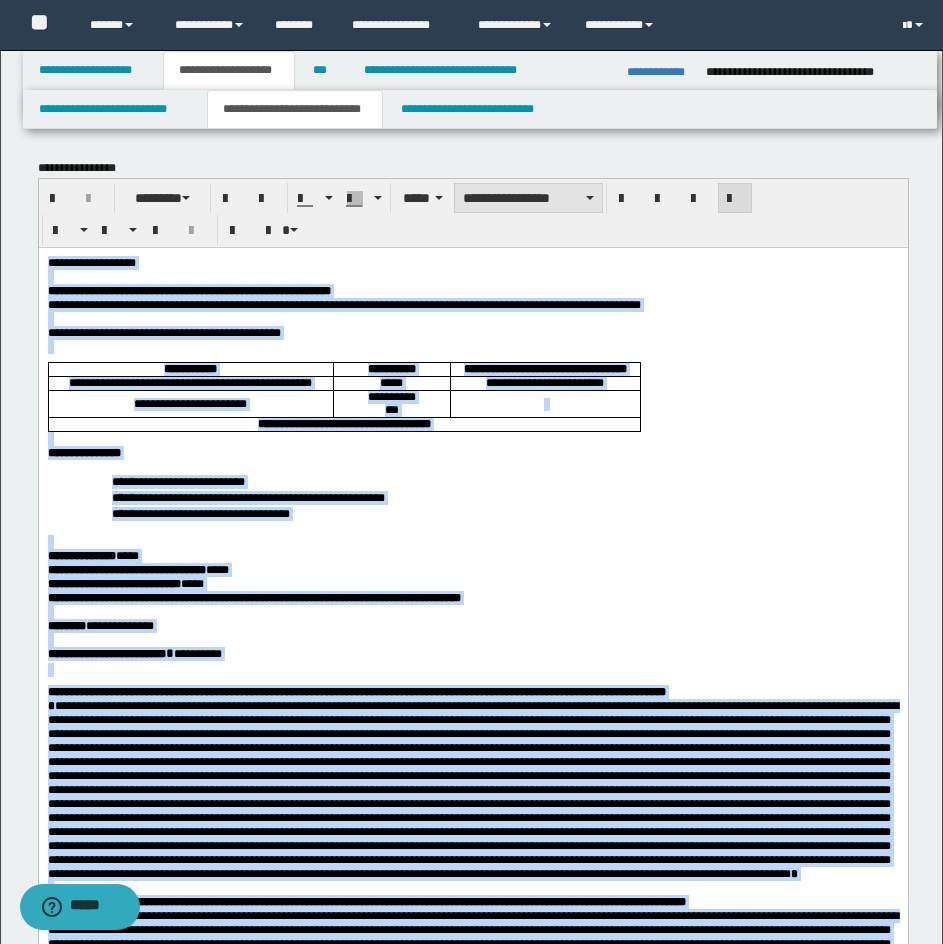 click on "**********" at bounding box center [528, 198] 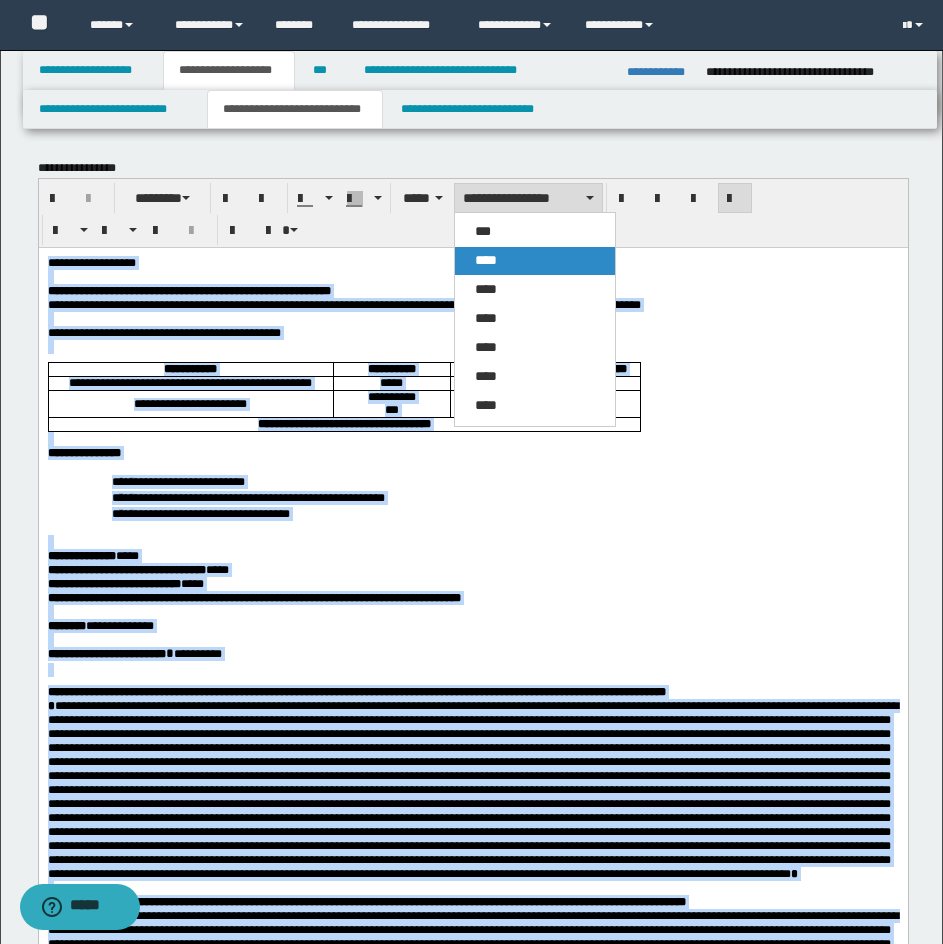 drag, startPoint x: 507, startPoint y: 271, endPoint x: 486, endPoint y: 15, distance: 256.8599 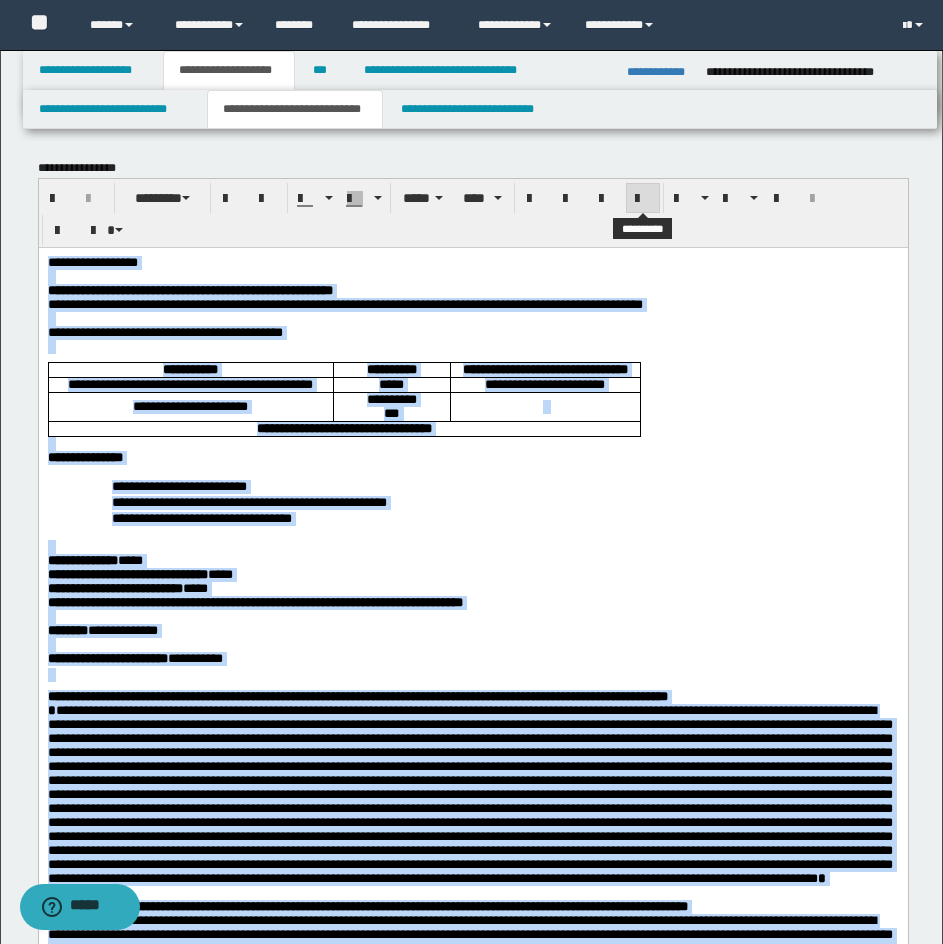 click at bounding box center (643, 199) 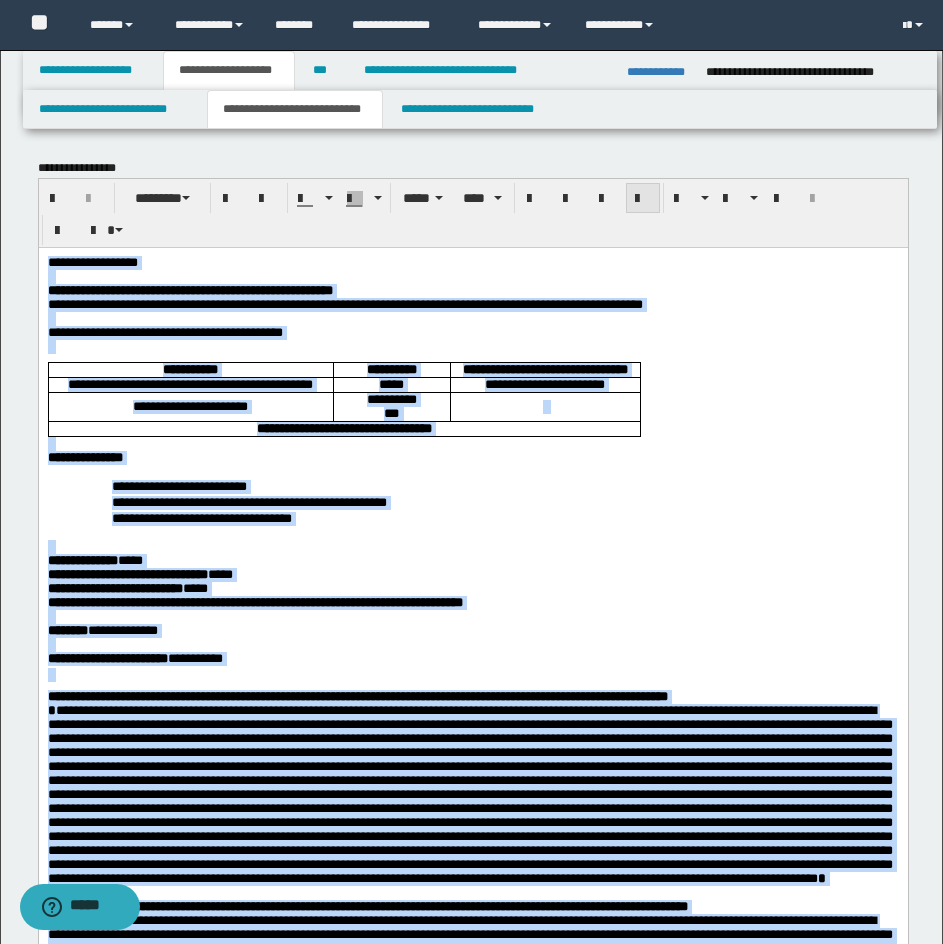 click at bounding box center [643, 199] 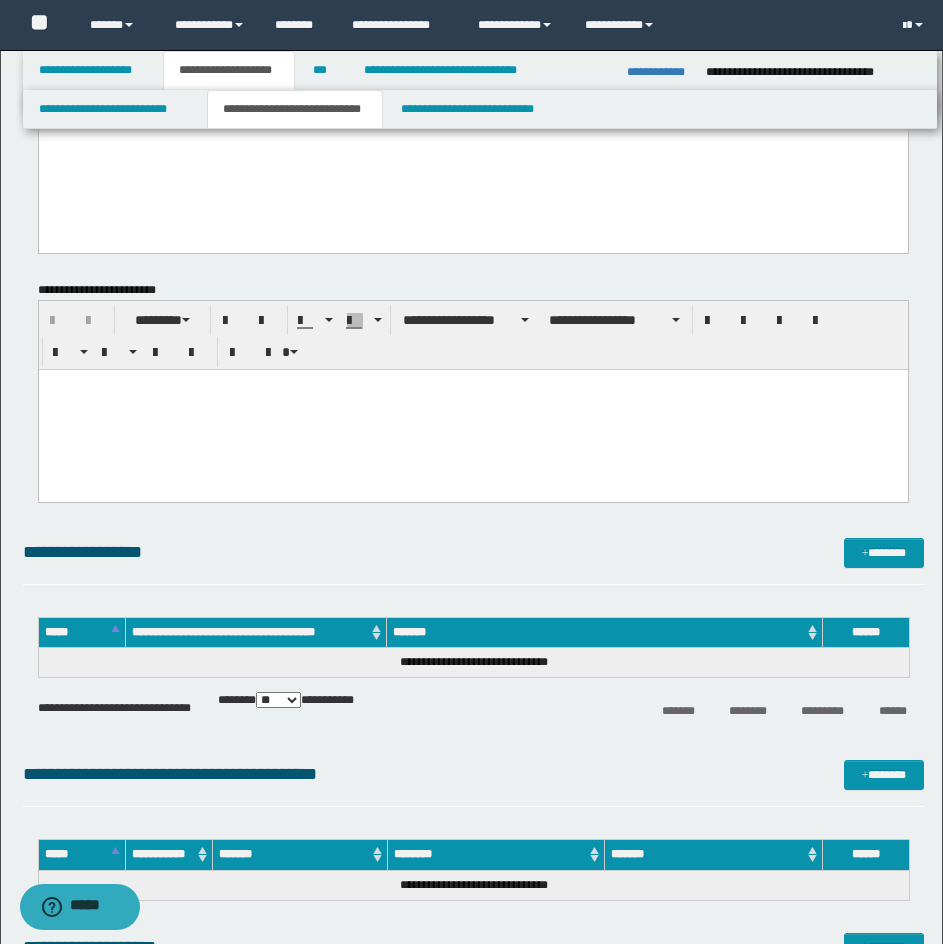 scroll, scrollTop: 1900, scrollLeft: 0, axis: vertical 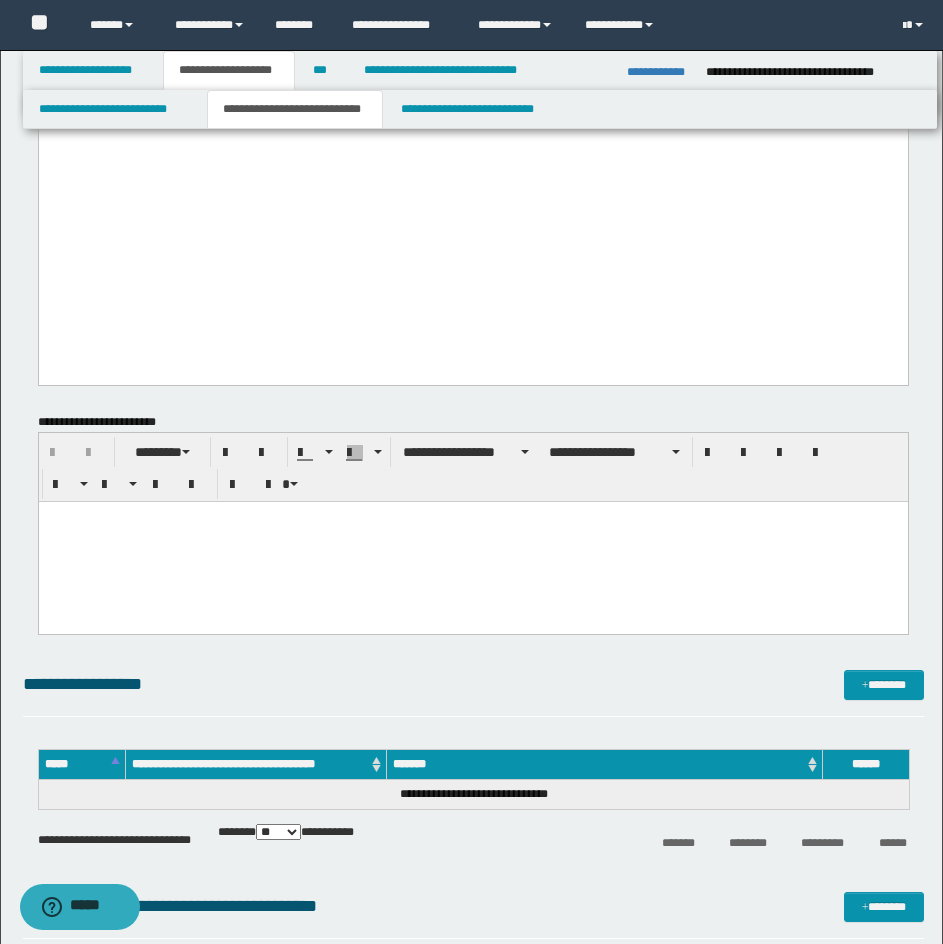 drag, startPoint x: 321, startPoint y: 559, endPoint x: 337, endPoint y: 550, distance: 18.35756 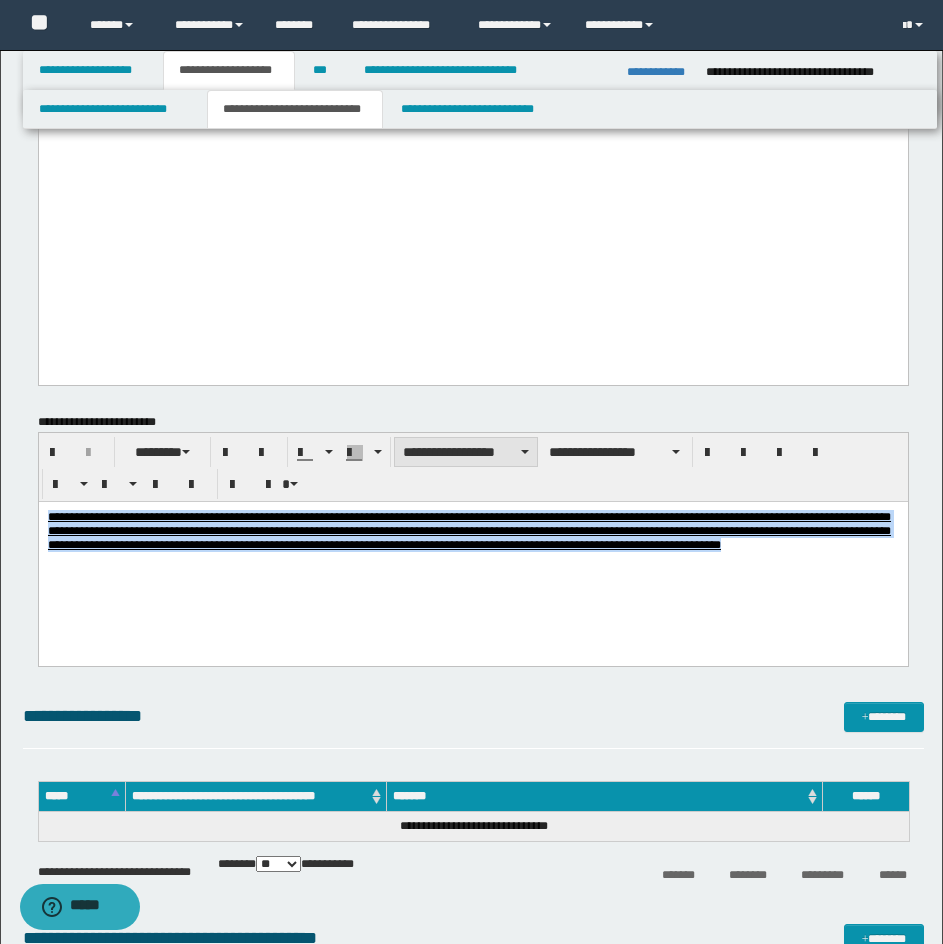 click on "**********" at bounding box center (466, 452) 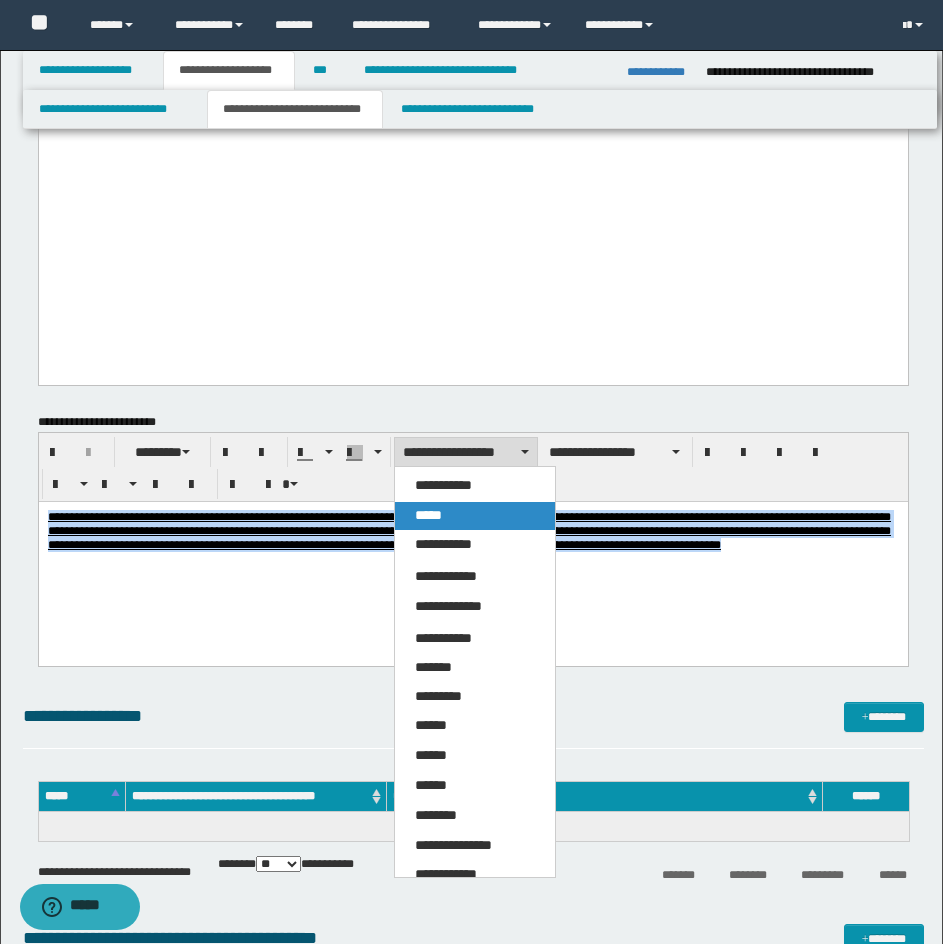 click on "*****" at bounding box center [475, 516] 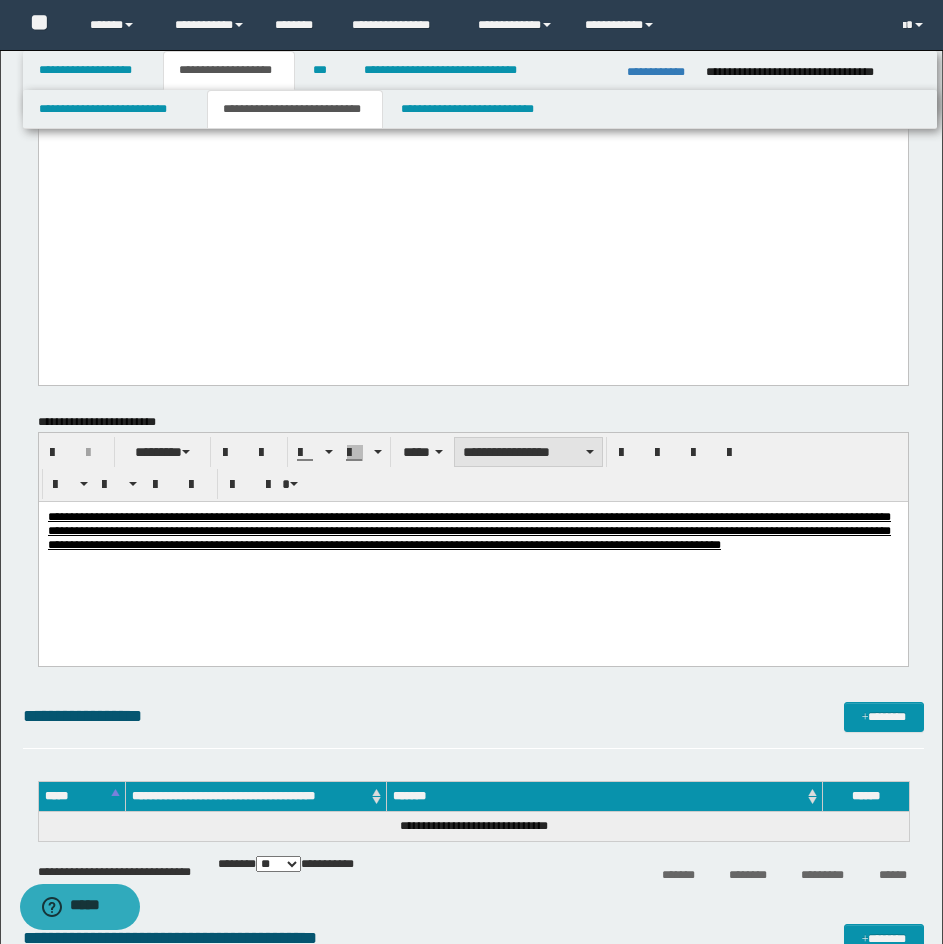 click on "**********" at bounding box center [528, 452] 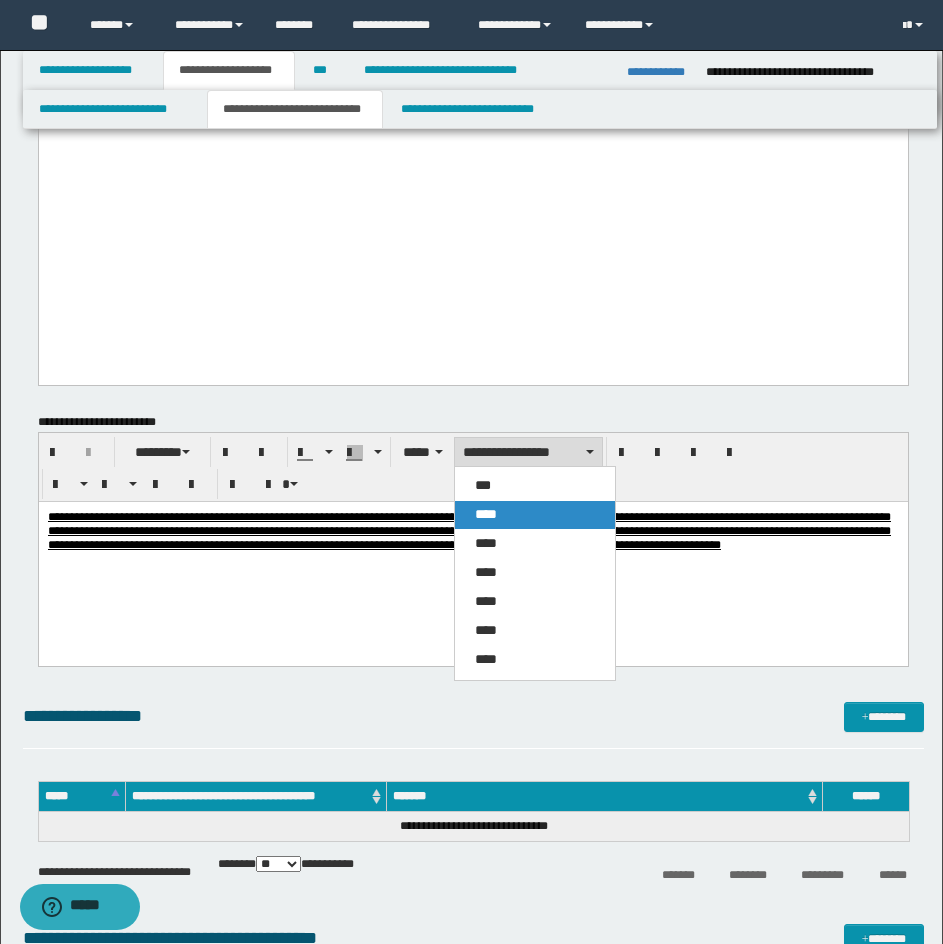 drag, startPoint x: 510, startPoint y: 508, endPoint x: 479, endPoint y: 4, distance: 504.95248 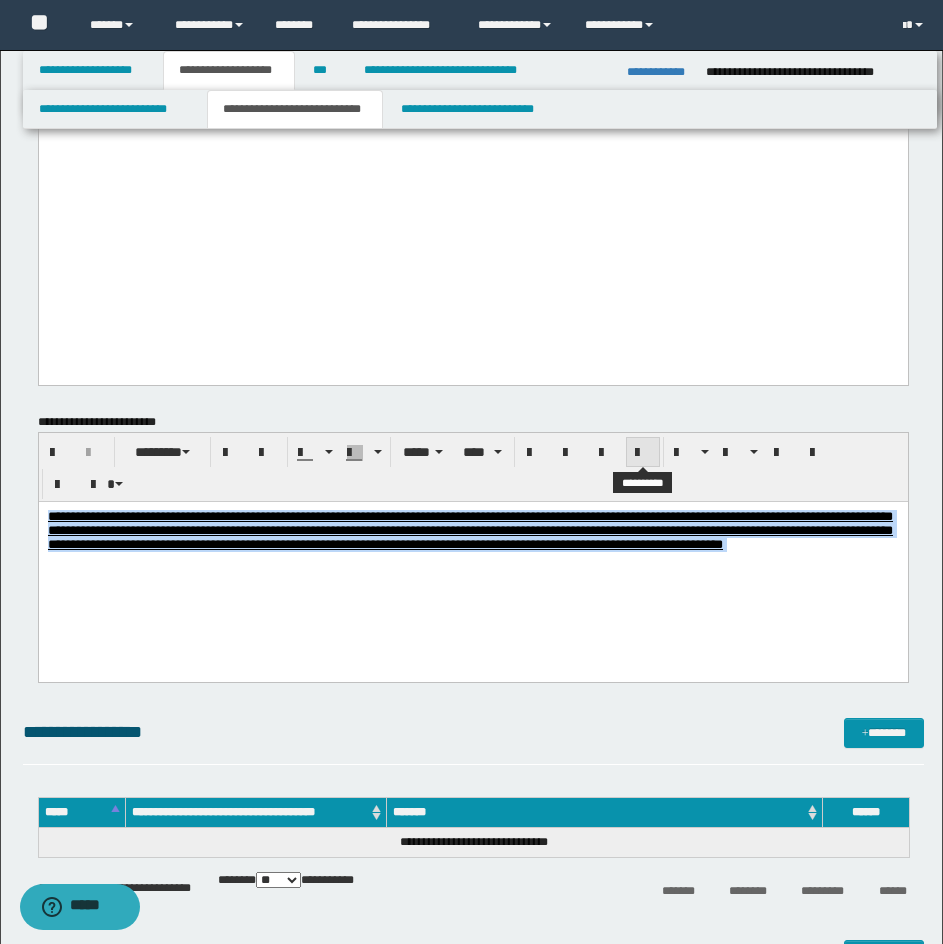 click at bounding box center (643, 453) 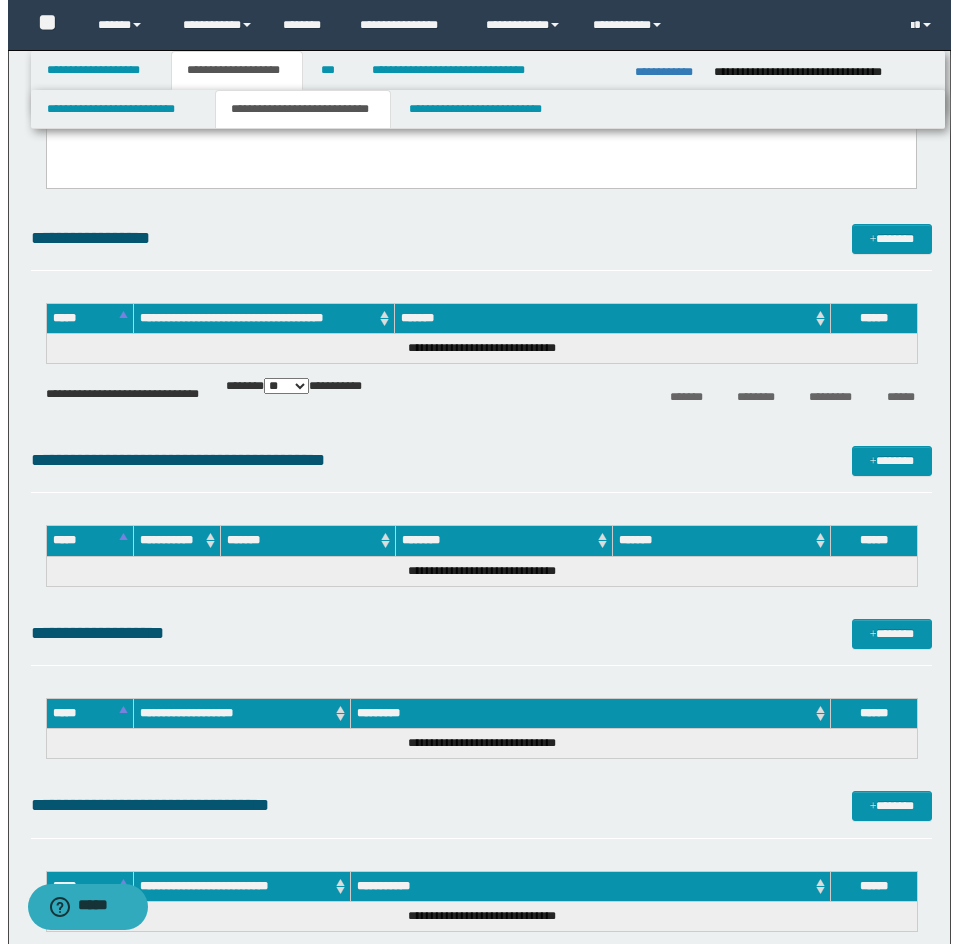 scroll, scrollTop: 2400, scrollLeft: 0, axis: vertical 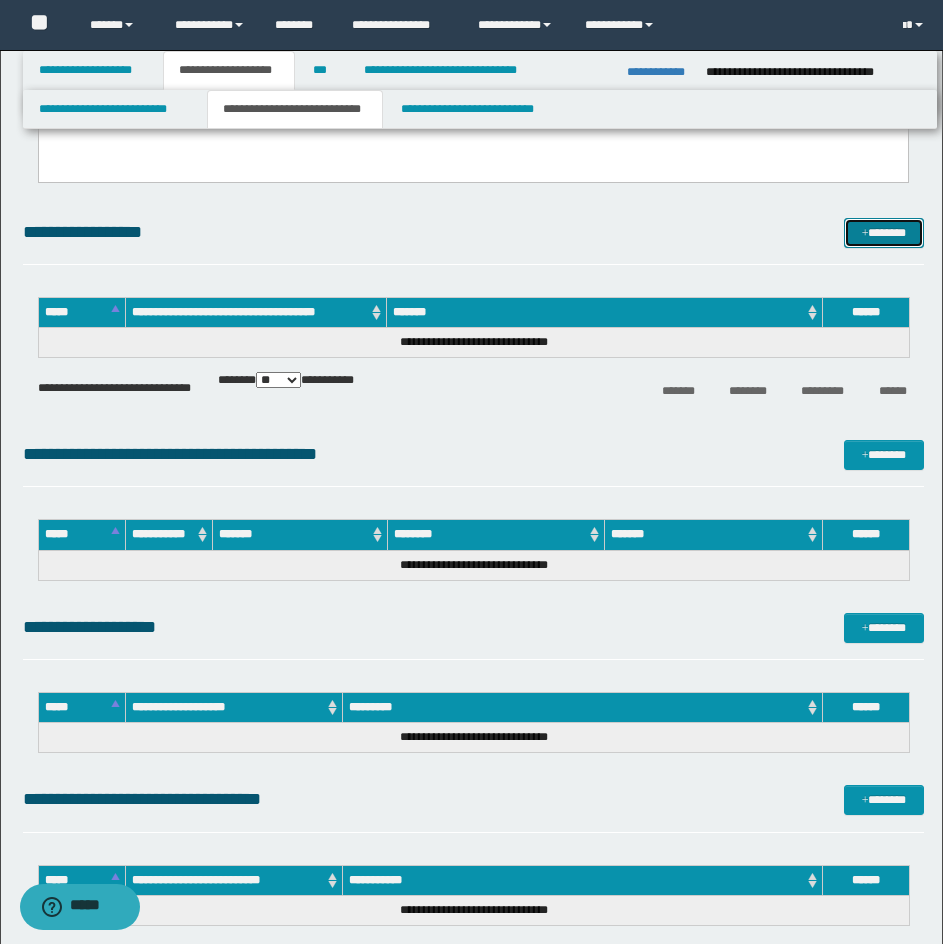 click on "*******" at bounding box center [884, 233] 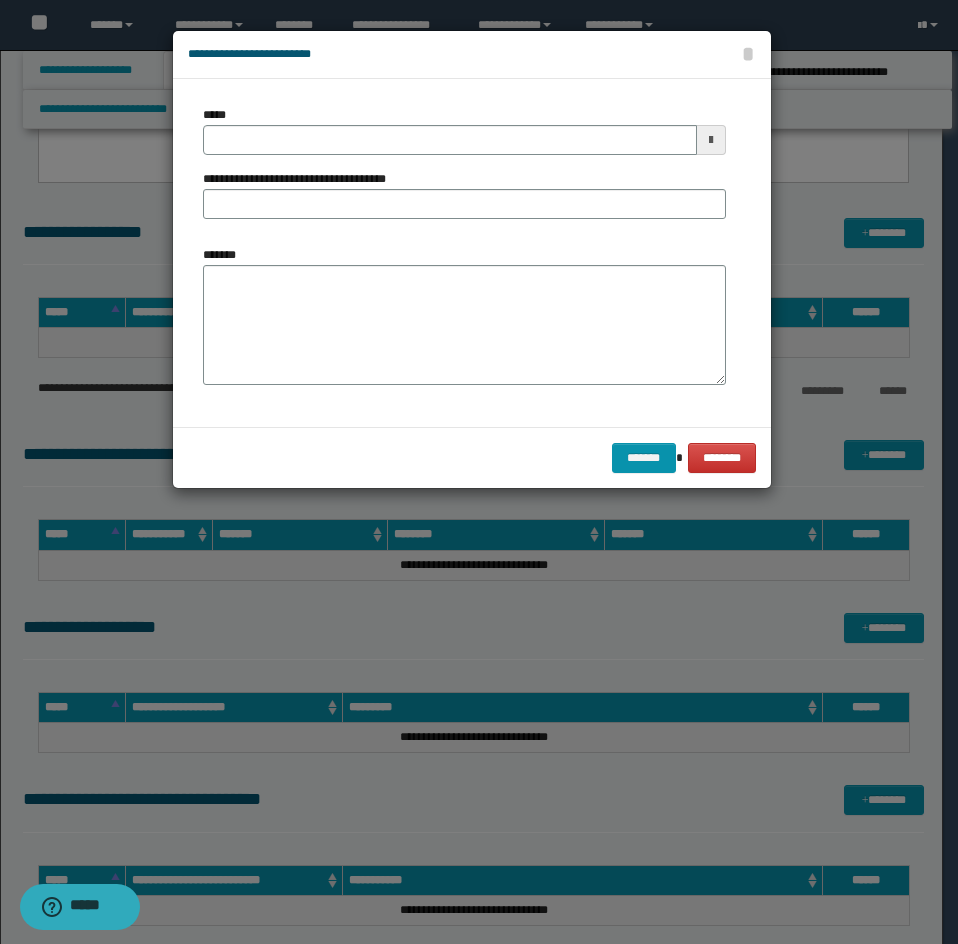 click on "*******" at bounding box center (464, 315) 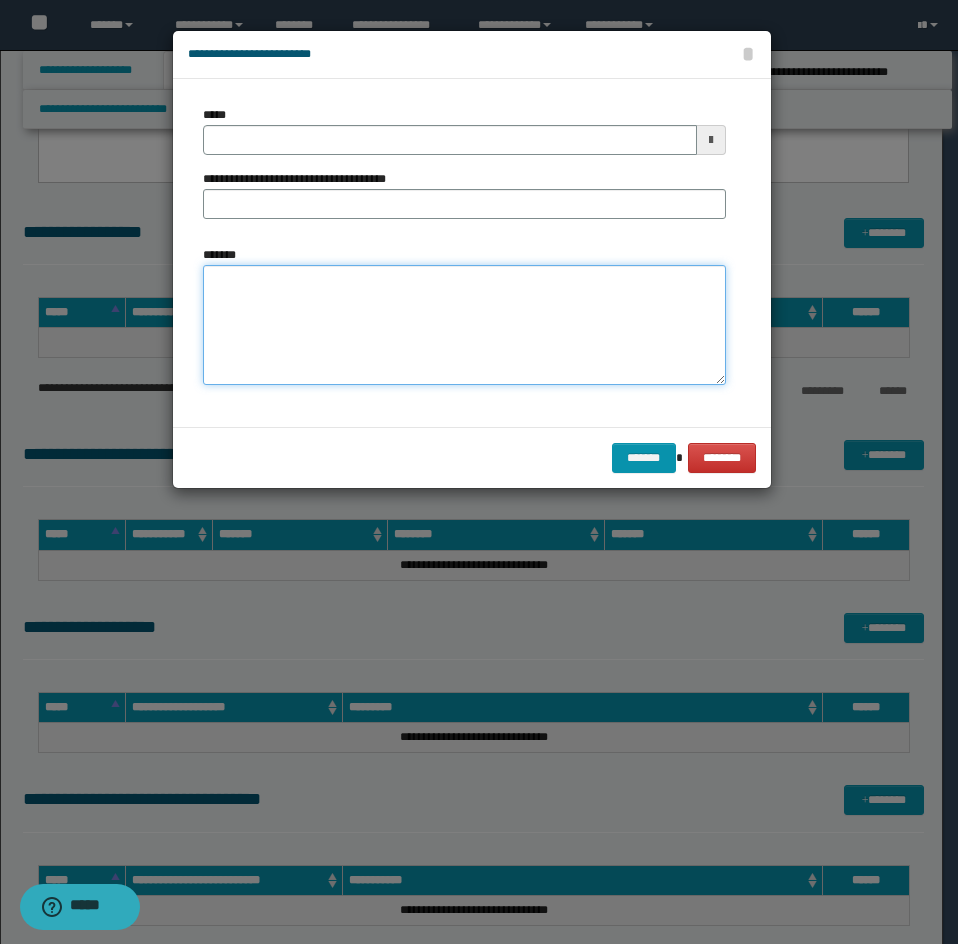 click on "*******" at bounding box center (464, 325) 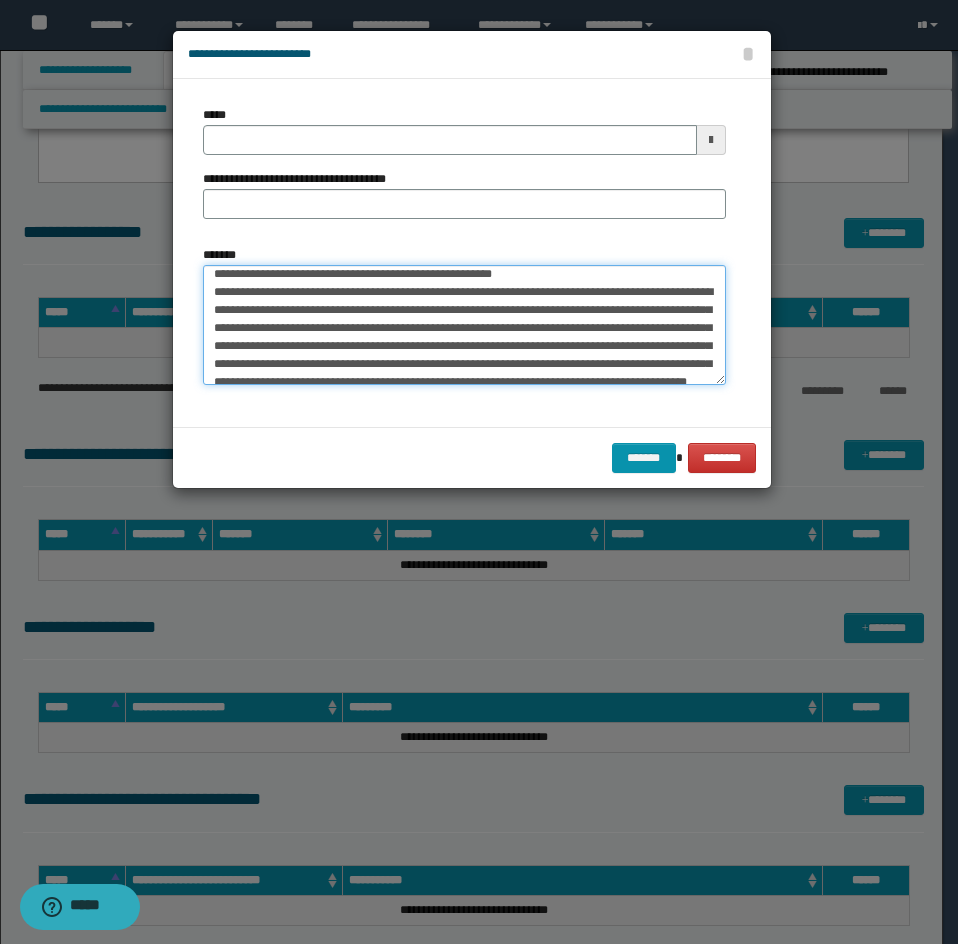 scroll, scrollTop: 0, scrollLeft: 0, axis: both 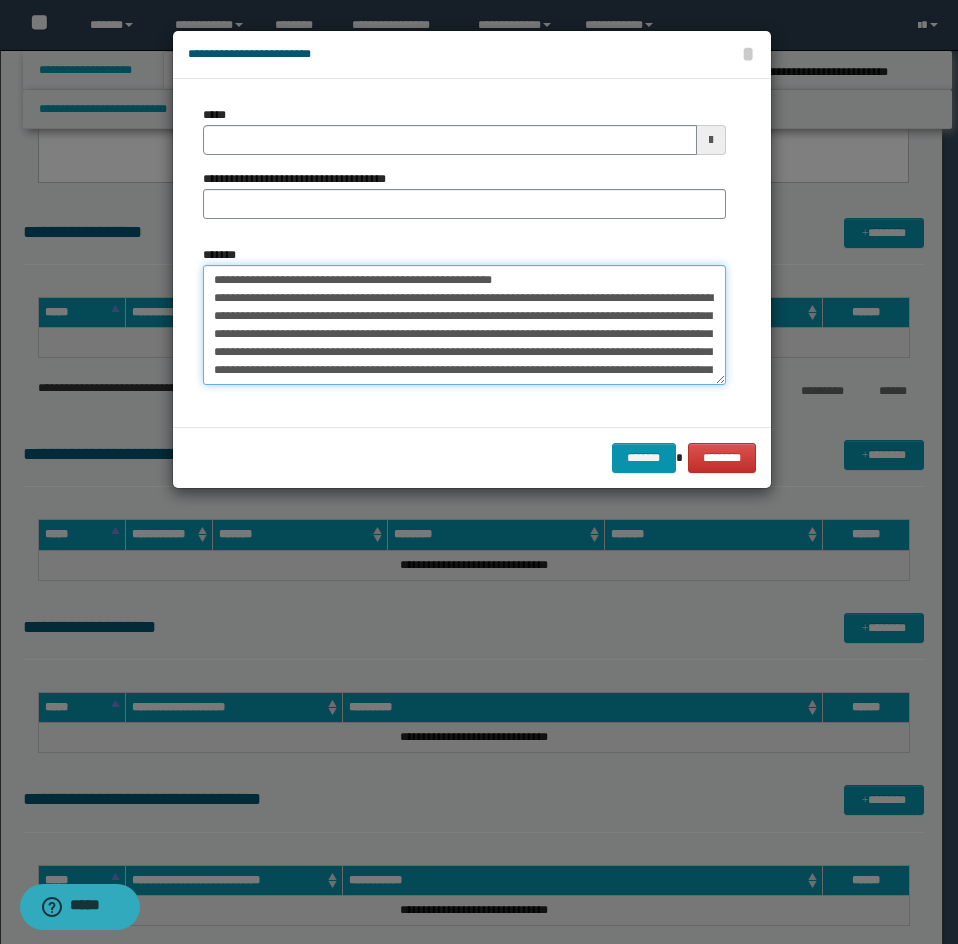 click on "*******" at bounding box center (464, 325) 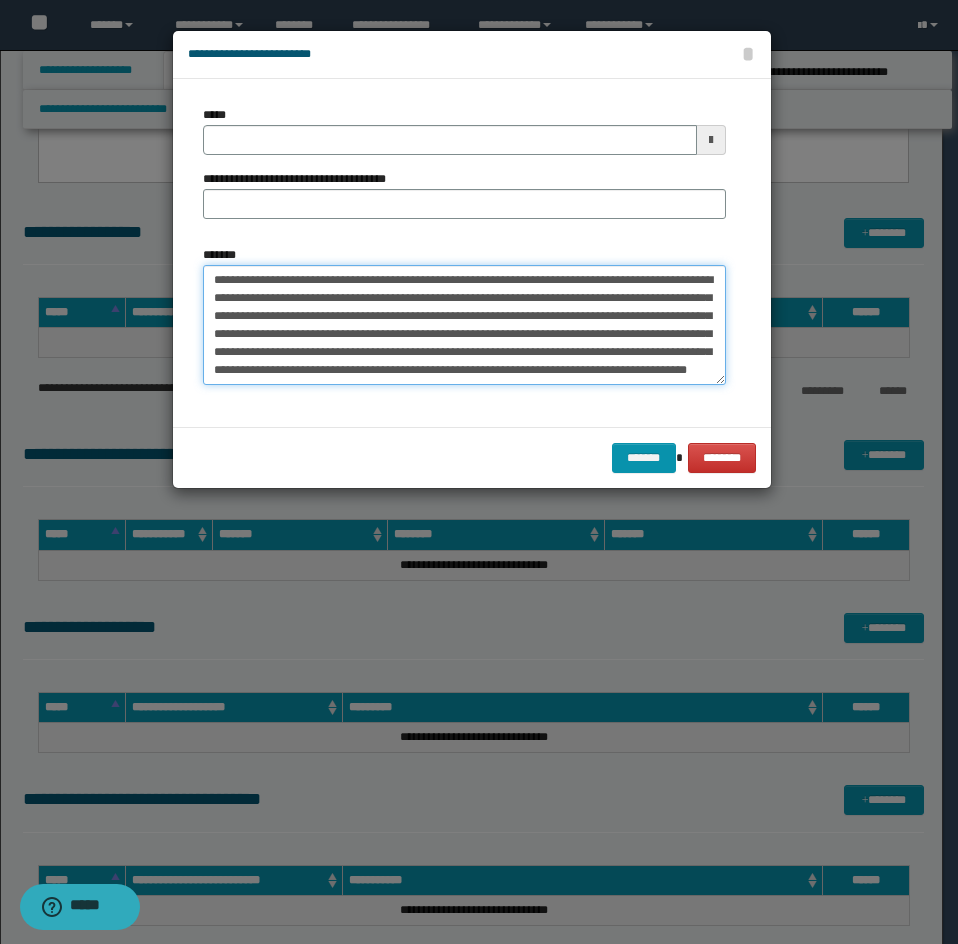 type 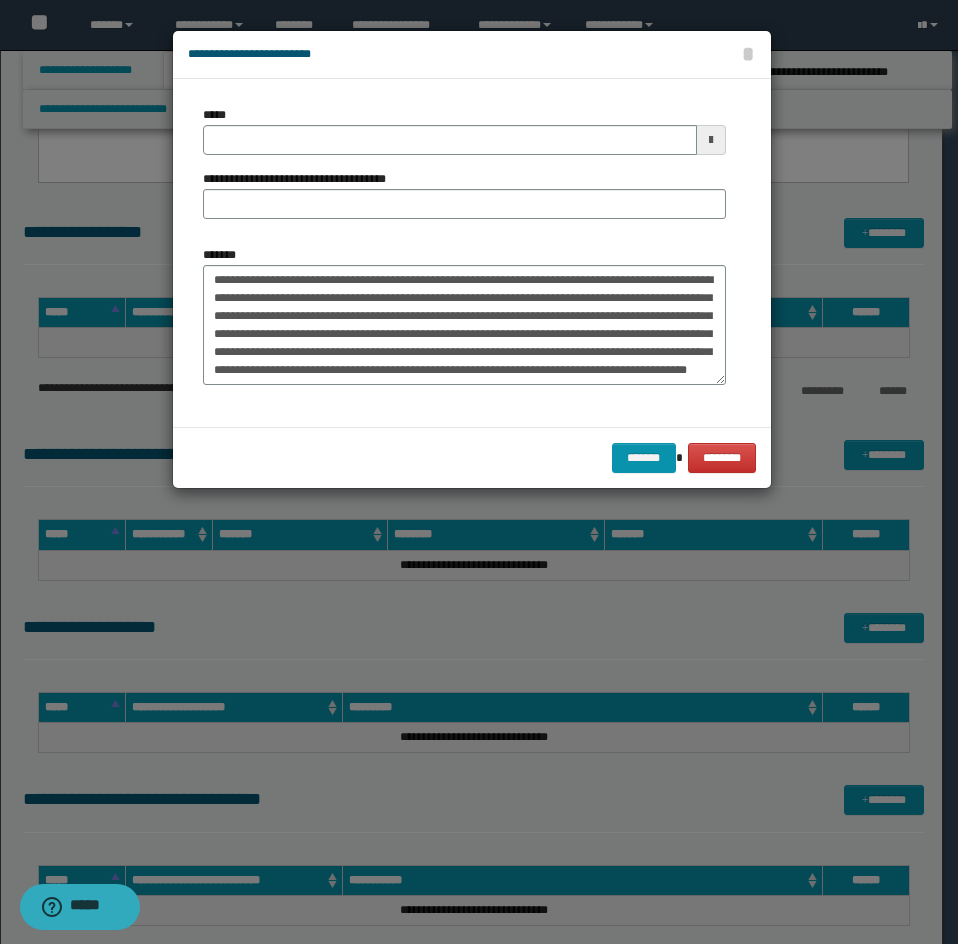 drag, startPoint x: 280, startPoint y: 108, endPoint x: 337, endPoint y: 161, distance: 77.83315 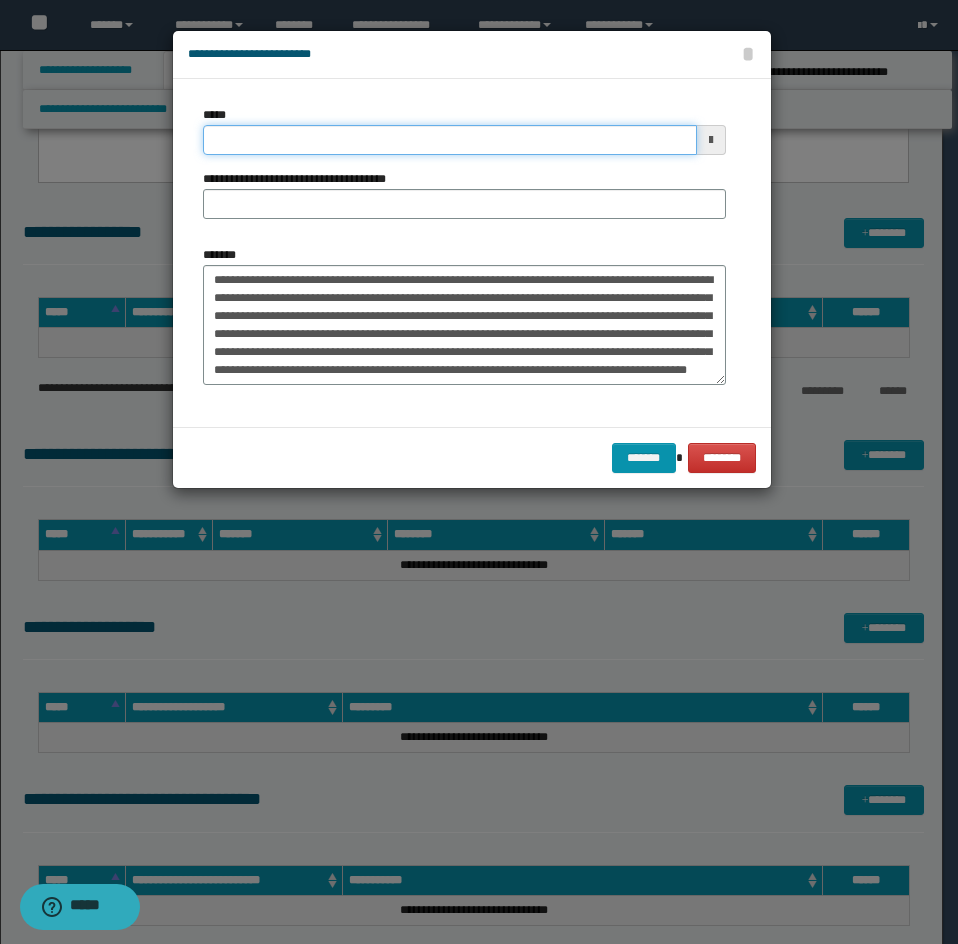 click on "*****" at bounding box center [450, 140] 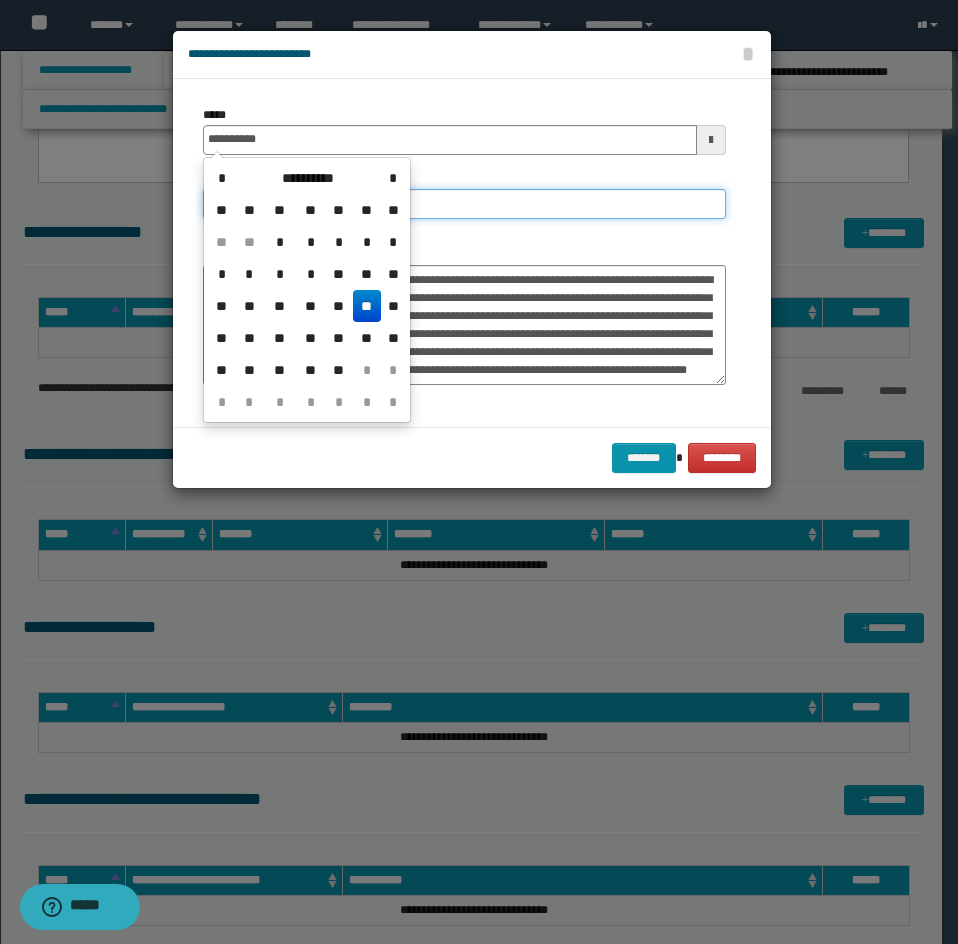 type on "**********" 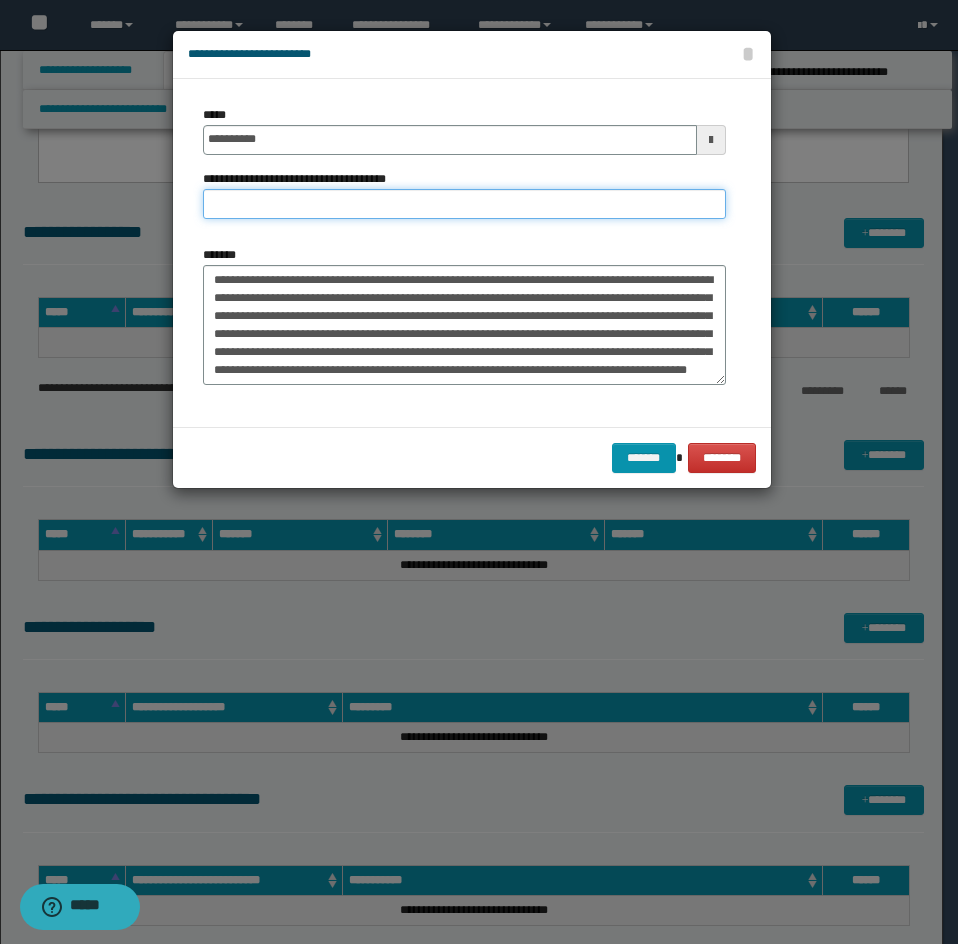 click on "**********" at bounding box center [464, 204] 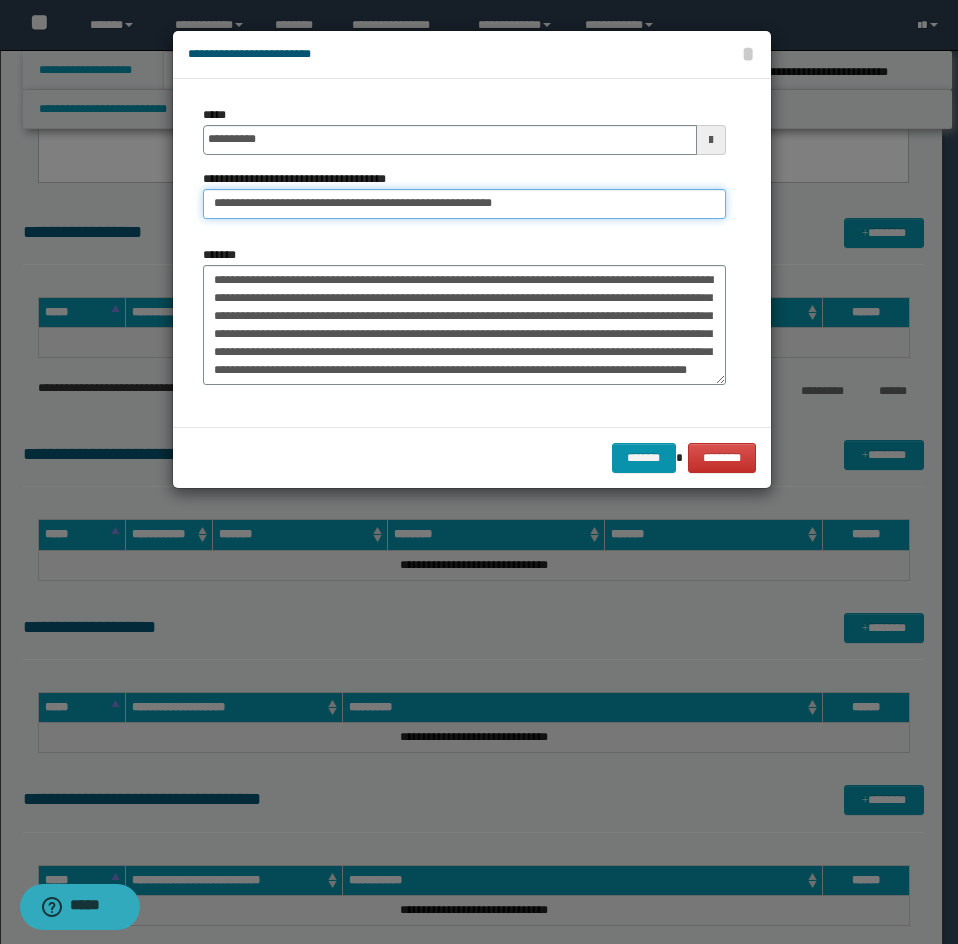drag, startPoint x: 285, startPoint y: 204, endPoint x: 174, endPoint y: 218, distance: 111.8794 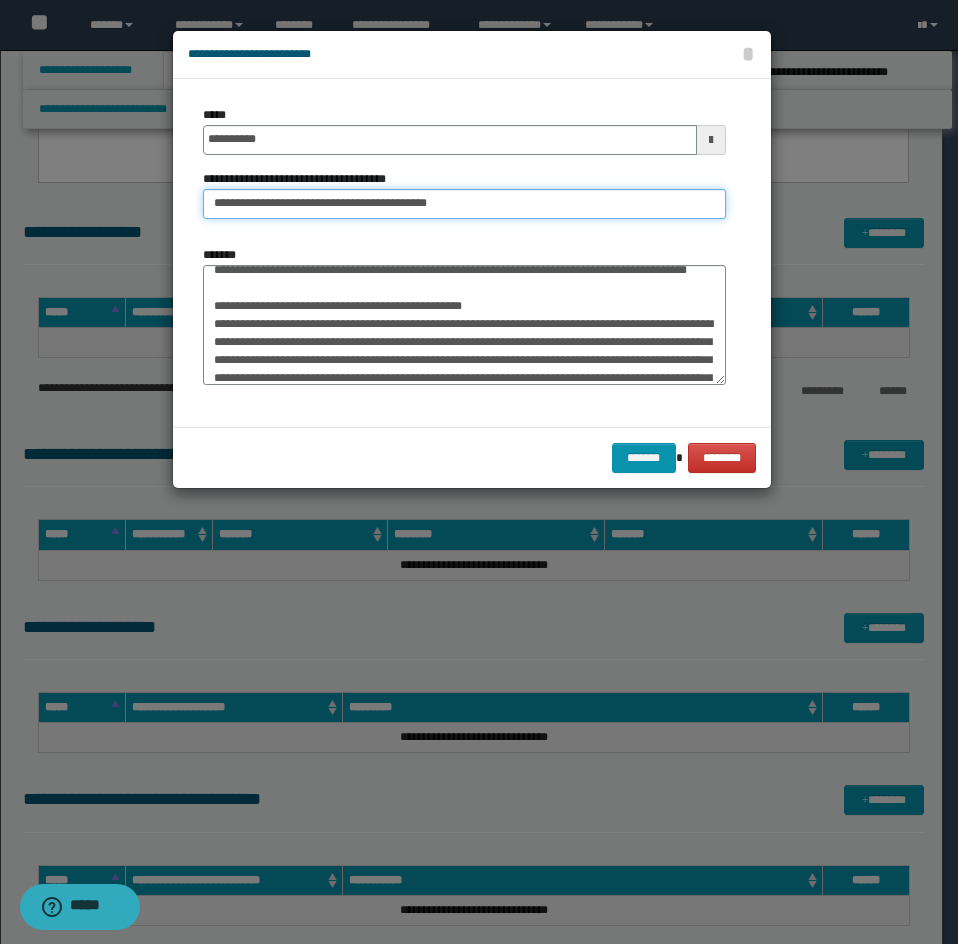 type on "**********" 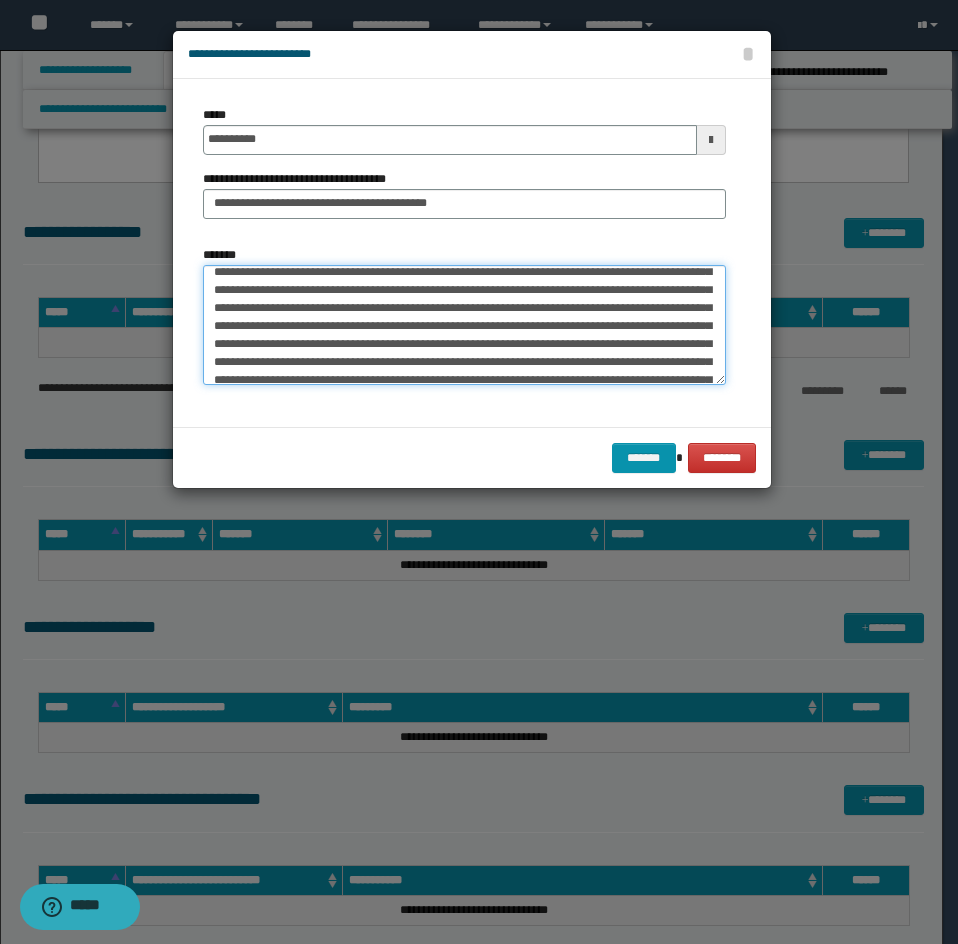 scroll, scrollTop: 396, scrollLeft: 0, axis: vertical 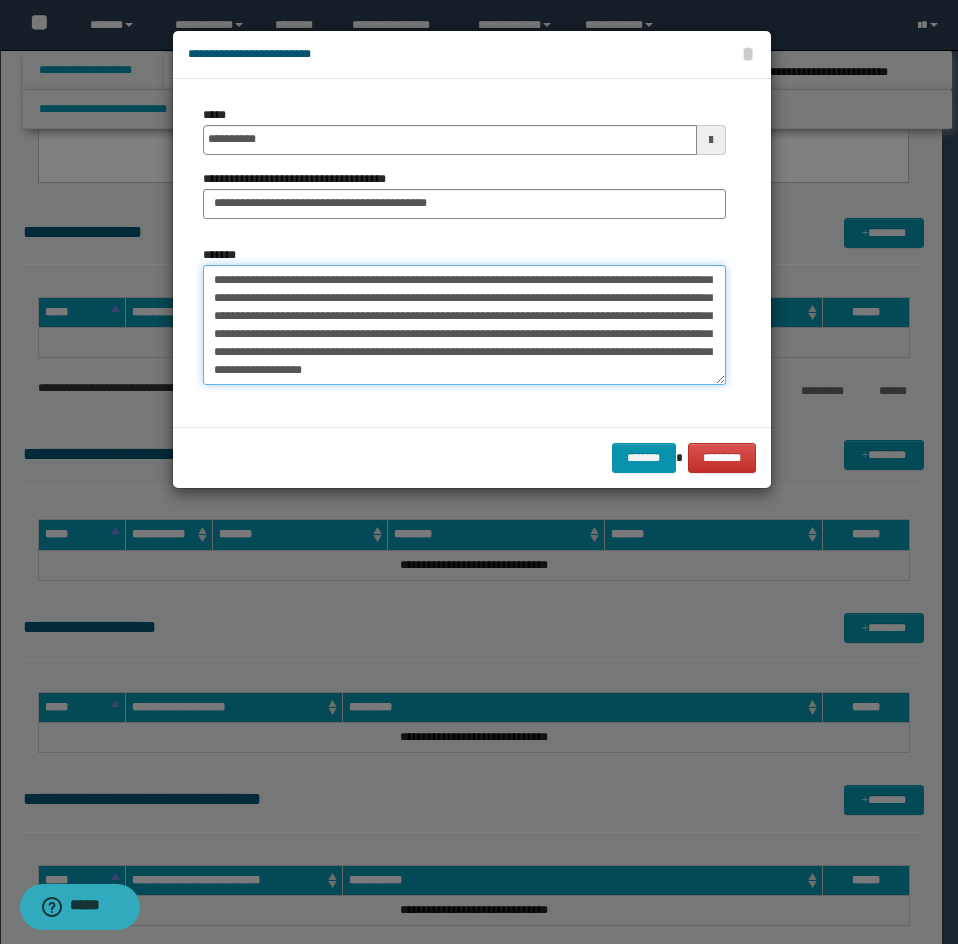 drag, startPoint x: 207, startPoint y: 329, endPoint x: 290, endPoint y: 393, distance: 104.80935 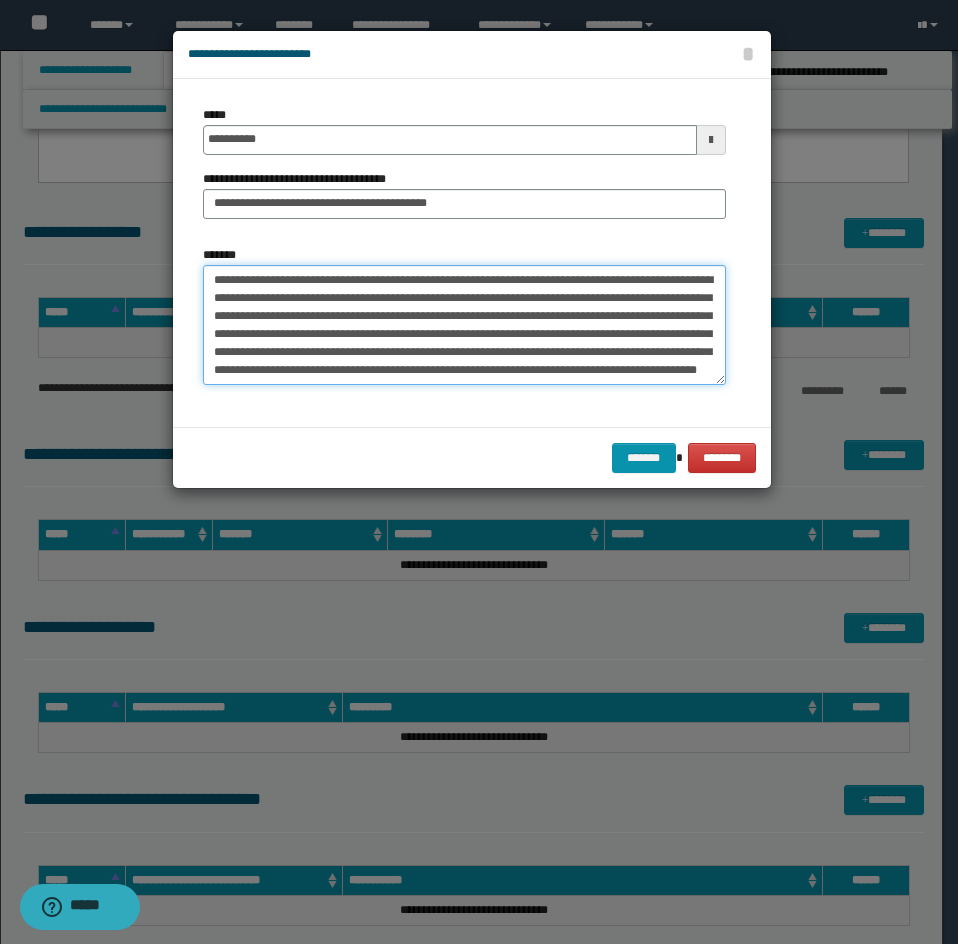 scroll, scrollTop: 54, scrollLeft: 0, axis: vertical 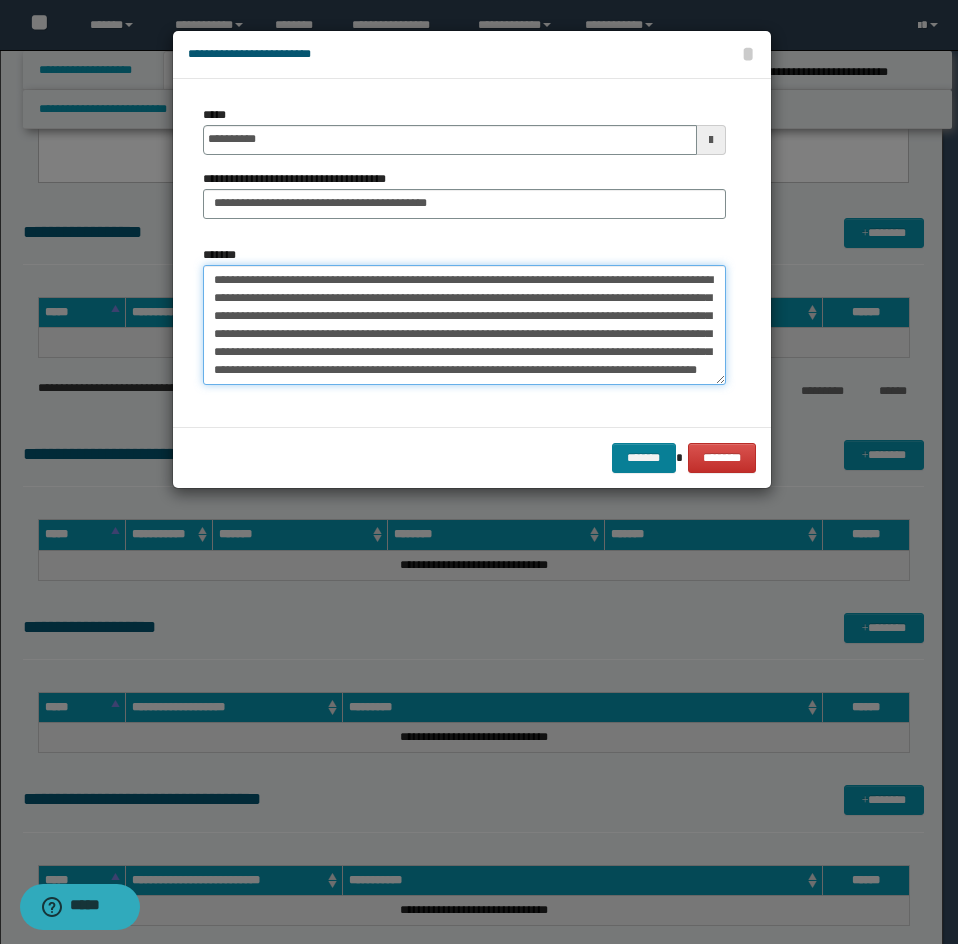 type on "**********" 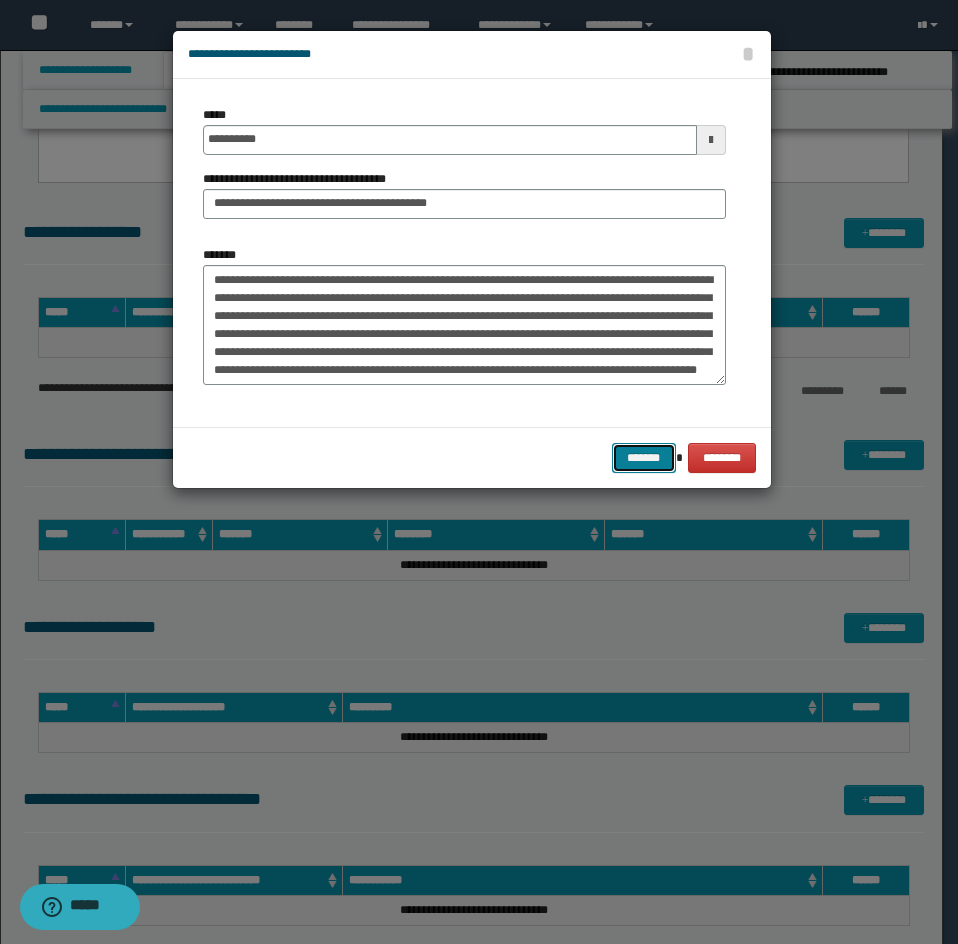 click on "*******" at bounding box center (644, 458) 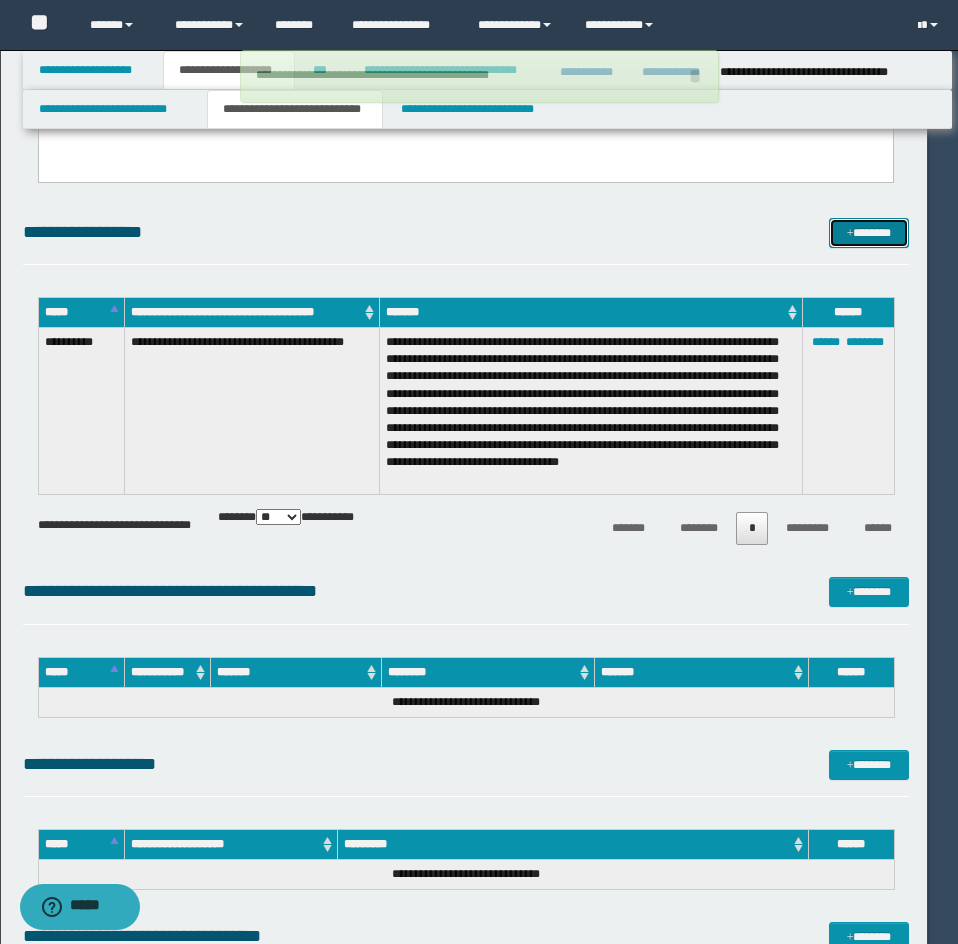 type 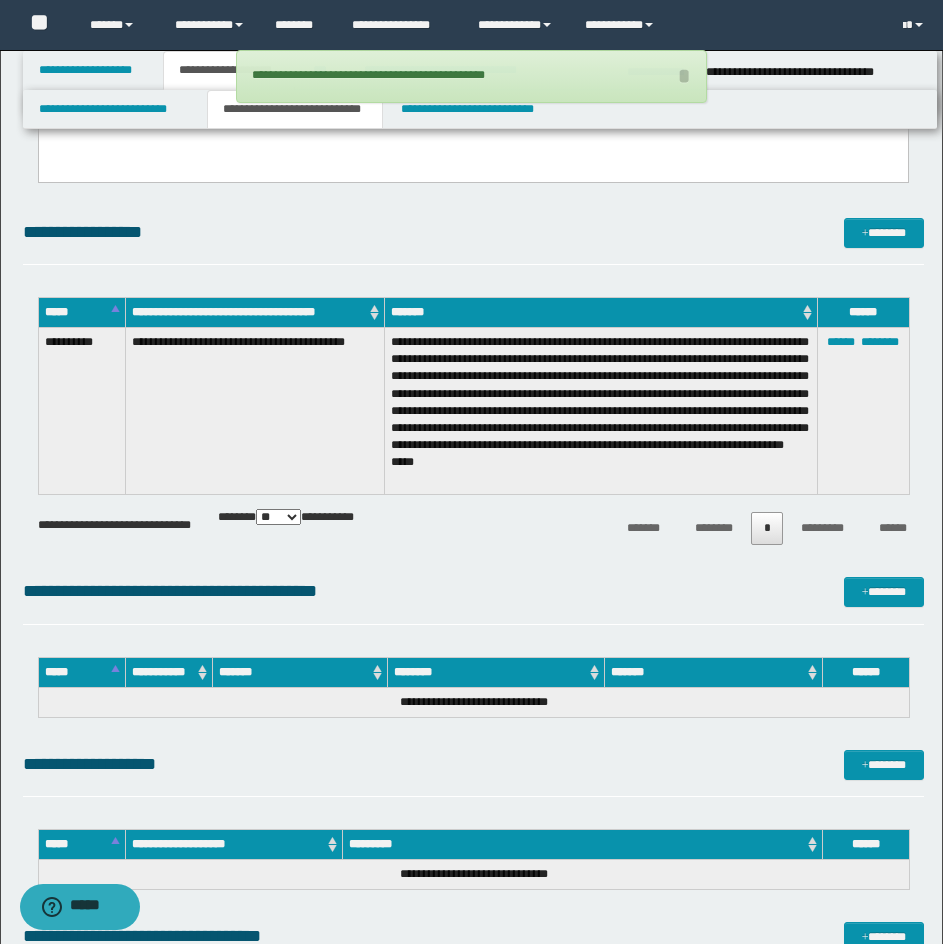 click on "**********" at bounding box center [473, 241] 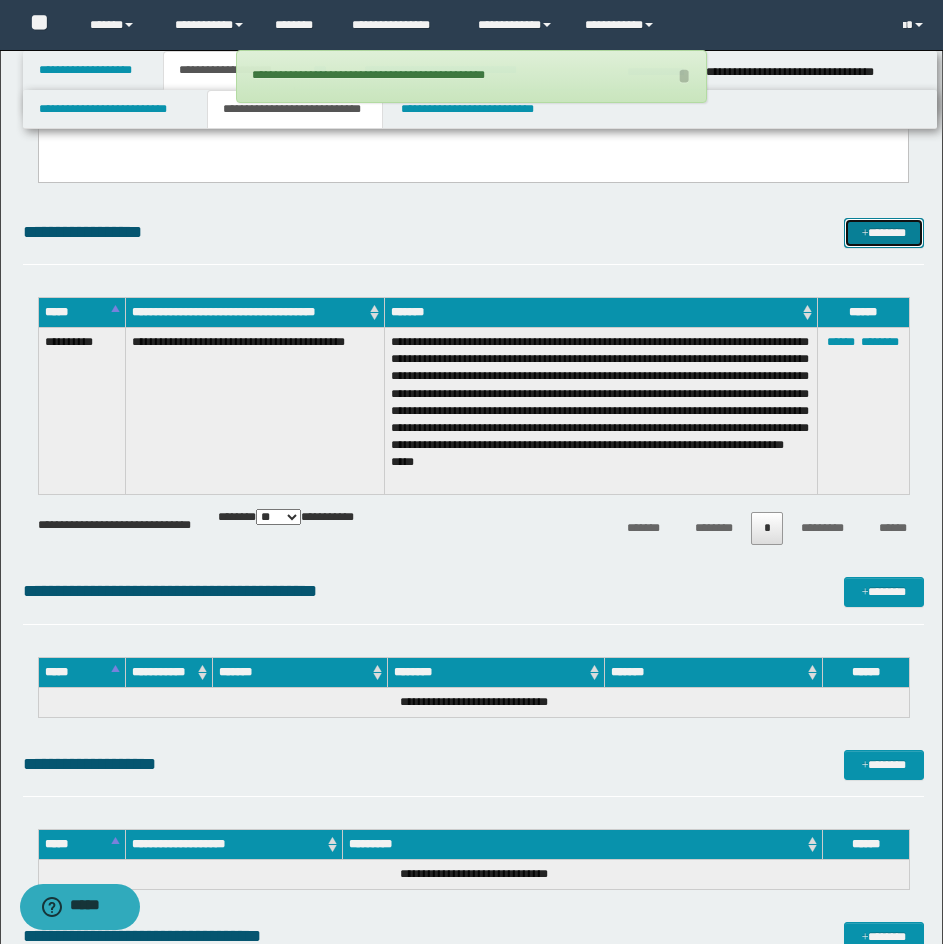 click at bounding box center [865, 234] 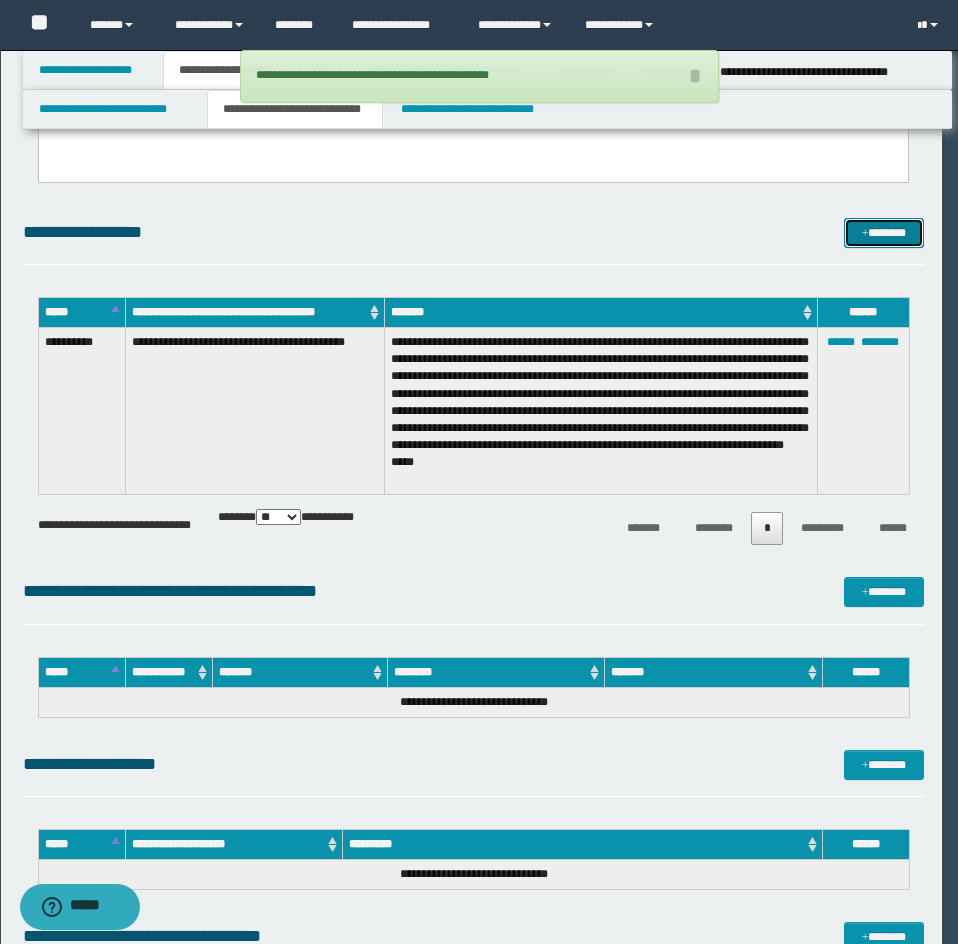 scroll, scrollTop: 0, scrollLeft: 0, axis: both 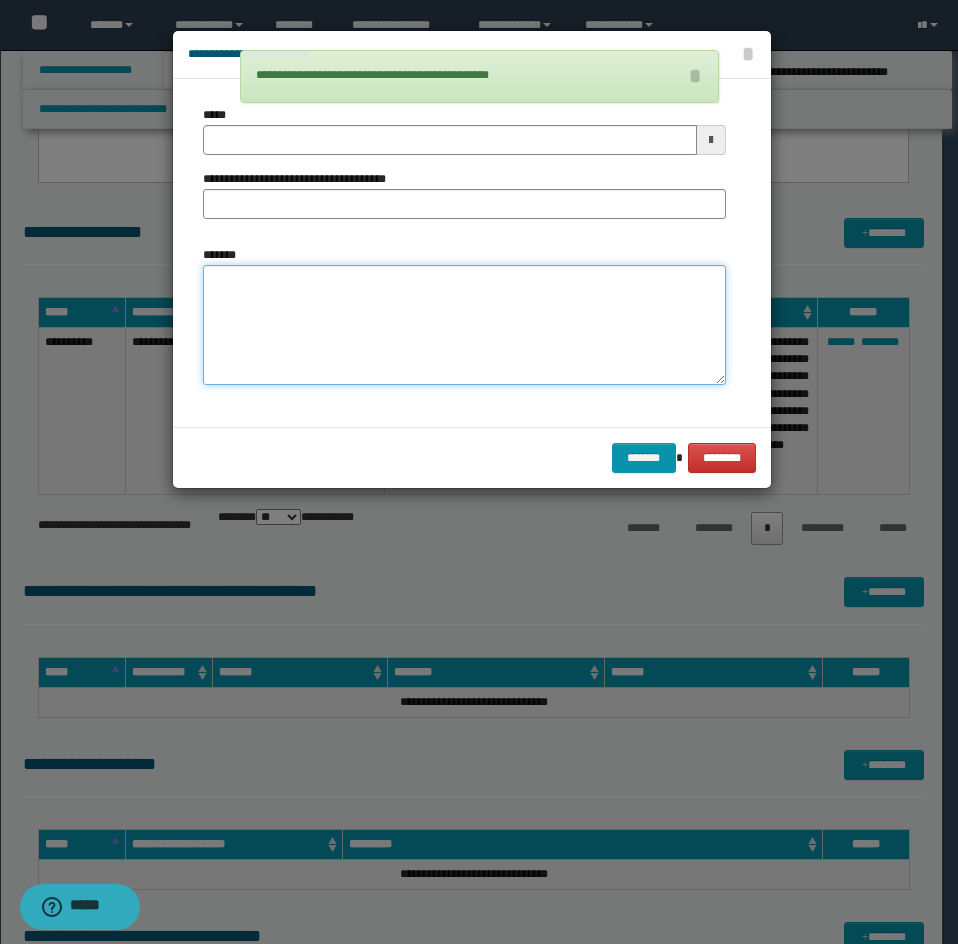 click on "*******" at bounding box center [464, 325] 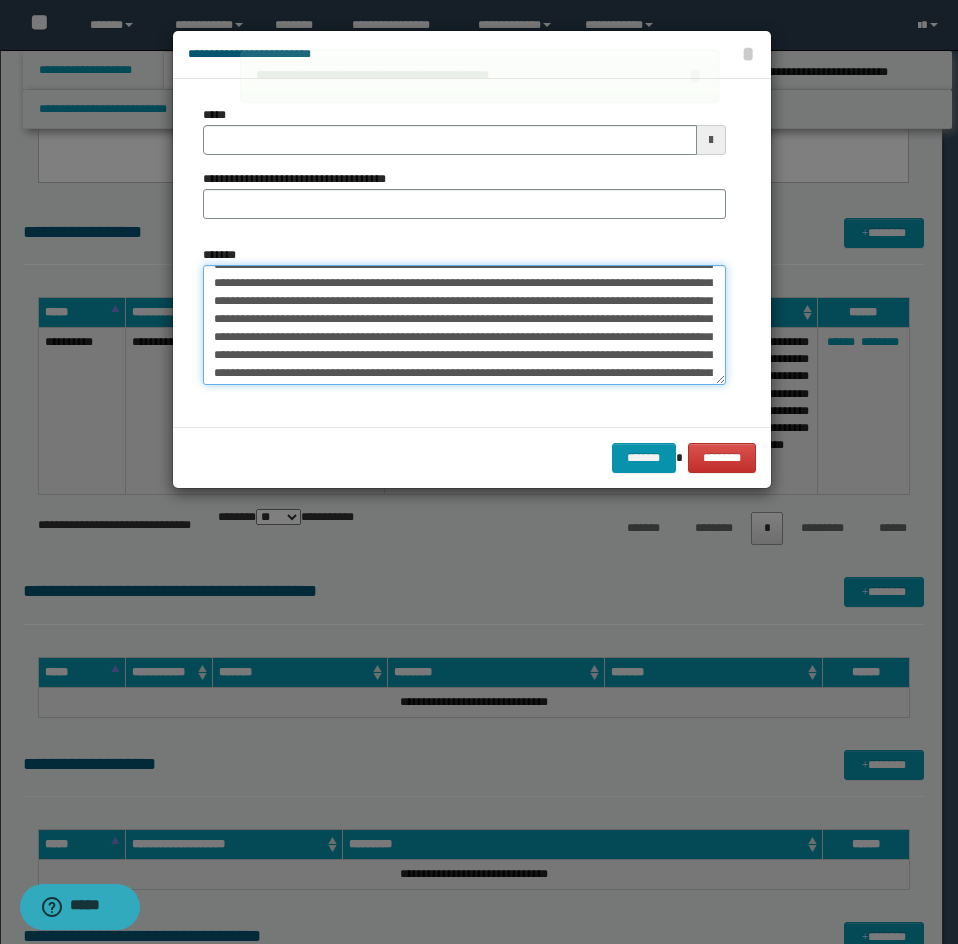 scroll, scrollTop: 0, scrollLeft: 0, axis: both 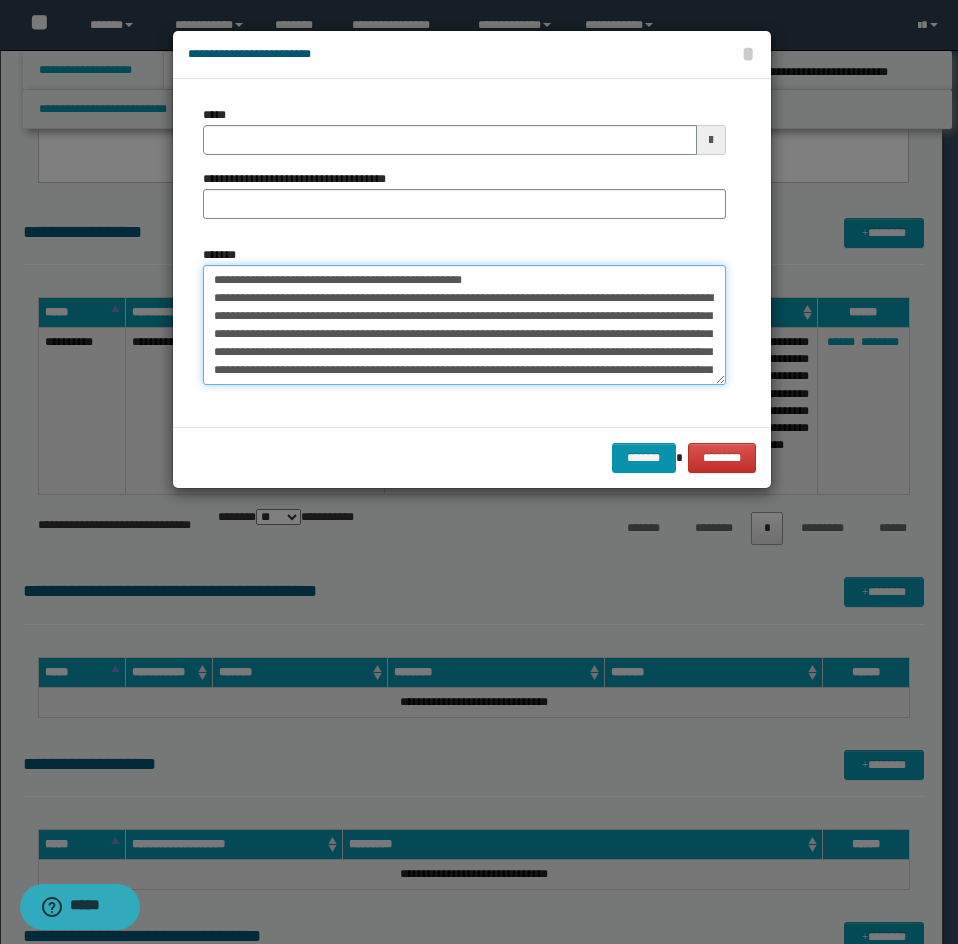 click on "*******" at bounding box center [464, 325] 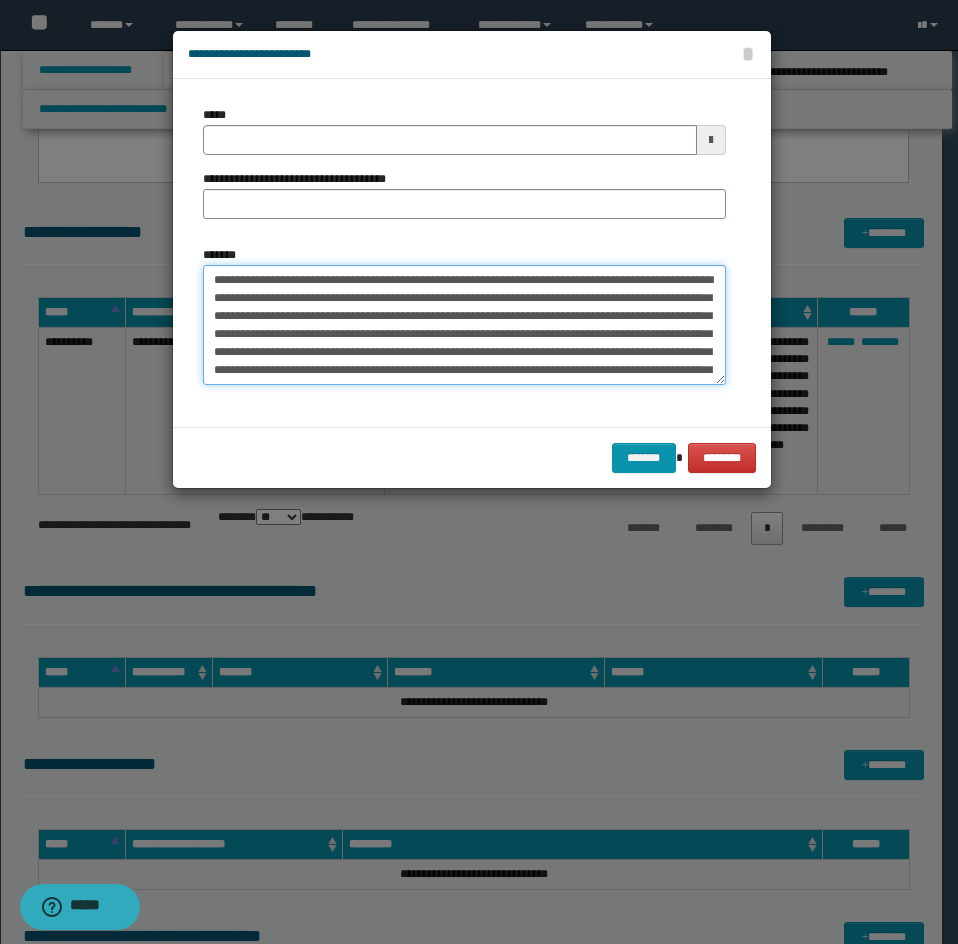 type 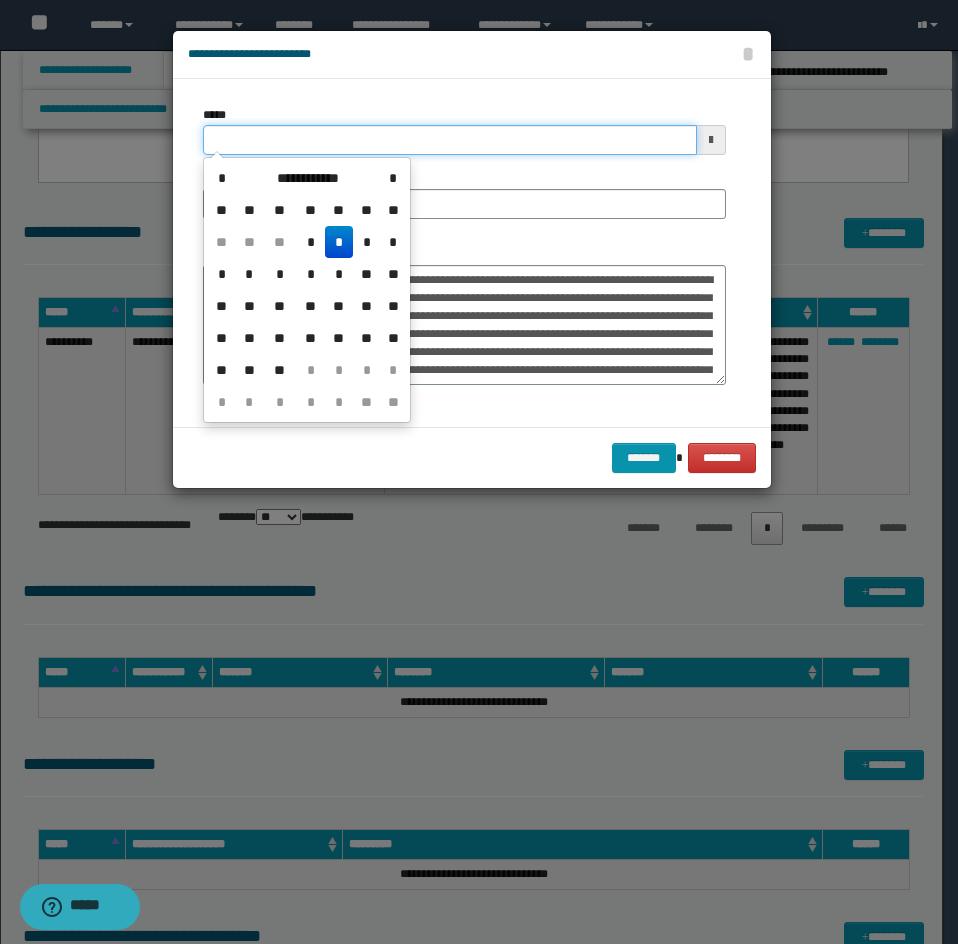 click on "*****" at bounding box center [450, 140] 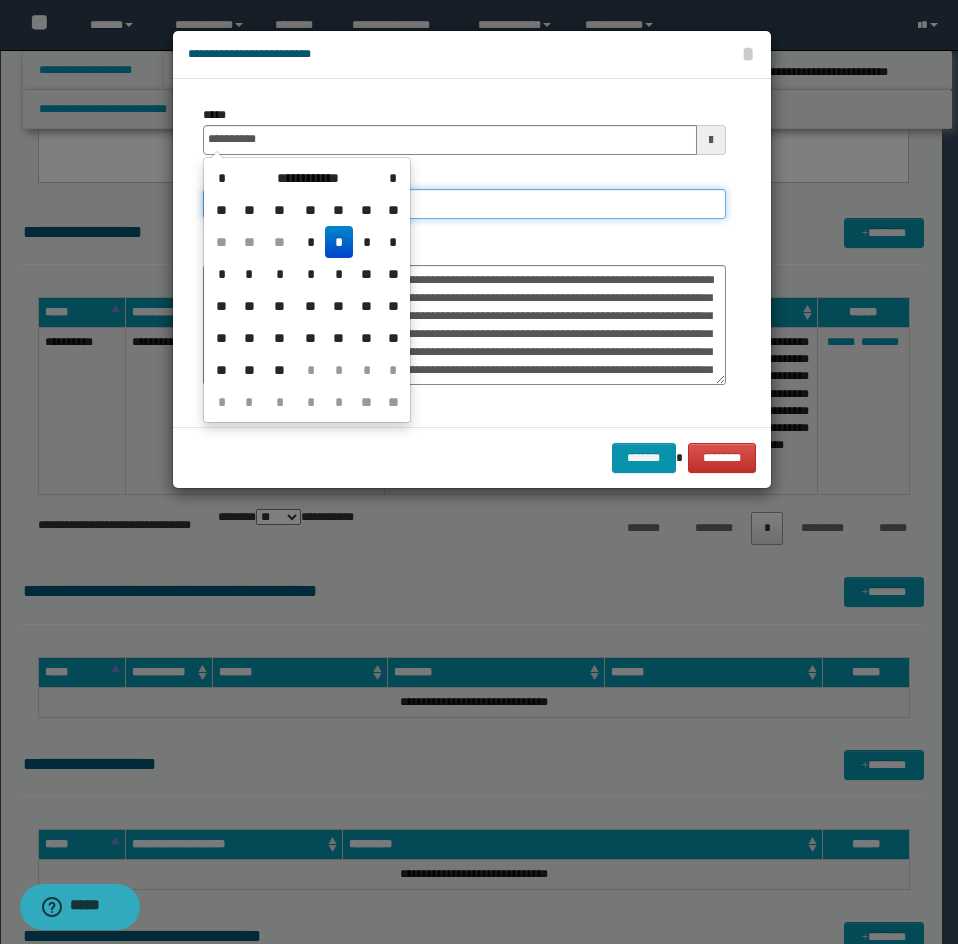 type on "**********" 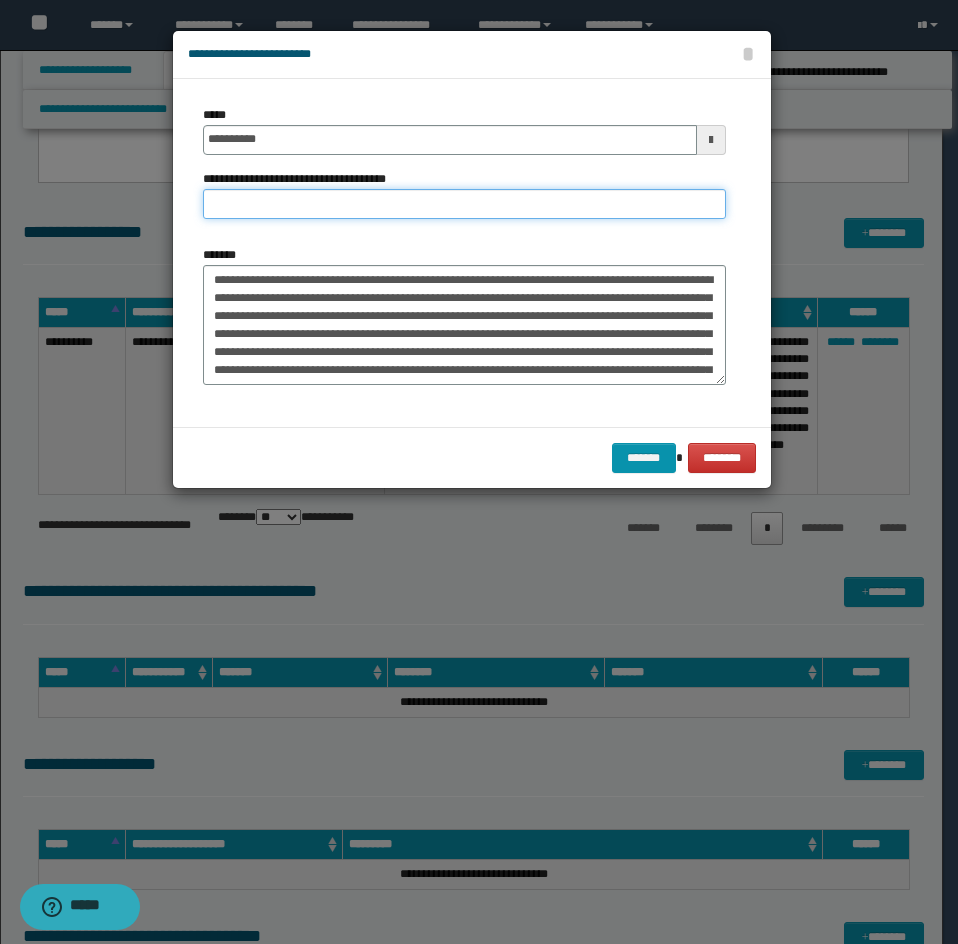 drag, startPoint x: 419, startPoint y: 217, endPoint x: 385, endPoint y: 201, distance: 37.576588 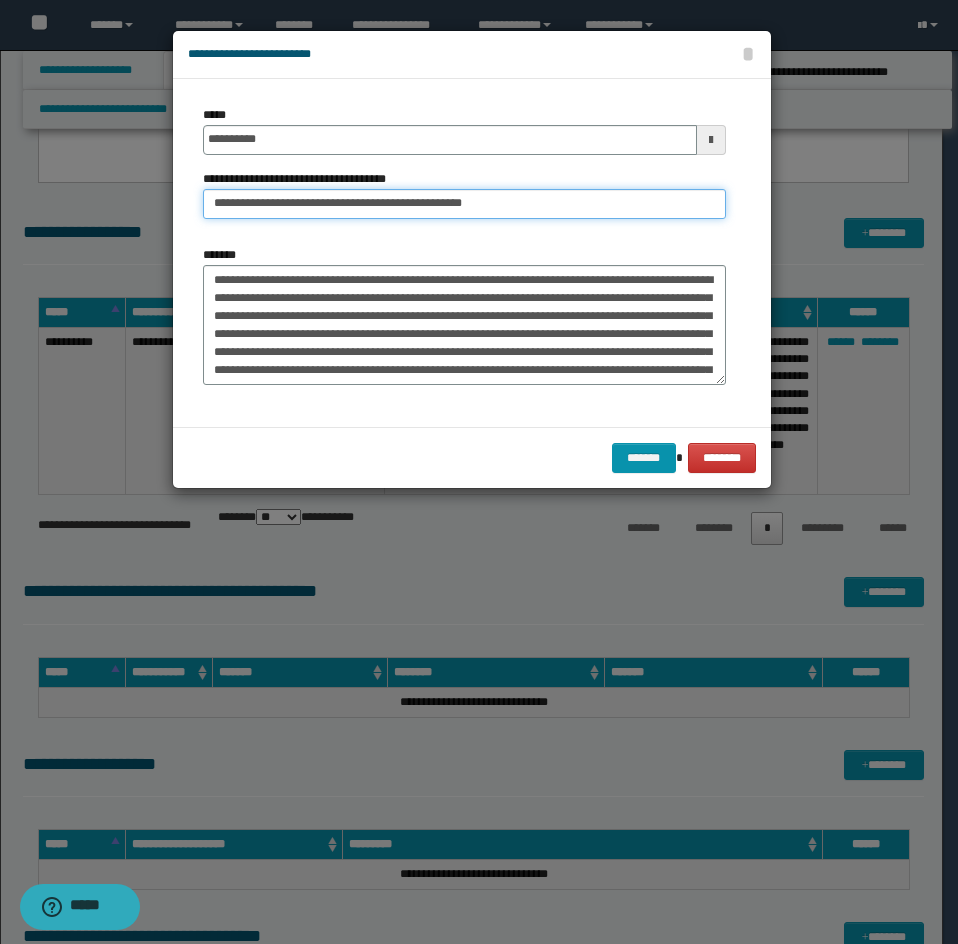 drag, startPoint x: 284, startPoint y: 205, endPoint x: 182, endPoint y: 223, distance: 103.57606 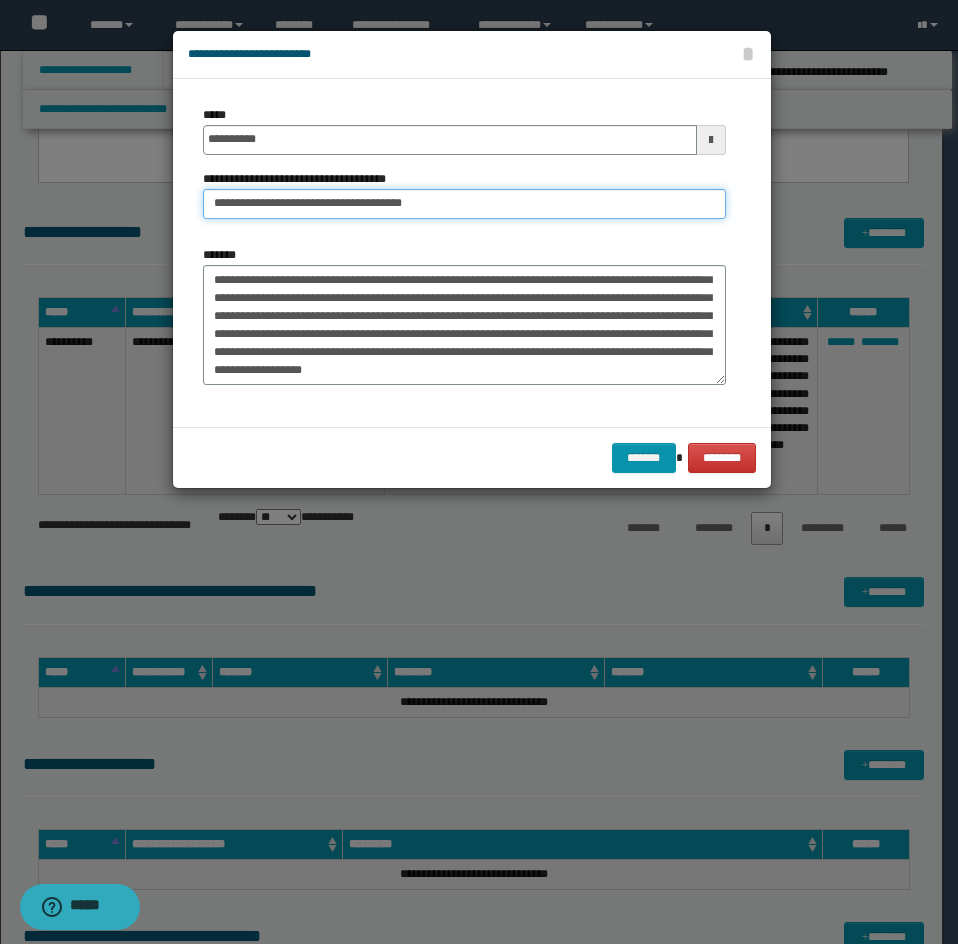 scroll, scrollTop: 234, scrollLeft: 0, axis: vertical 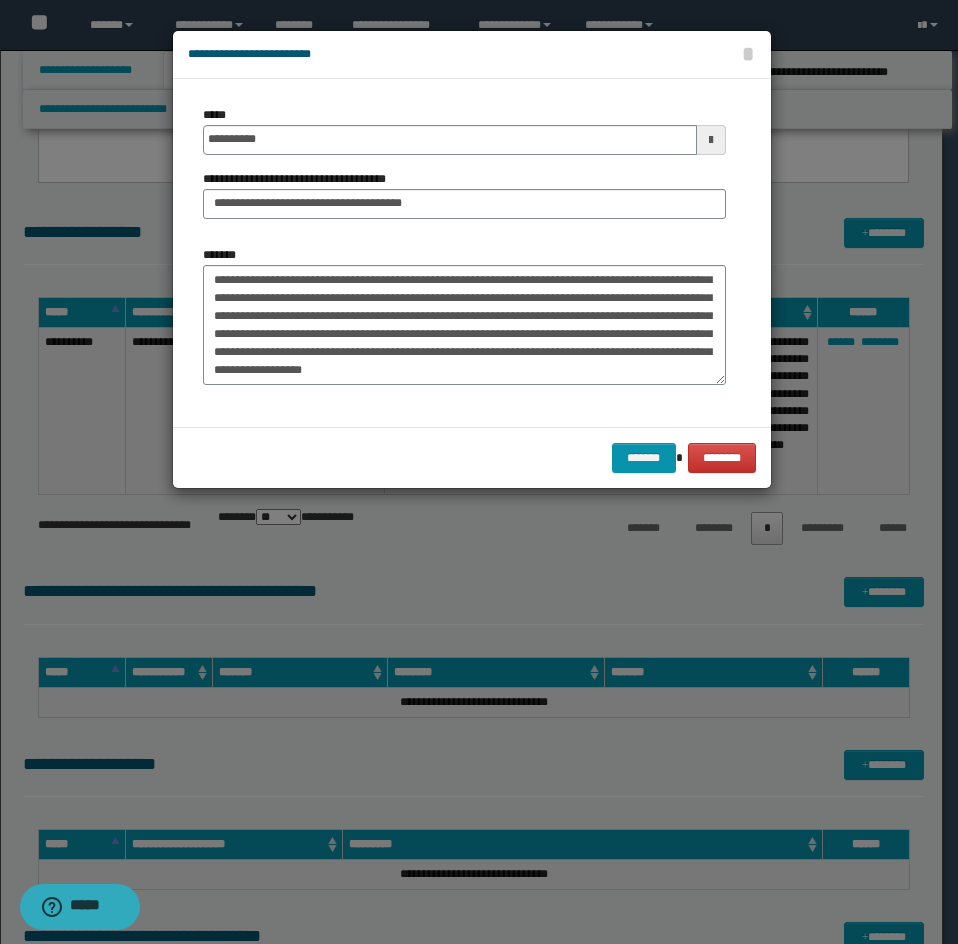 drag, startPoint x: 598, startPoint y: 439, endPoint x: 626, endPoint y: 443, distance: 28.284271 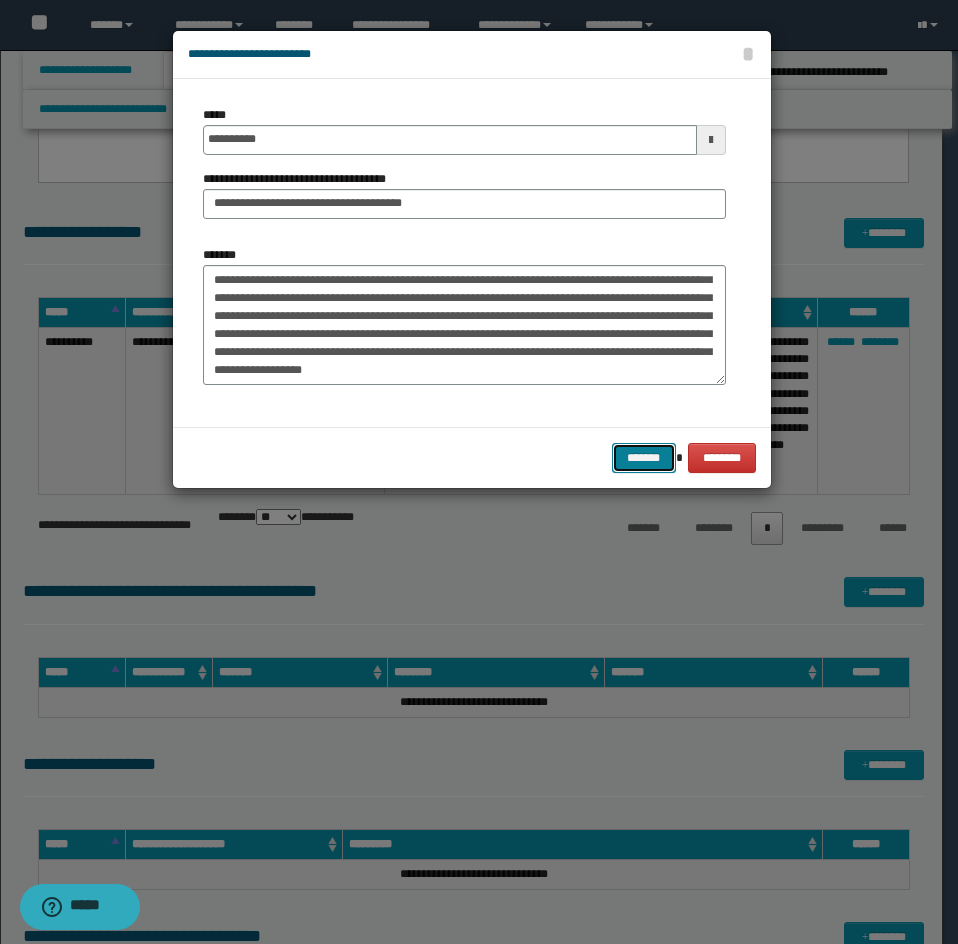 drag, startPoint x: 626, startPoint y: 443, endPoint x: 743, endPoint y: 409, distance: 121.84006 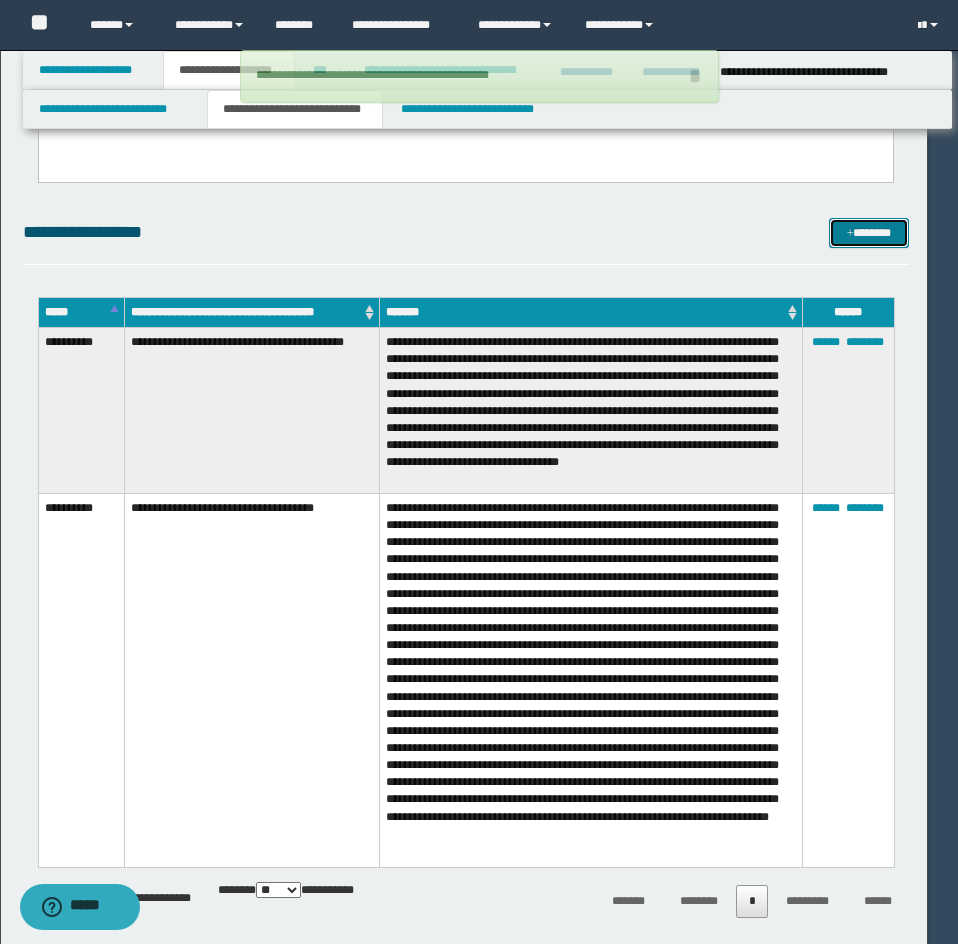 type 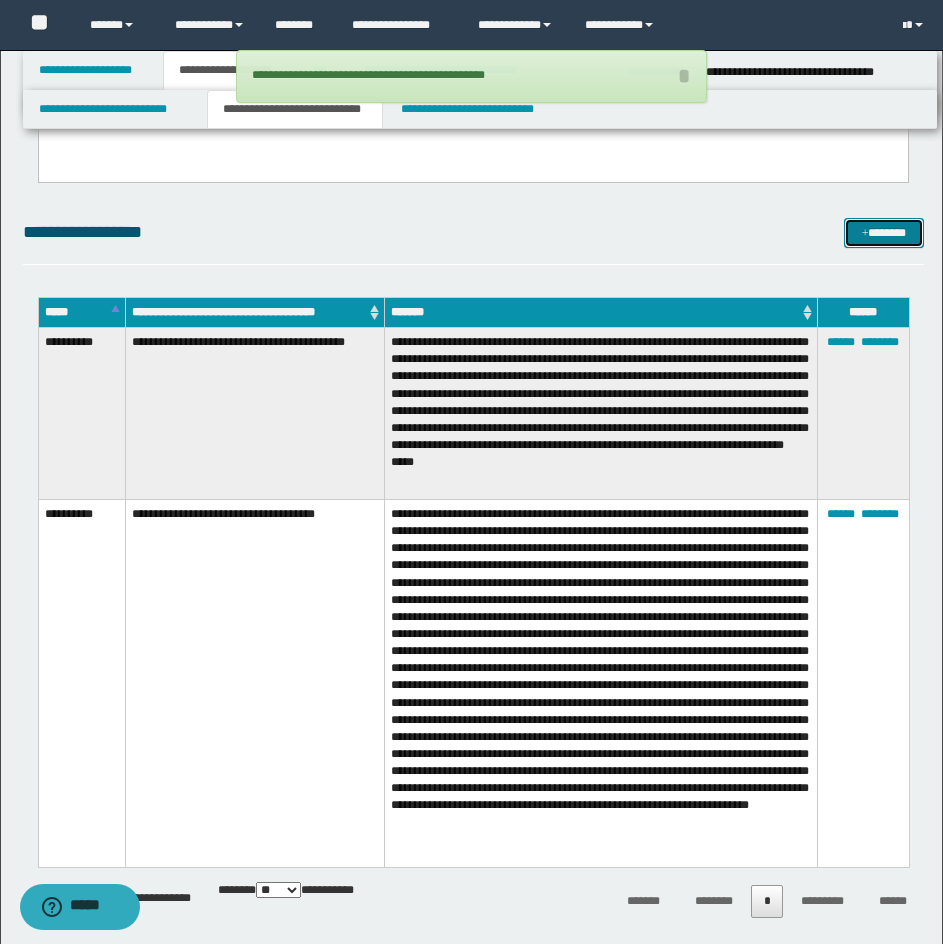 click on "*******" at bounding box center (884, 233) 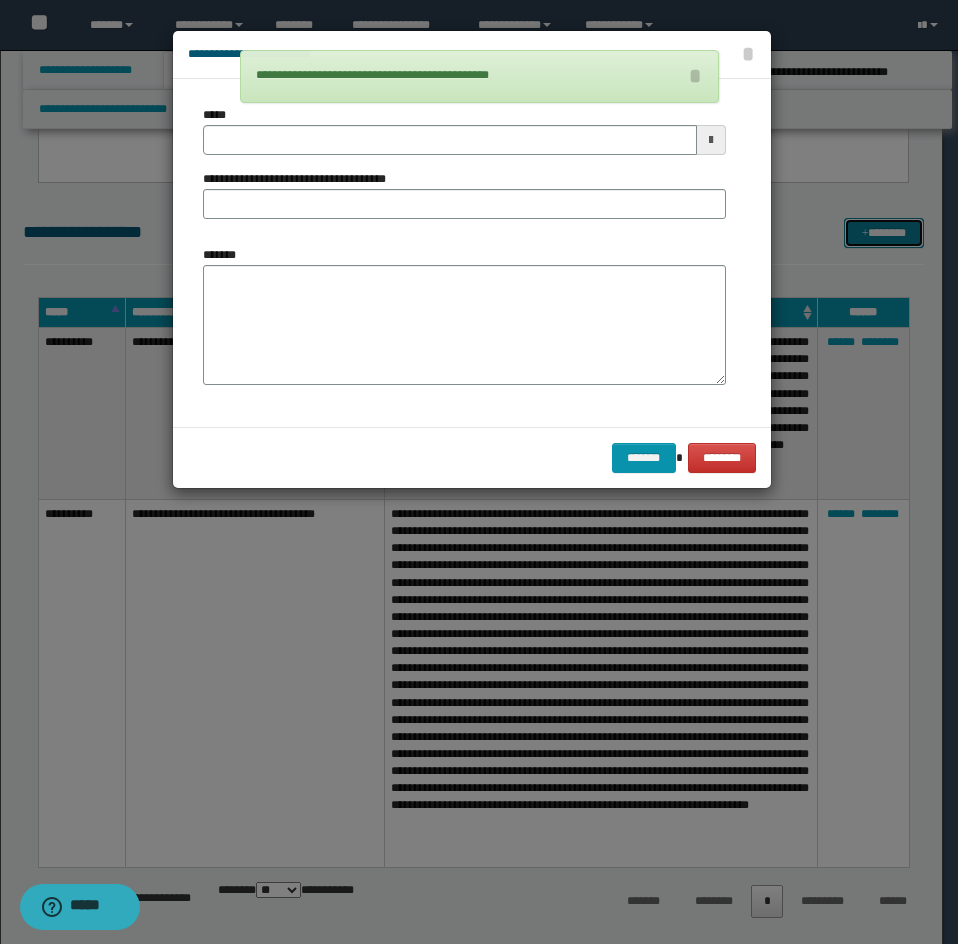 scroll, scrollTop: 0, scrollLeft: 0, axis: both 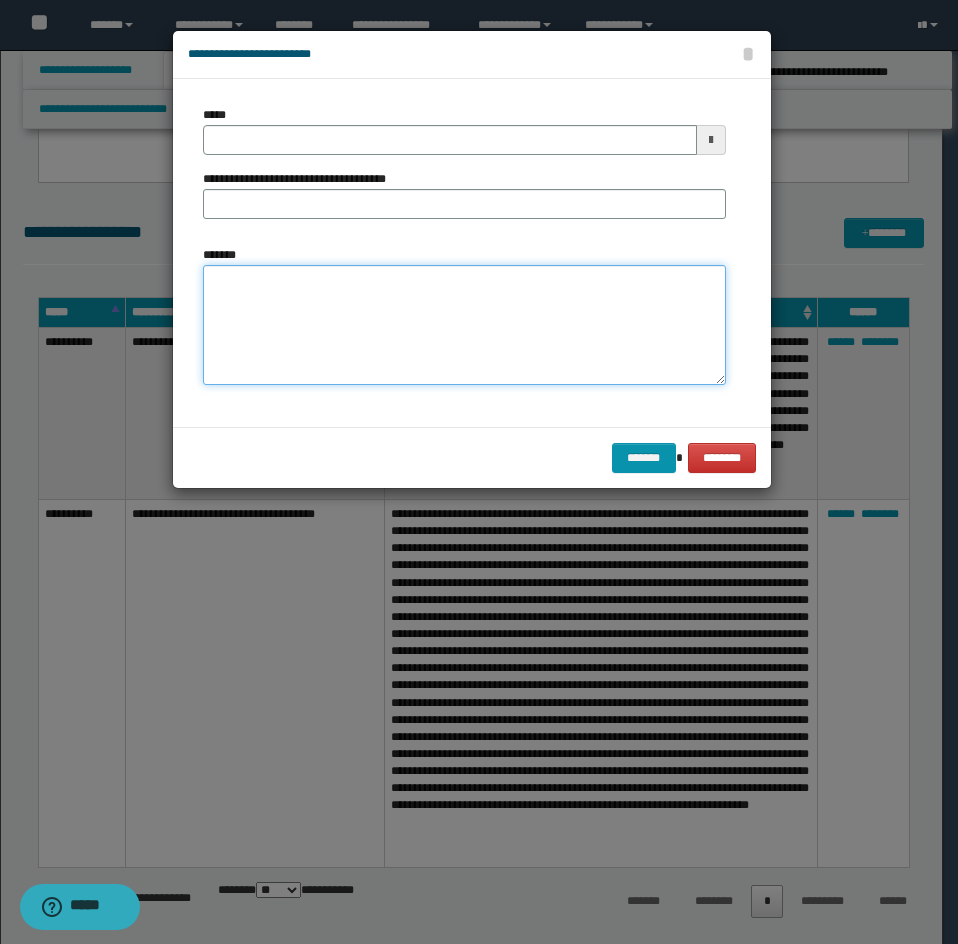 click on "*******" at bounding box center [464, 325] 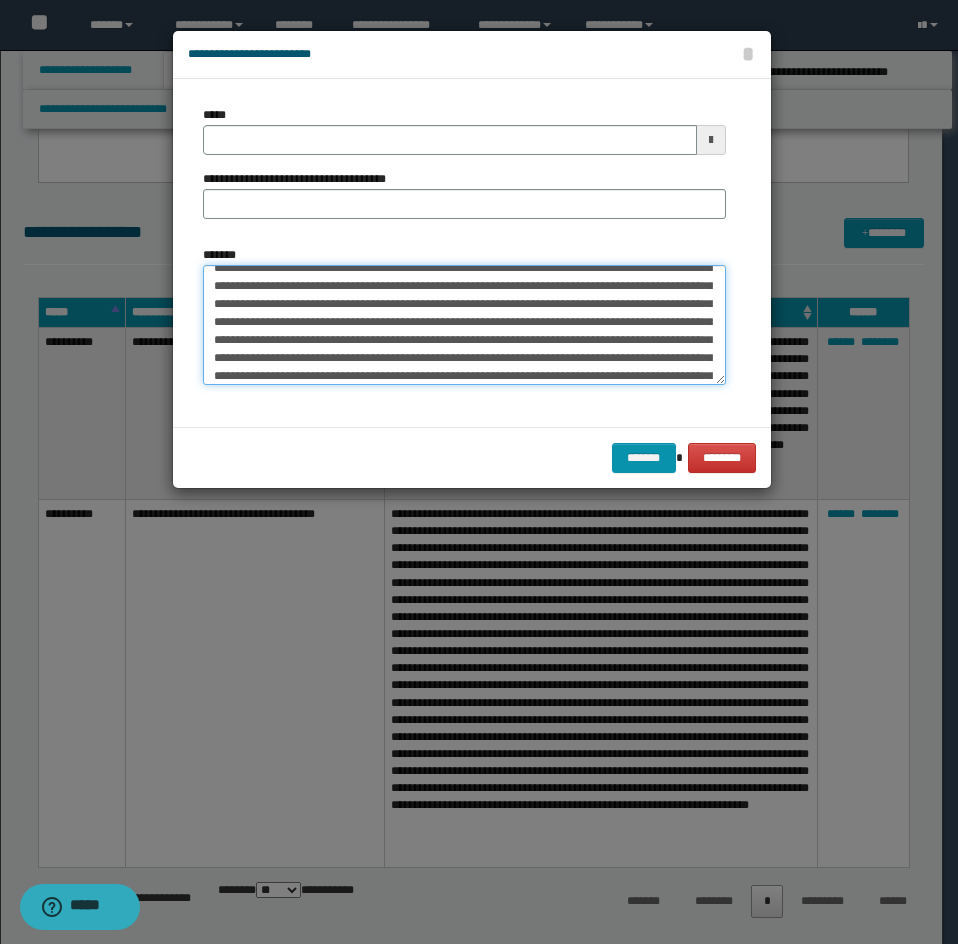 scroll, scrollTop: 0, scrollLeft: 0, axis: both 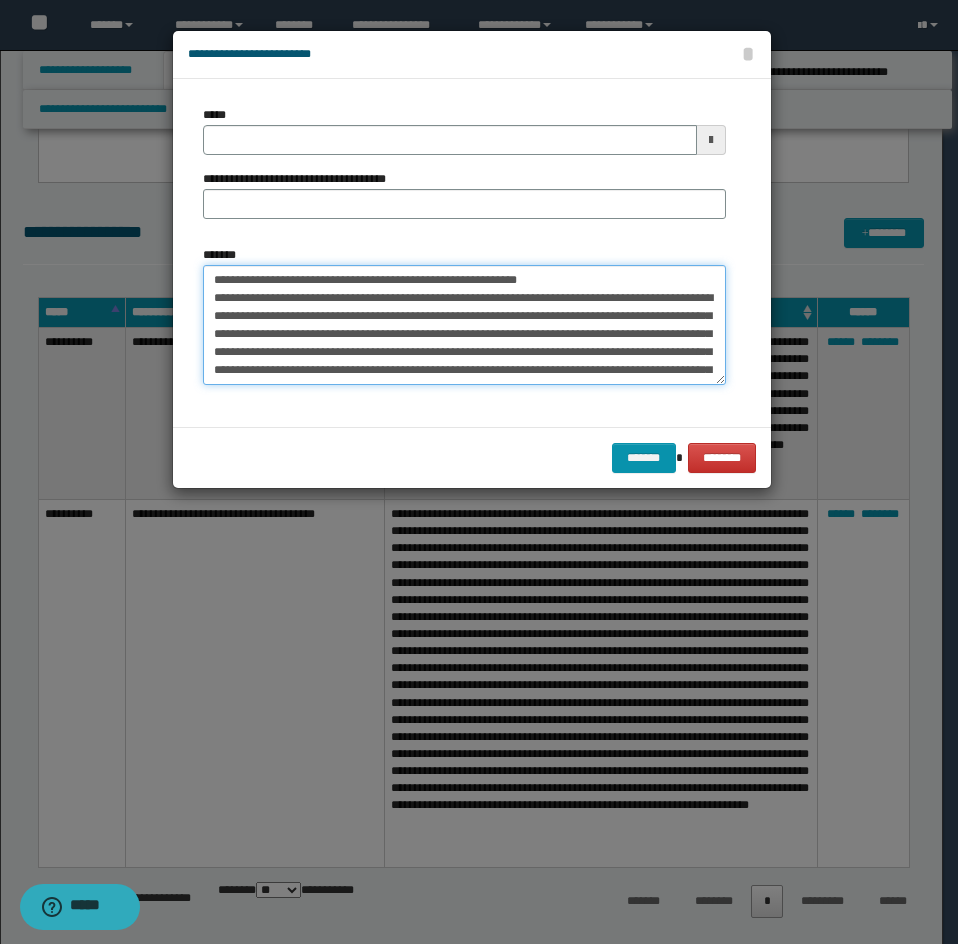 click on "*******" at bounding box center (464, 325) 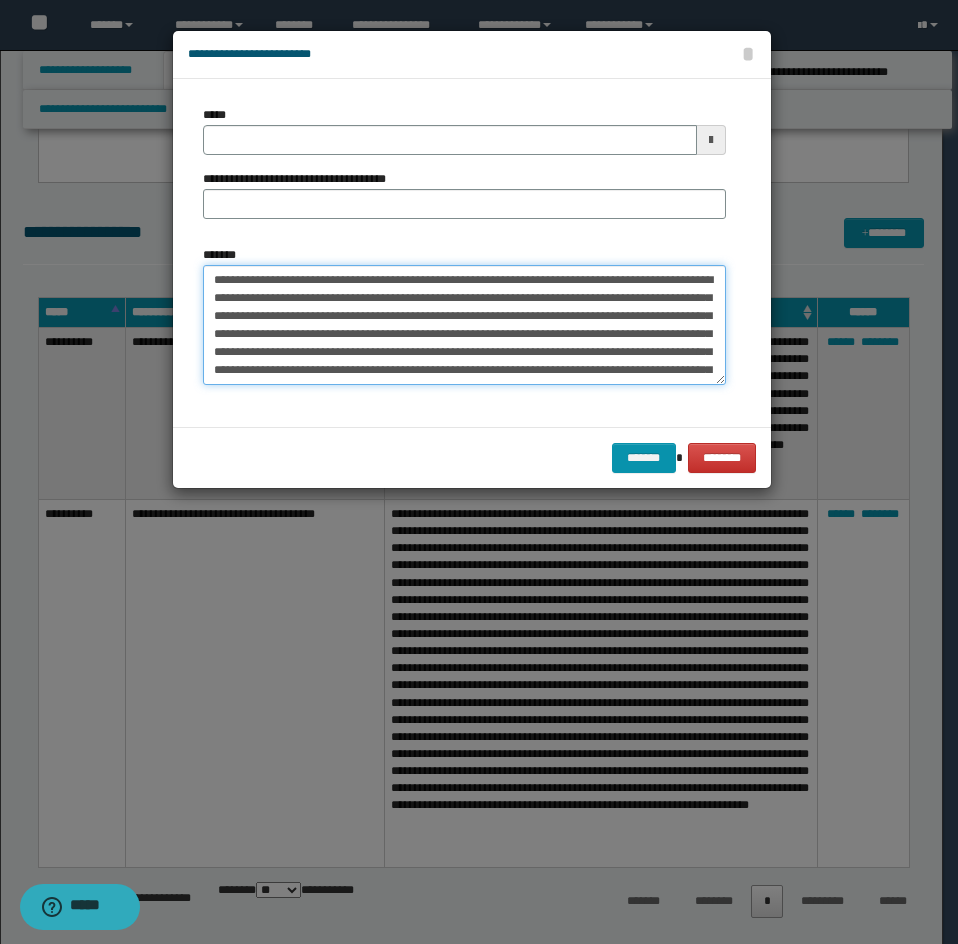 type 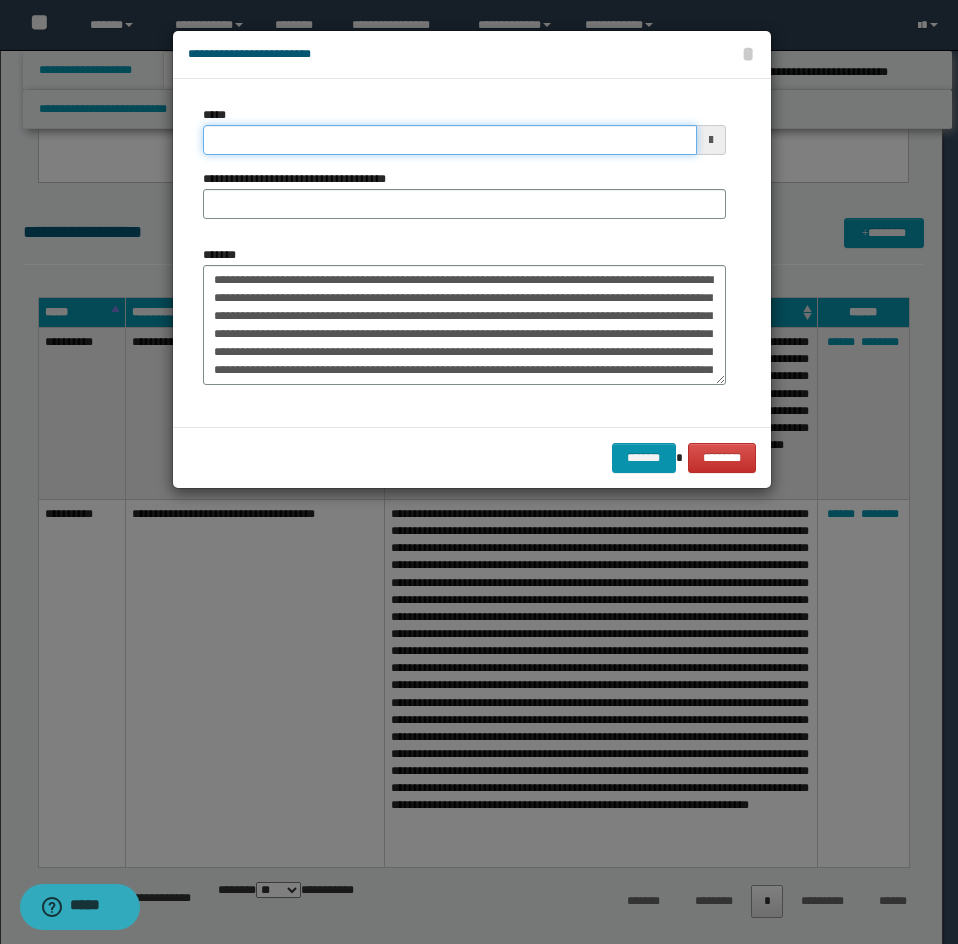 drag, startPoint x: 262, startPoint y: 150, endPoint x: 433, endPoint y: 200, distance: 178.16003 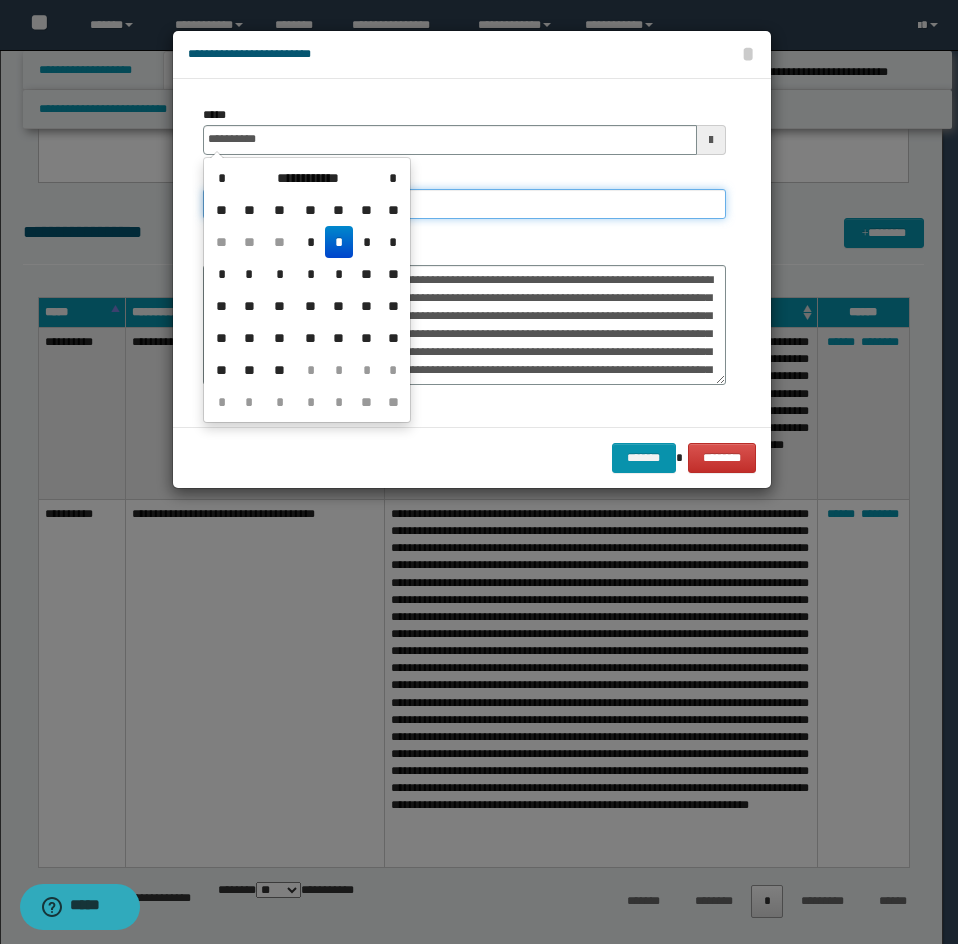 type on "**********" 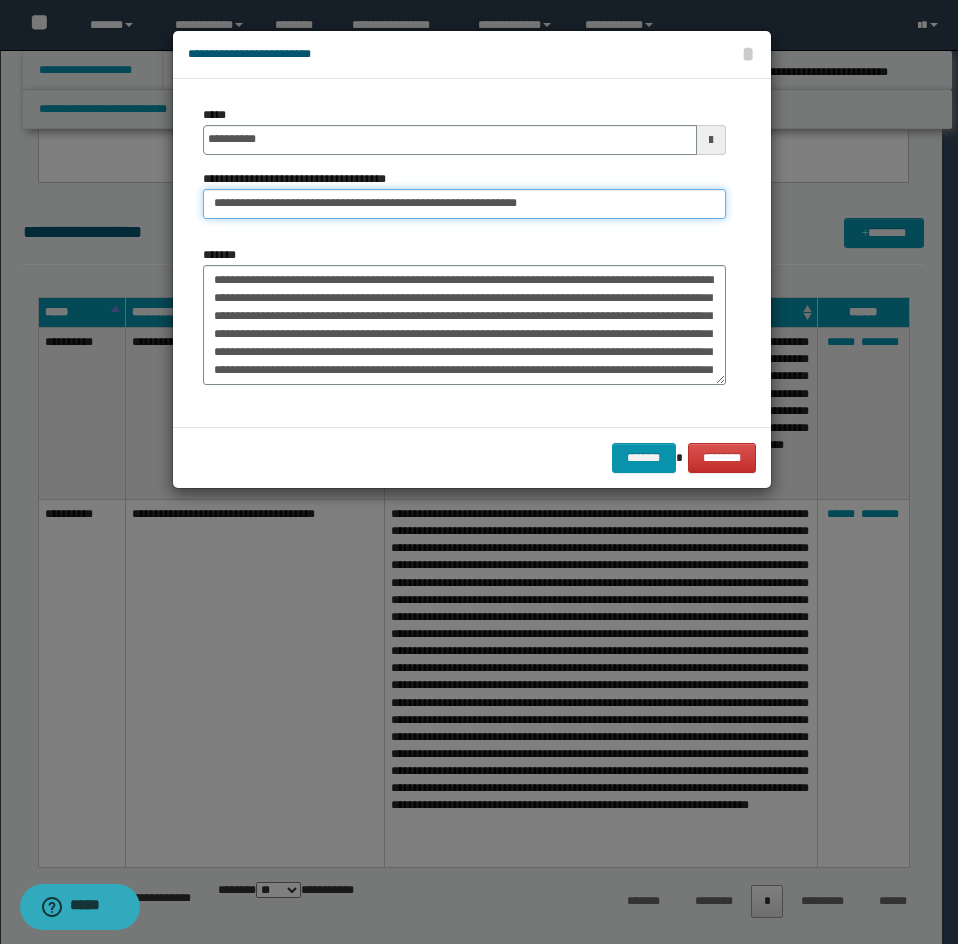 drag, startPoint x: 249, startPoint y: 212, endPoint x: 180, endPoint y: 229, distance: 71.063354 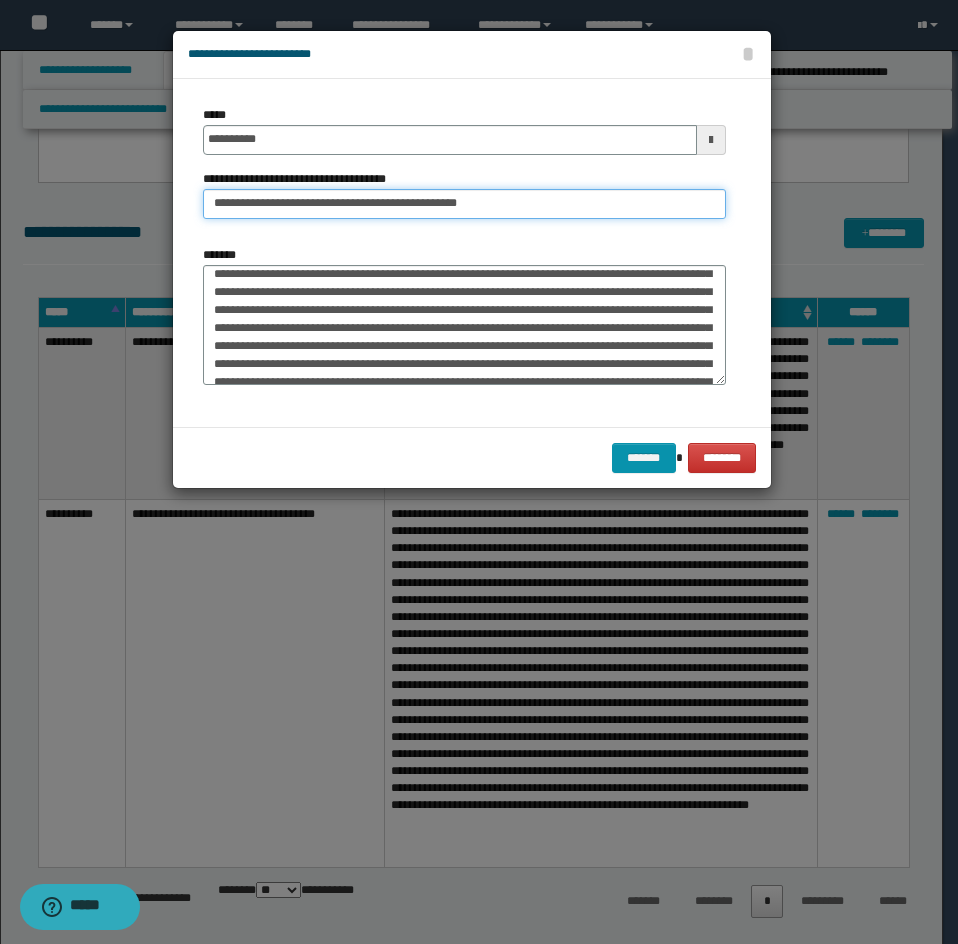 type on "**********" 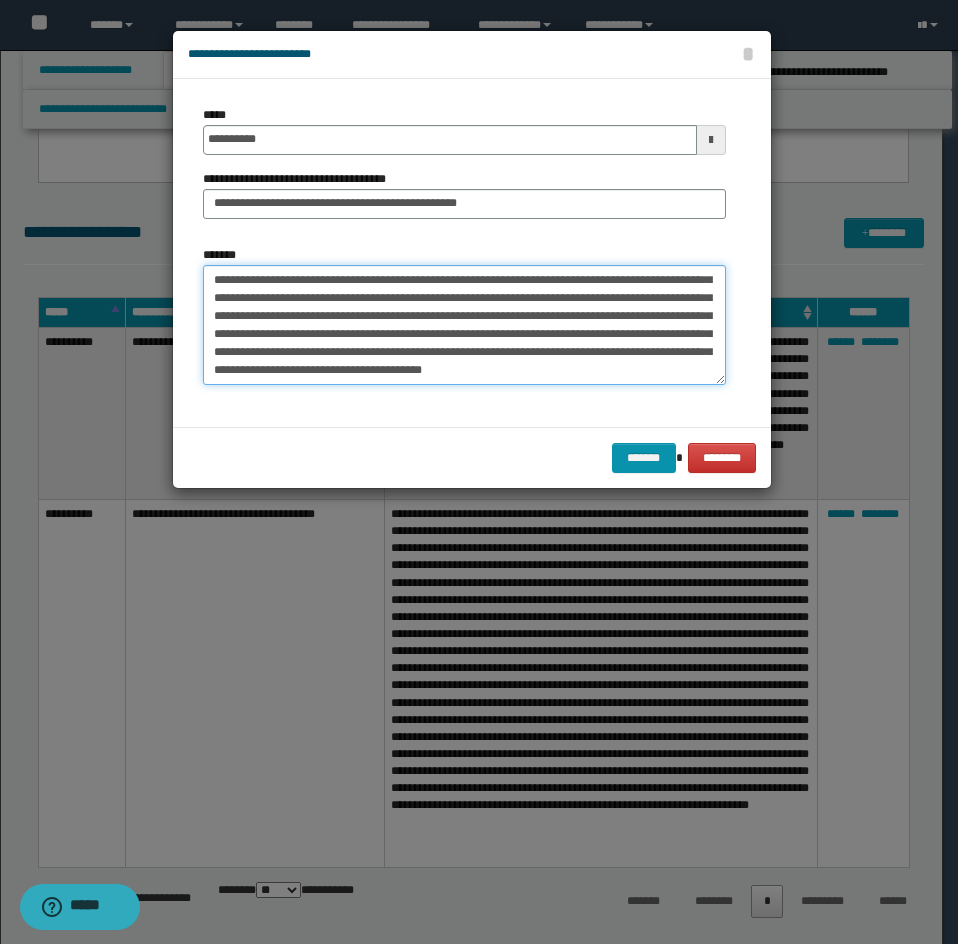 drag, startPoint x: 209, startPoint y: 303, endPoint x: 267, endPoint y: 410, distance: 121.70867 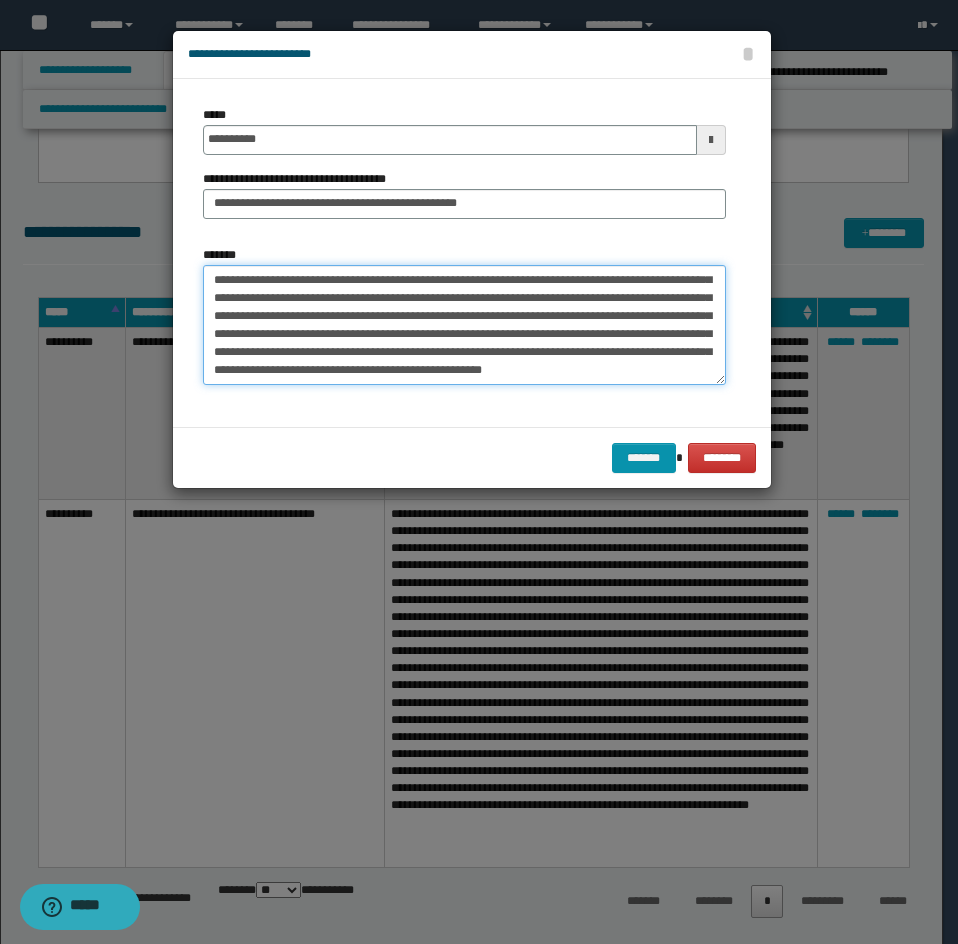 scroll, scrollTop: 540, scrollLeft: 0, axis: vertical 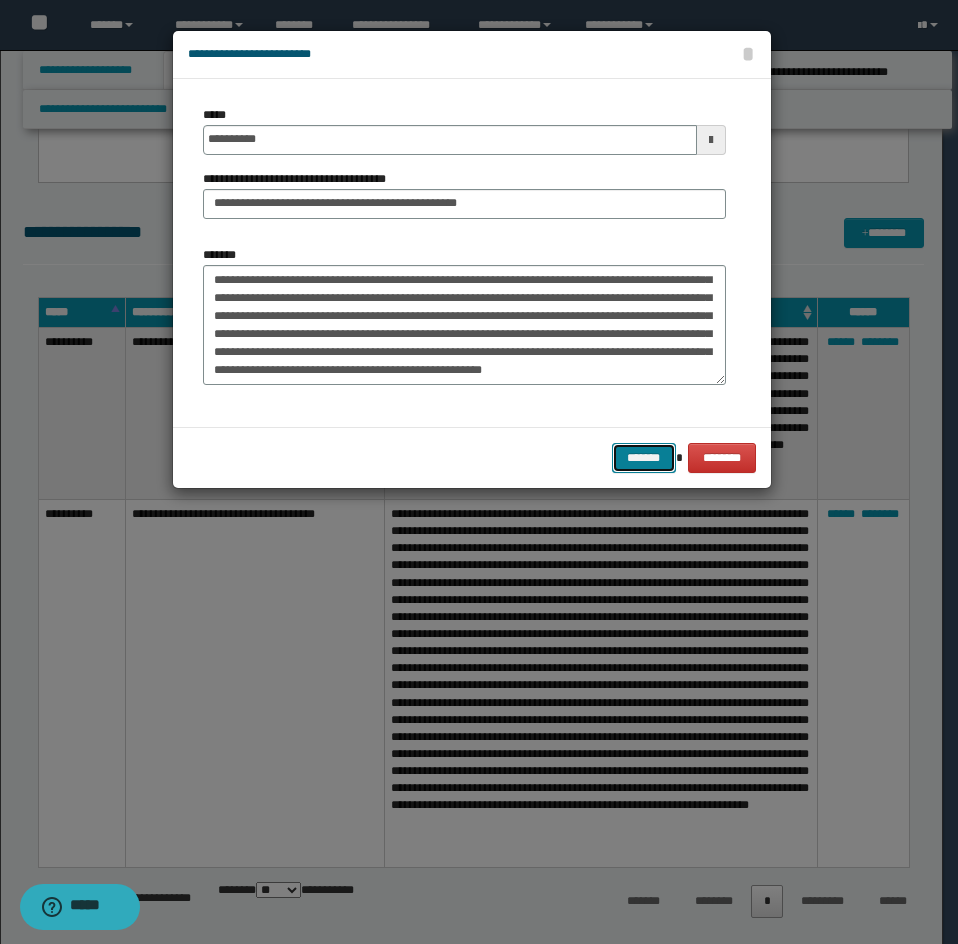 click on "*******" at bounding box center [644, 458] 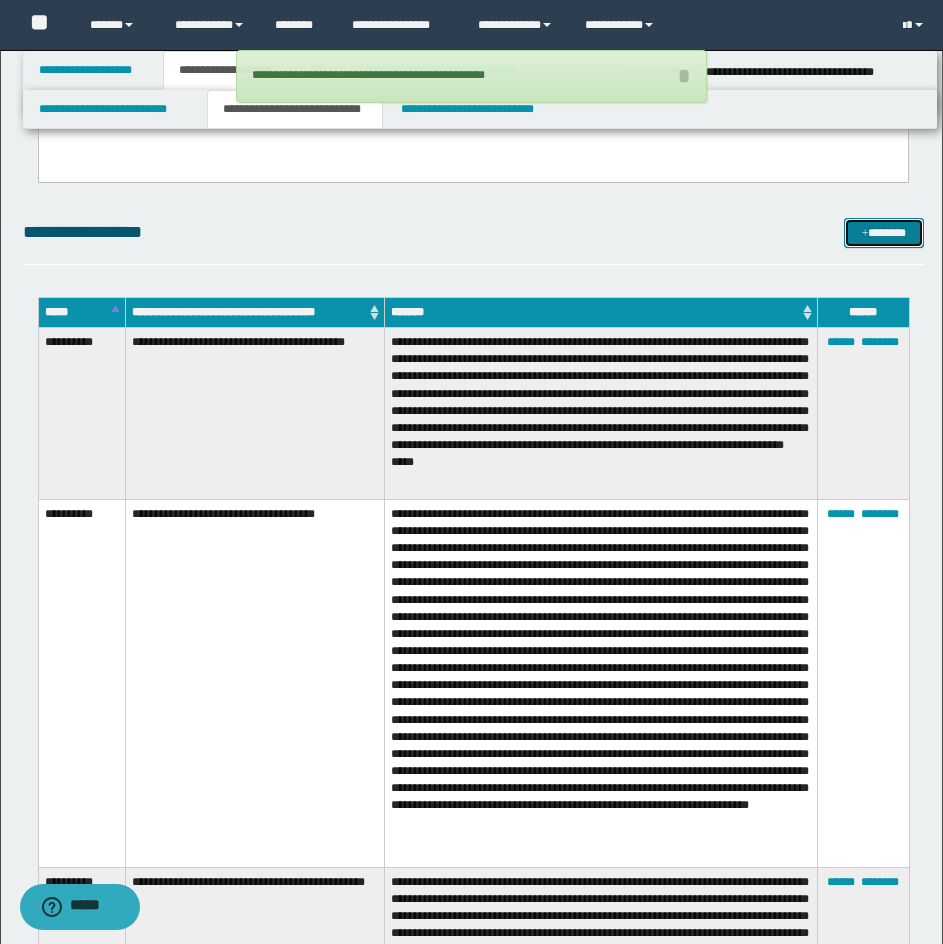 click on "*******" at bounding box center [884, 233] 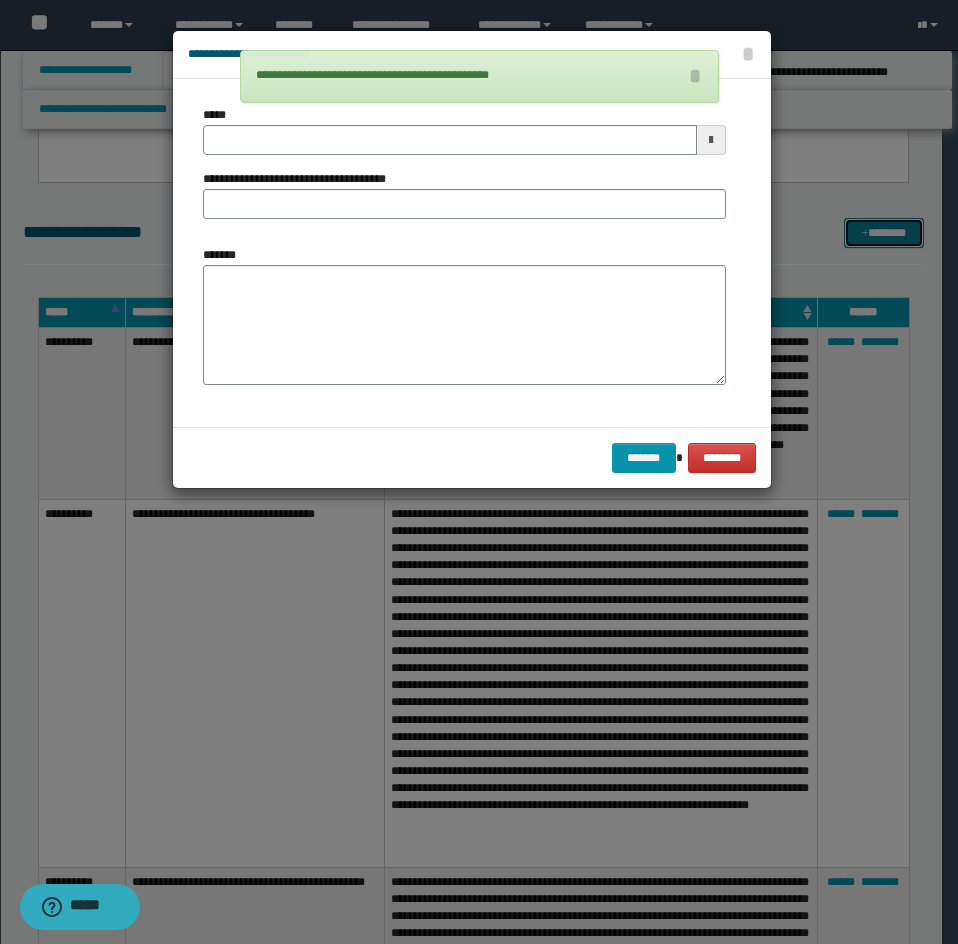 scroll, scrollTop: 0, scrollLeft: 0, axis: both 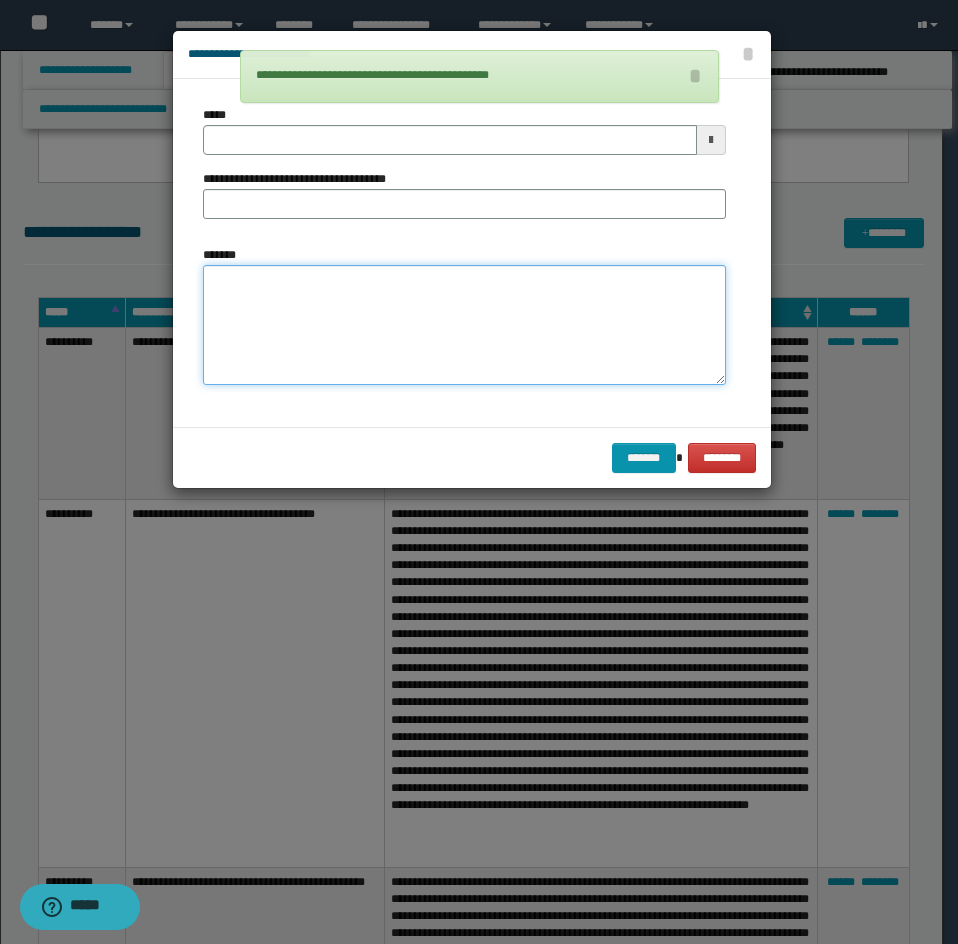 click on "*******" at bounding box center (464, 325) 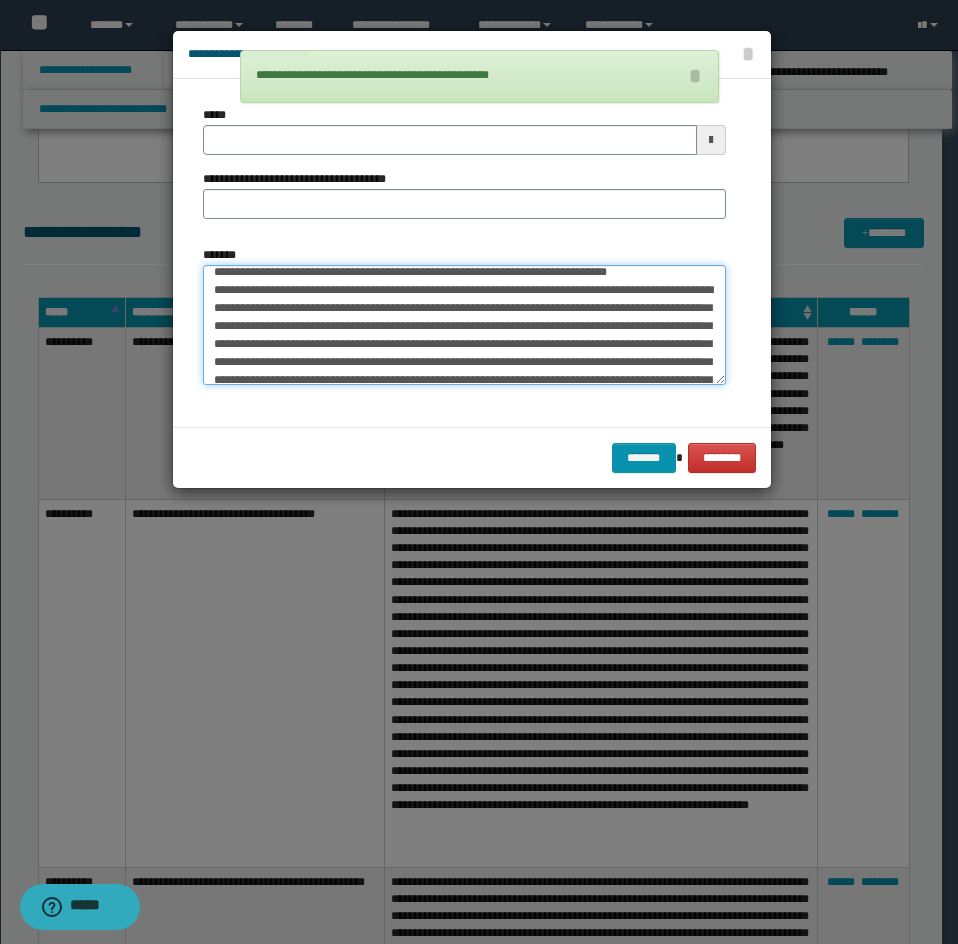 scroll, scrollTop: 0, scrollLeft: 0, axis: both 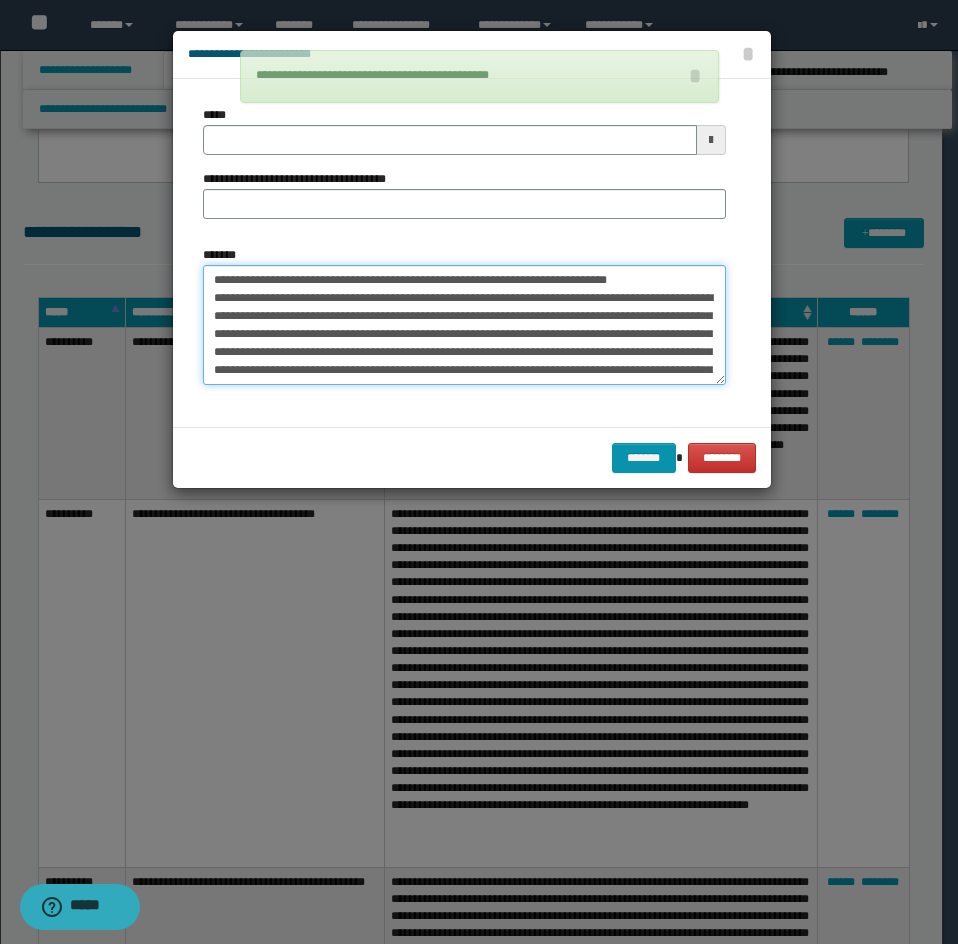 click on "*******" at bounding box center (464, 325) 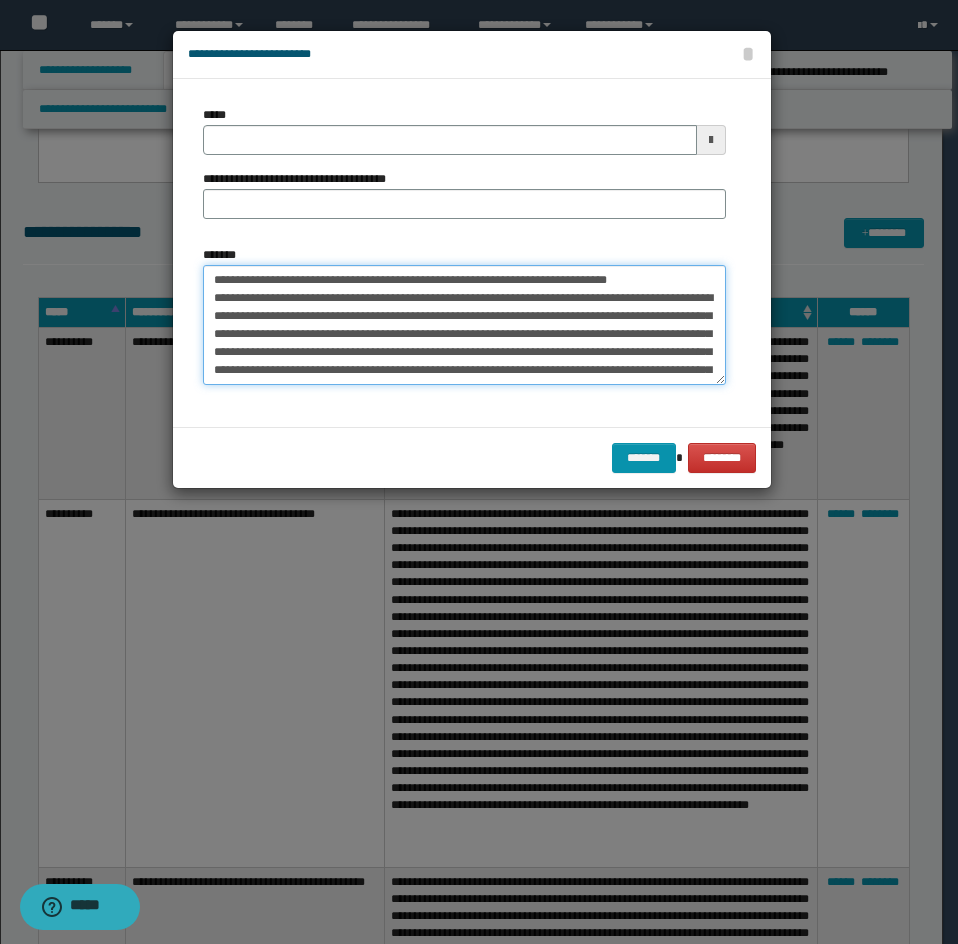 click on "*******" at bounding box center [464, 325] 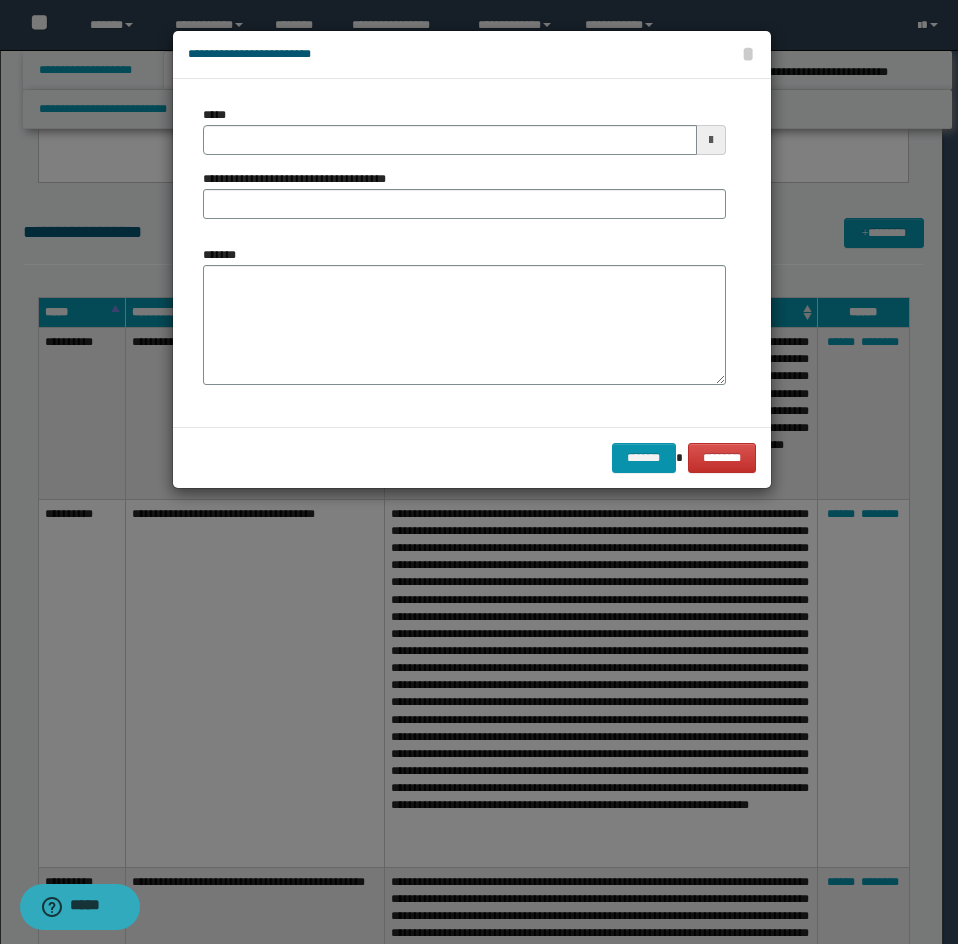 click on "**********" at bounding box center [464, 170] 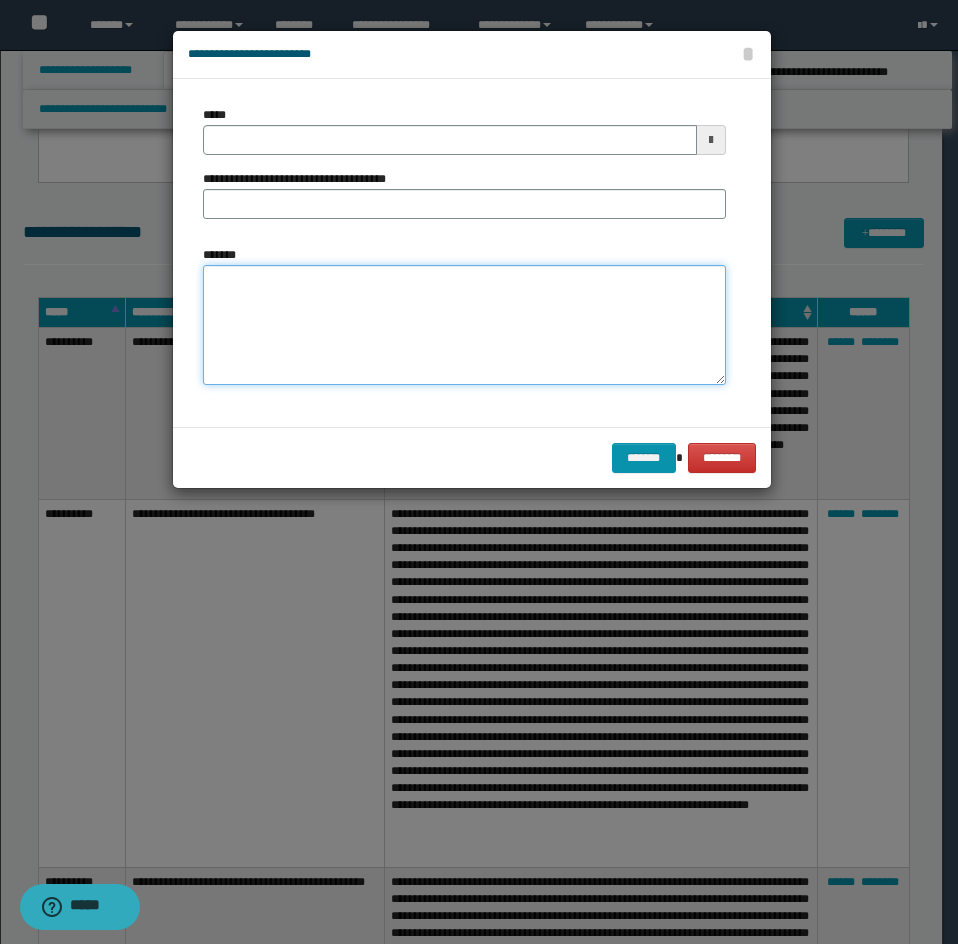 click on "*******" at bounding box center [464, 325] 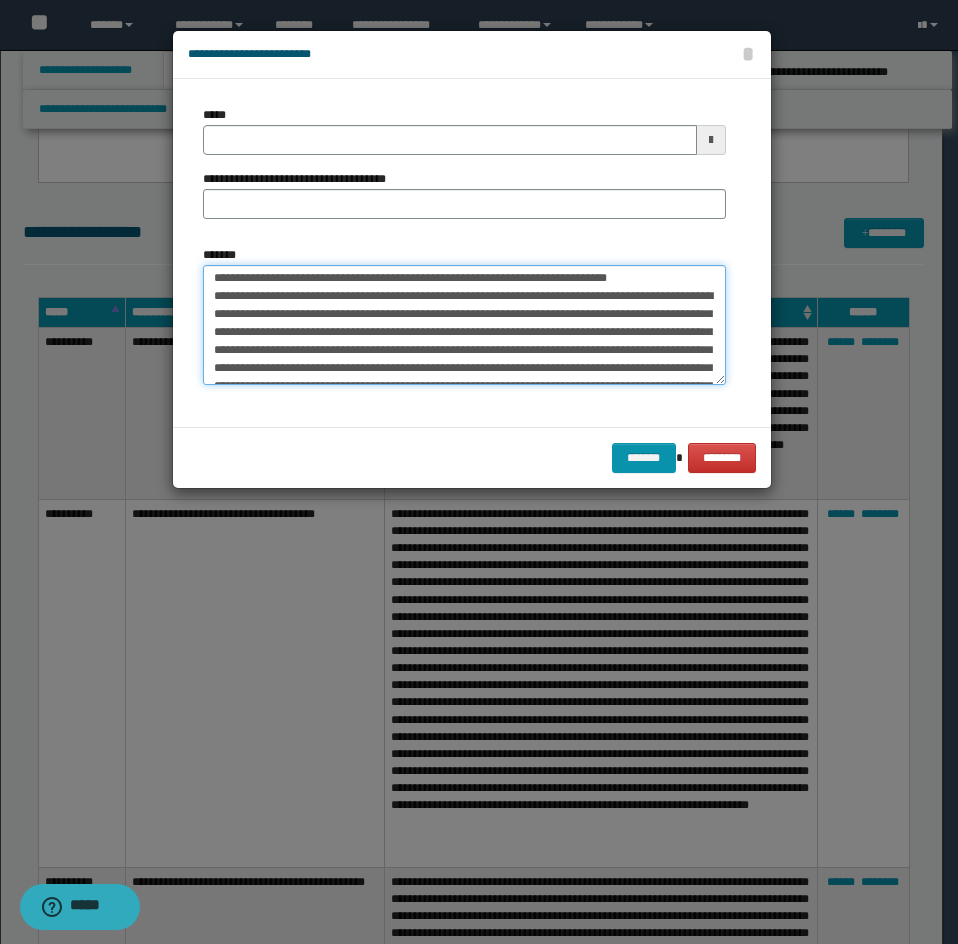 scroll, scrollTop: 0, scrollLeft: 0, axis: both 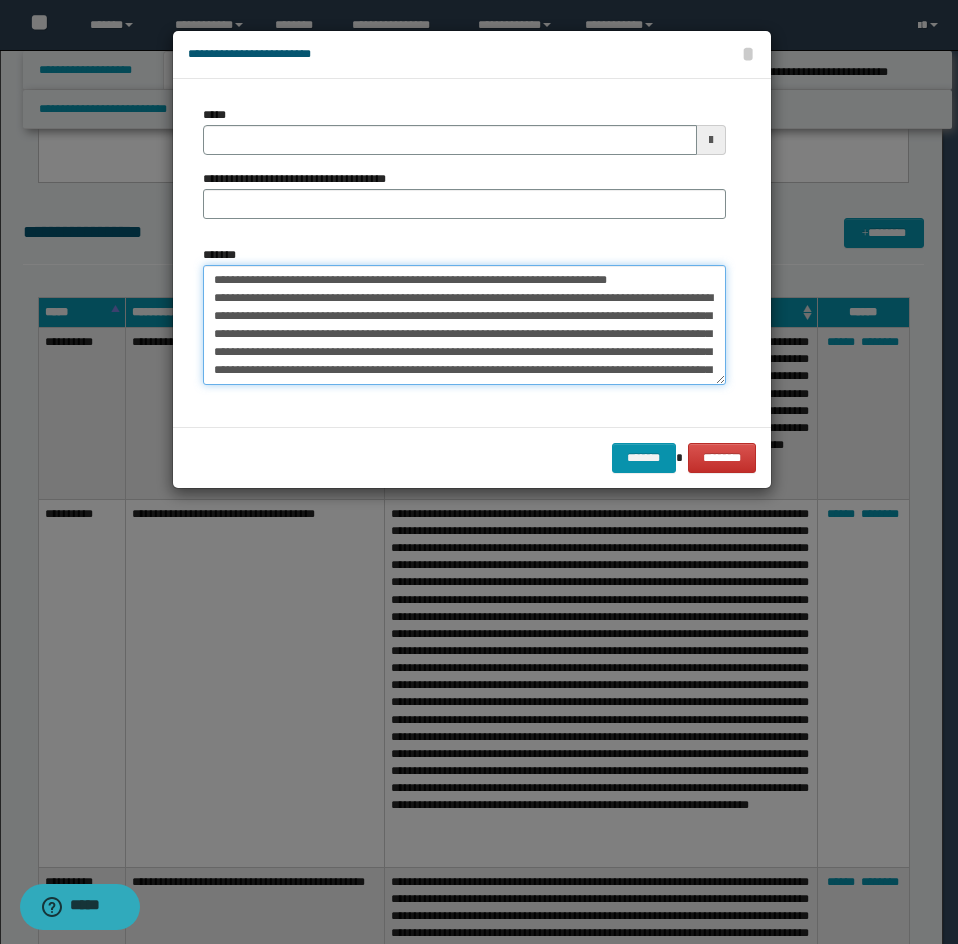 click on "*******" at bounding box center [464, 325] 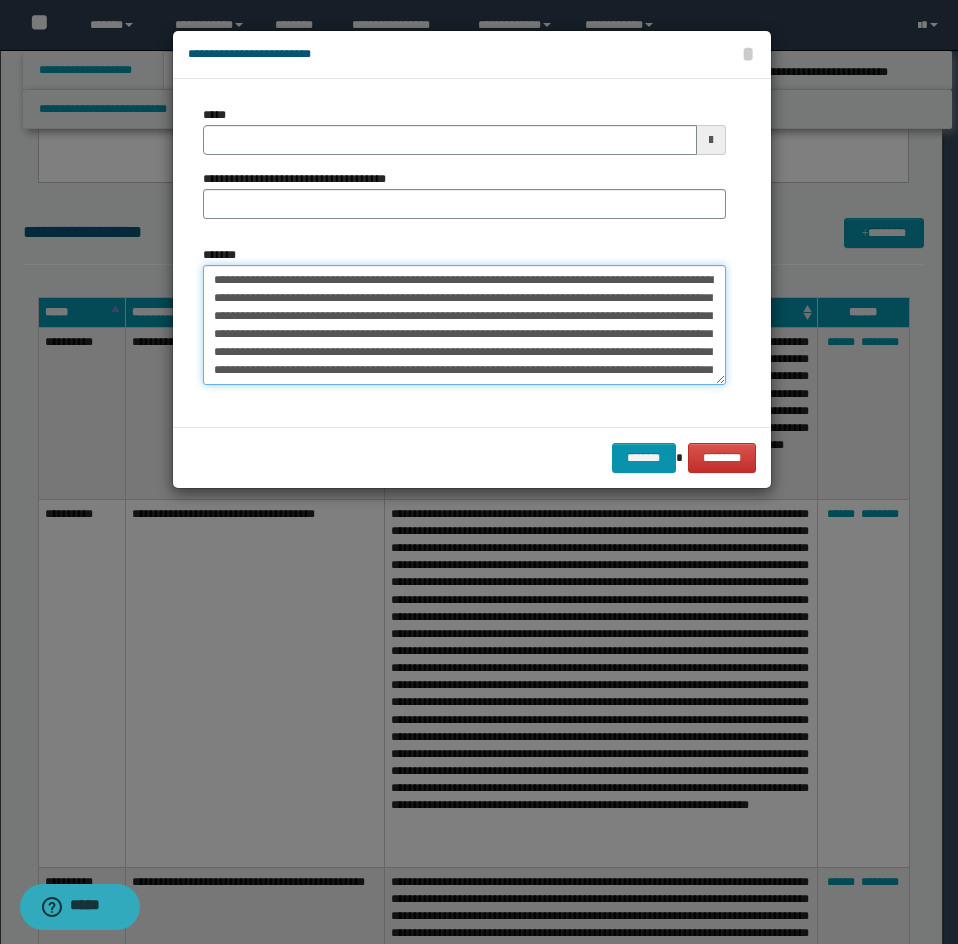 type 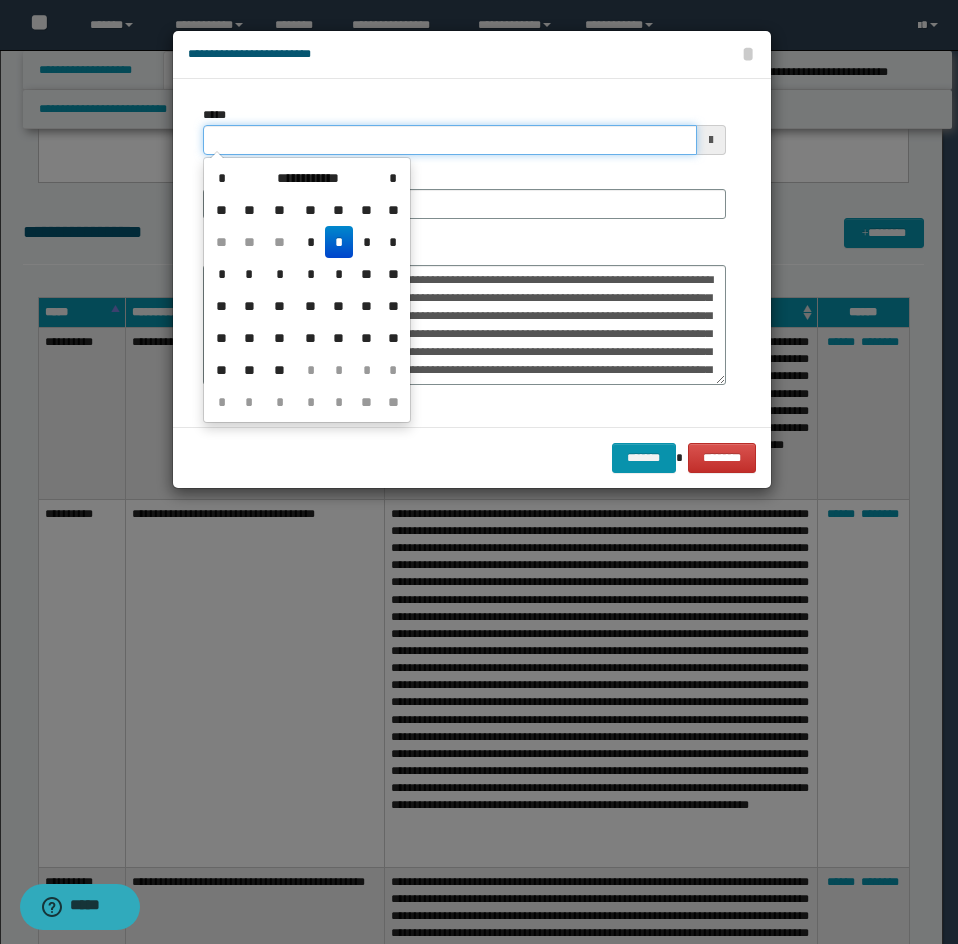 click on "*****" at bounding box center (450, 140) 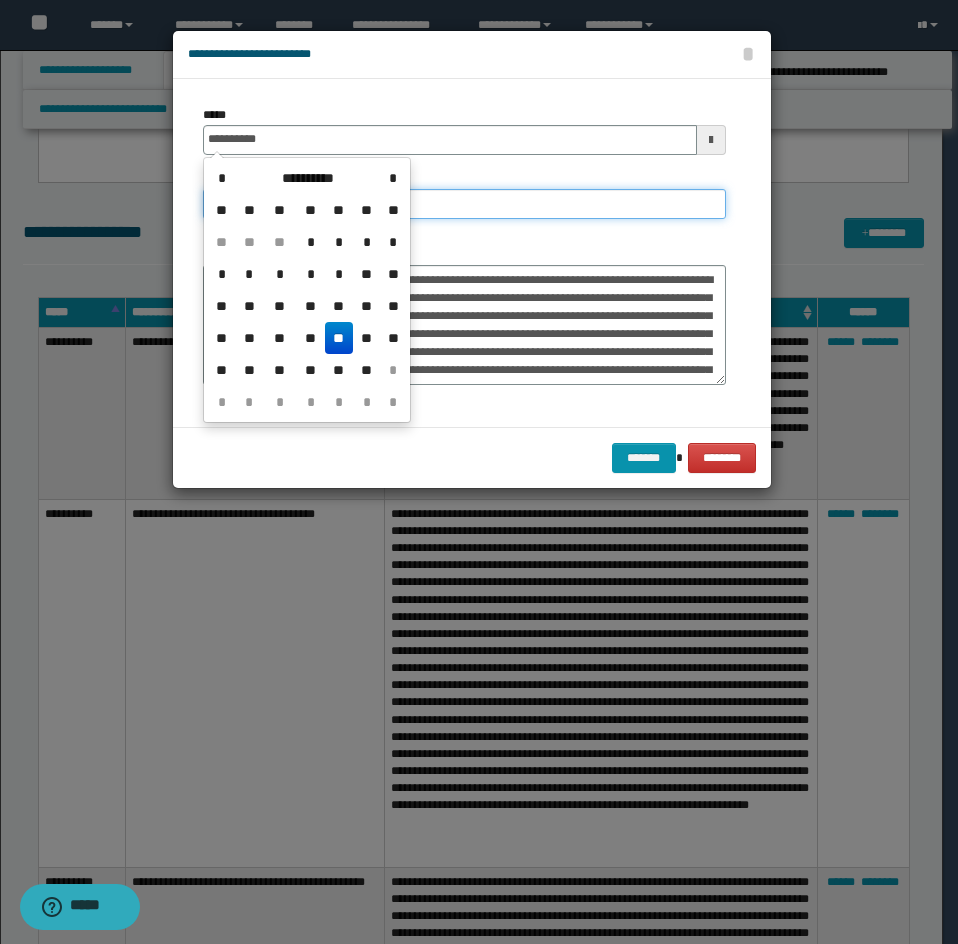 type on "**********" 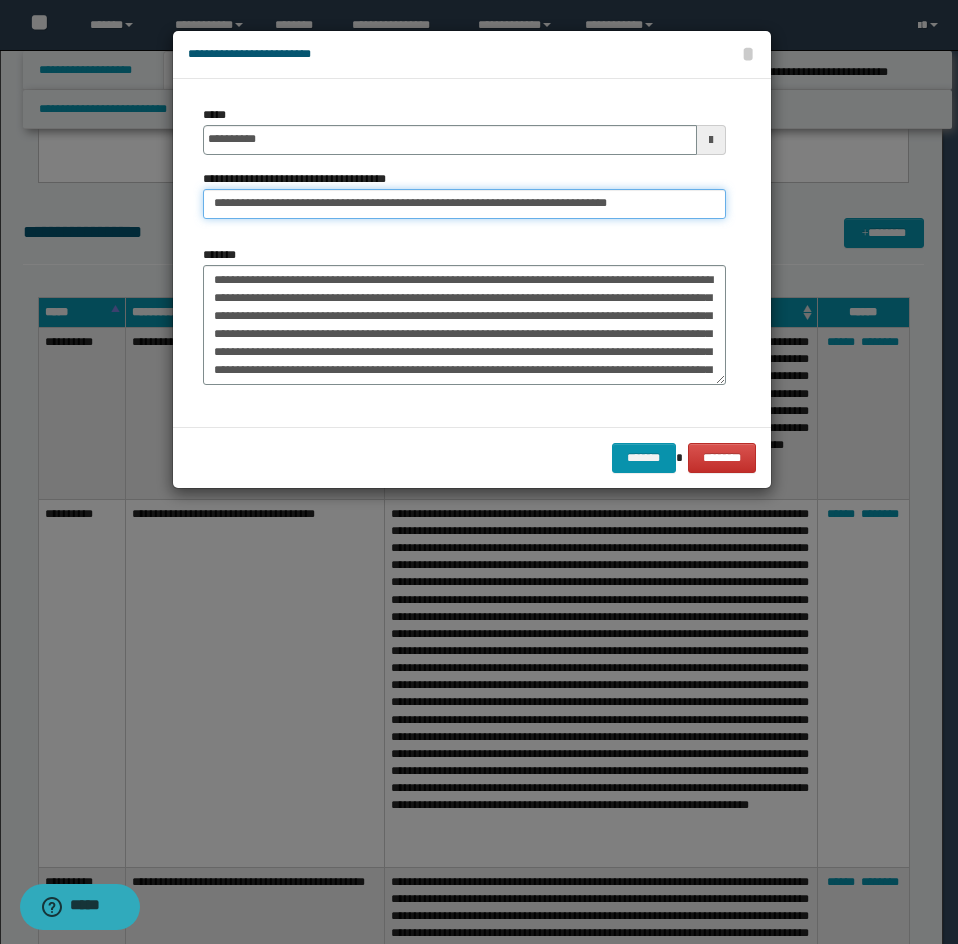 drag, startPoint x: 286, startPoint y: 195, endPoint x: 191, endPoint y: 187, distance: 95.33625 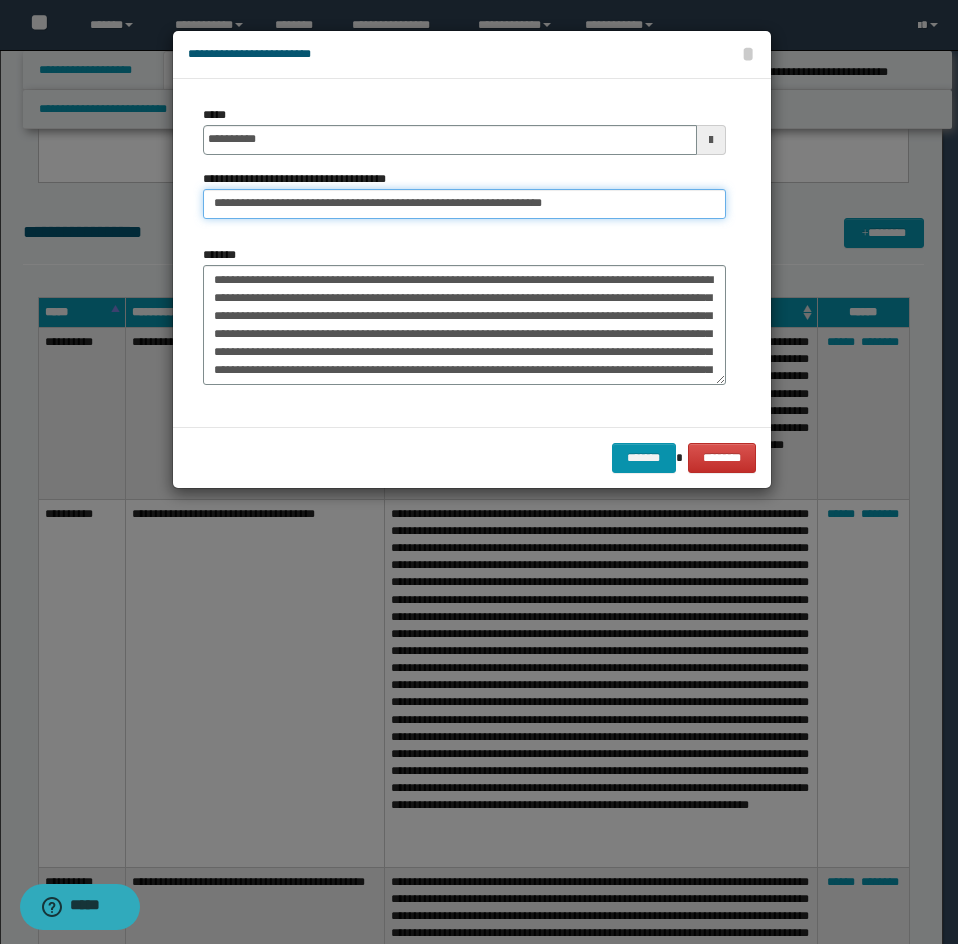type on "**********" 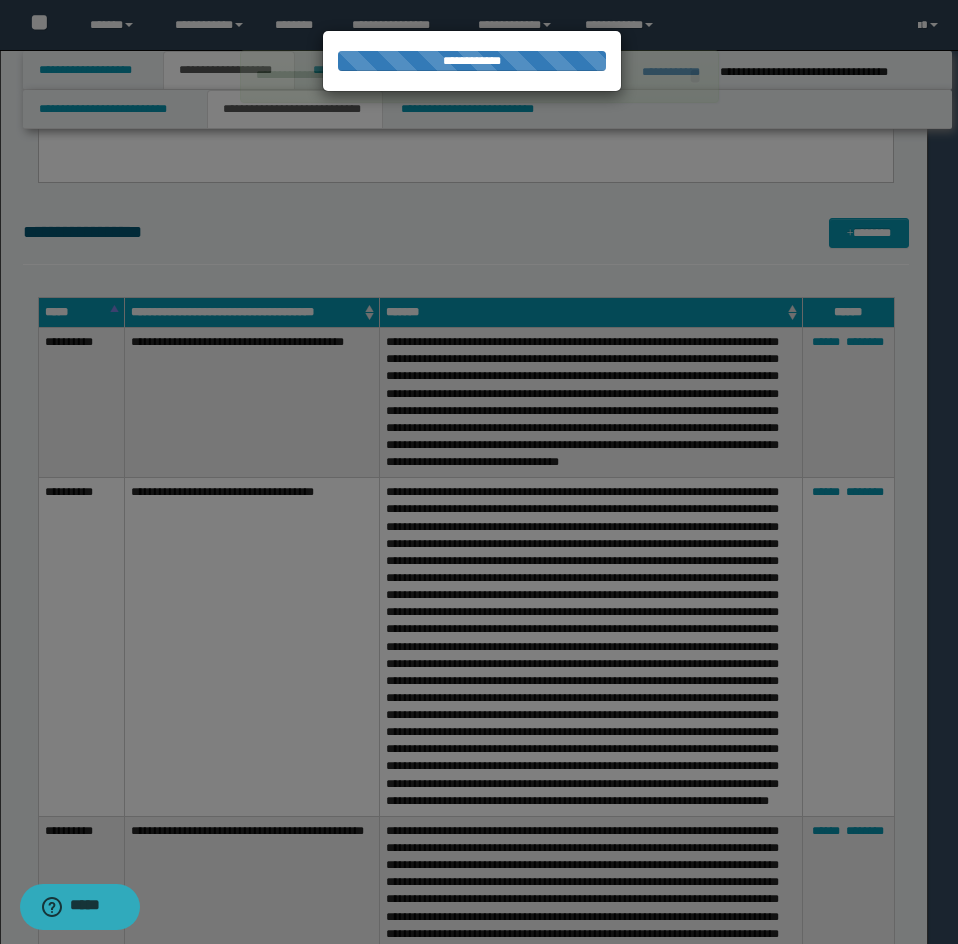 type 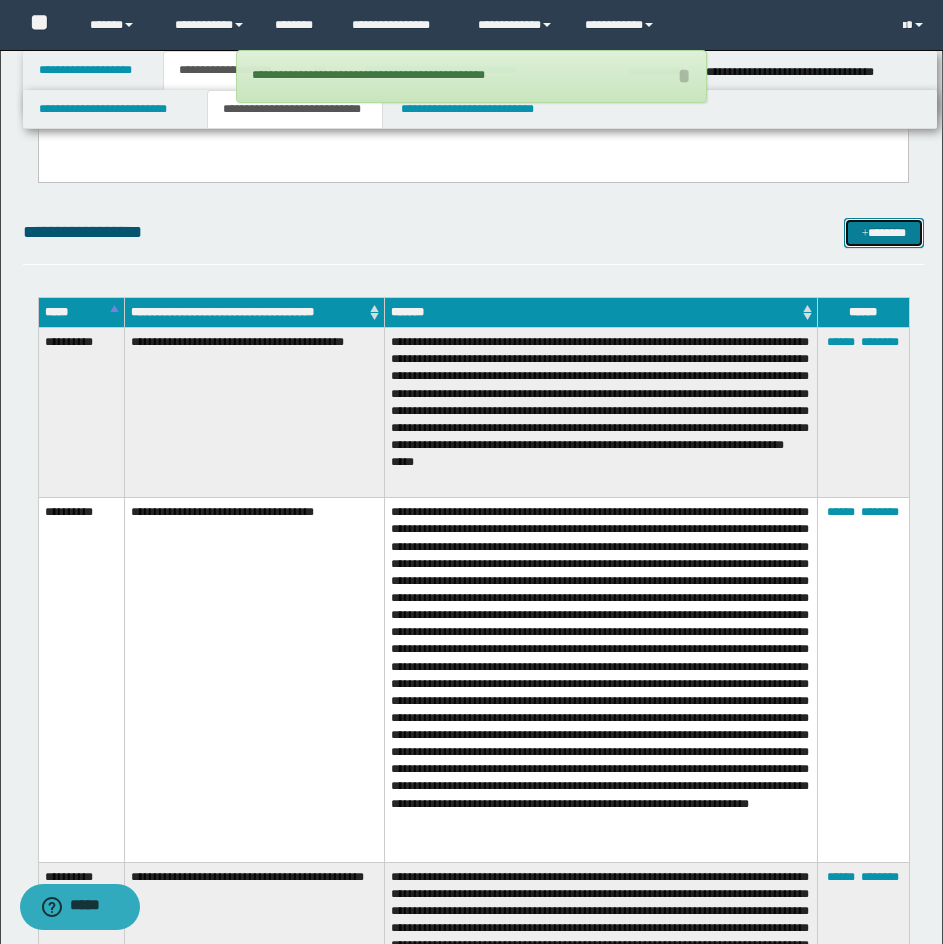 click on "*******" at bounding box center [884, 233] 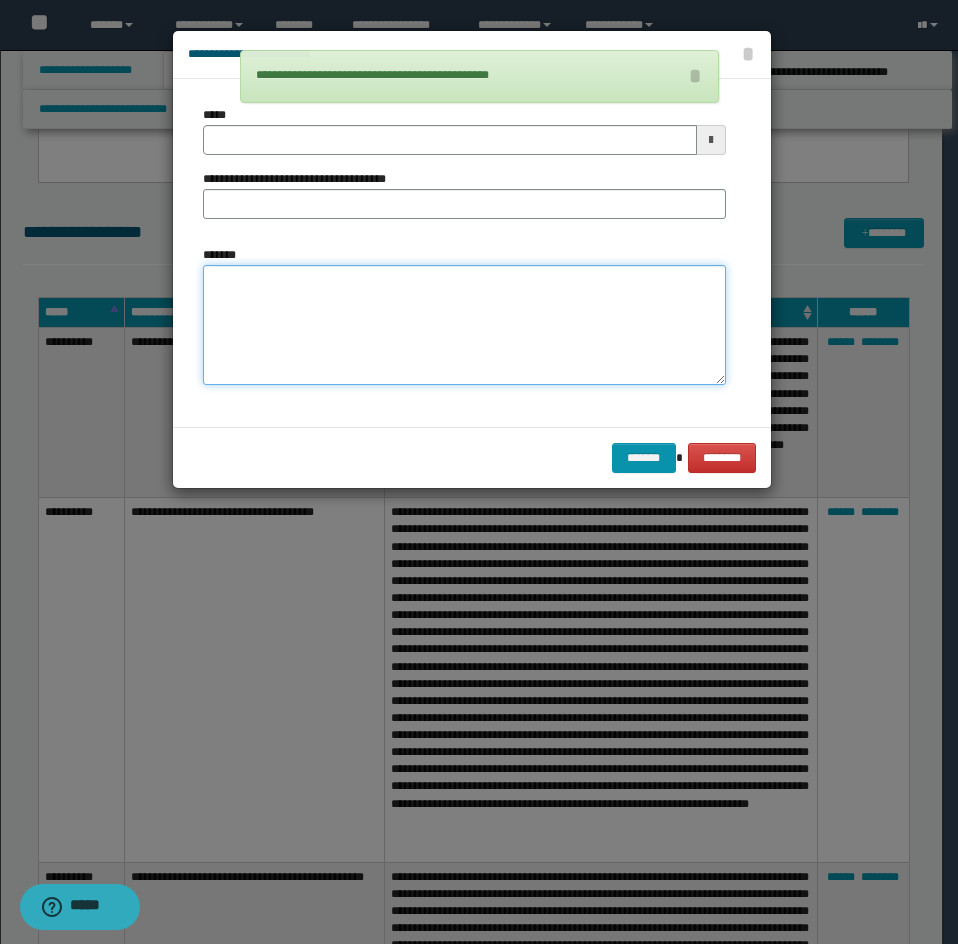 click on "*******" at bounding box center (464, 325) 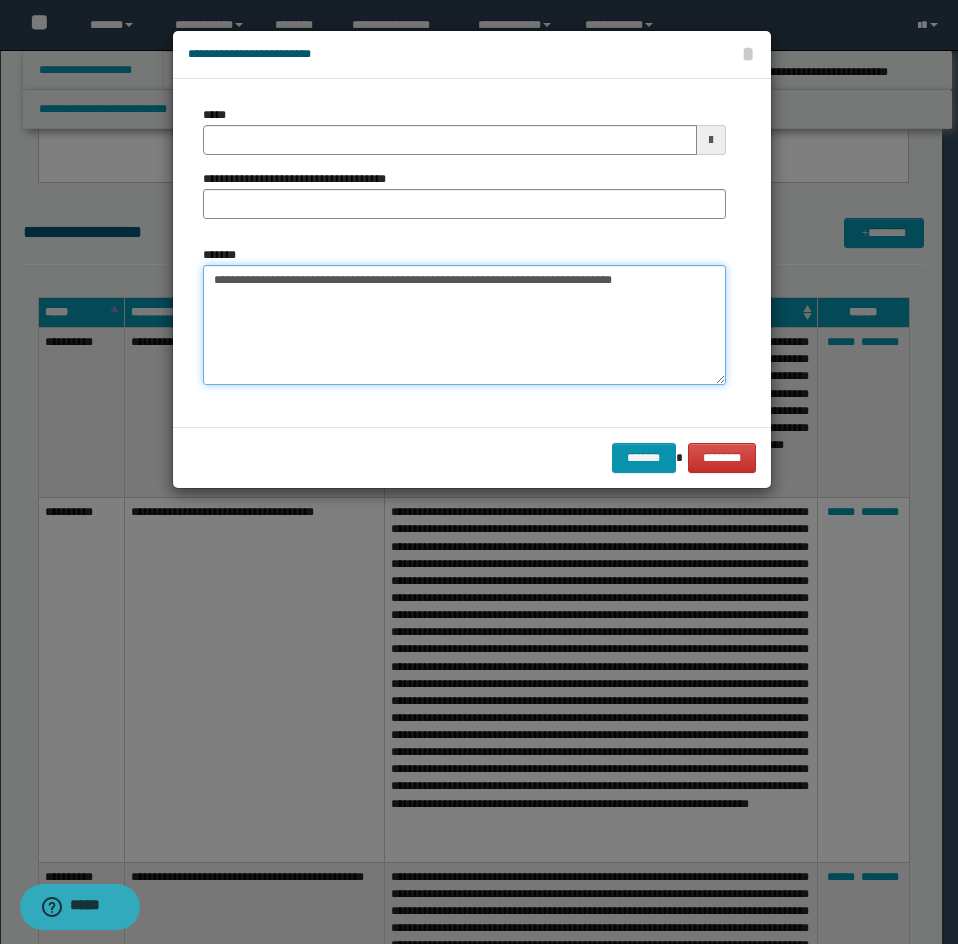 drag, startPoint x: 278, startPoint y: 296, endPoint x: 272, endPoint y: 282, distance: 15.231546 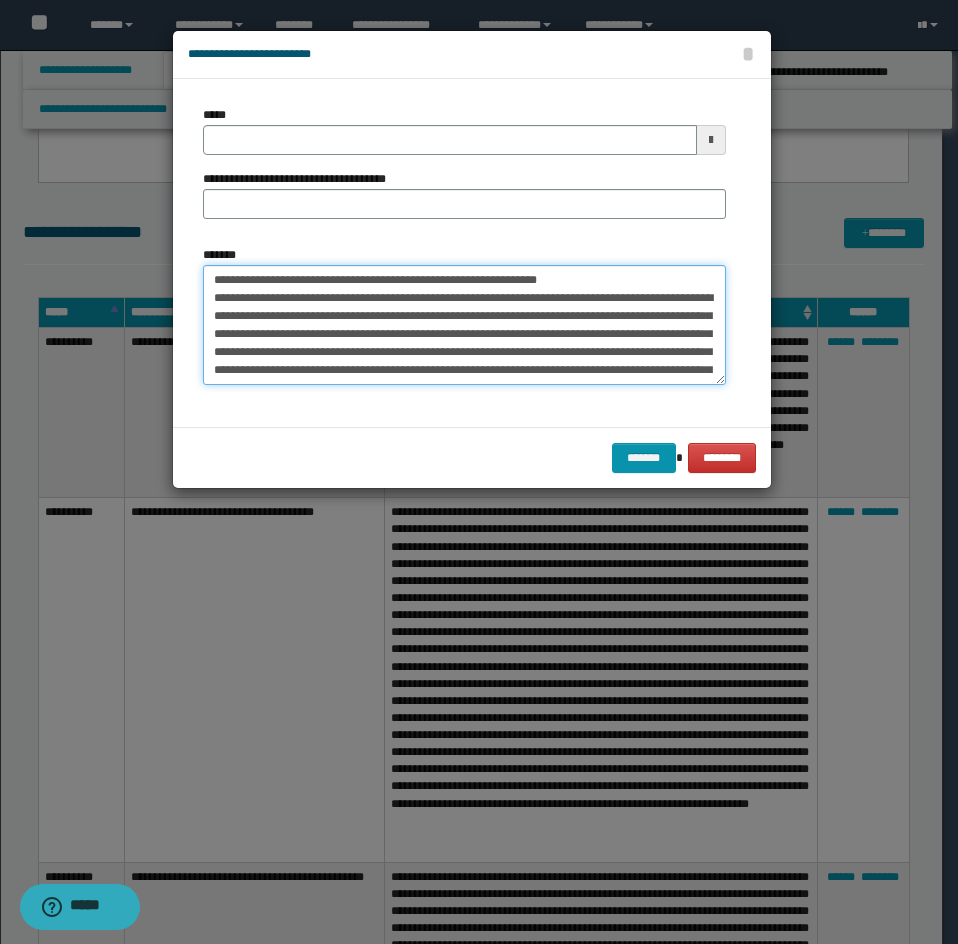 click on "*******" at bounding box center (464, 325) 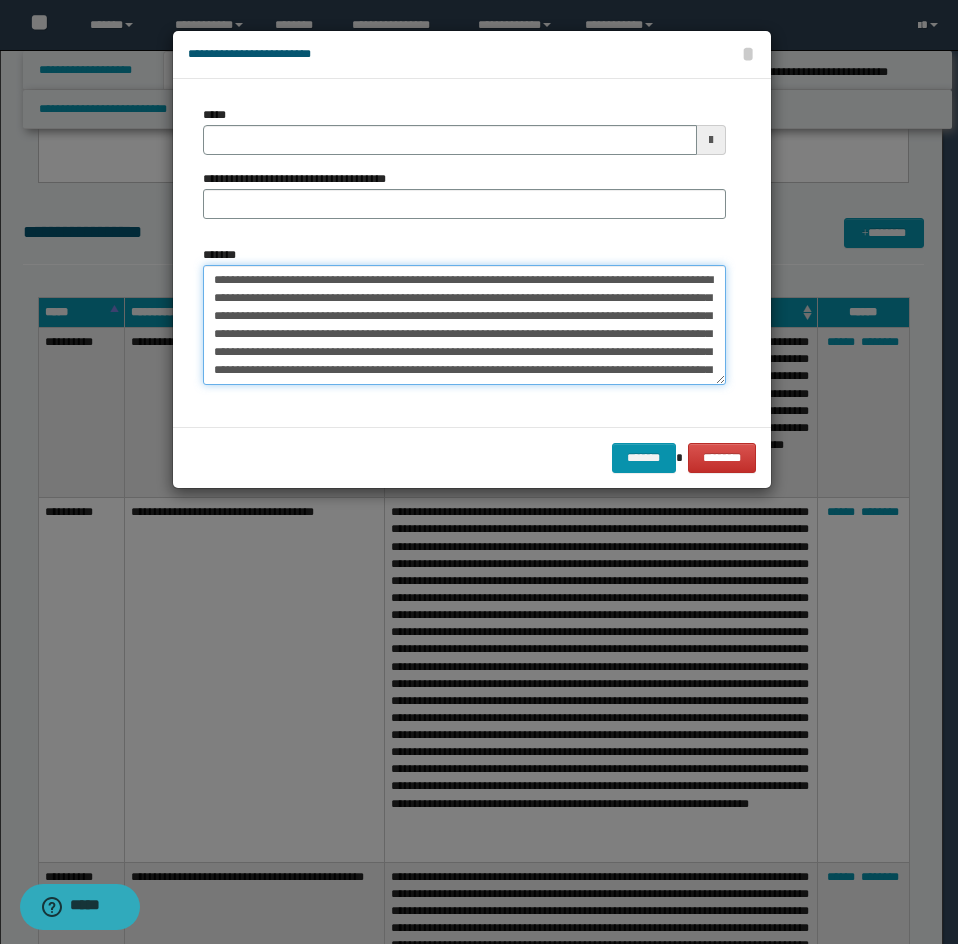 type 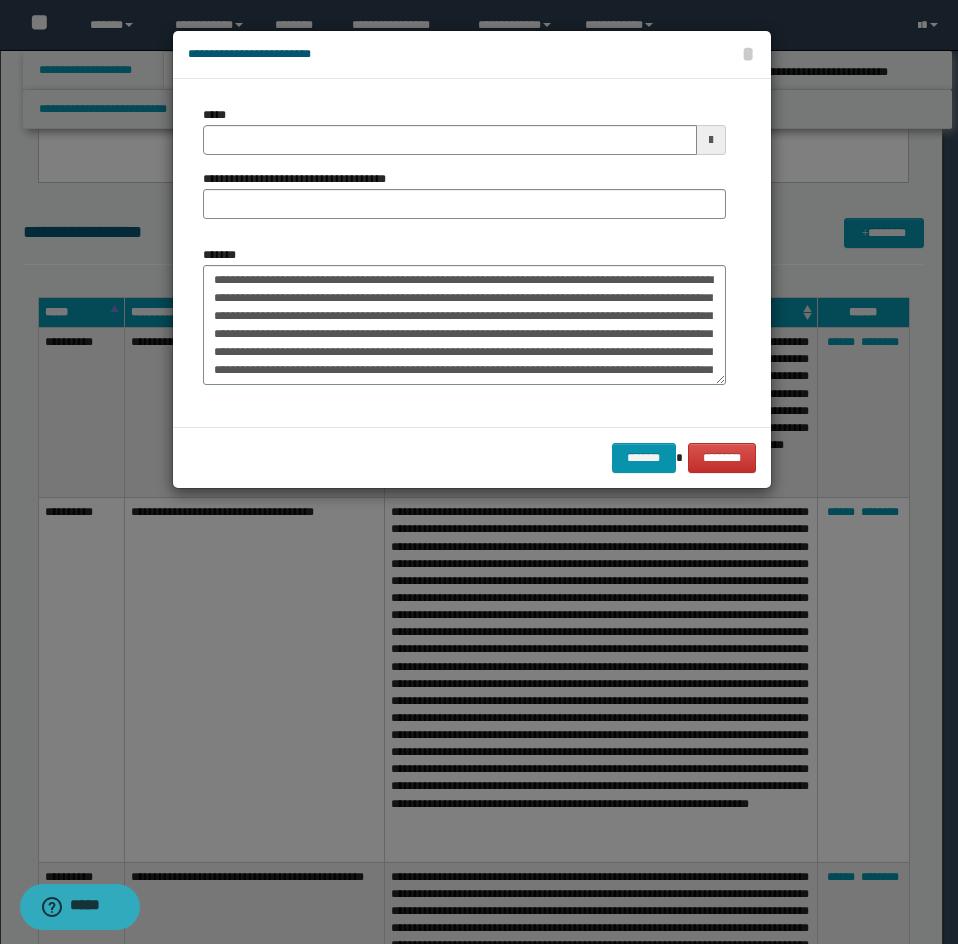 click on "*****" at bounding box center (464, 130) 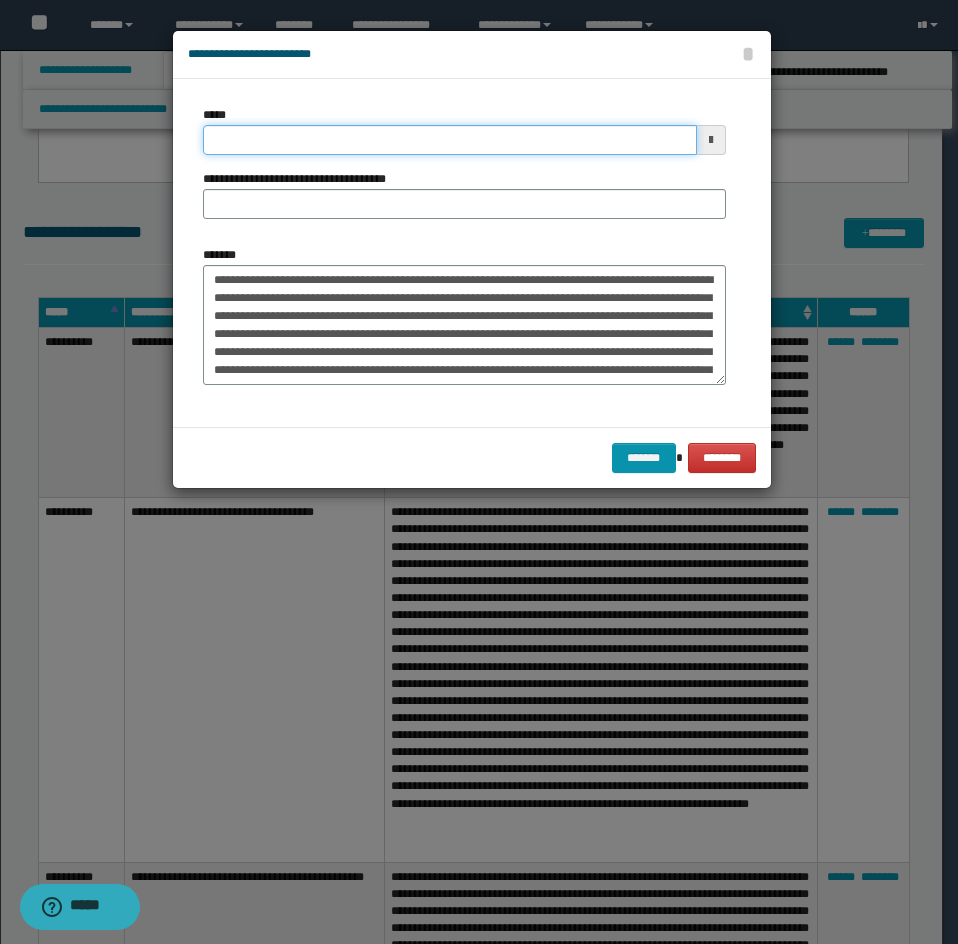 click on "*****" at bounding box center (450, 140) 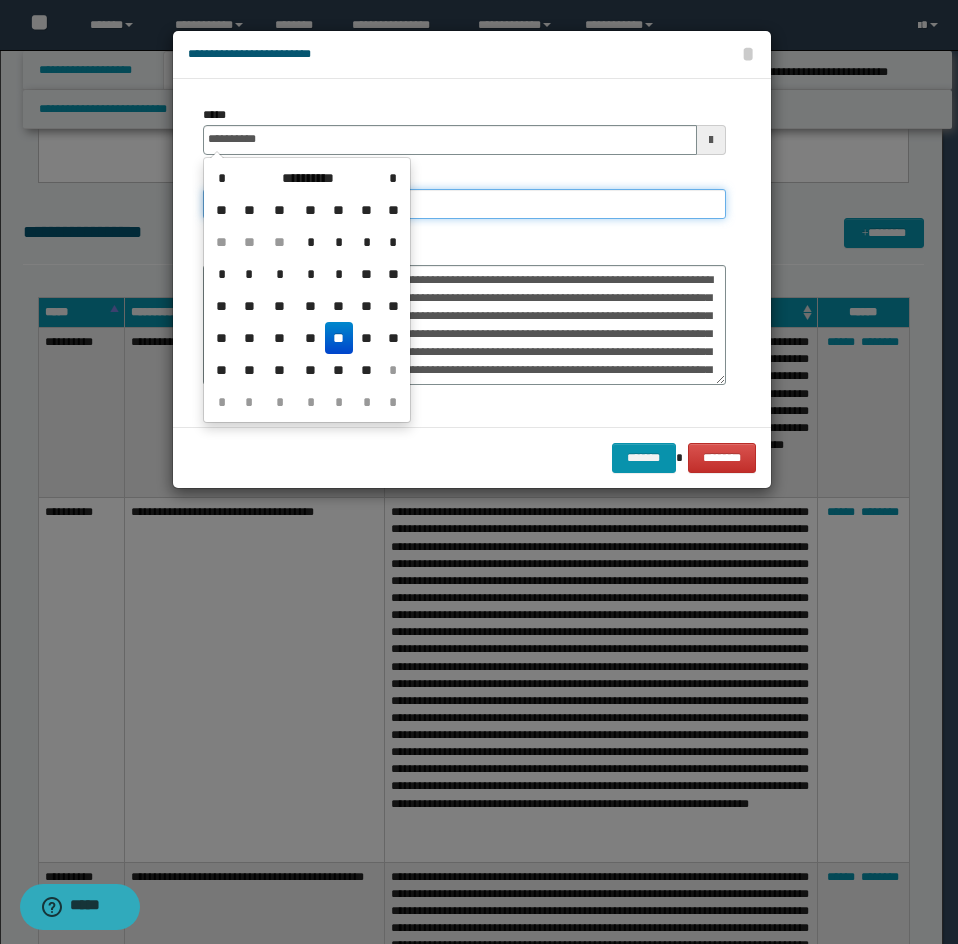 type on "**********" 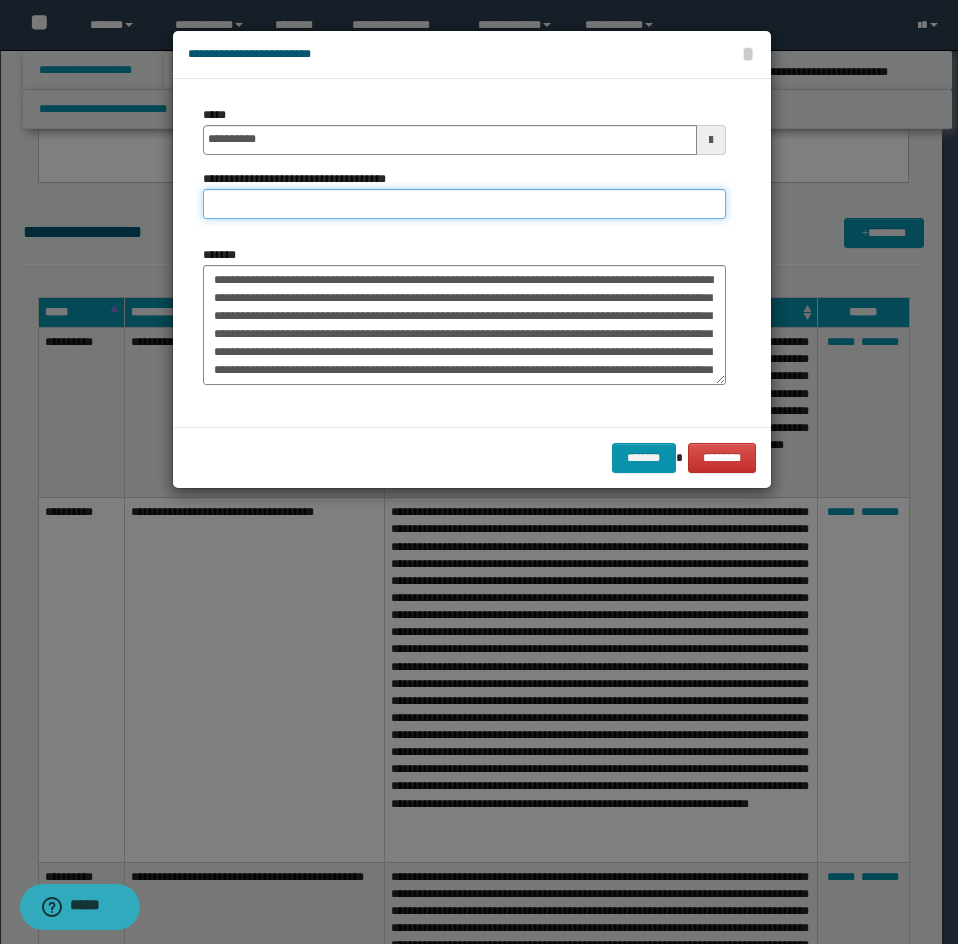 click on "**********" at bounding box center (464, 204) 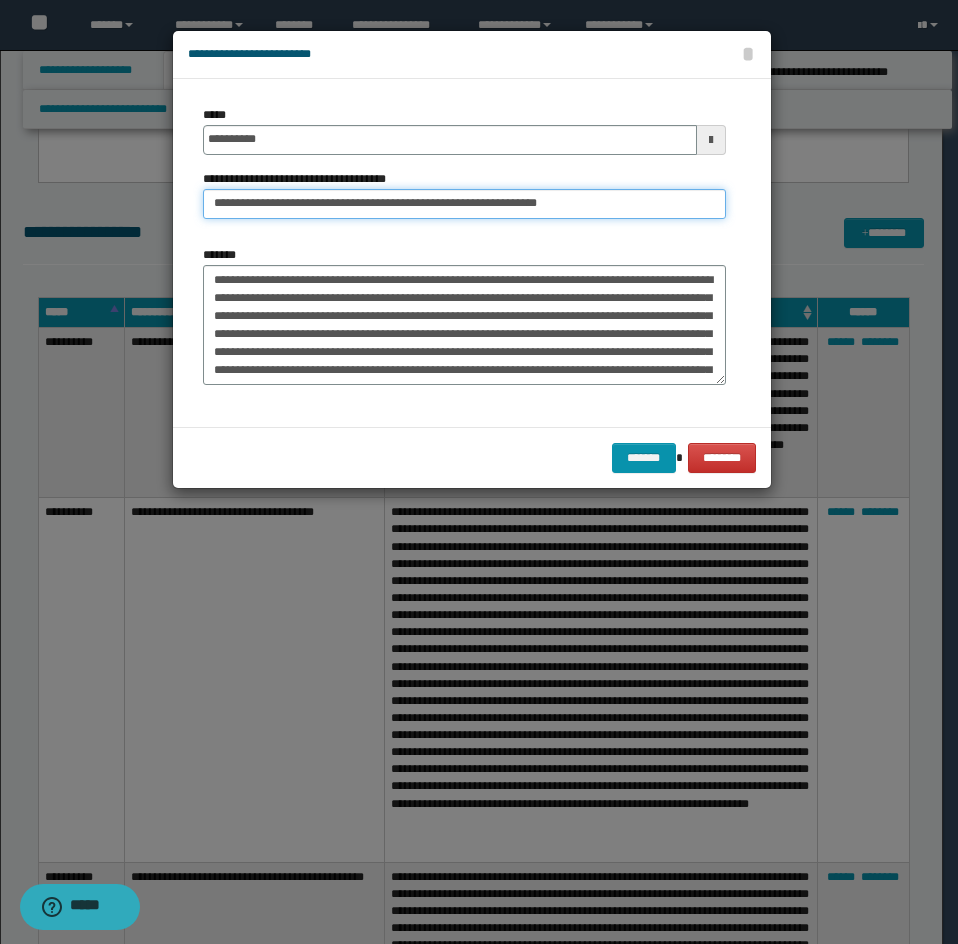 drag, startPoint x: 288, startPoint y: 206, endPoint x: 170, endPoint y: 212, distance: 118.15244 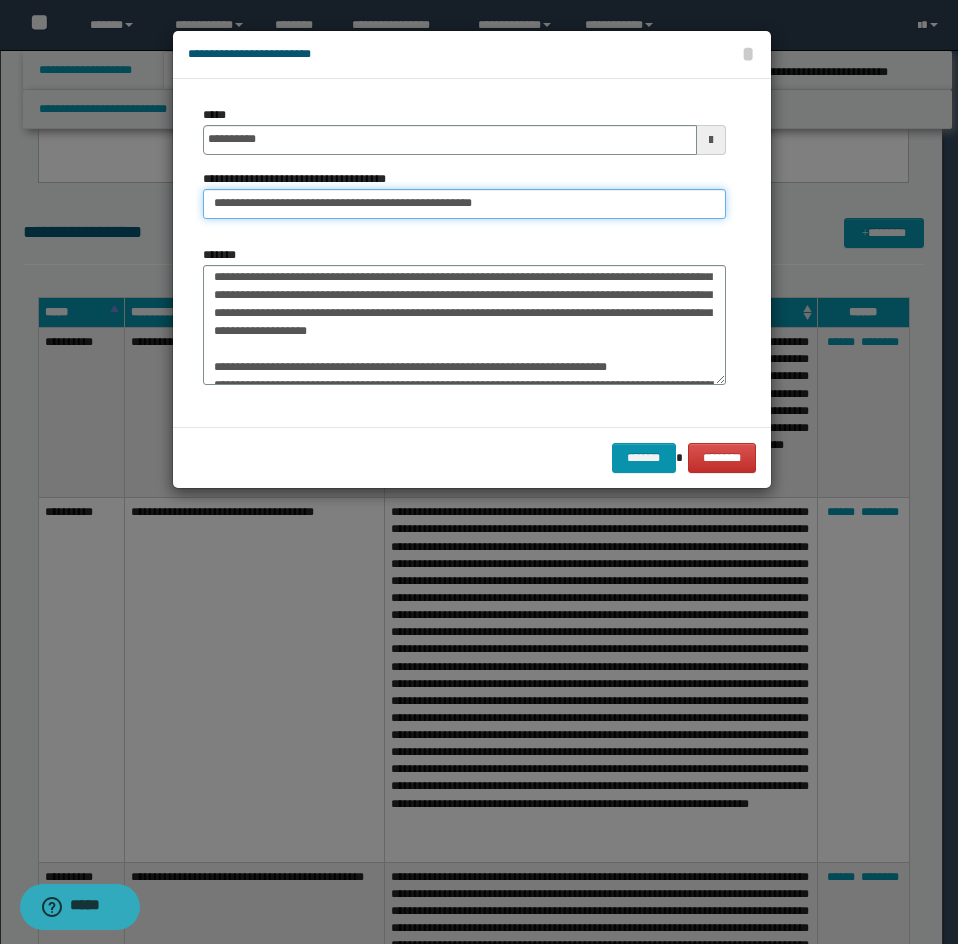 scroll, scrollTop: 200, scrollLeft: 0, axis: vertical 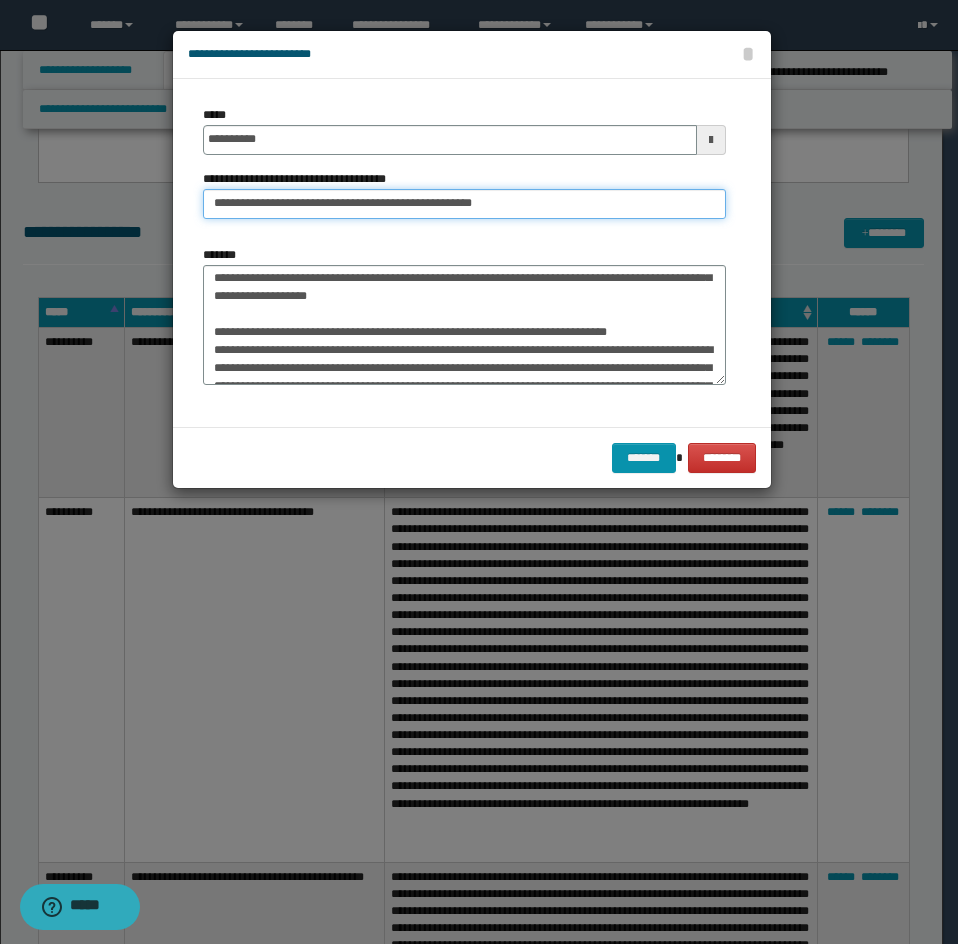 type on "**********" 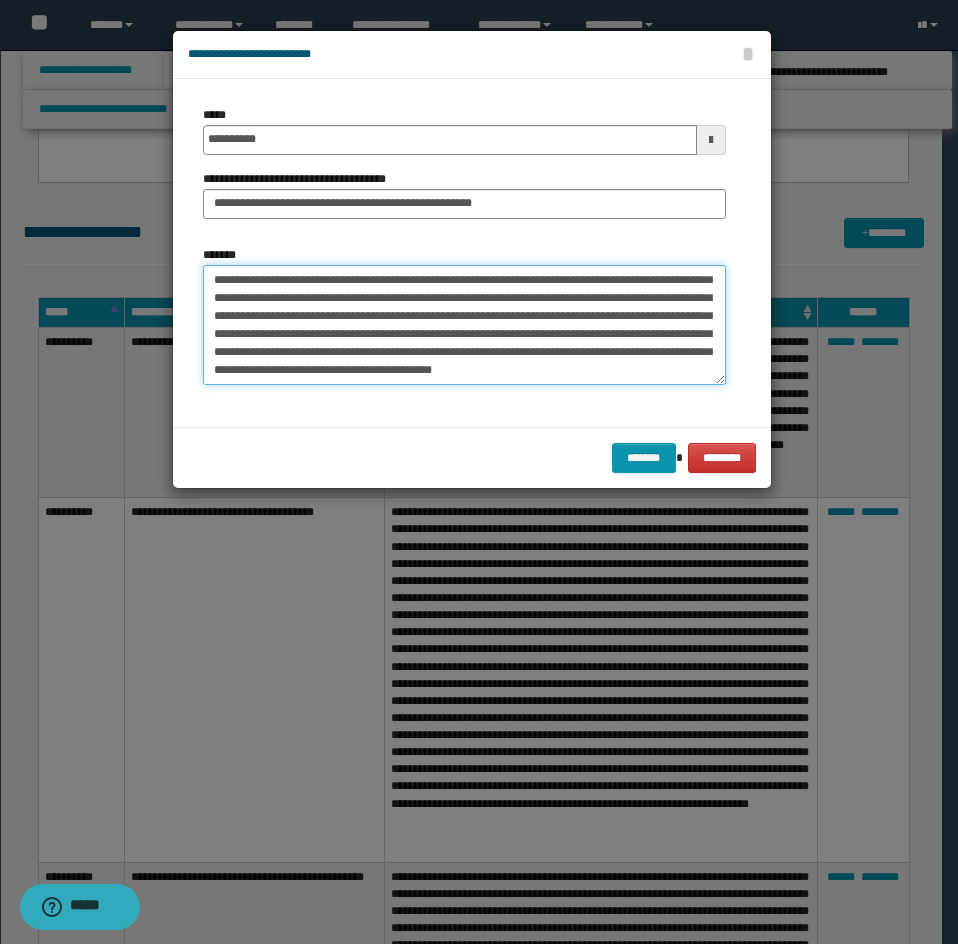 drag, startPoint x: 203, startPoint y: 351, endPoint x: 326, endPoint y: 390, distance: 129.03488 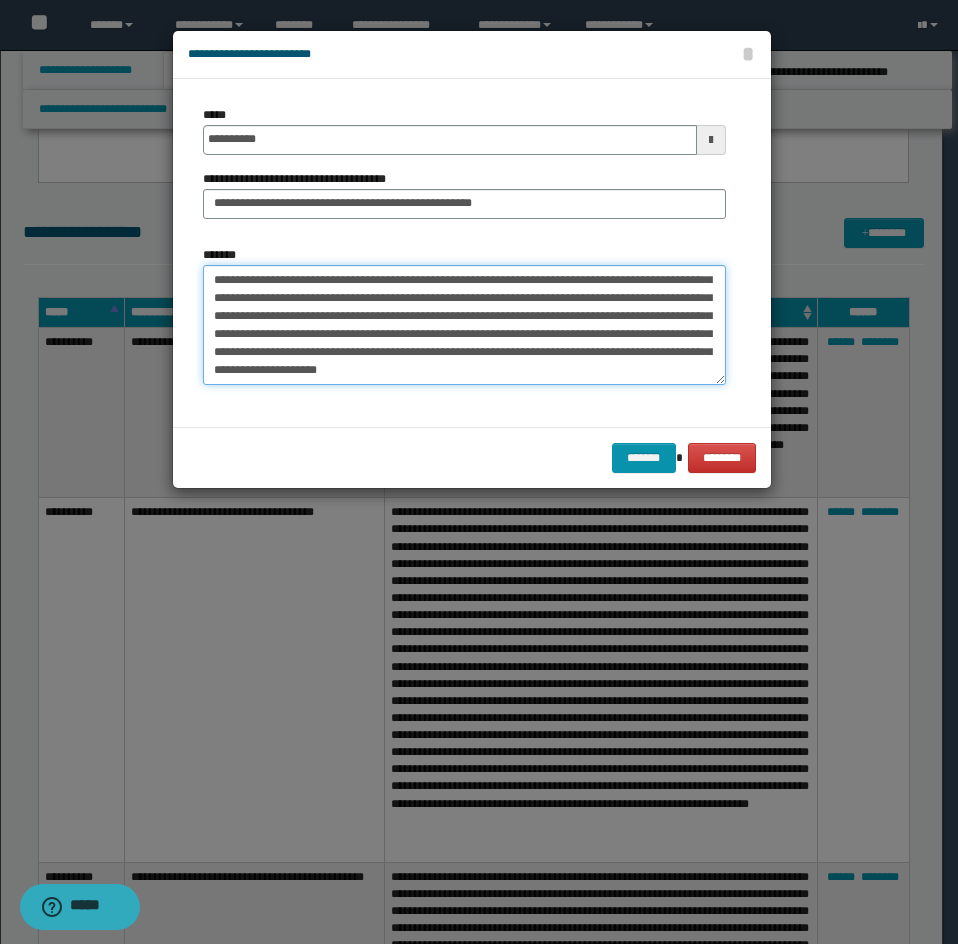 scroll, scrollTop: 180, scrollLeft: 0, axis: vertical 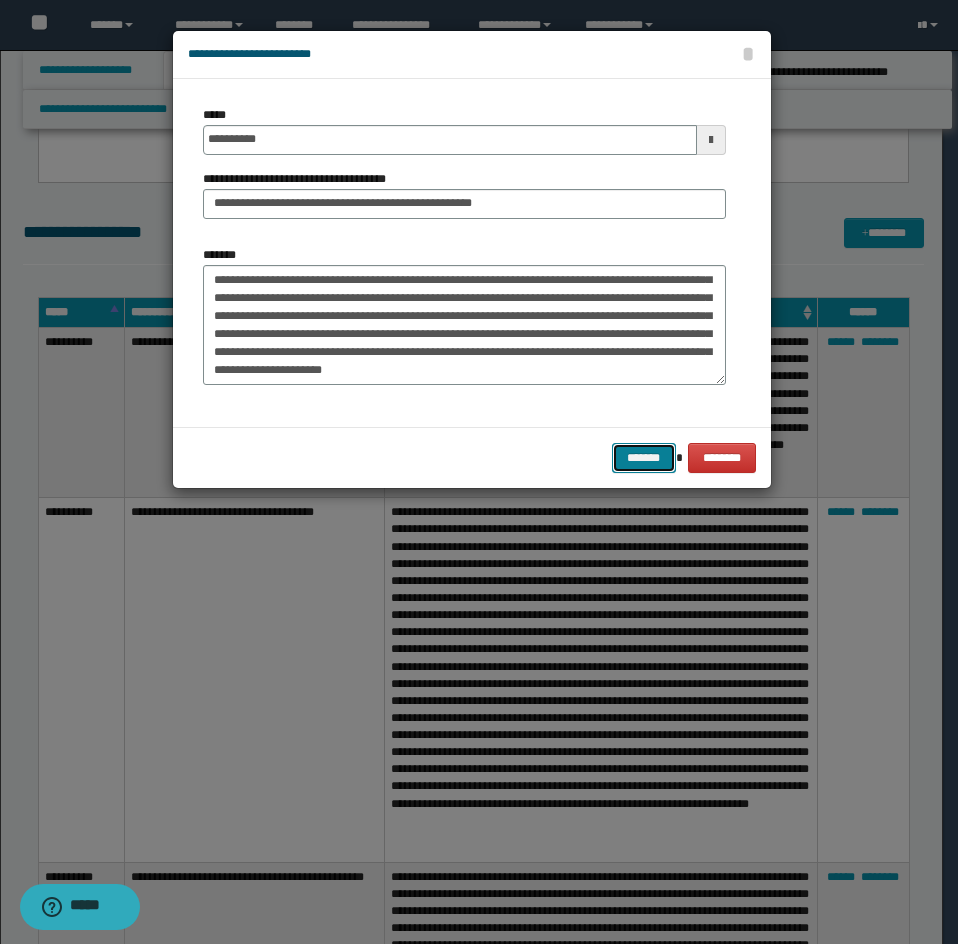 click on "*******" at bounding box center [644, 458] 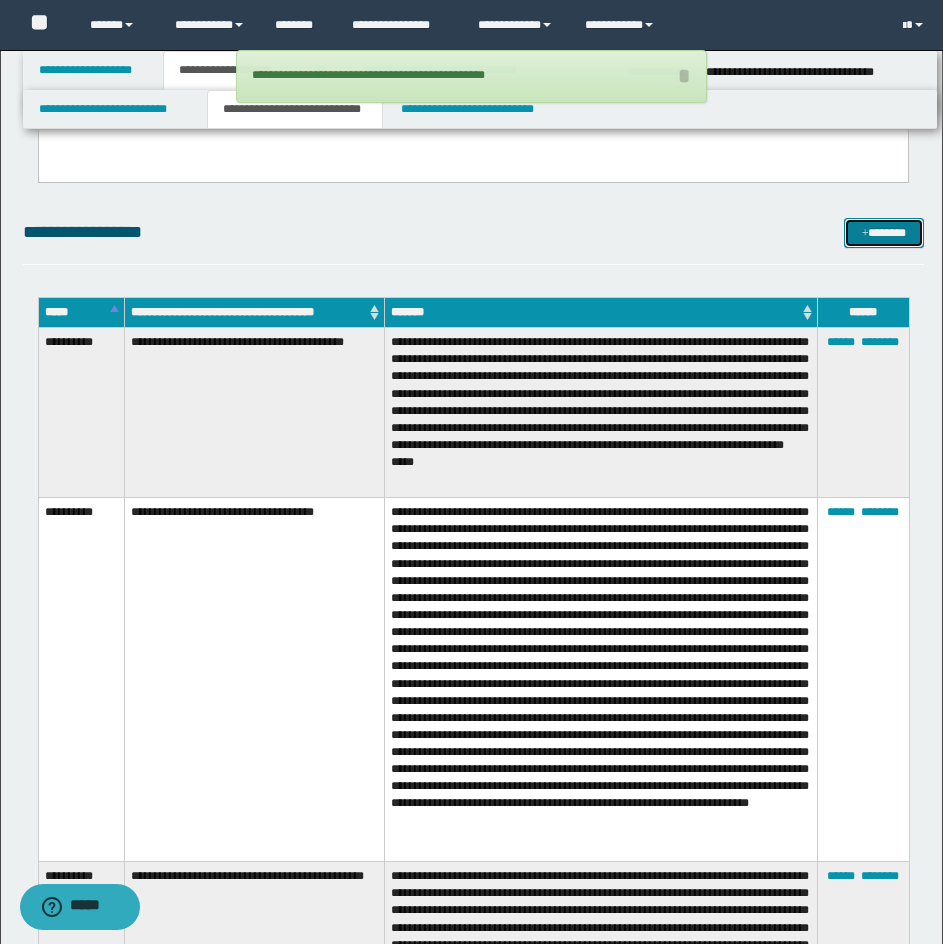 click on "*******" at bounding box center [884, 233] 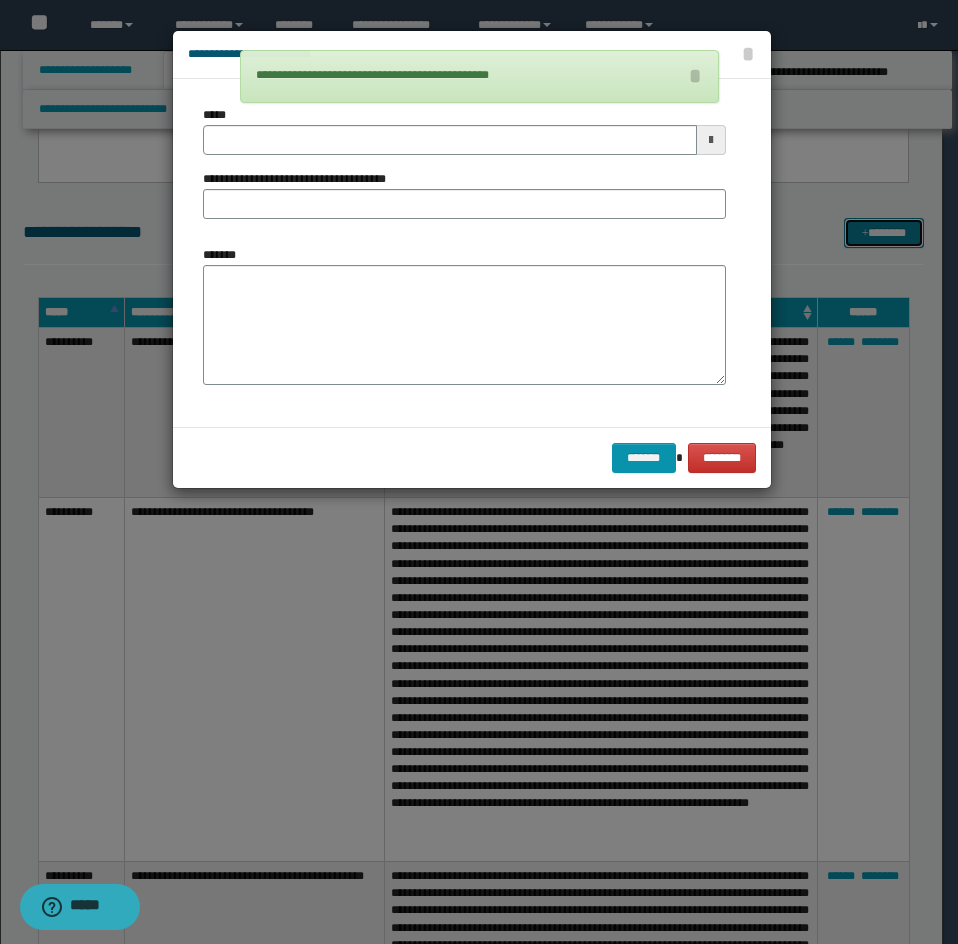 scroll, scrollTop: 0, scrollLeft: 0, axis: both 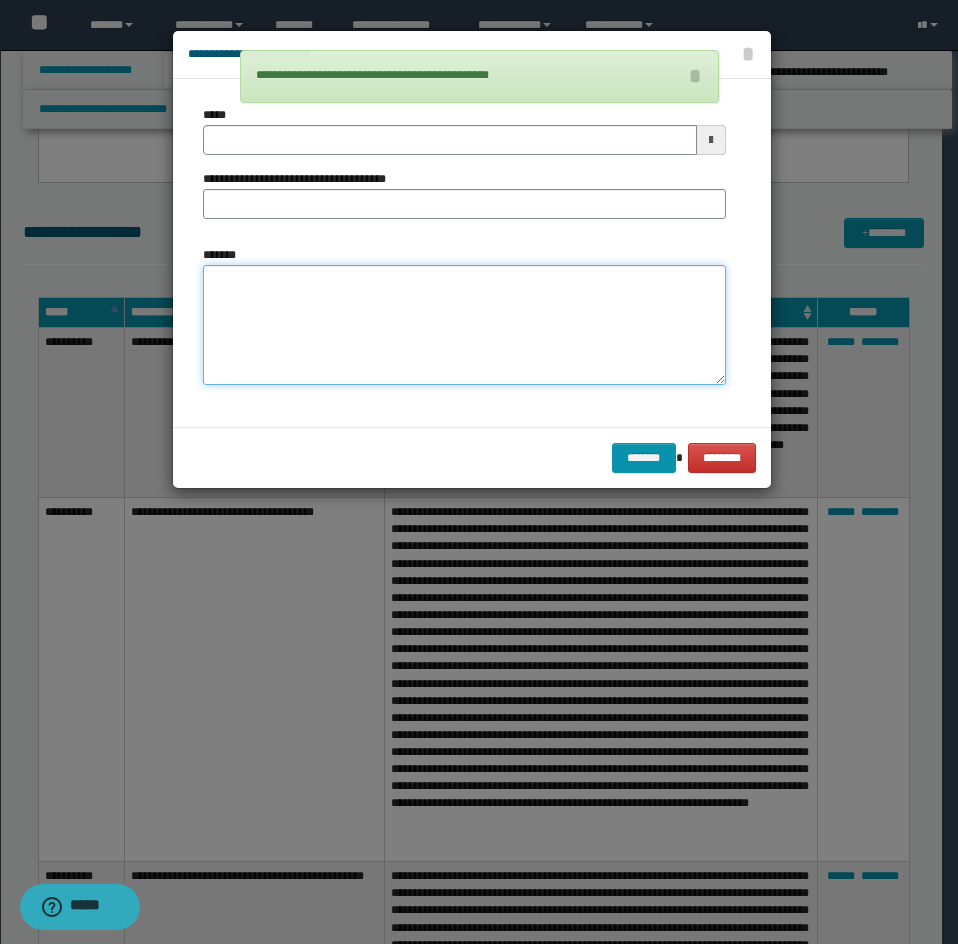 drag, startPoint x: 244, startPoint y: 312, endPoint x: 242, endPoint y: 288, distance: 24.083189 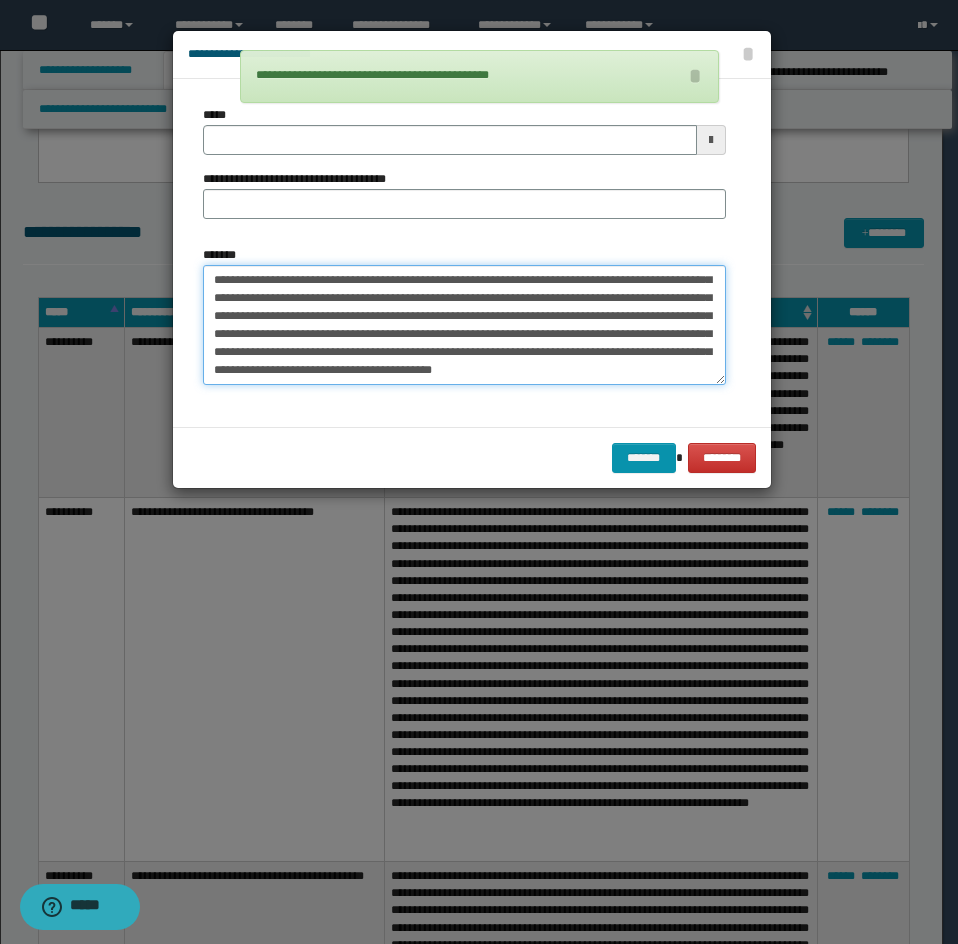scroll, scrollTop: 0, scrollLeft: 0, axis: both 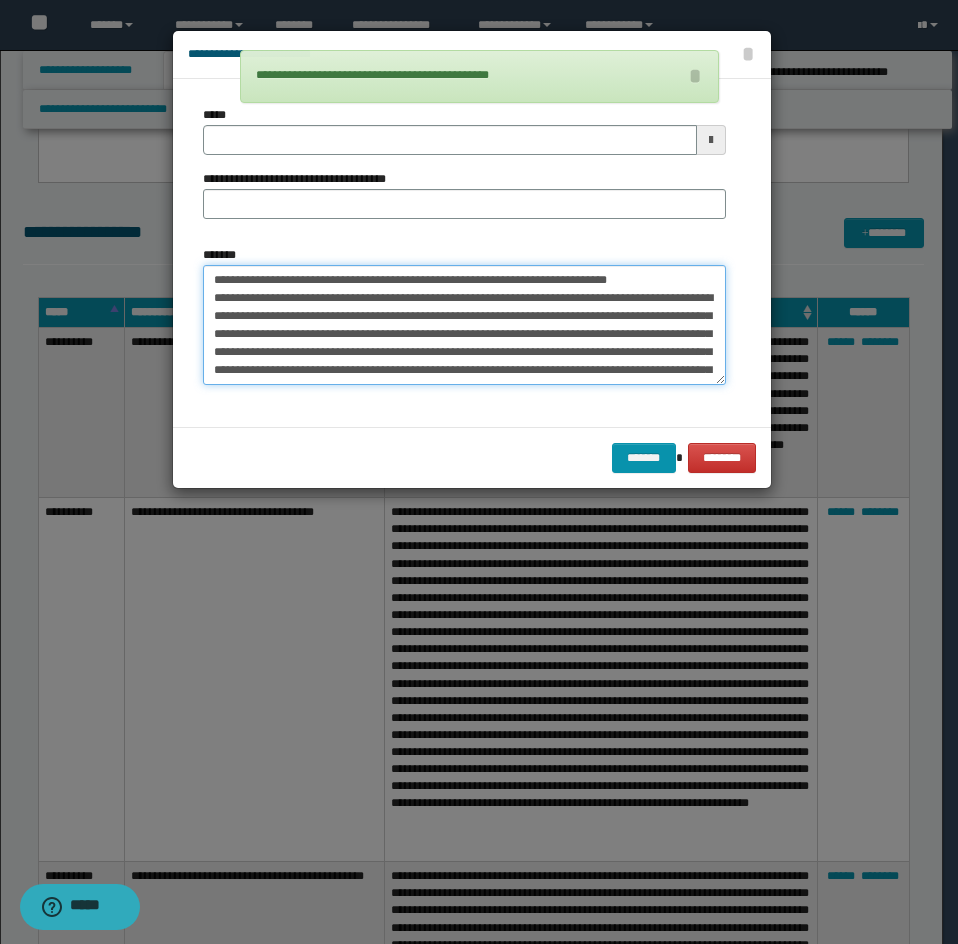click on "*******" at bounding box center [464, 325] 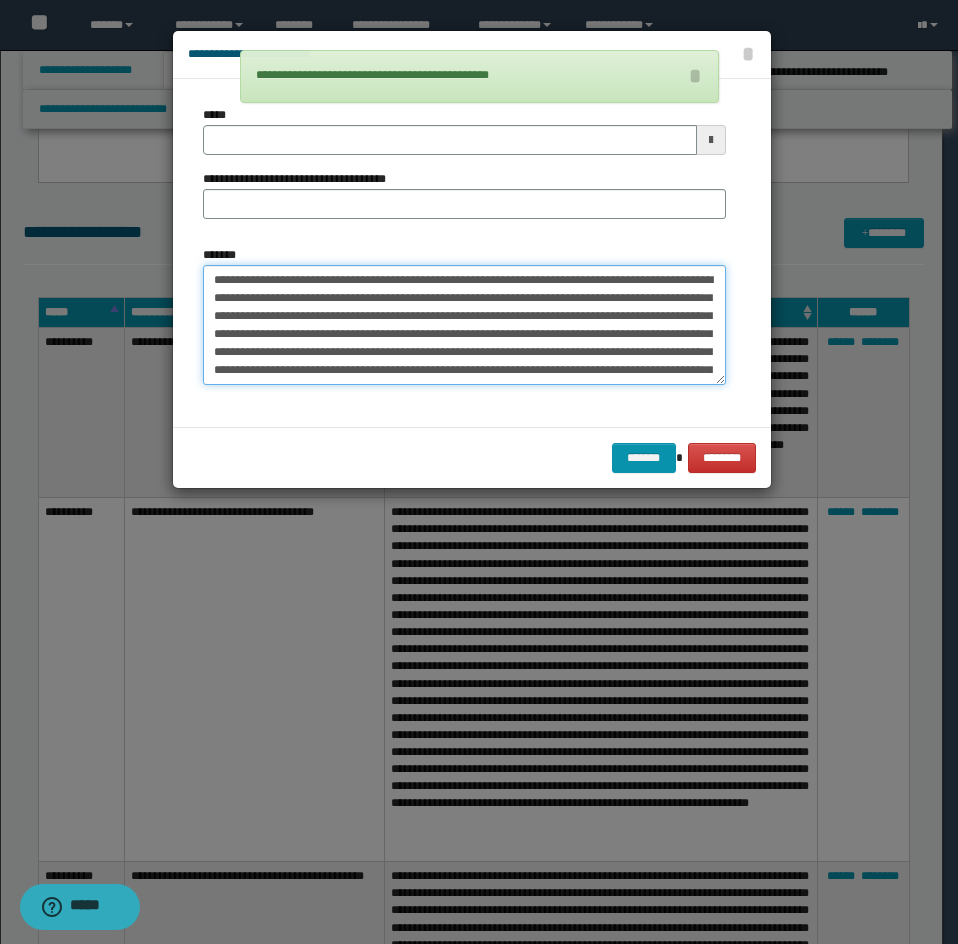 type 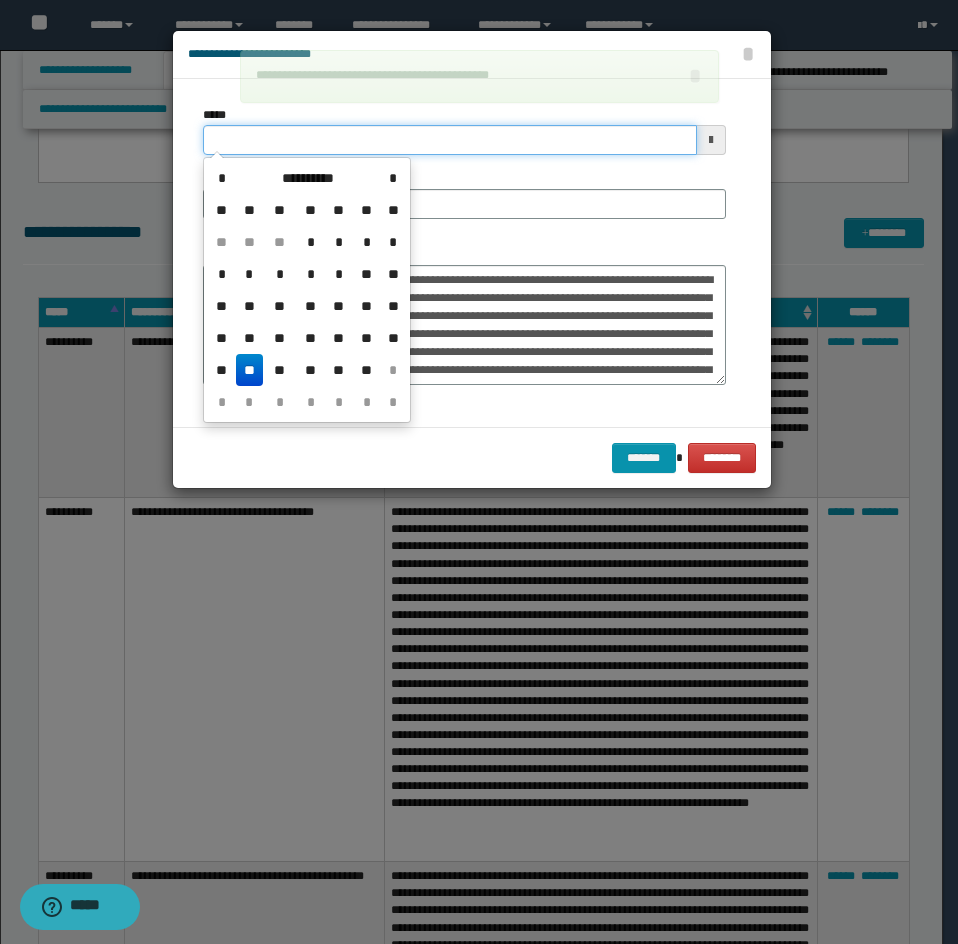 click on "*****" at bounding box center [450, 140] 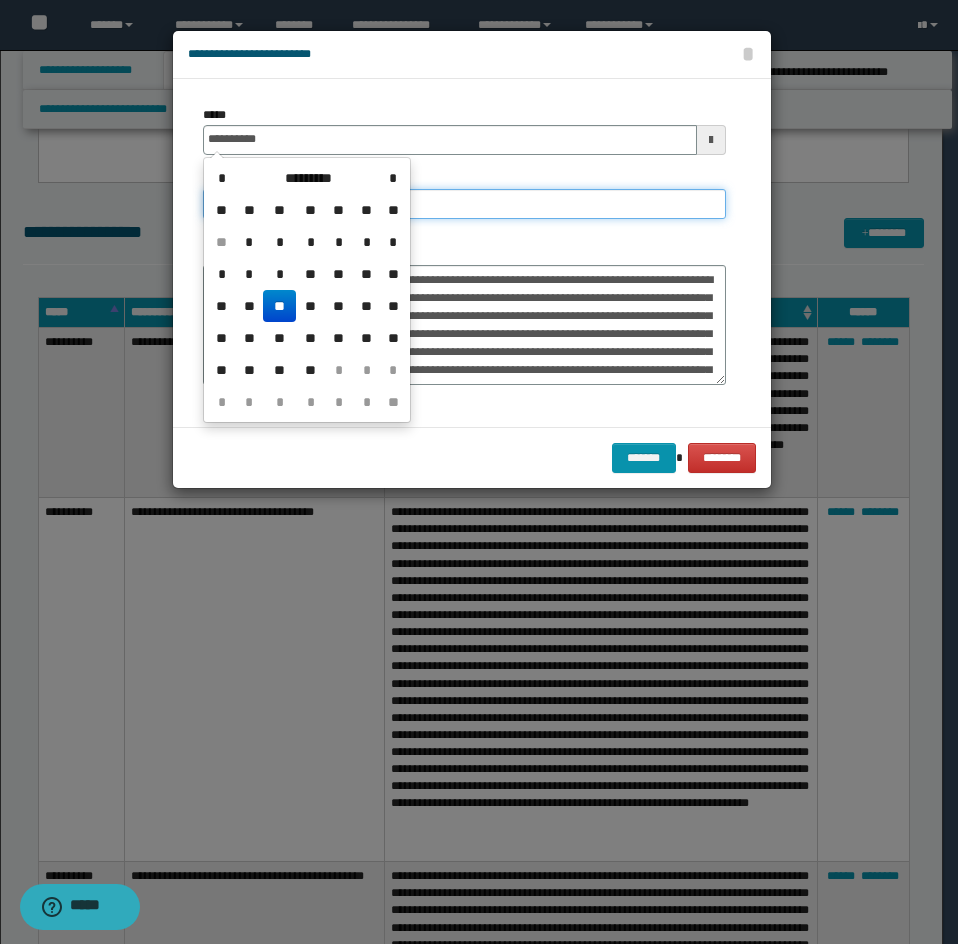 type on "**********" 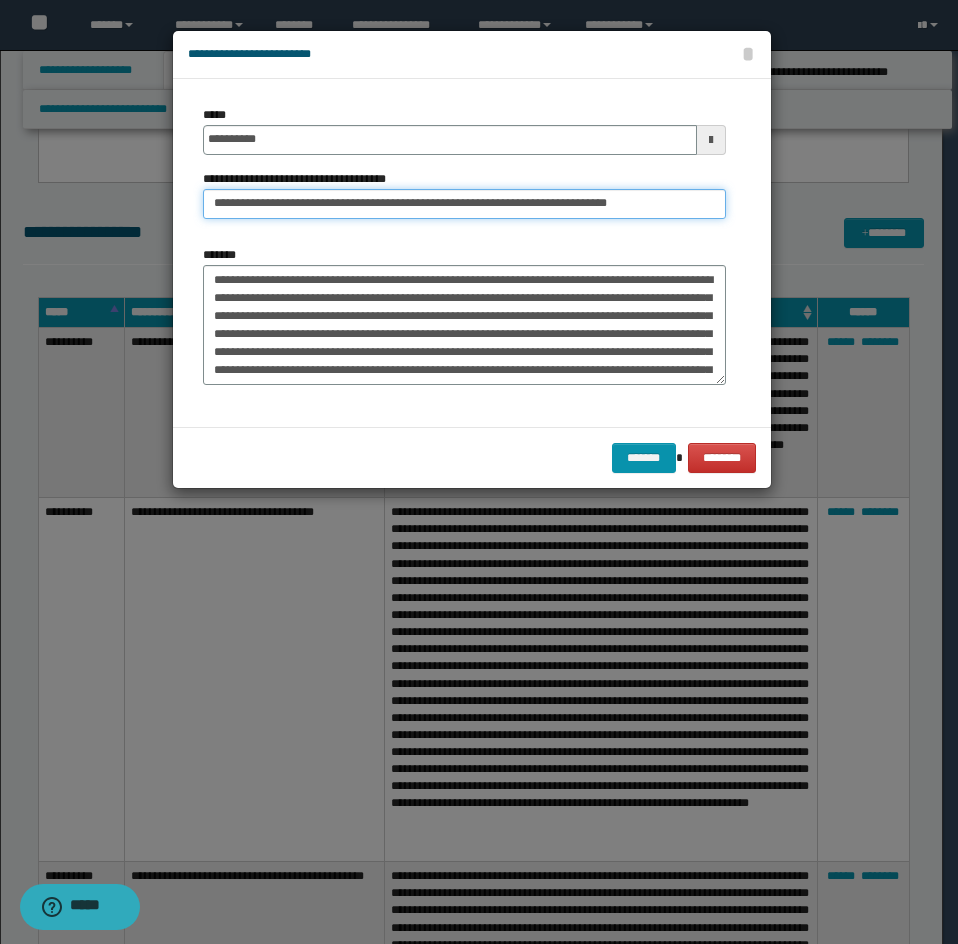 drag, startPoint x: 288, startPoint y: 199, endPoint x: 181, endPoint y: 149, distance: 118.10589 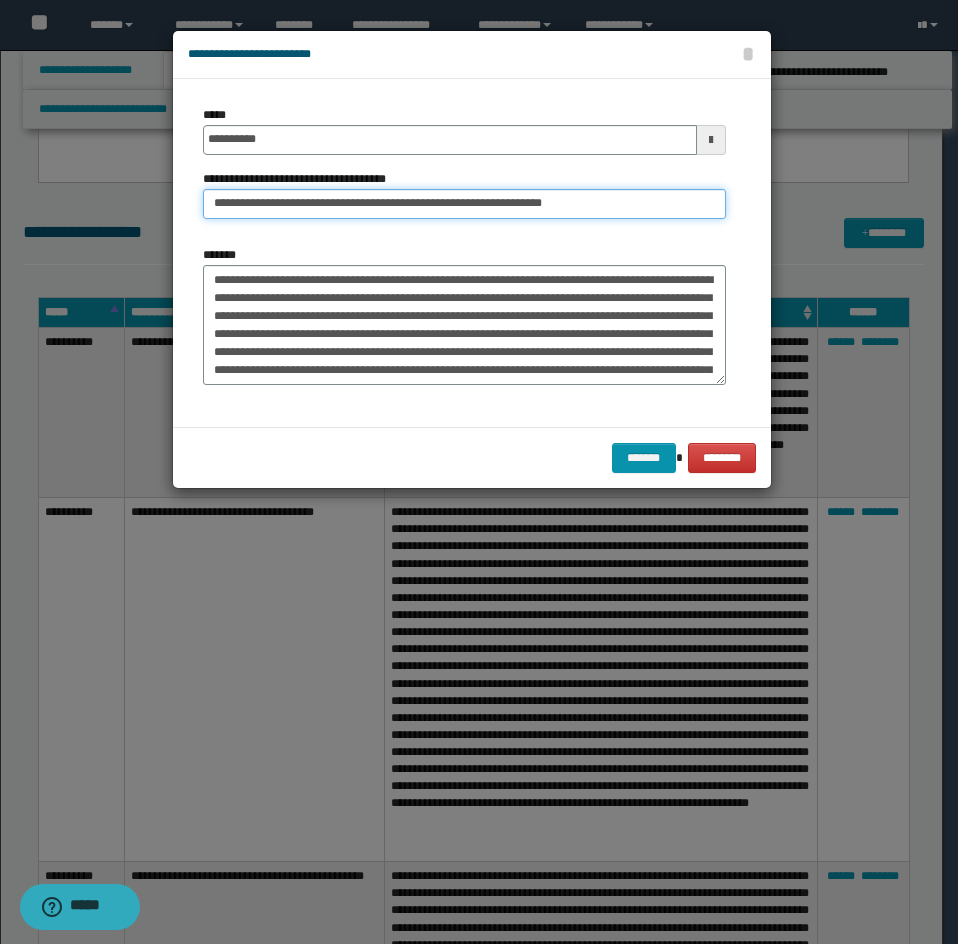 type on "**********" 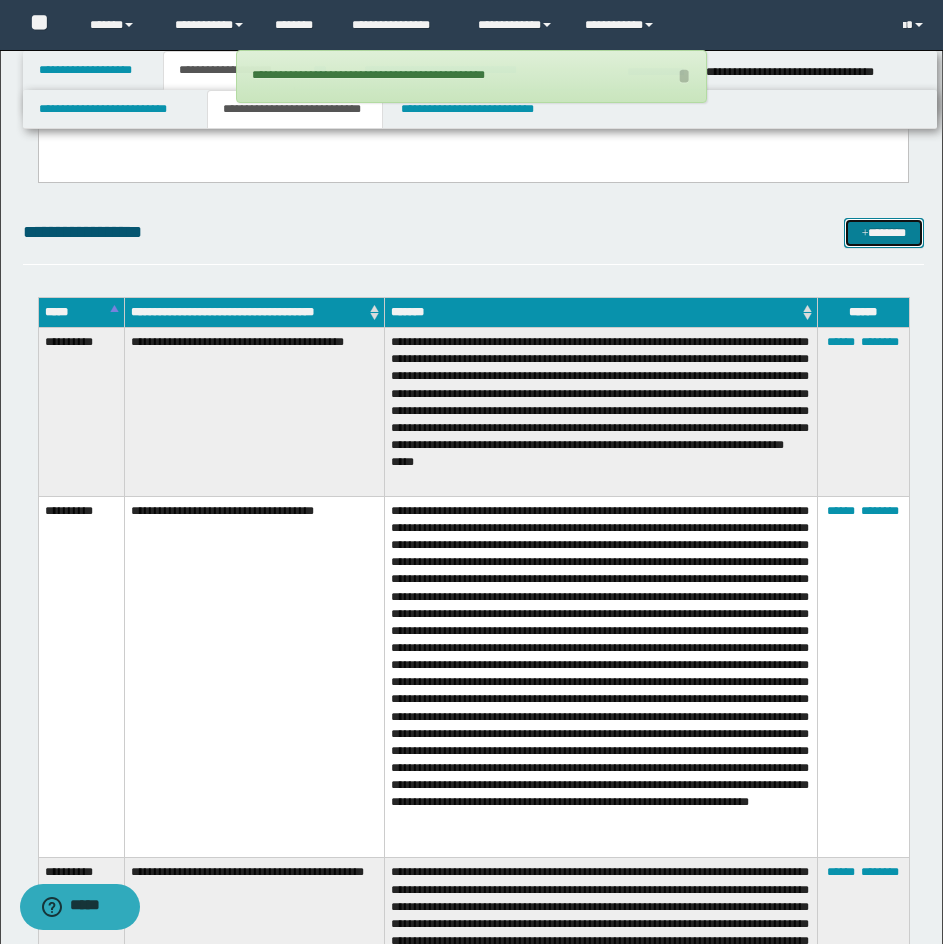 click on "*******" at bounding box center [884, 233] 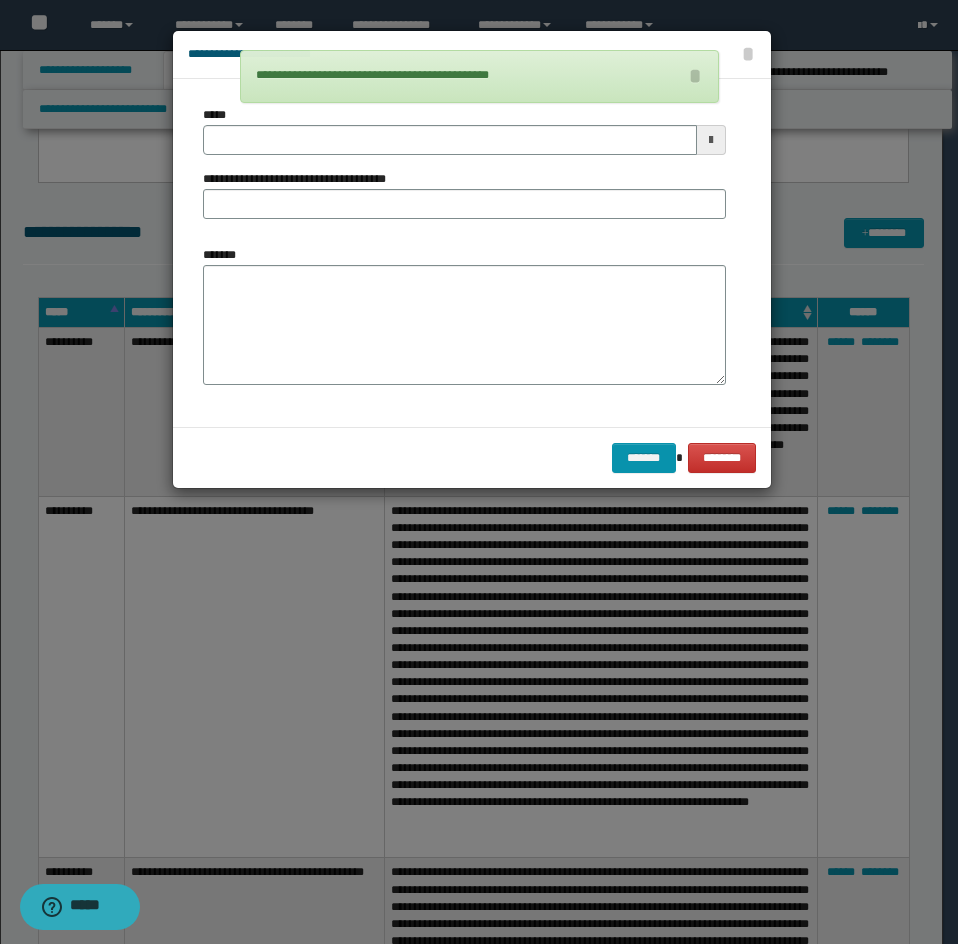 drag, startPoint x: 211, startPoint y: 236, endPoint x: 280, endPoint y: 280, distance: 81.8352 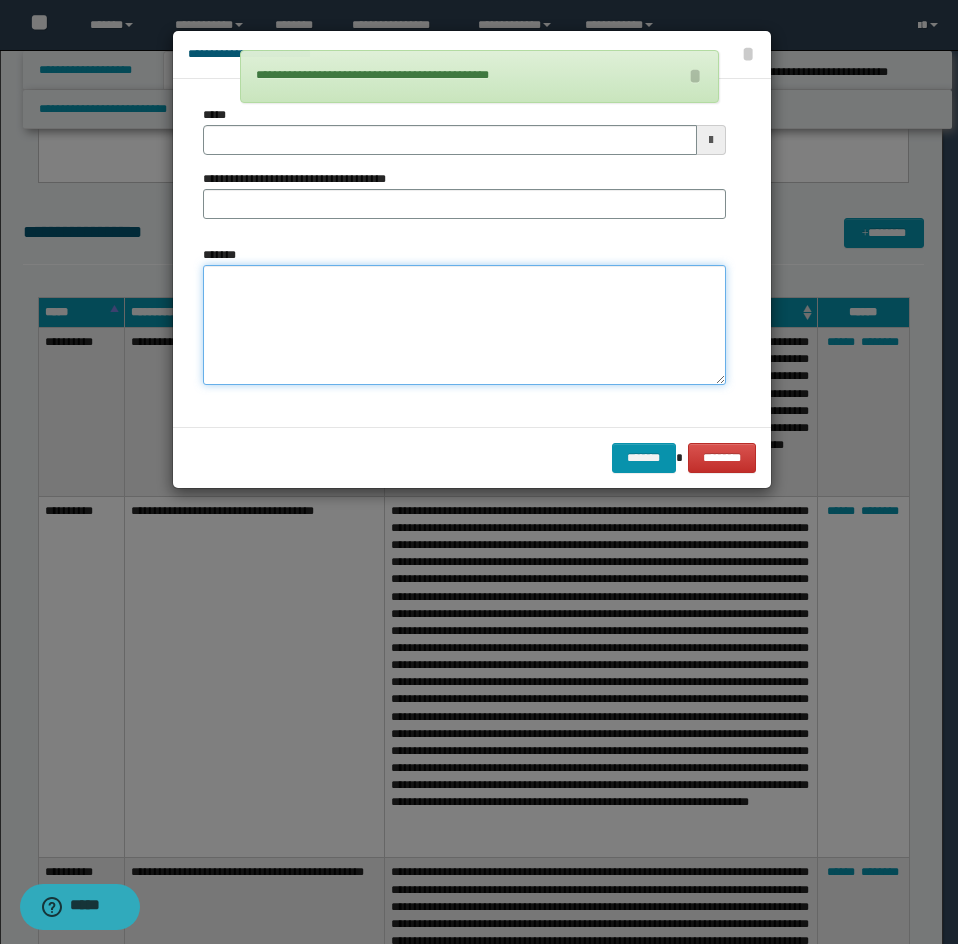 click on "*******" at bounding box center (464, 325) 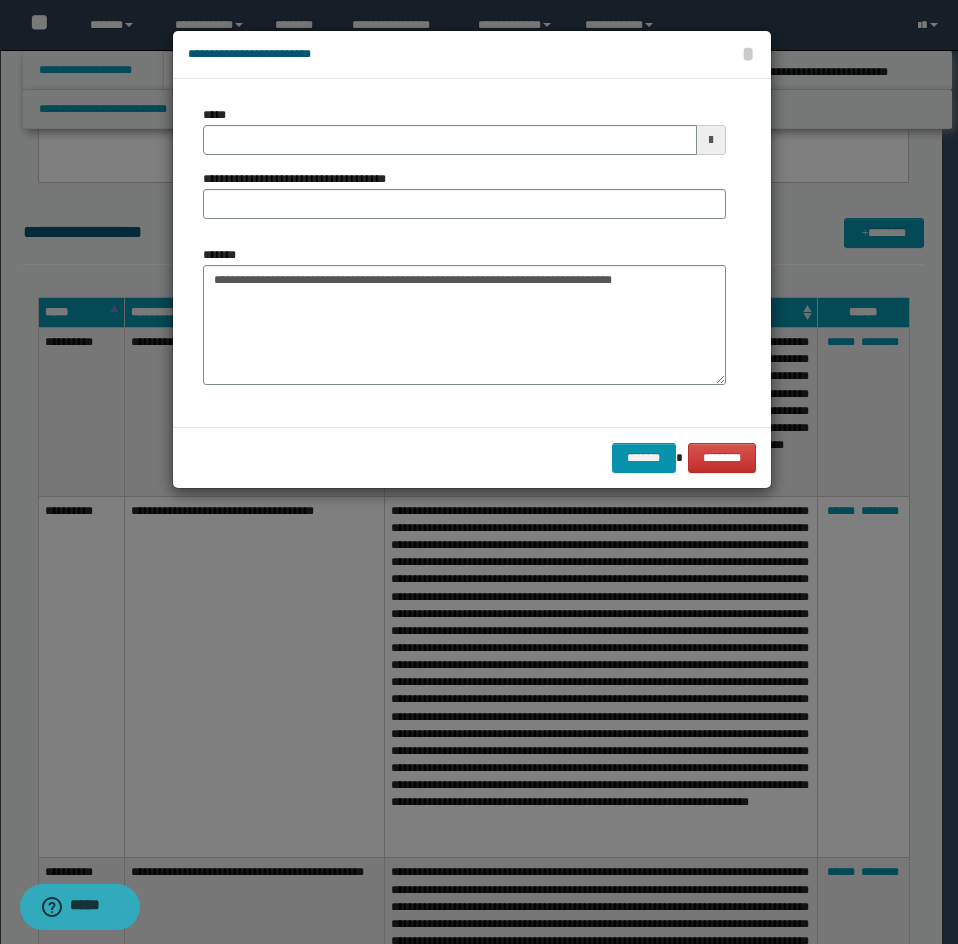 click on "**********" at bounding box center (464, 315) 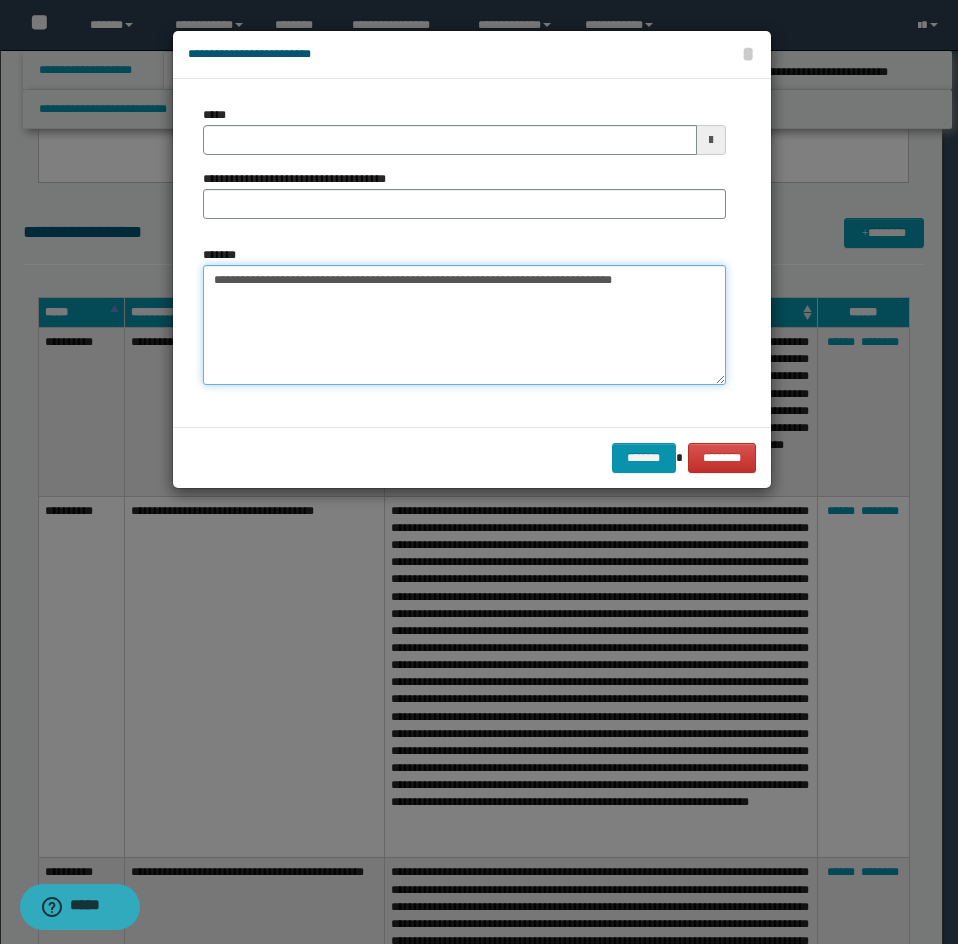 click on "**********" at bounding box center [464, 325] 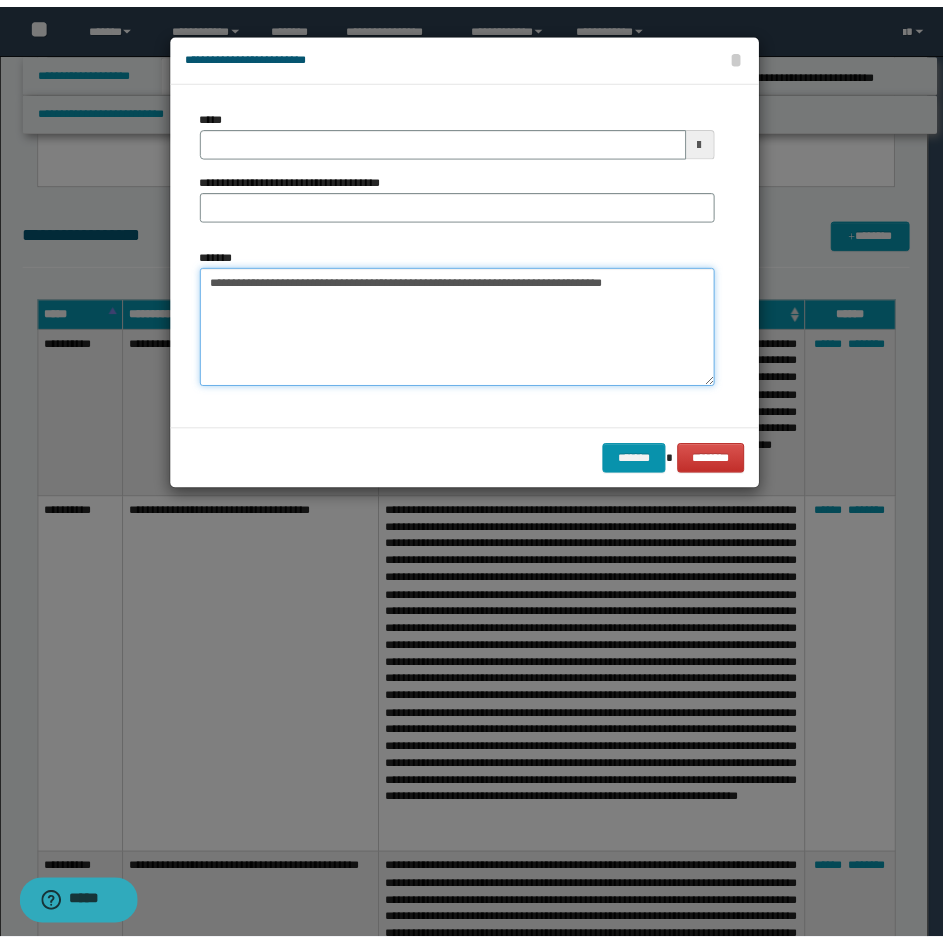 scroll, scrollTop: 0, scrollLeft: 0, axis: both 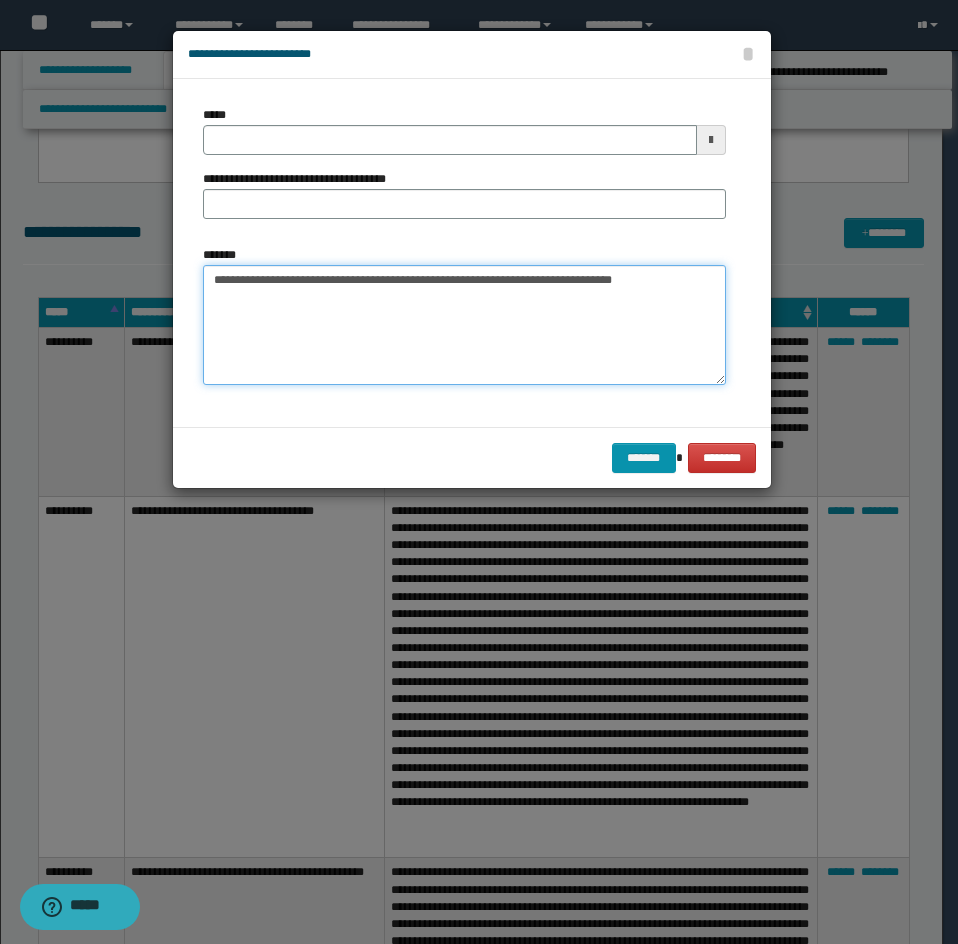 click on "**********" at bounding box center (464, 325) 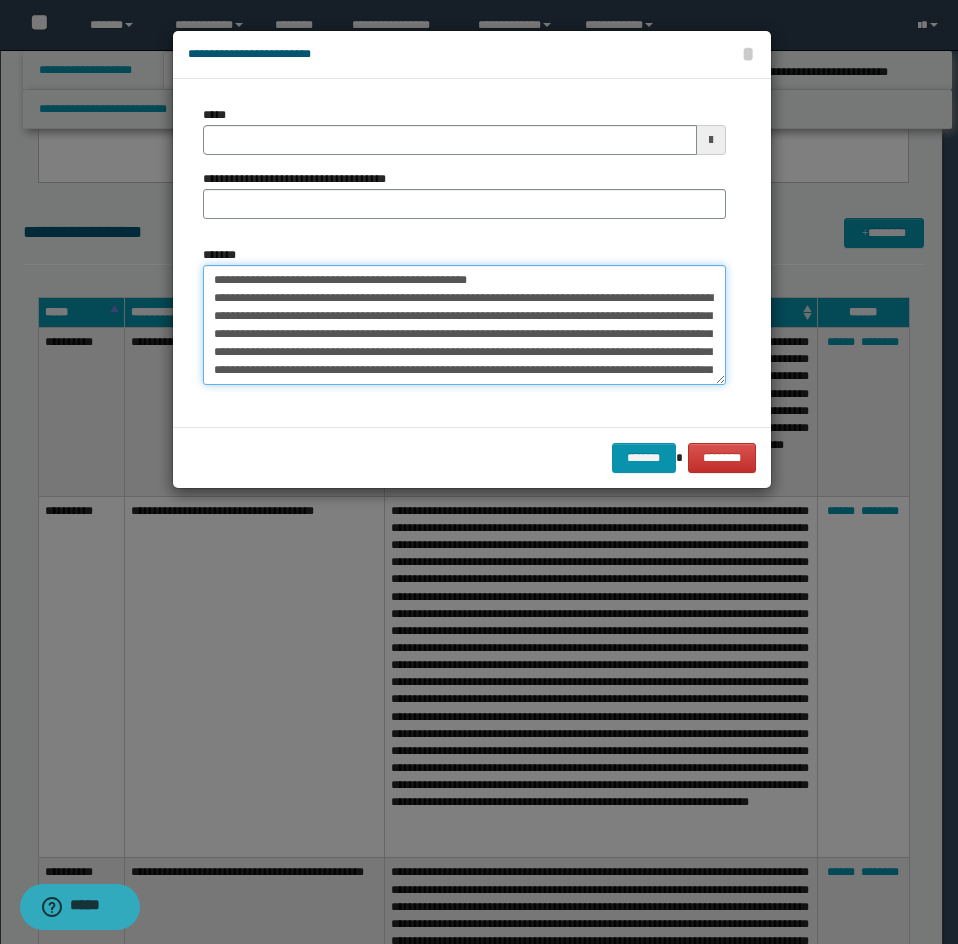 click on "*******" at bounding box center (464, 325) 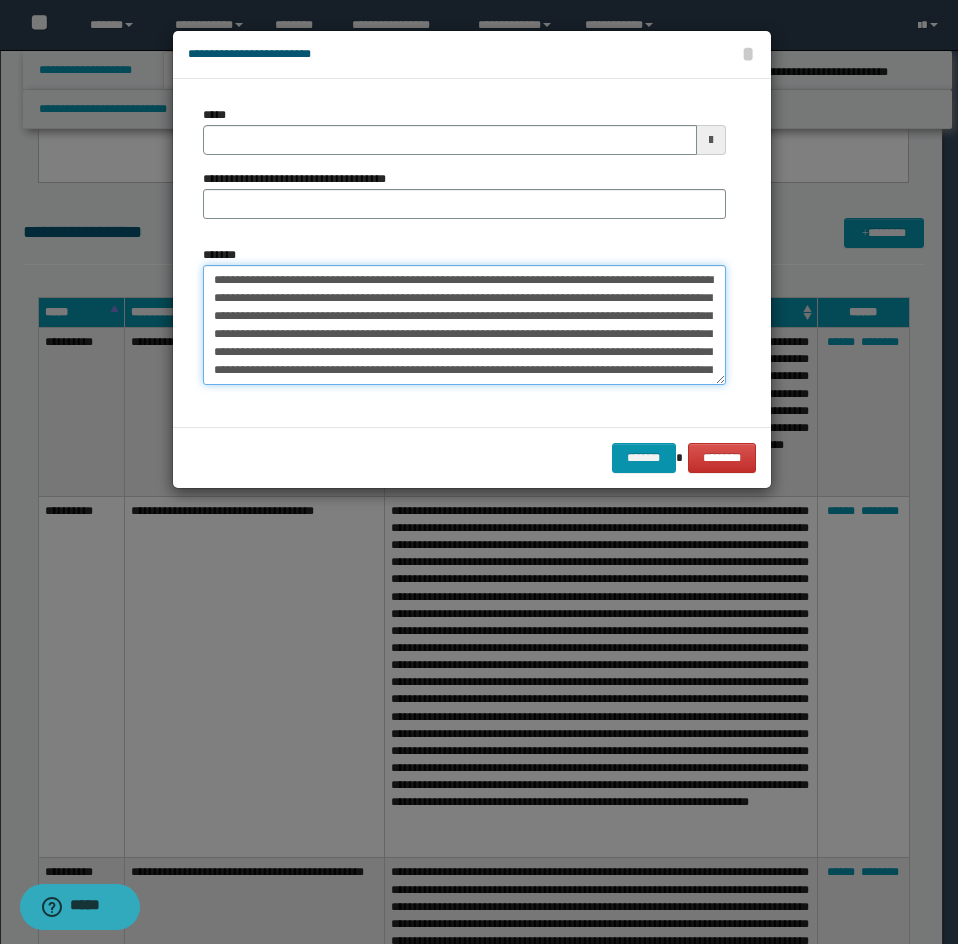 type 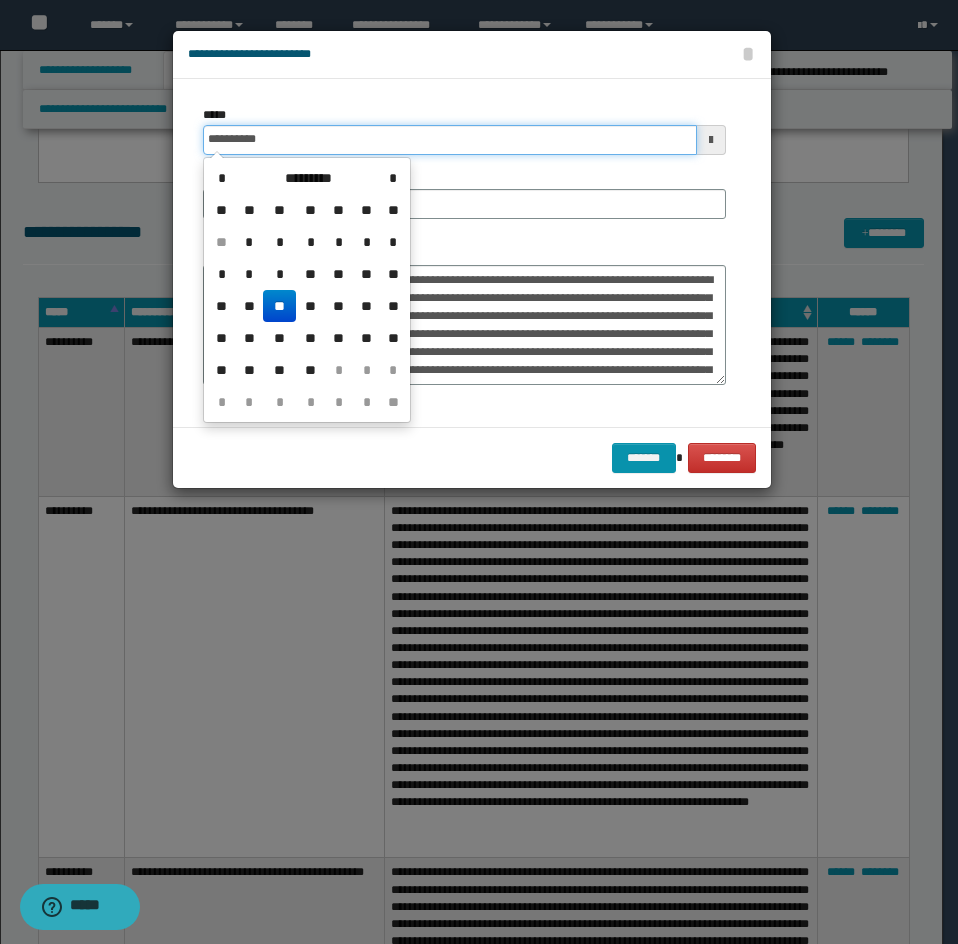 drag, startPoint x: 265, startPoint y: 133, endPoint x: 464, endPoint y: 200, distance: 209.9762 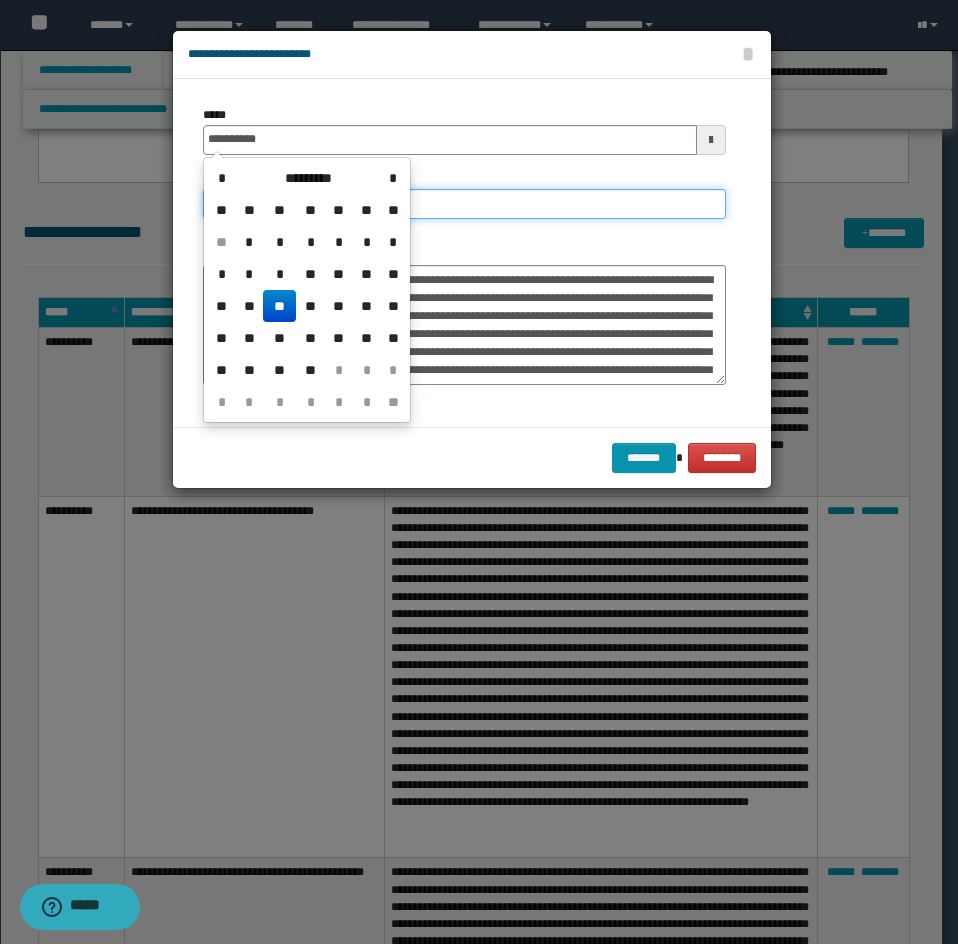 type on "**********" 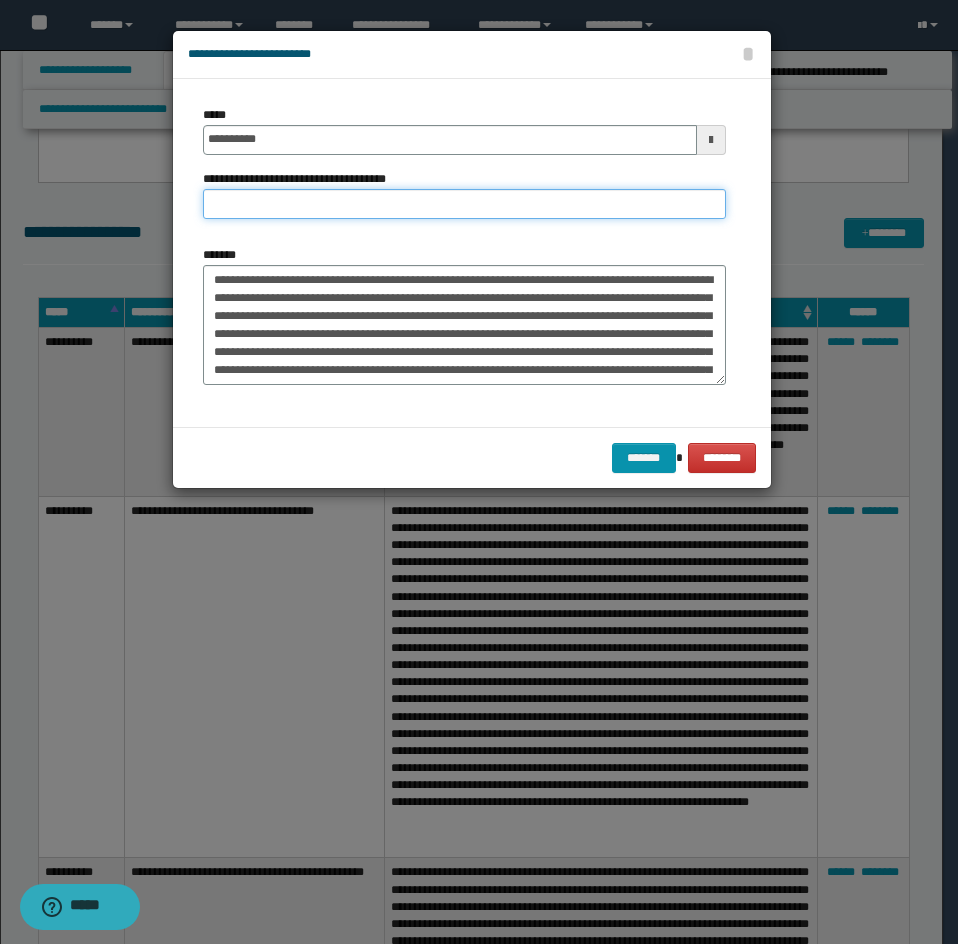 drag, startPoint x: 467, startPoint y: 204, endPoint x: 436, endPoint y: 220, distance: 34.88553 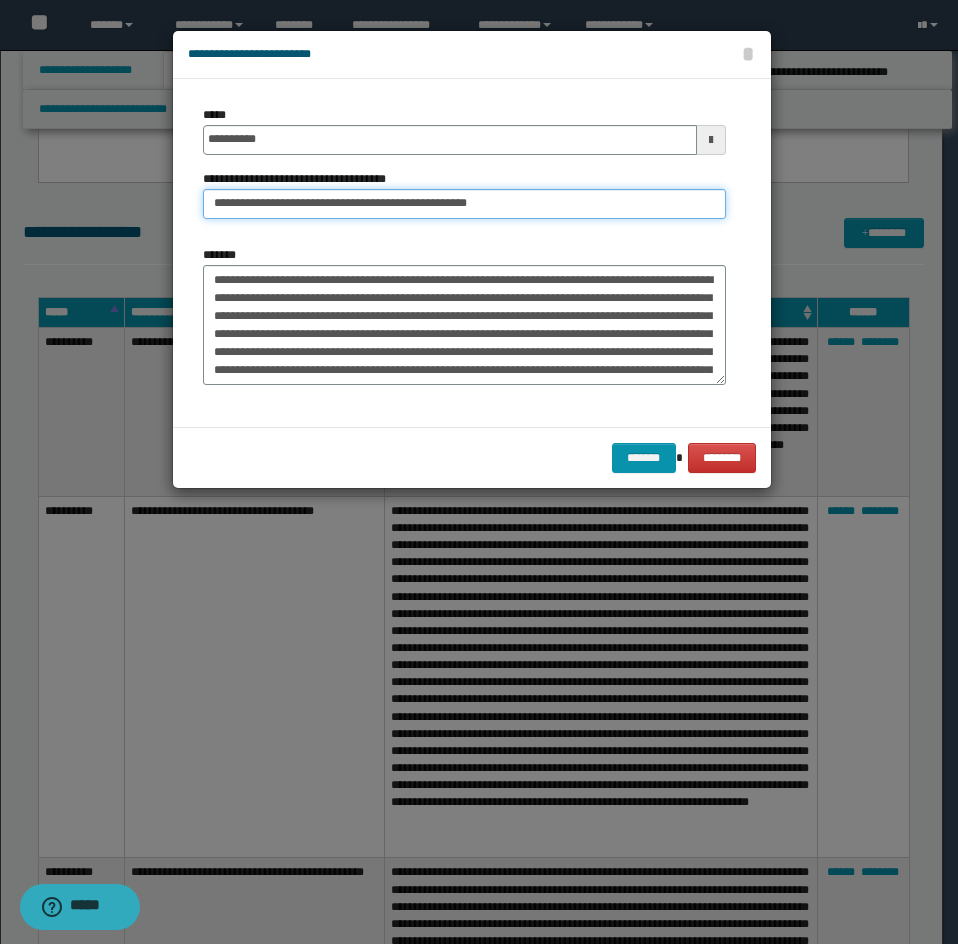 drag, startPoint x: 282, startPoint y: 207, endPoint x: 80, endPoint y: 230, distance: 203.30519 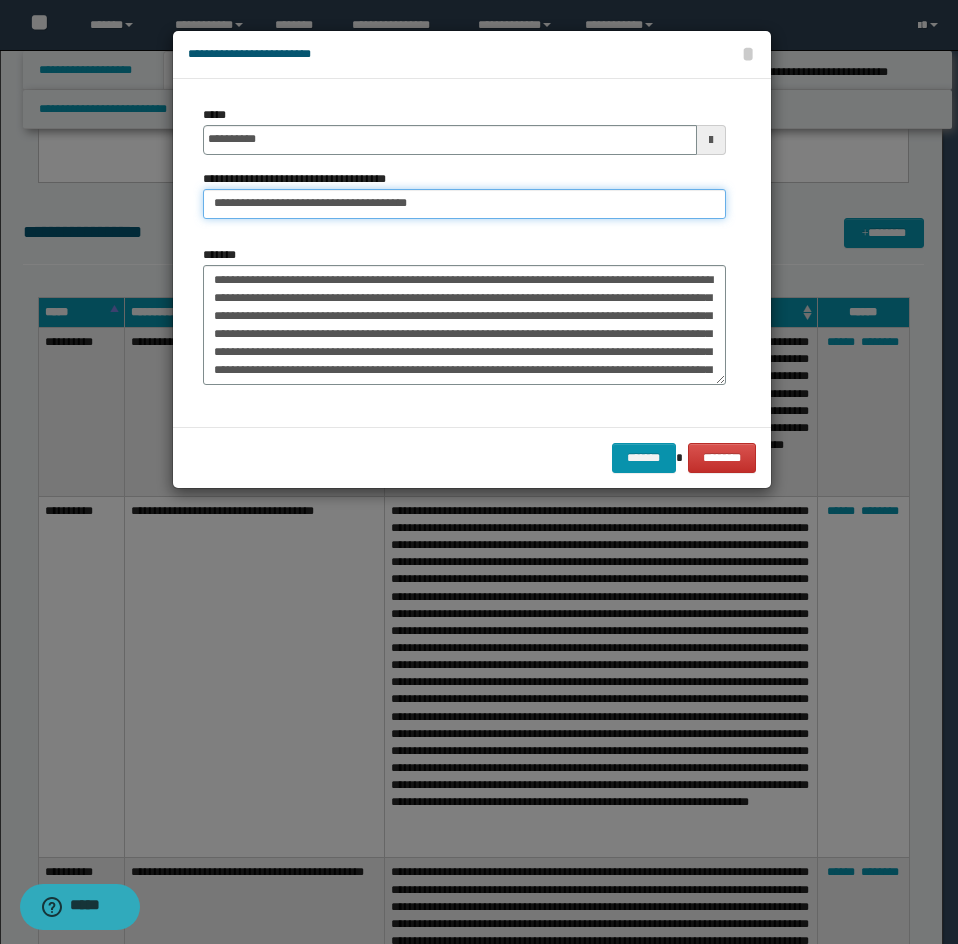 type on "**********" 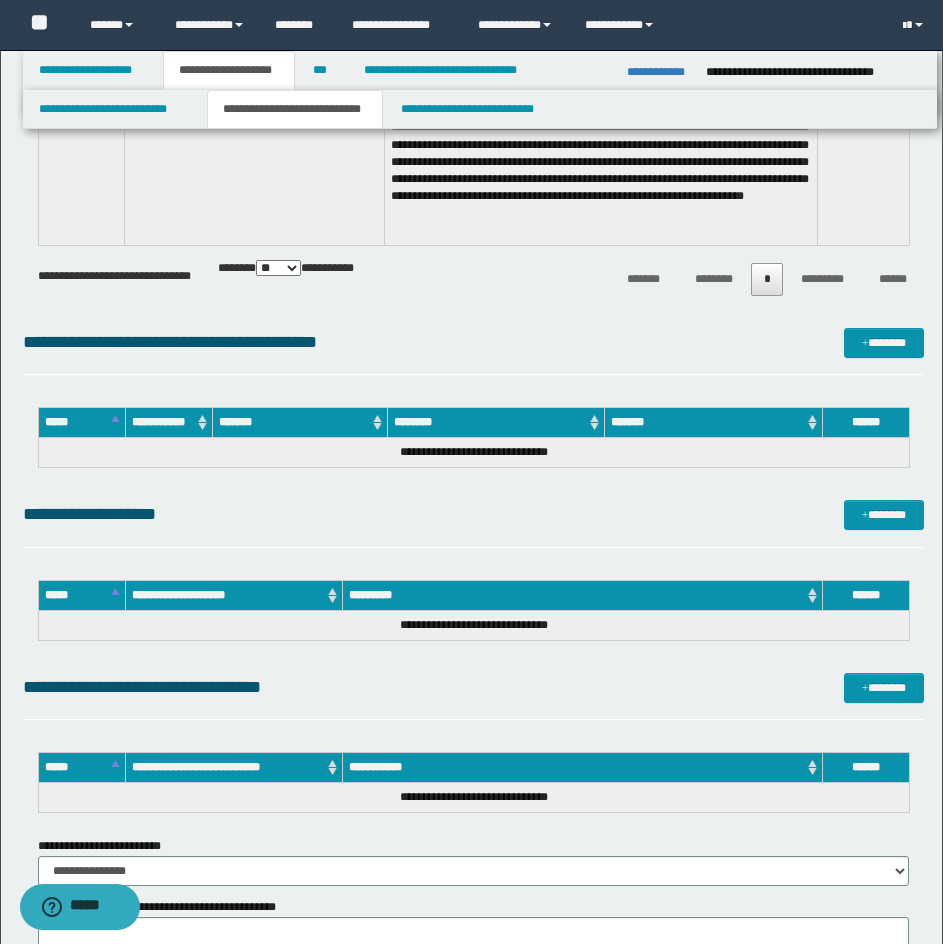 scroll, scrollTop: 5300, scrollLeft: 0, axis: vertical 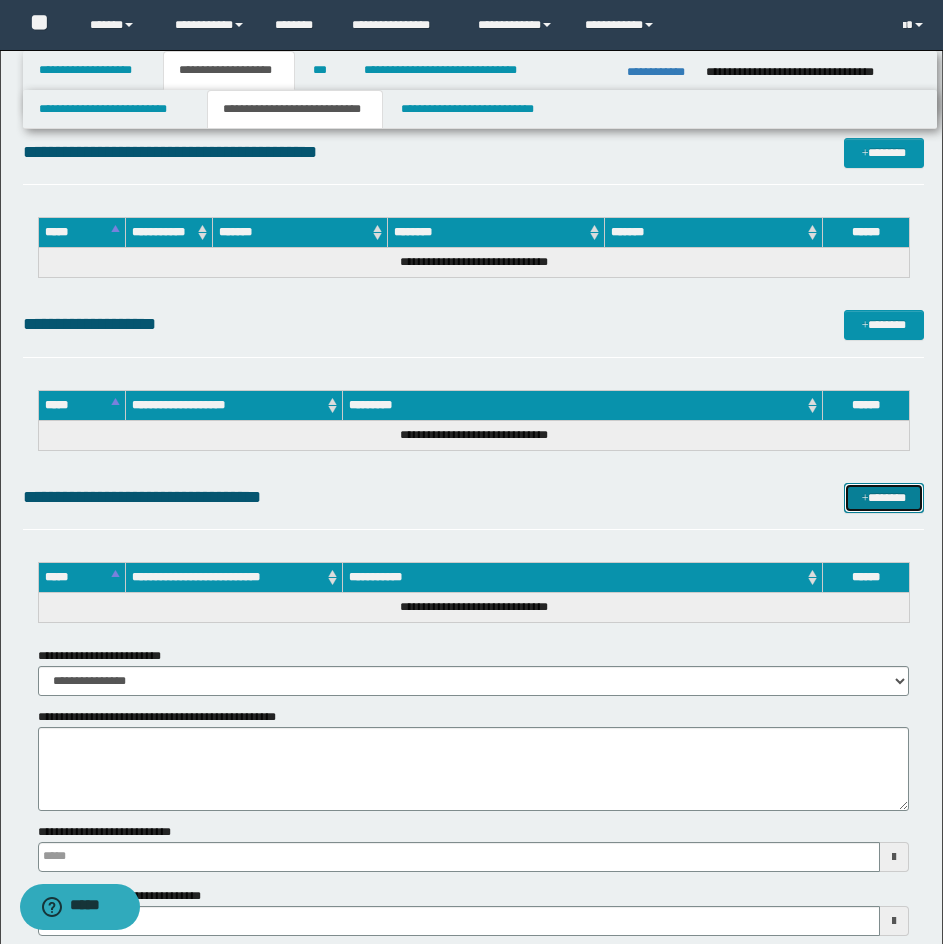 click on "*******" at bounding box center (884, 498) 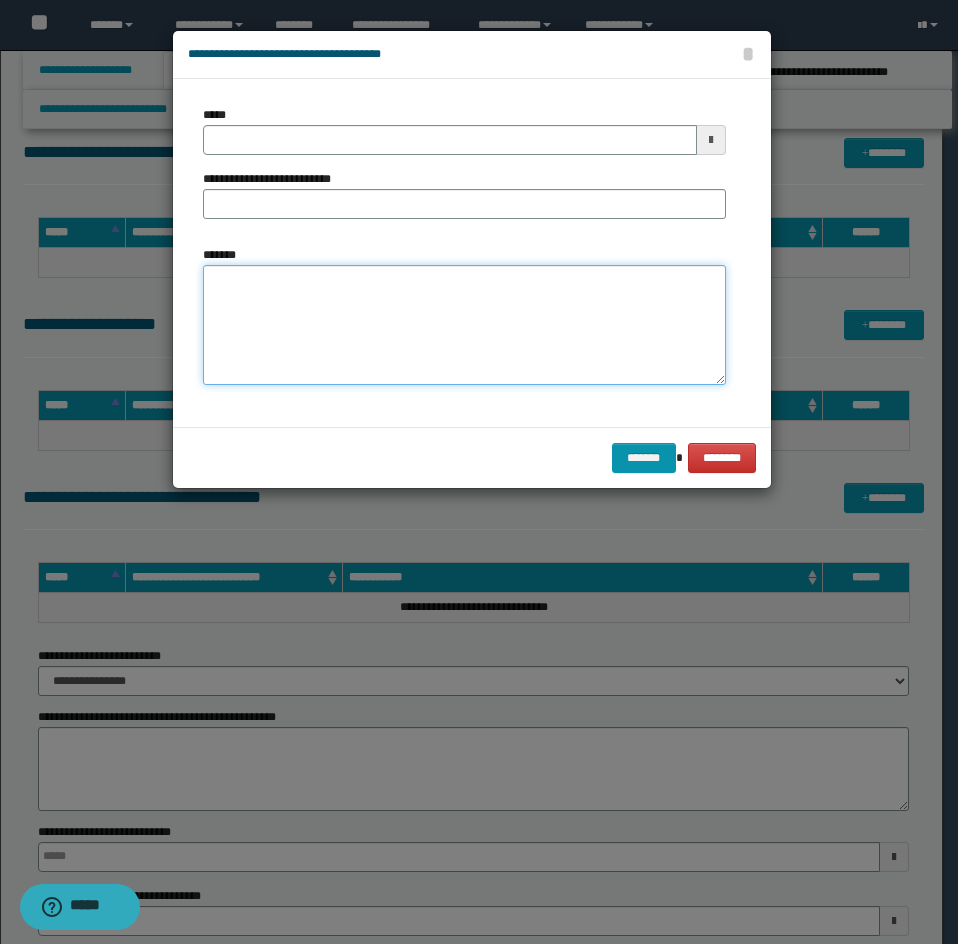 drag, startPoint x: 244, startPoint y: 297, endPoint x: 258, endPoint y: 273, distance: 27.784887 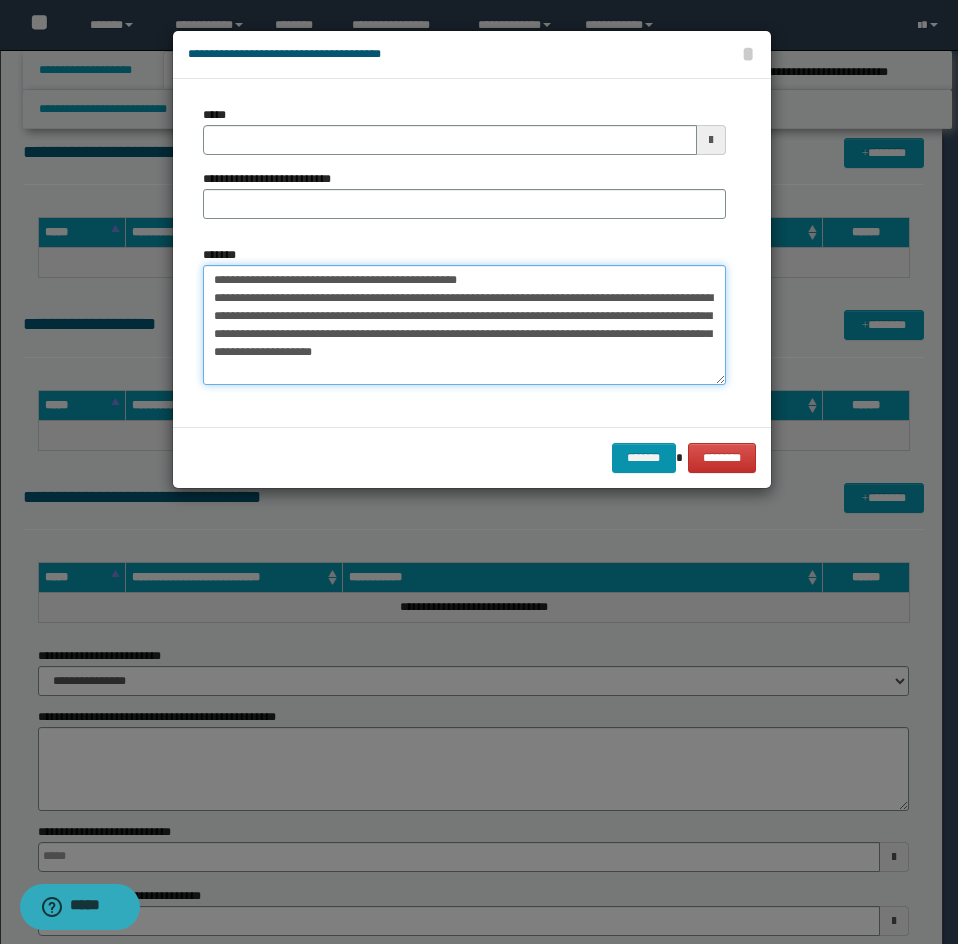click on "**********" at bounding box center [464, 325] 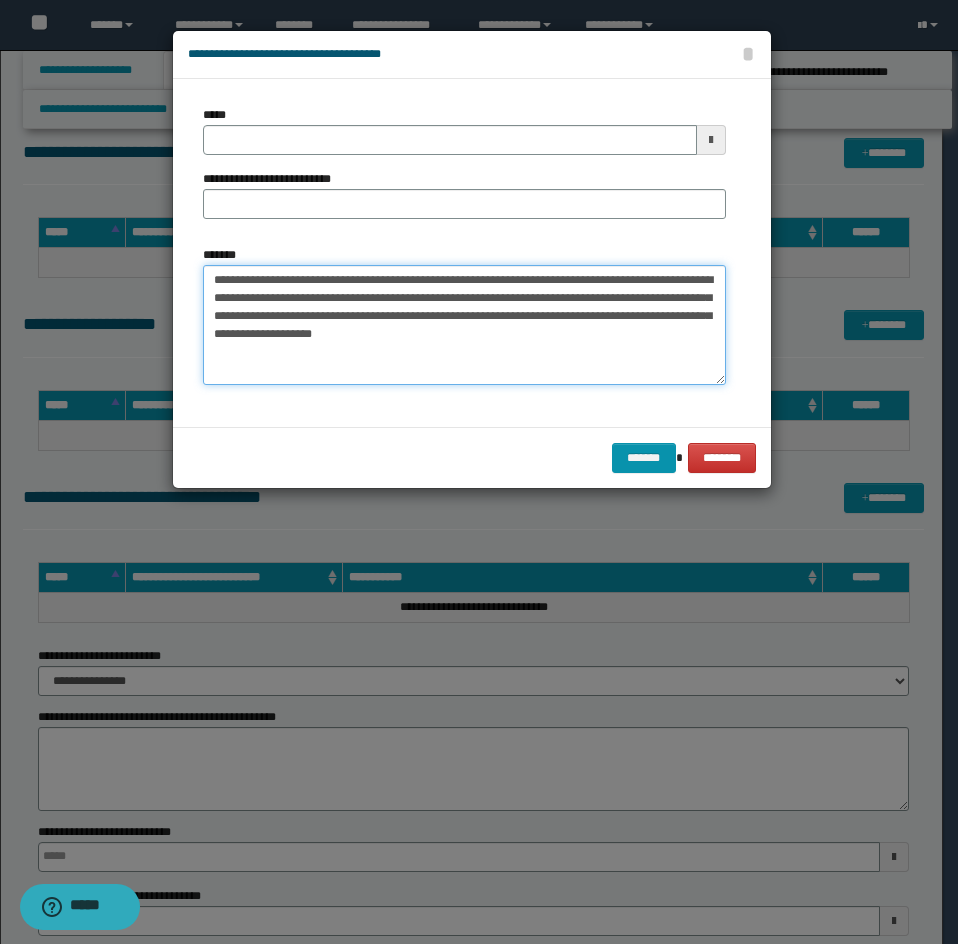 type 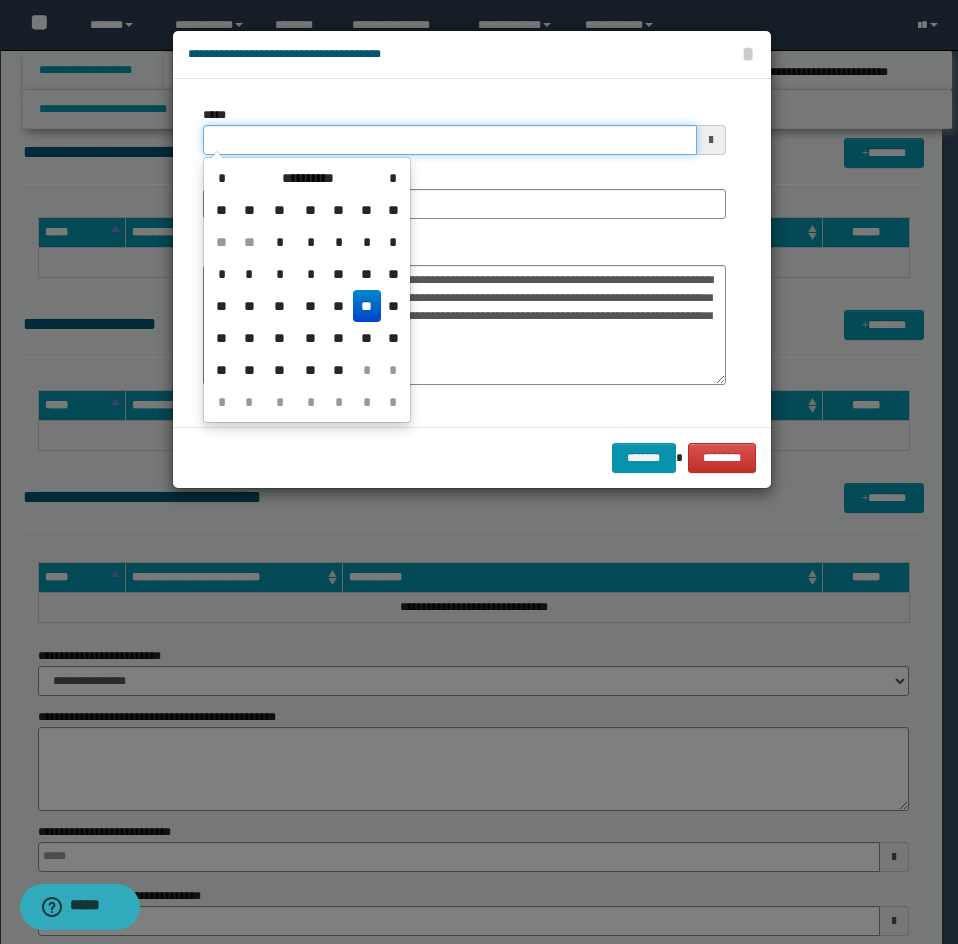 click on "*****" at bounding box center [450, 140] 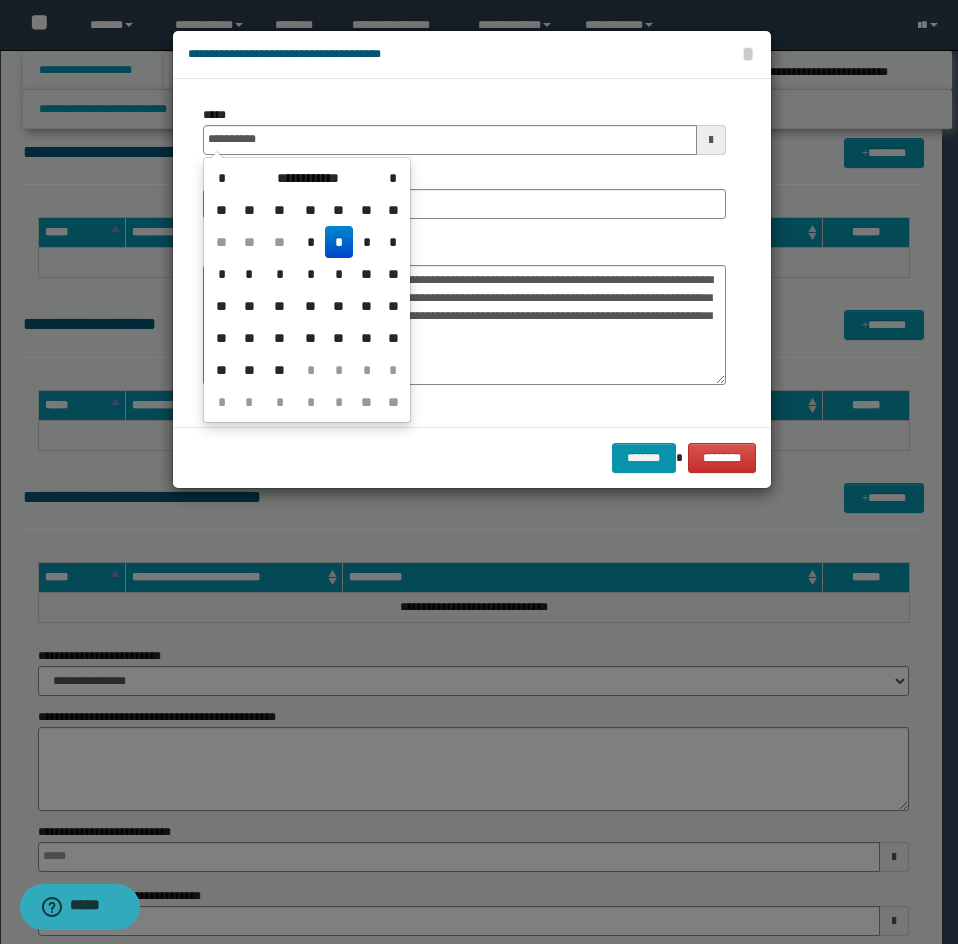 click on "**" at bounding box center [393, 210] 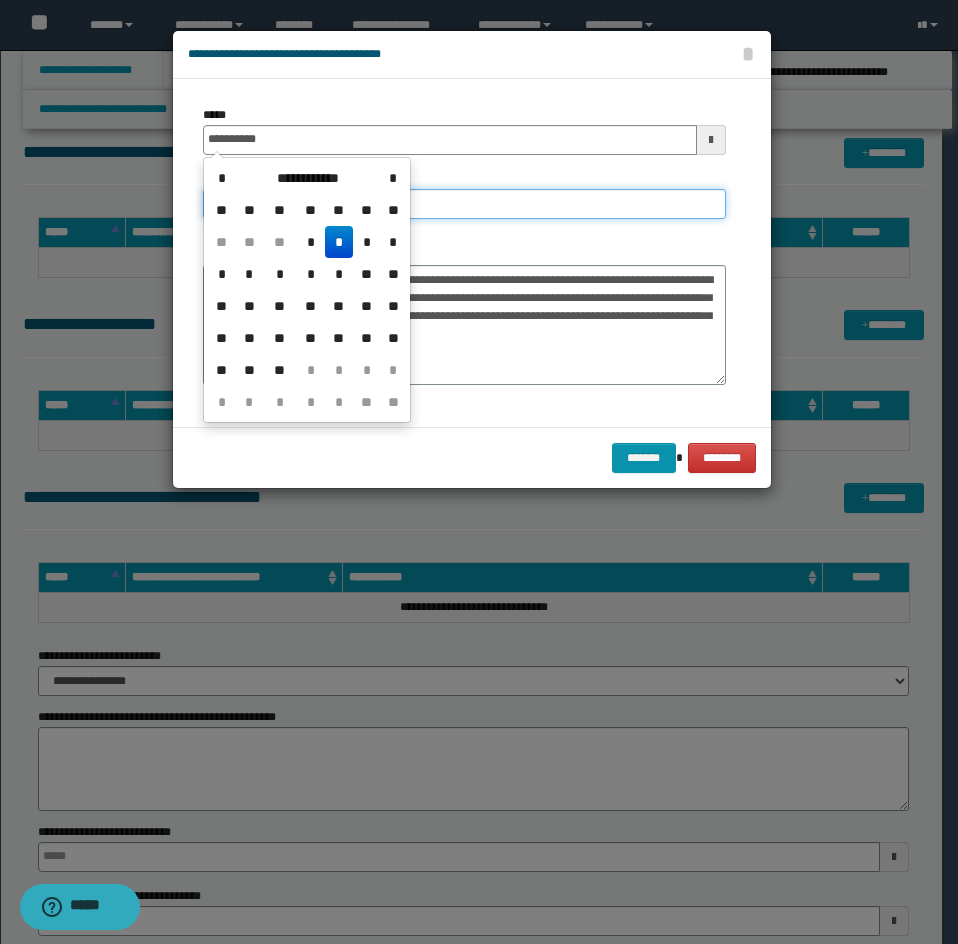 type on "**********" 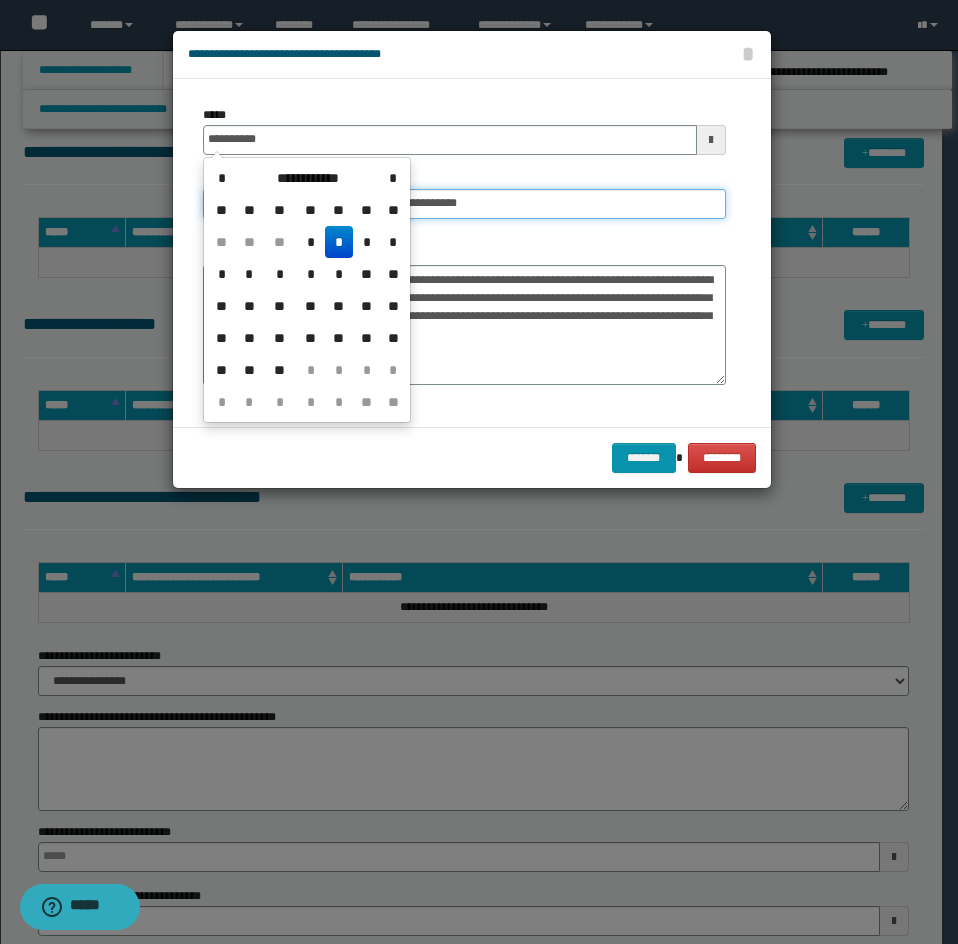 drag, startPoint x: 442, startPoint y: 199, endPoint x: 429, endPoint y: 199, distance: 13 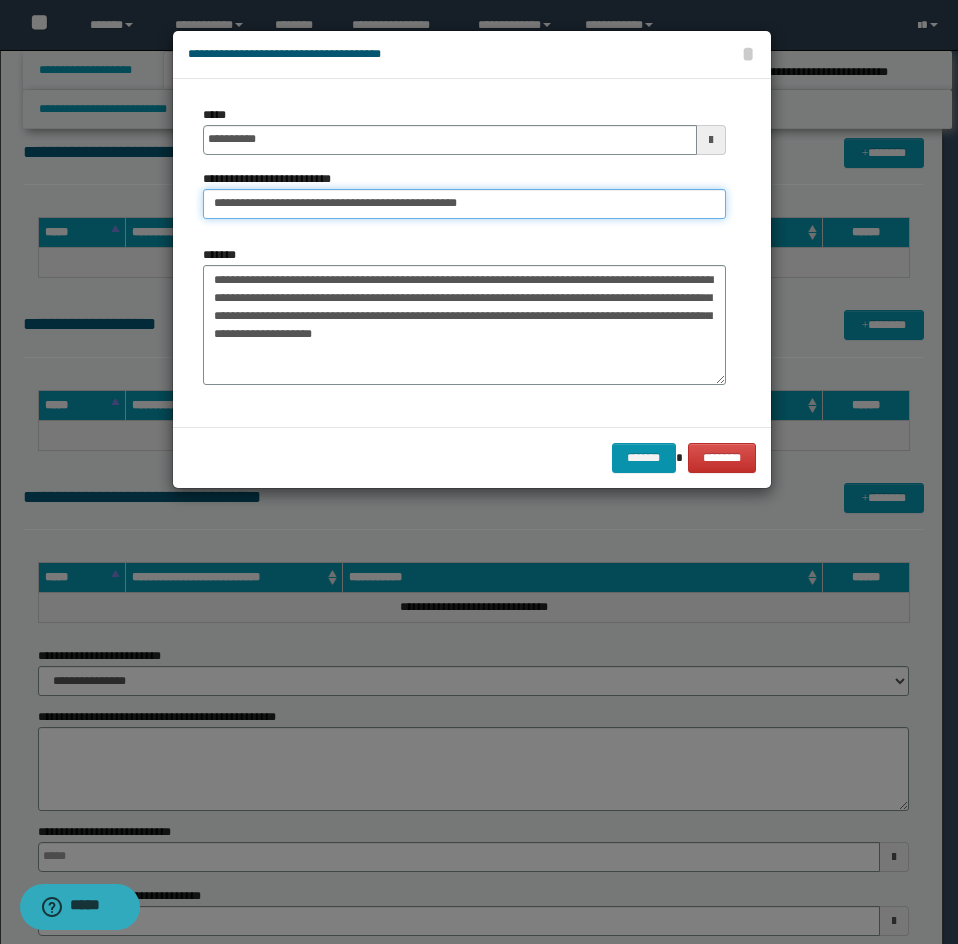 drag, startPoint x: 255, startPoint y: 202, endPoint x: 106, endPoint y: 213, distance: 149.40549 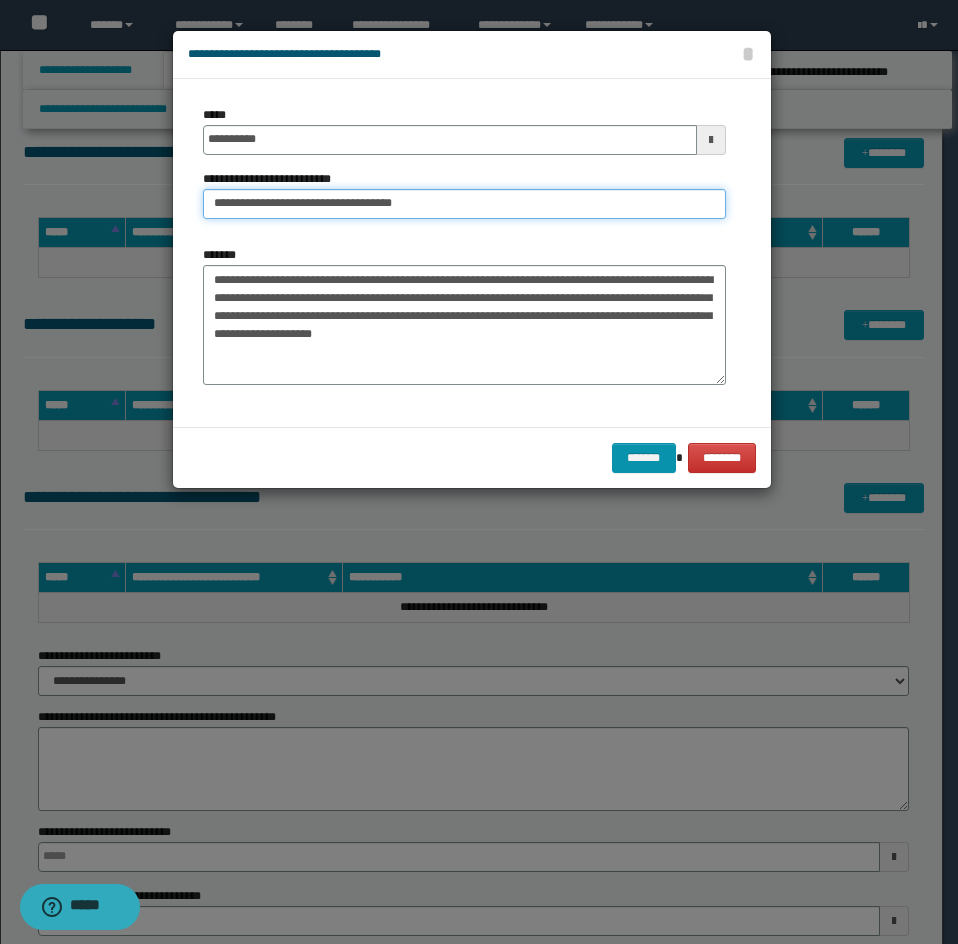 type on "**********" 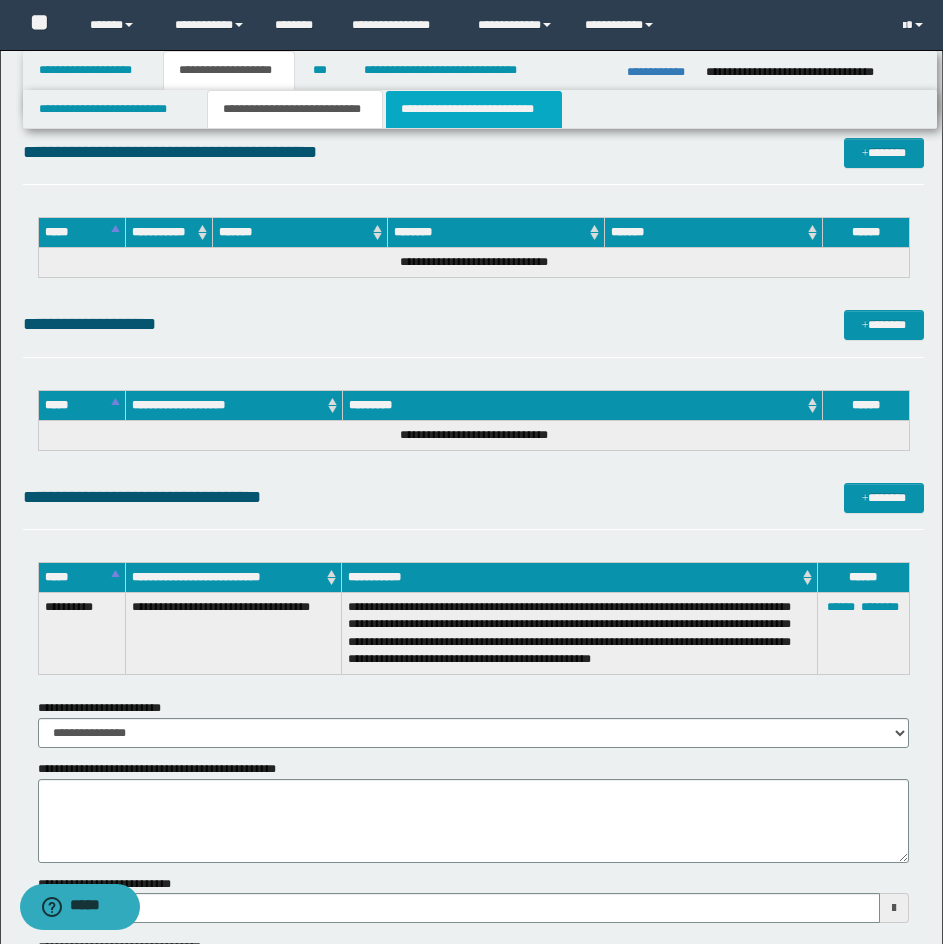 click on "**********" at bounding box center [474, 109] 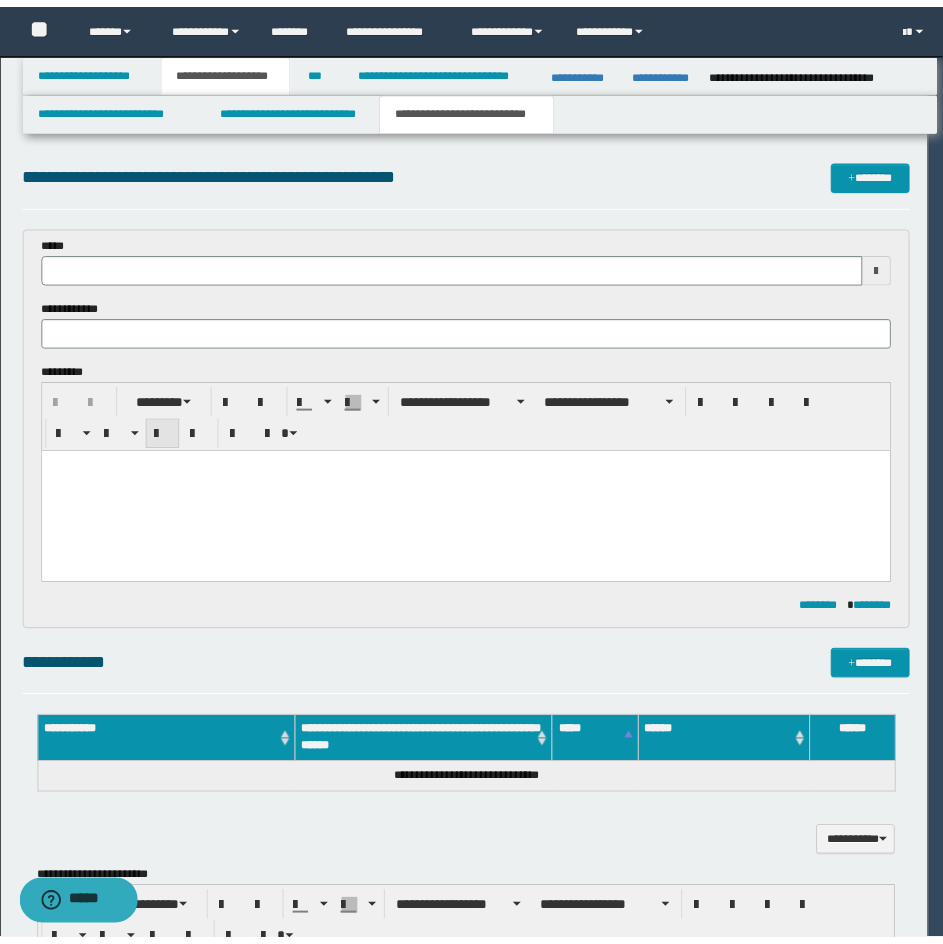 scroll, scrollTop: 0, scrollLeft: 0, axis: both 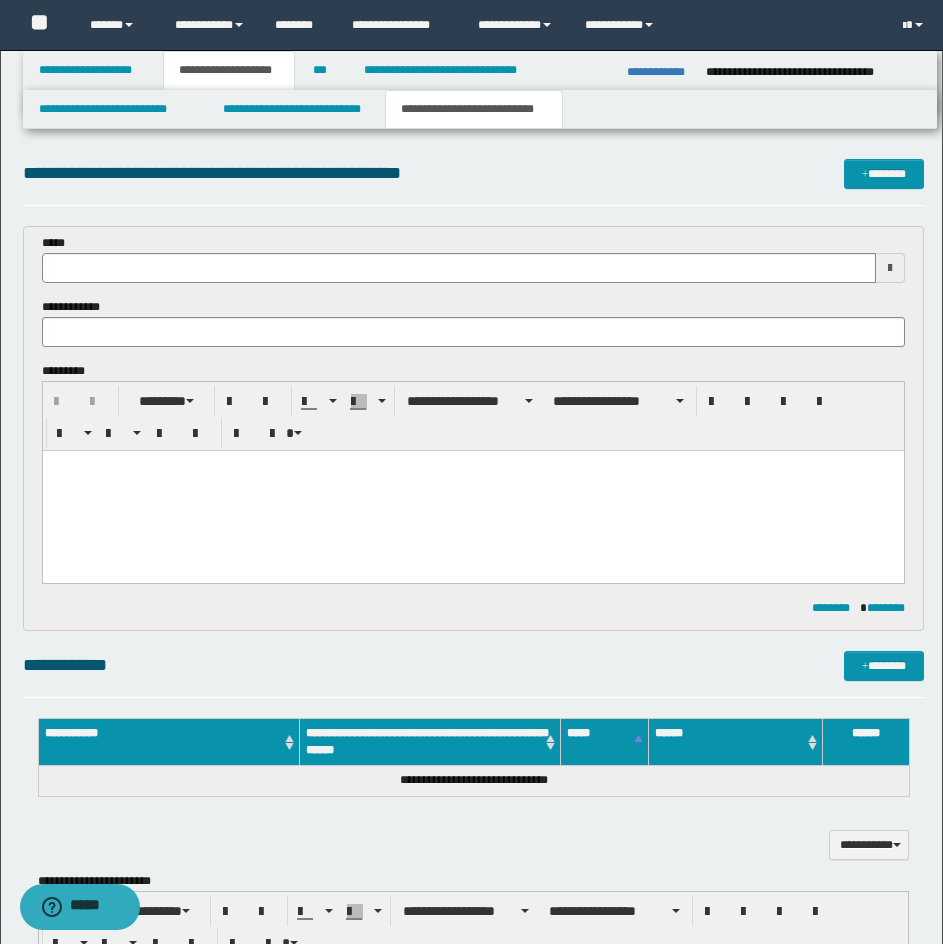 paste 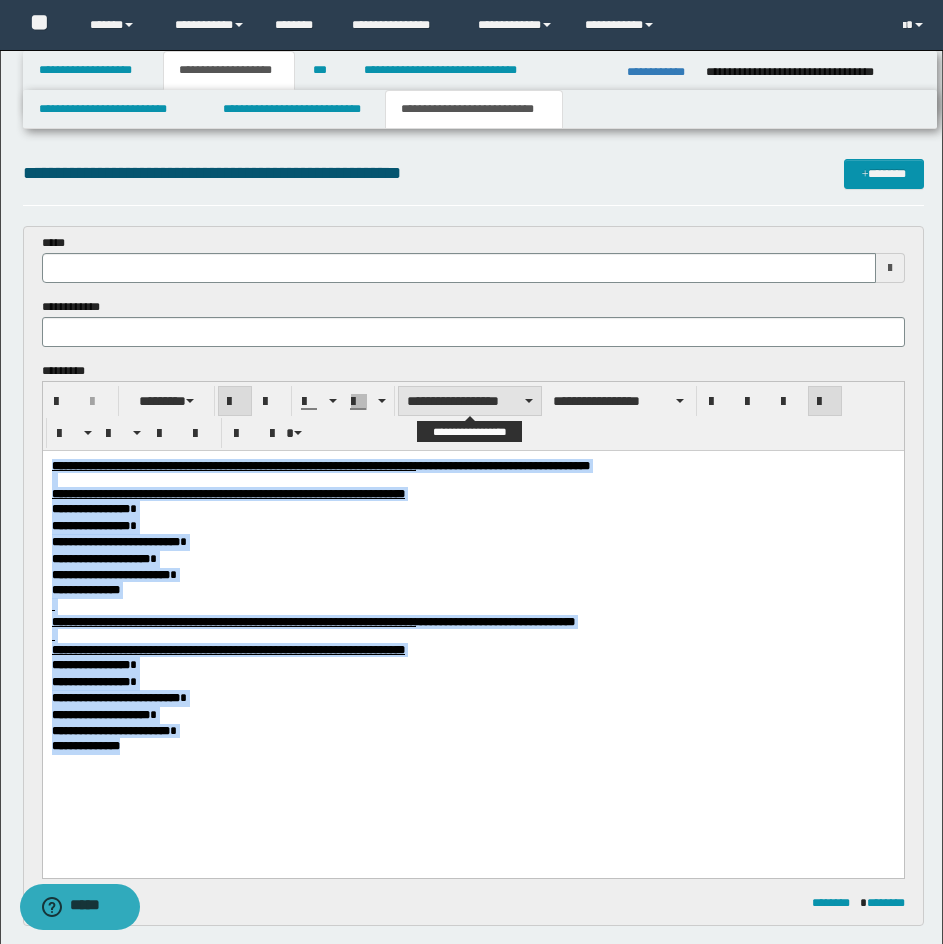 click on "**********" at bounding box center (470, 401) 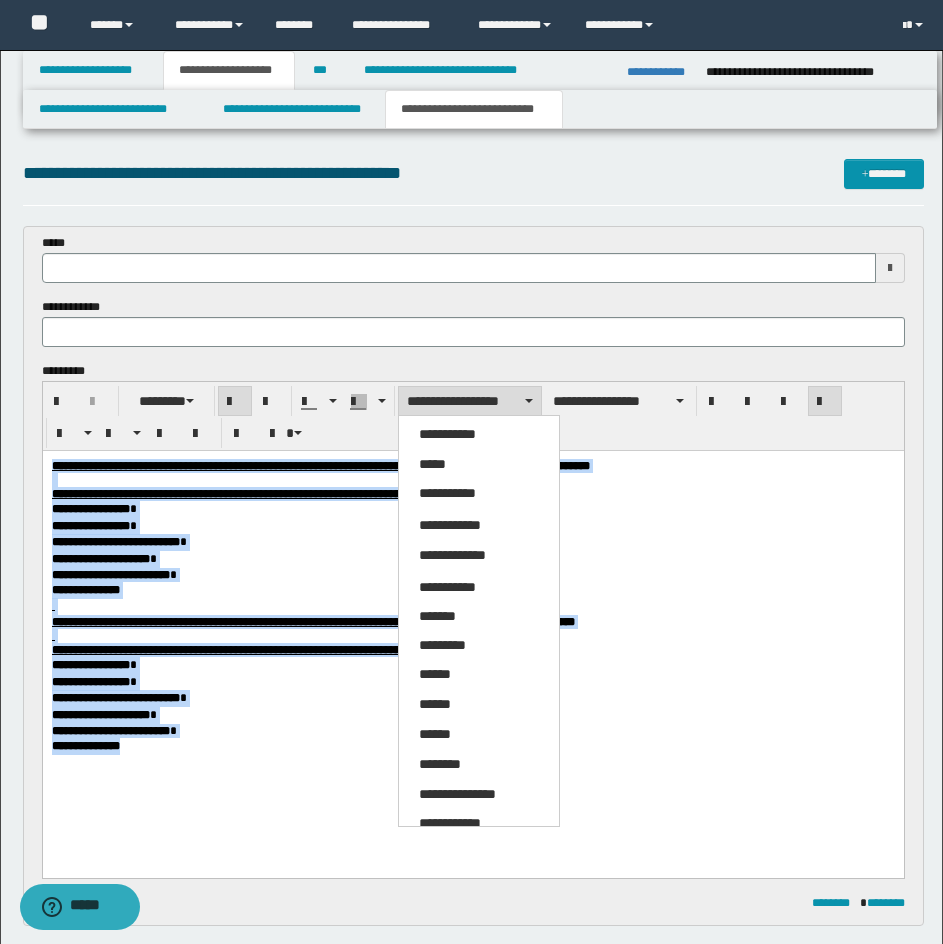 drag, startPoint x: 462, startPoint y: 460, endPoint x: 476, endPoint y: 430, distance: 33.105892 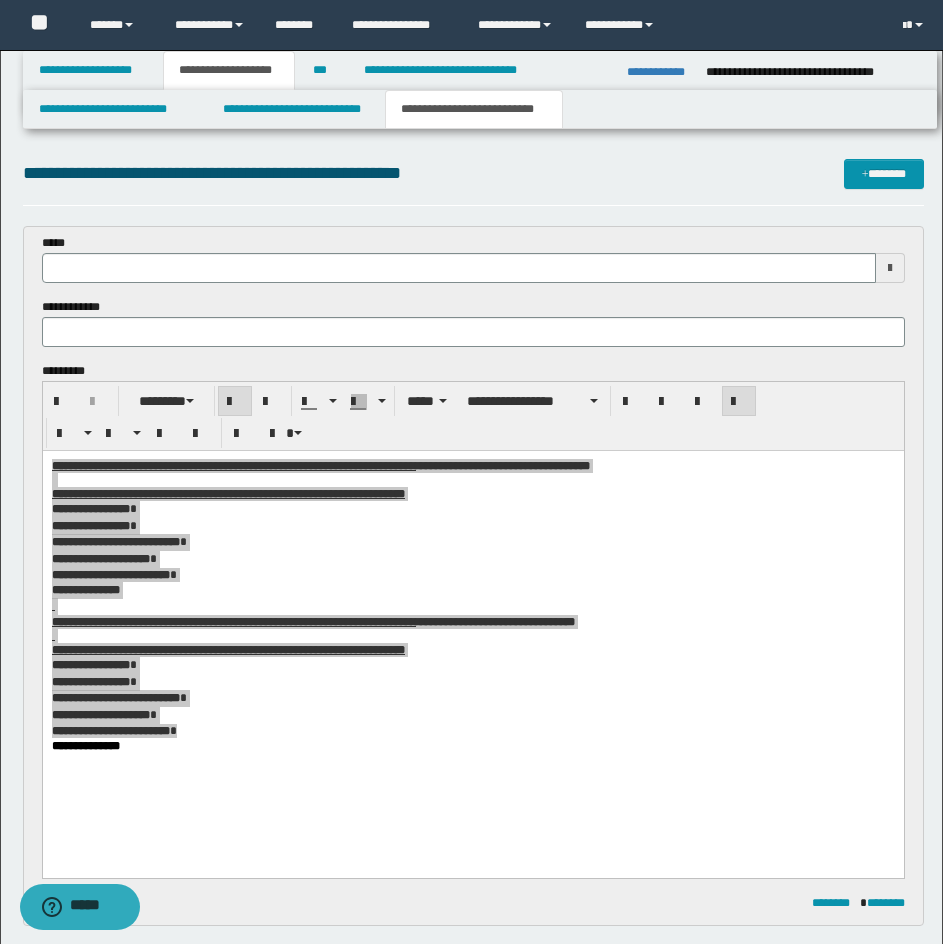 click on "**********" at bounding box center (473, 620) 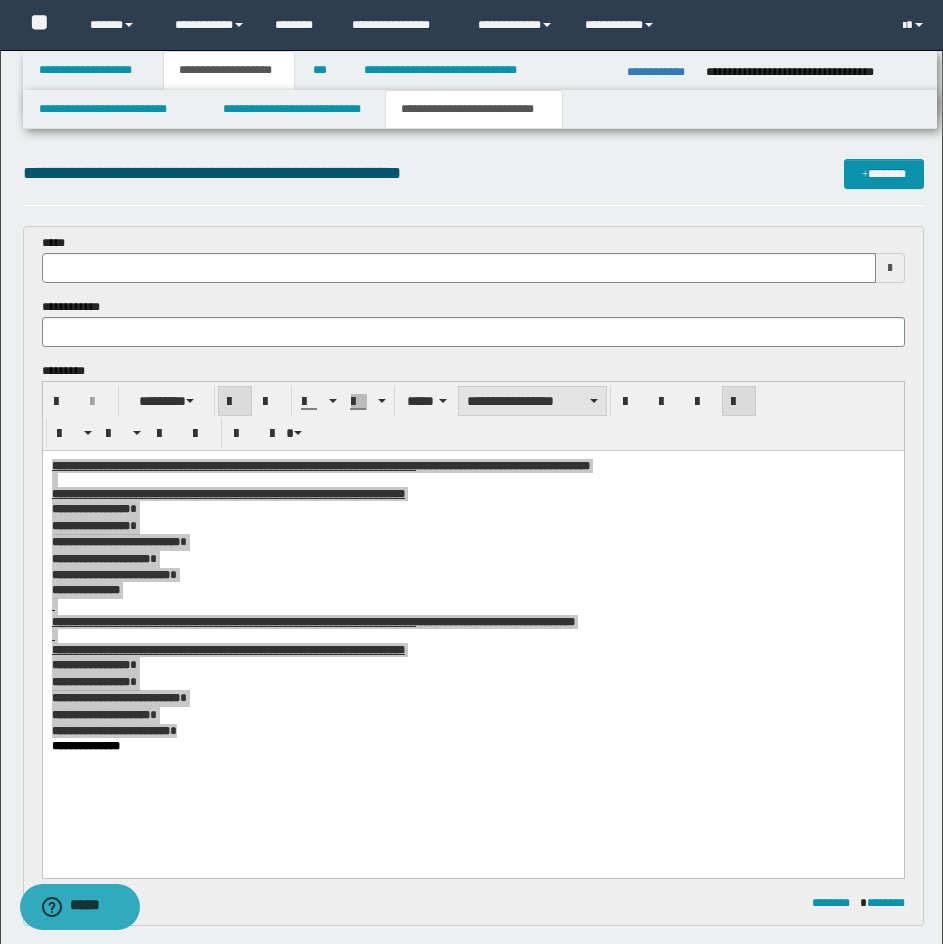 click on "**********" at bounding box center (532, 401) 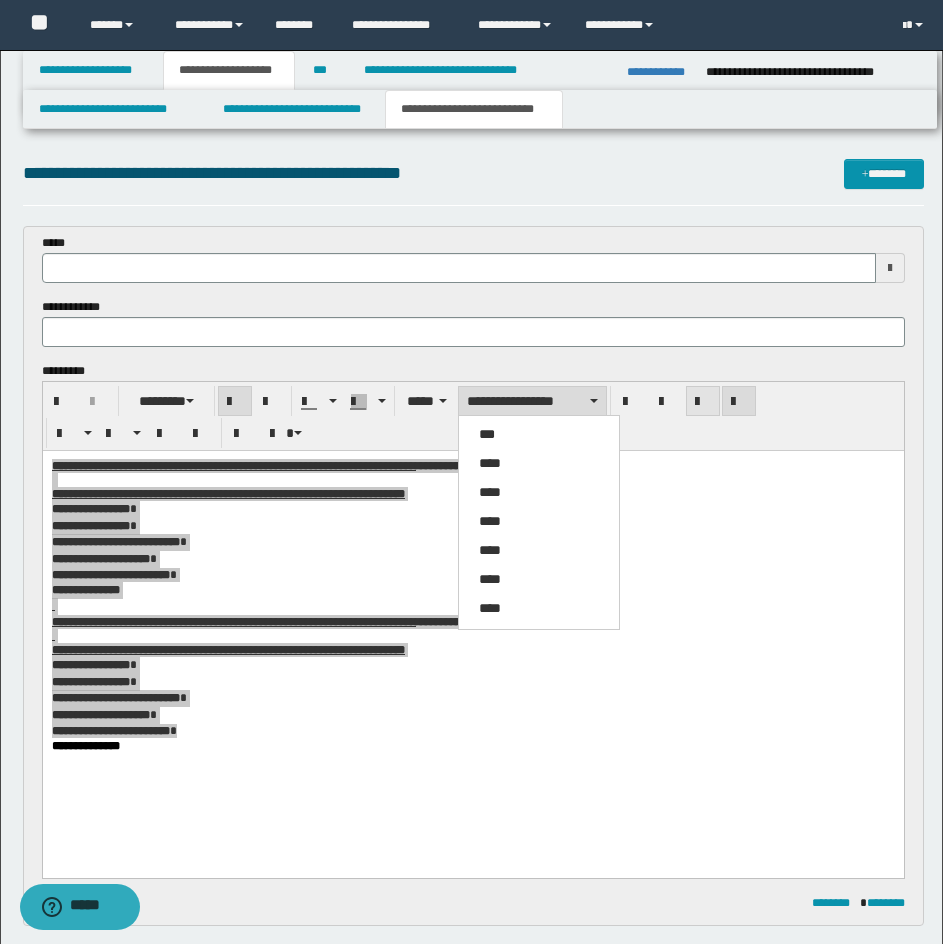 drag, startPoint x: 491, startPoint y: 473, endPoint x: 621, endPoint y: 412, distance: 143.60014 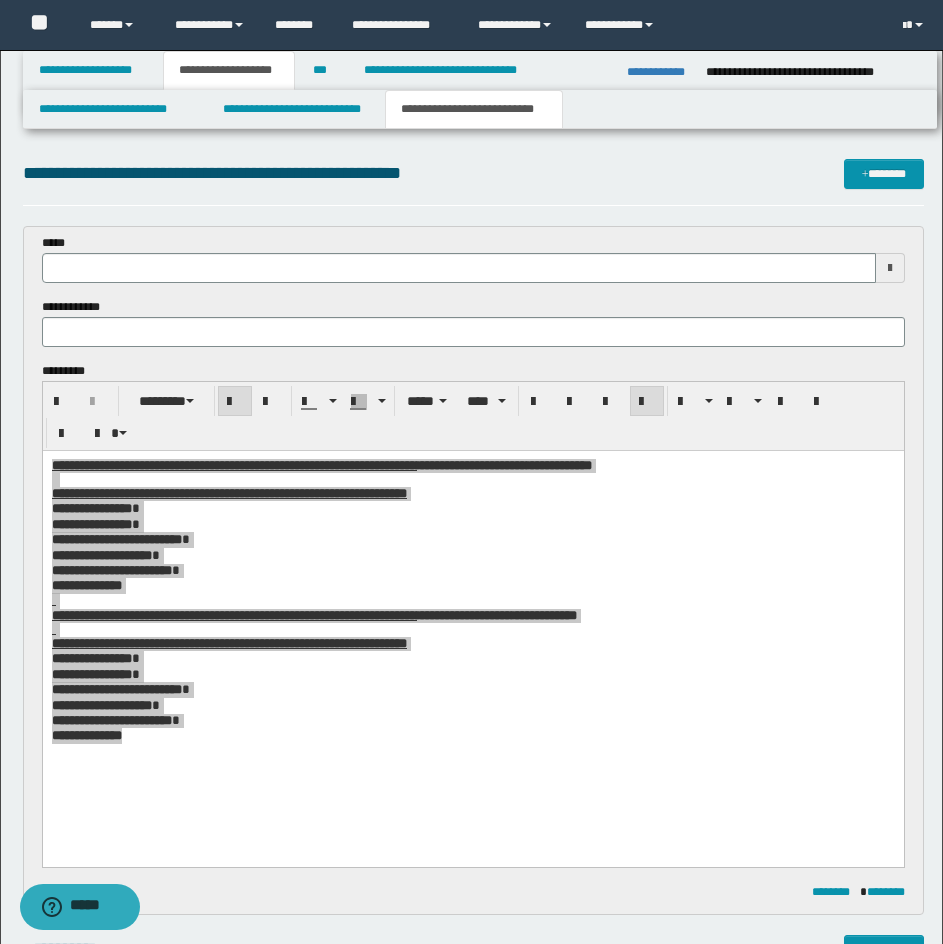 click on "********     ***** ****" at bounding box center [473, 416] 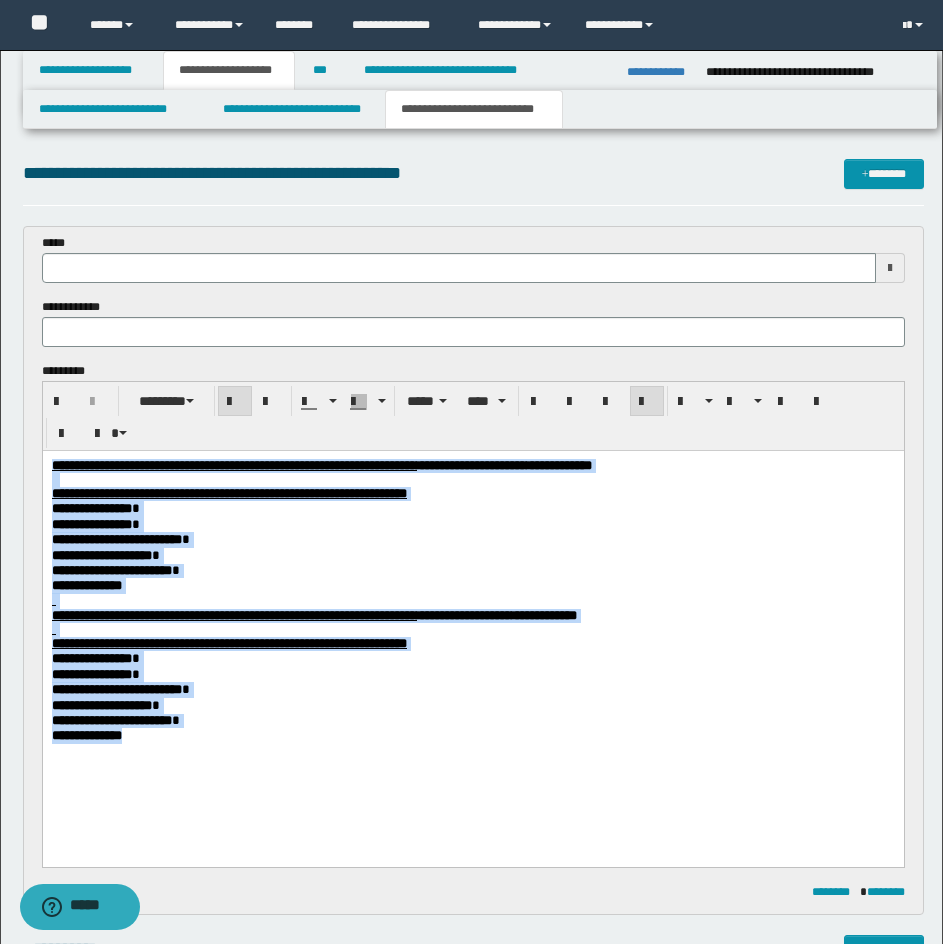 click on "**********" at bounding box center [472, 466] 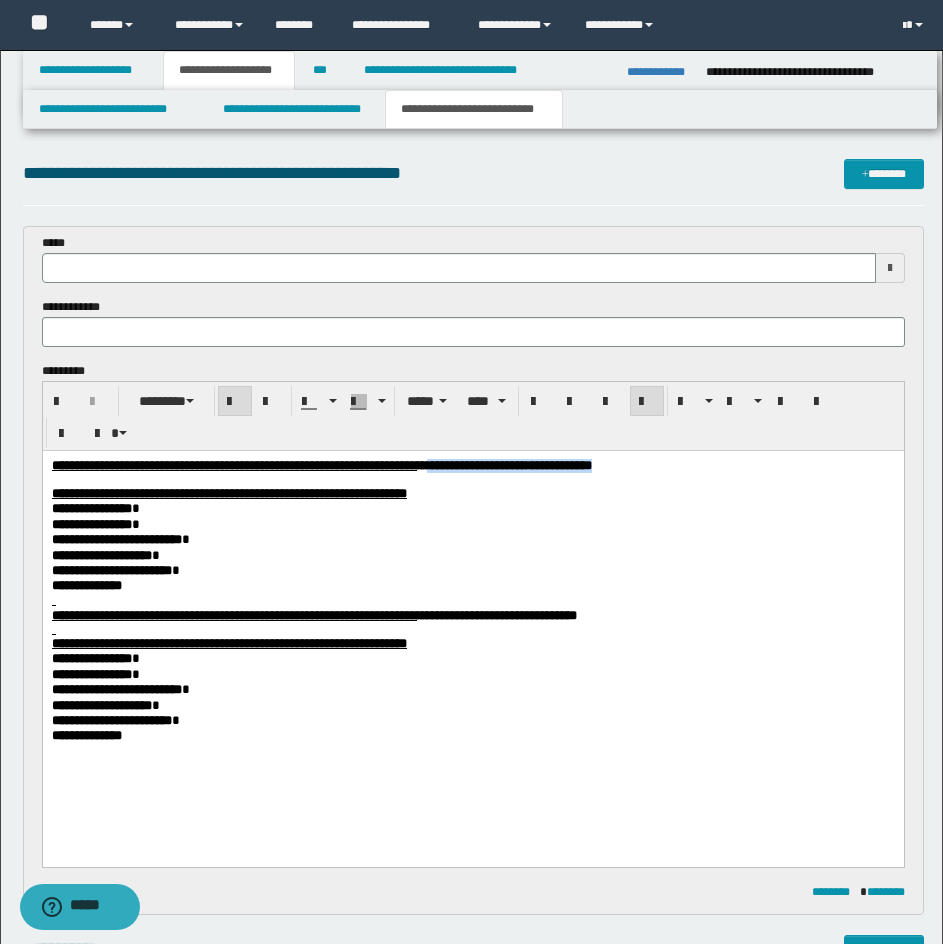 drag, startPoint x: 859, startPoint y: 465, endPoint x: 637, endPoint y: 466, distance: 222.00226 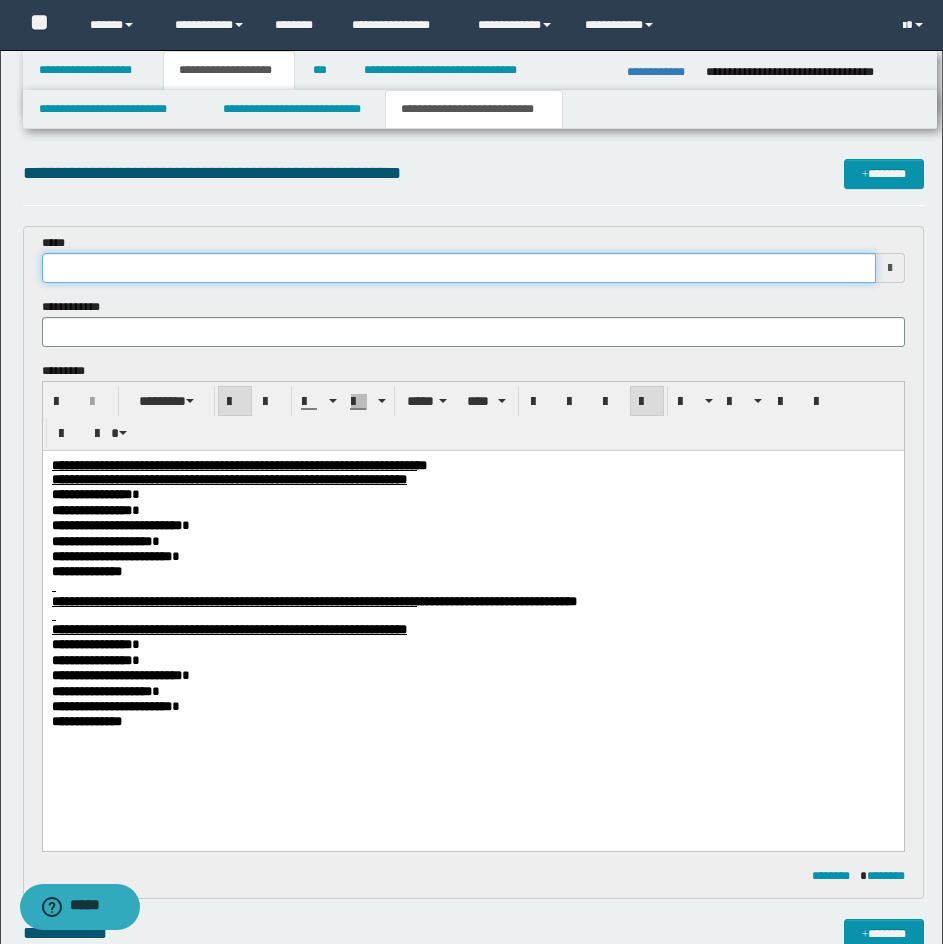 drag, startPoint x: 151, startPoint y: 257, endPoint x: 188, endPoint y: 277, distance: 42.059483 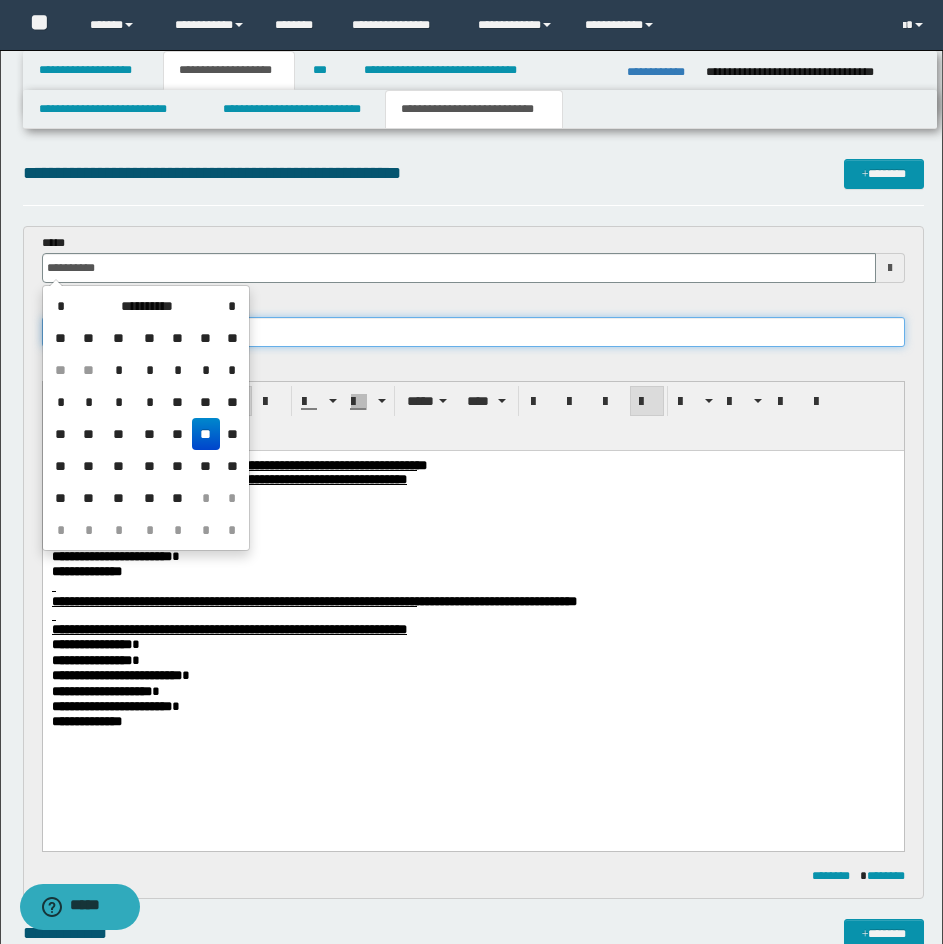 type on "**********" 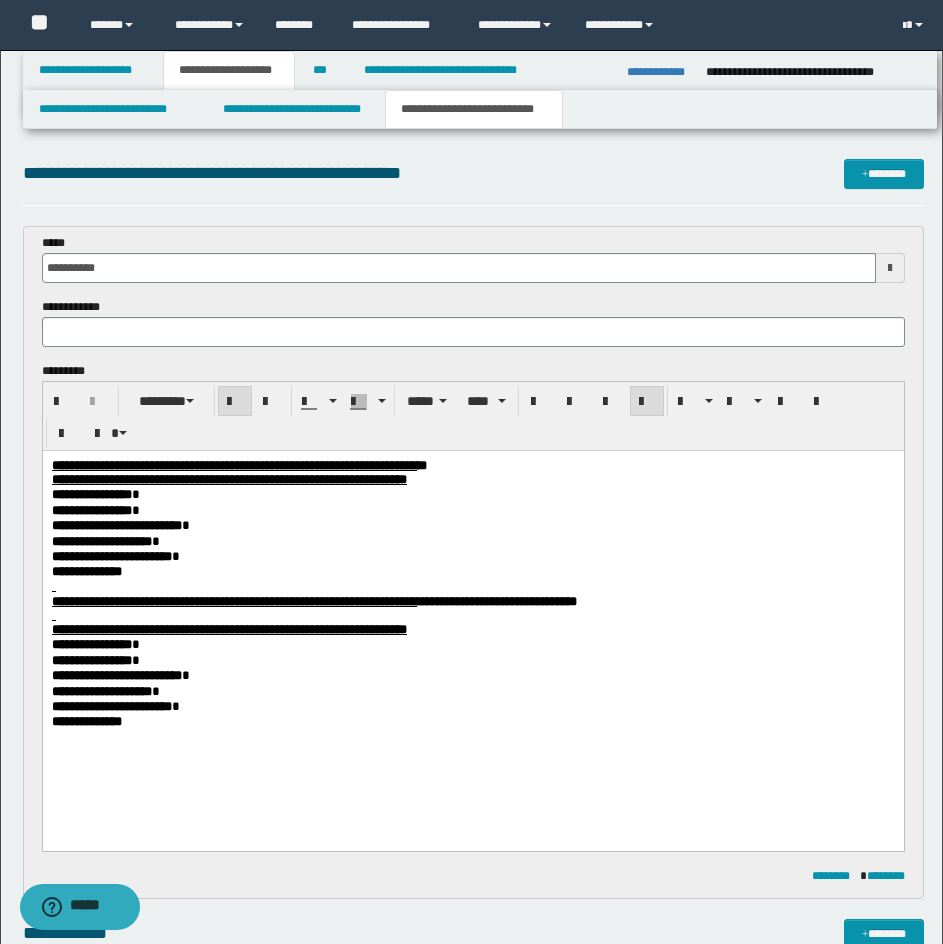 click on "**********" at bounding box center [473, 322] 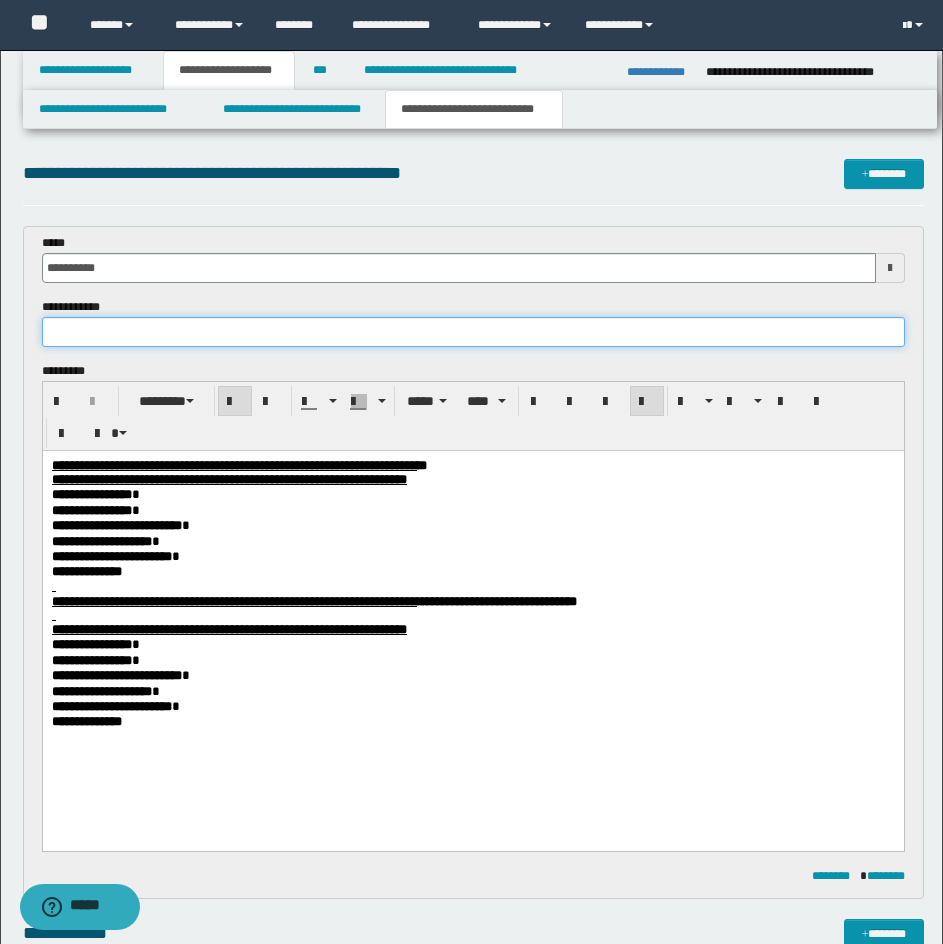 click at bounding box center [473, 332] 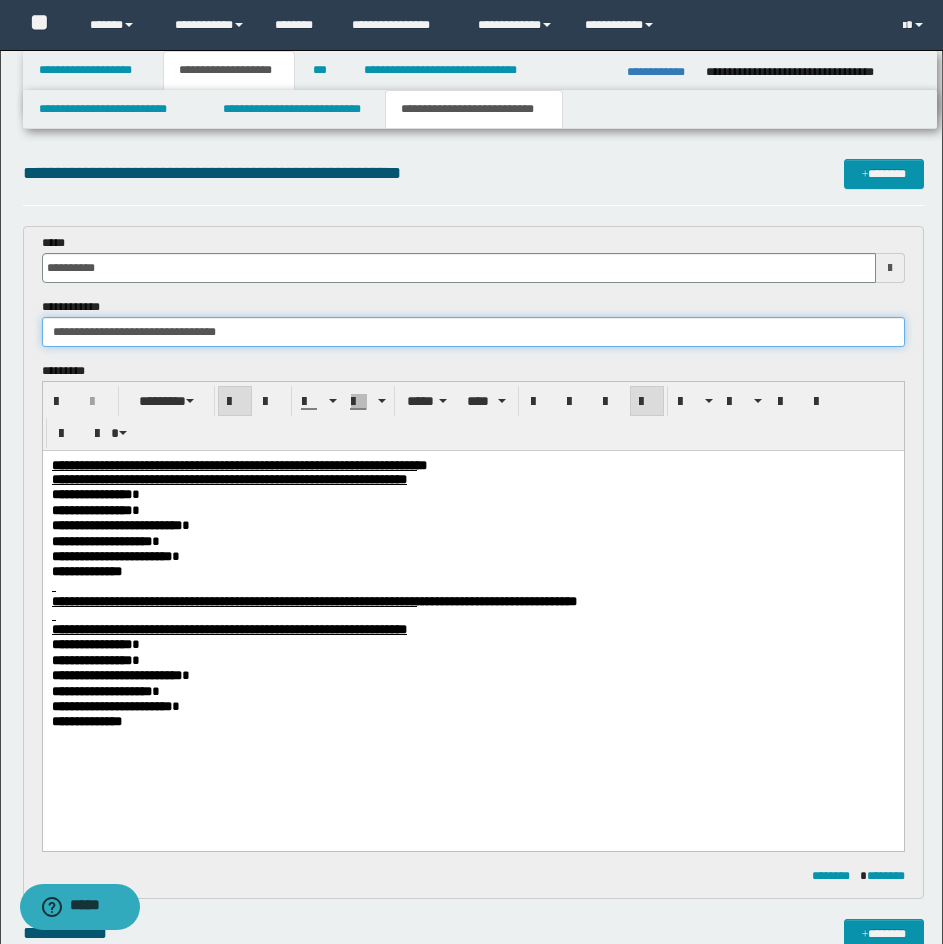 drag, startPoint x: 256, startPoint y: 340, endPoint x: 159, endPoint y: 330, distance: 97.5141 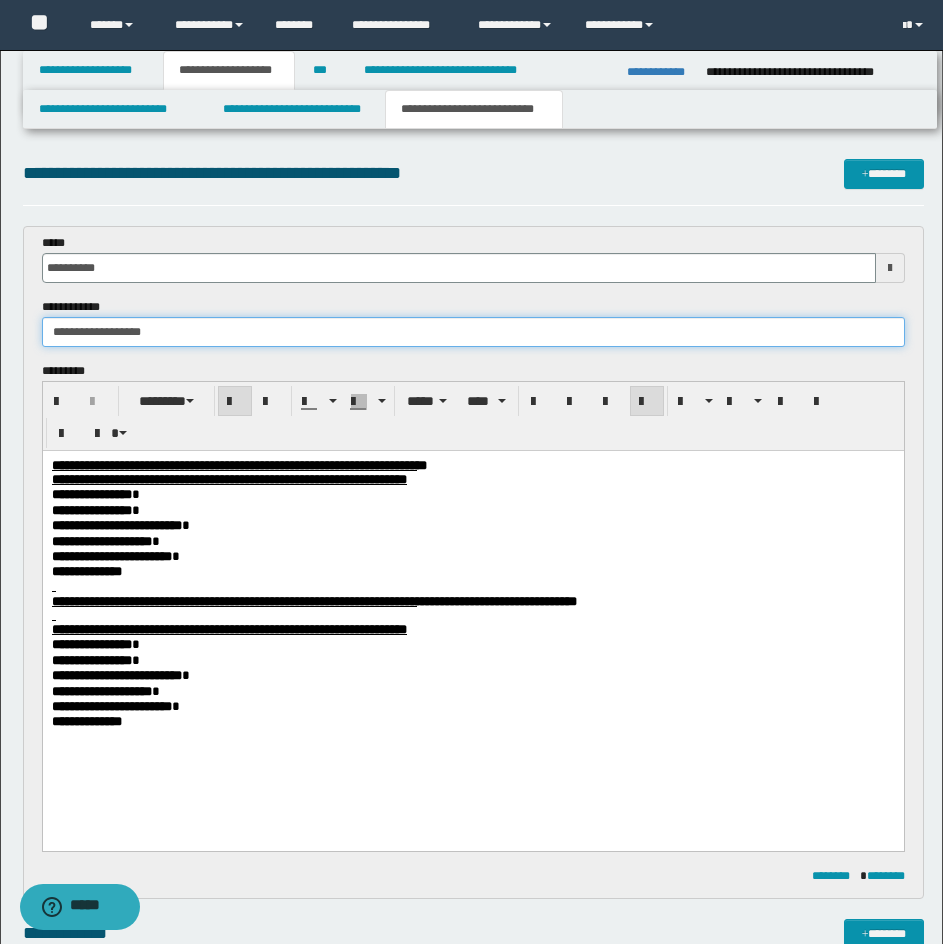 type on "**********" 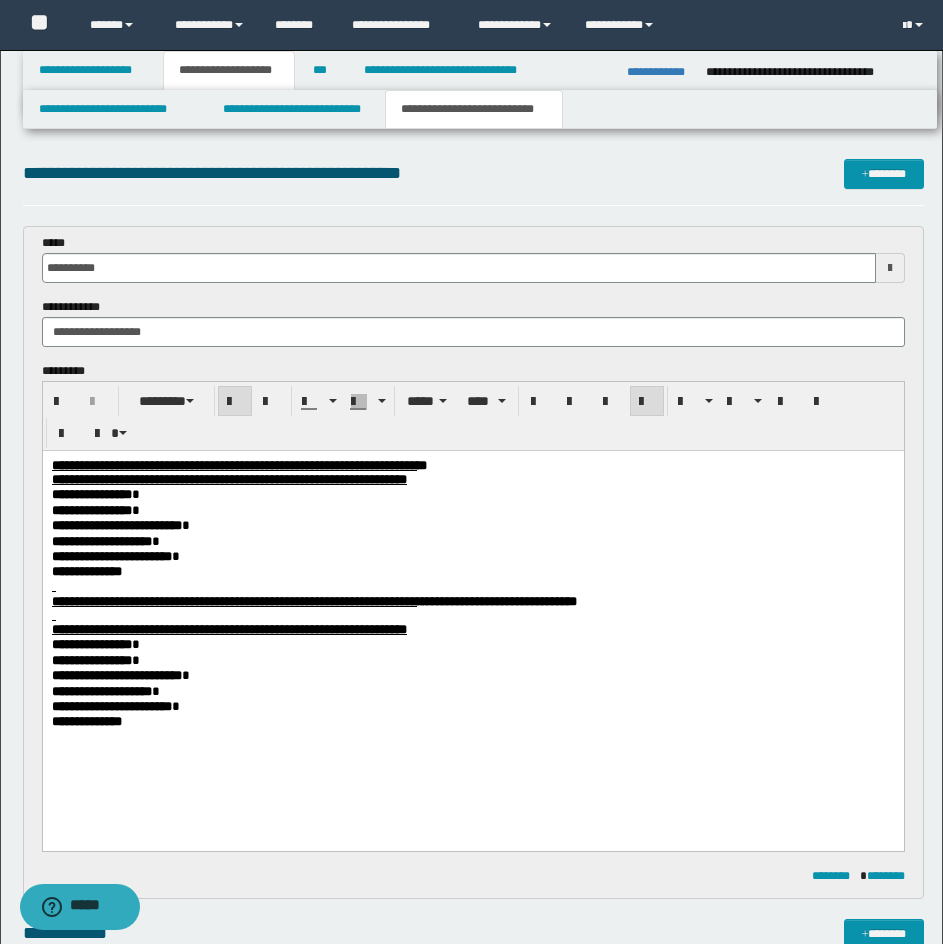 click on "**********" at bounding box center [472, 466] 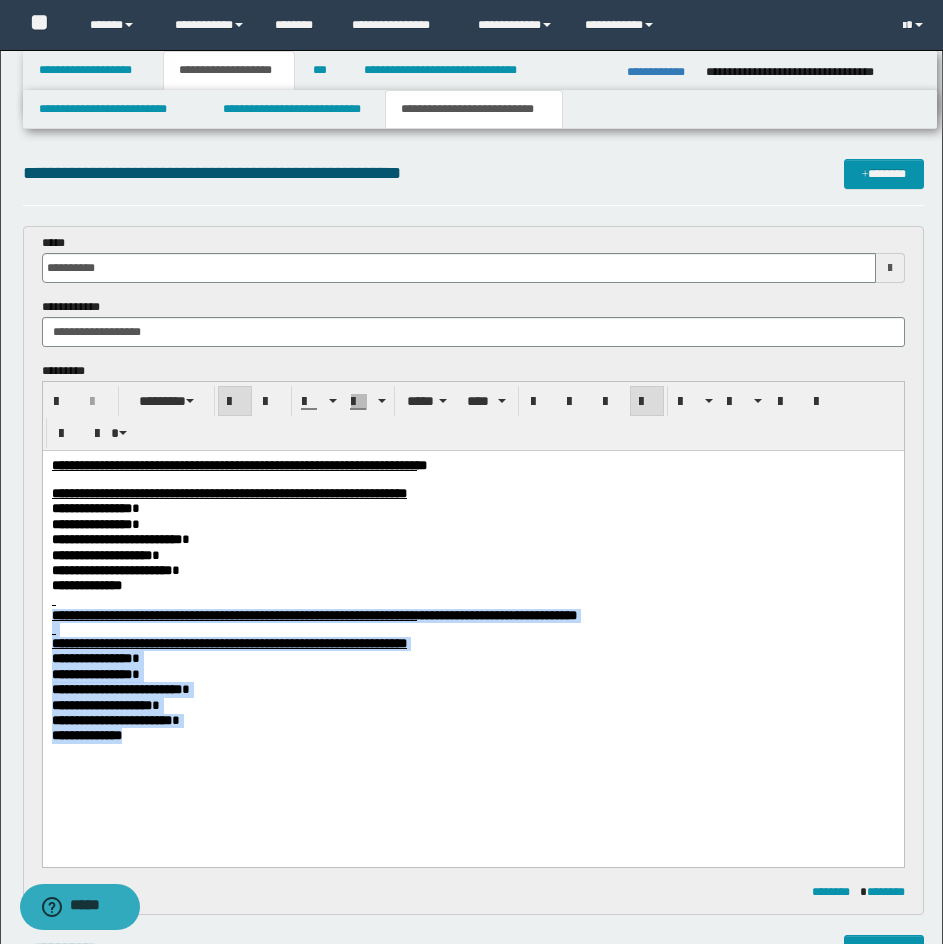 drag, startPoint x: 153, startPoint y: 760, endPoint x: 79, endPoint y: 1082, distance: 330.3937 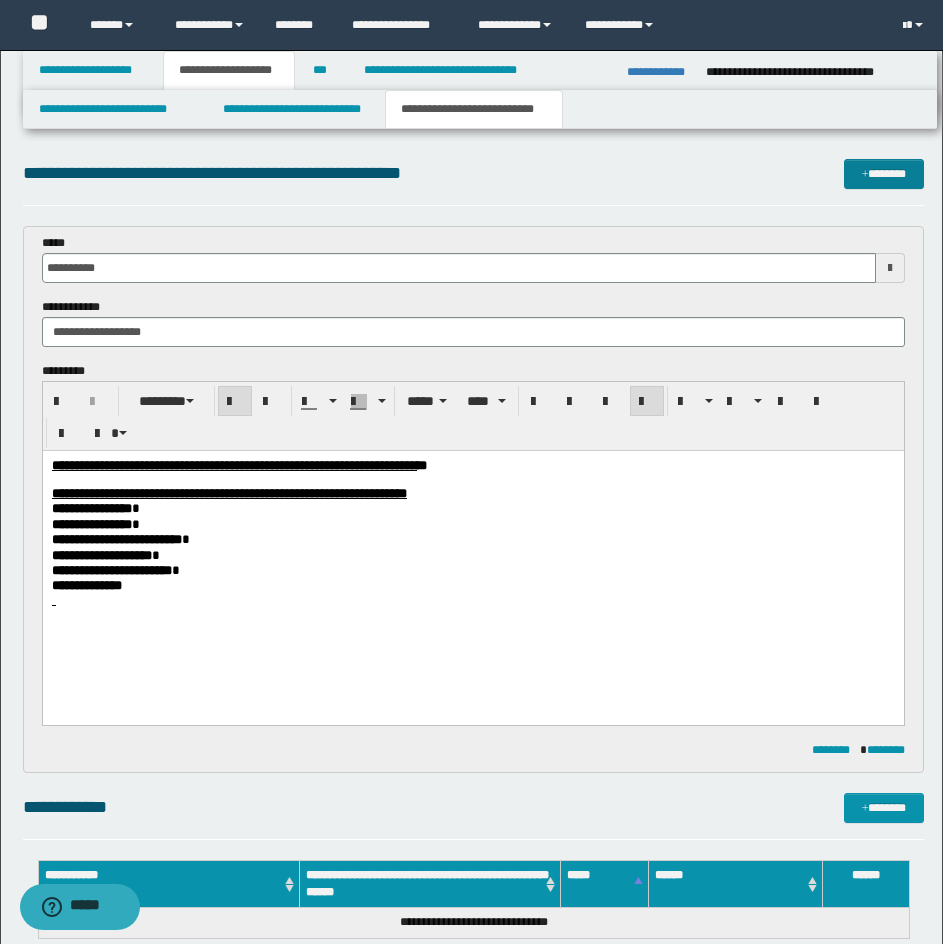 click at bounding box center [865, 175] 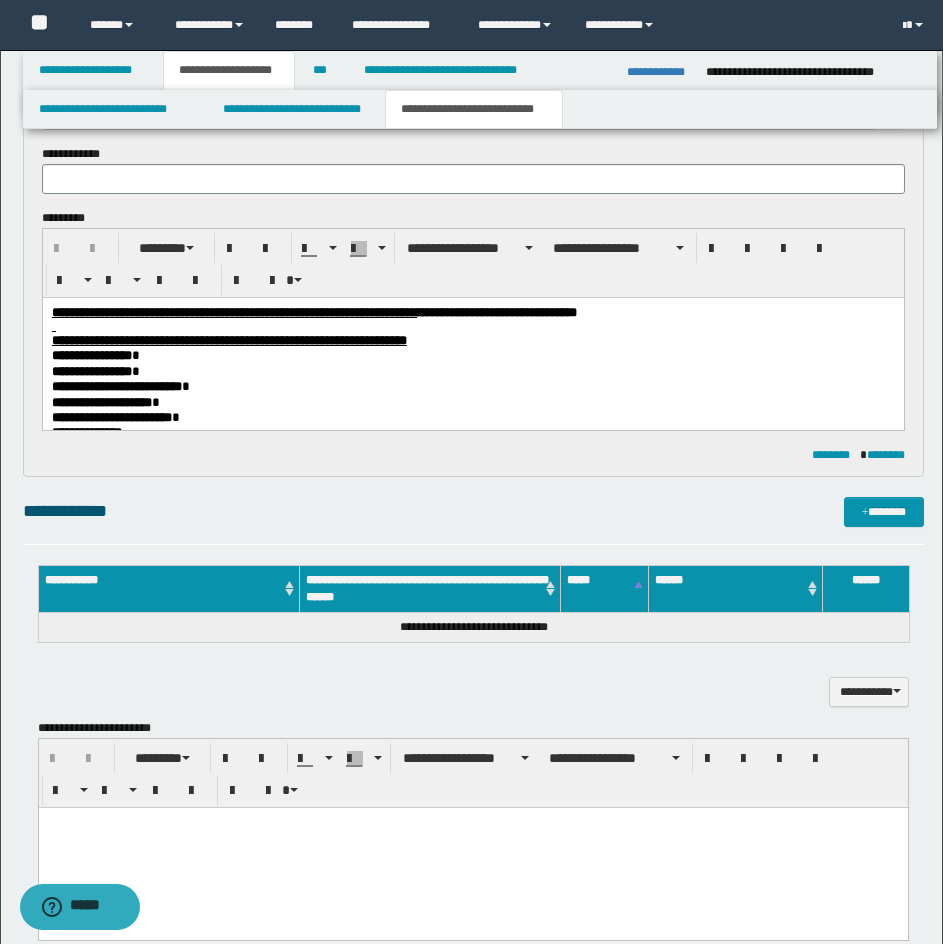 scroll, scrollTop: 0, scrollLeft: 0, axis: both 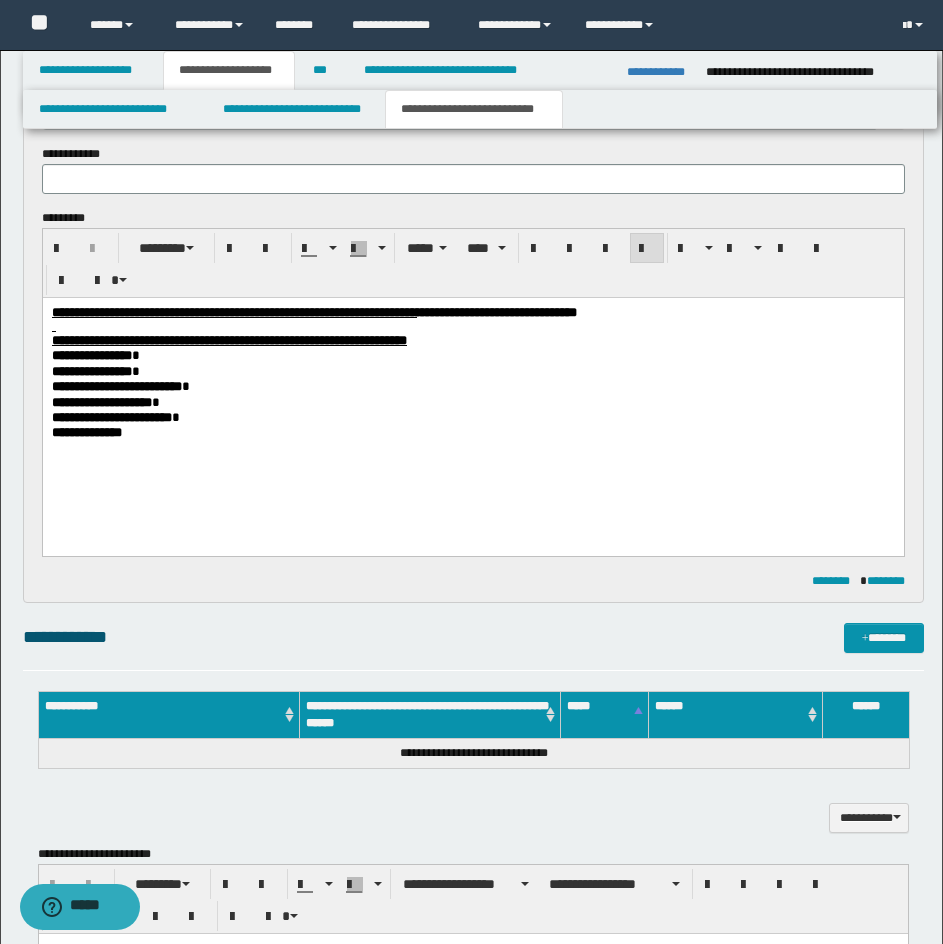 click on "**********" at bounding box center (472, 397) 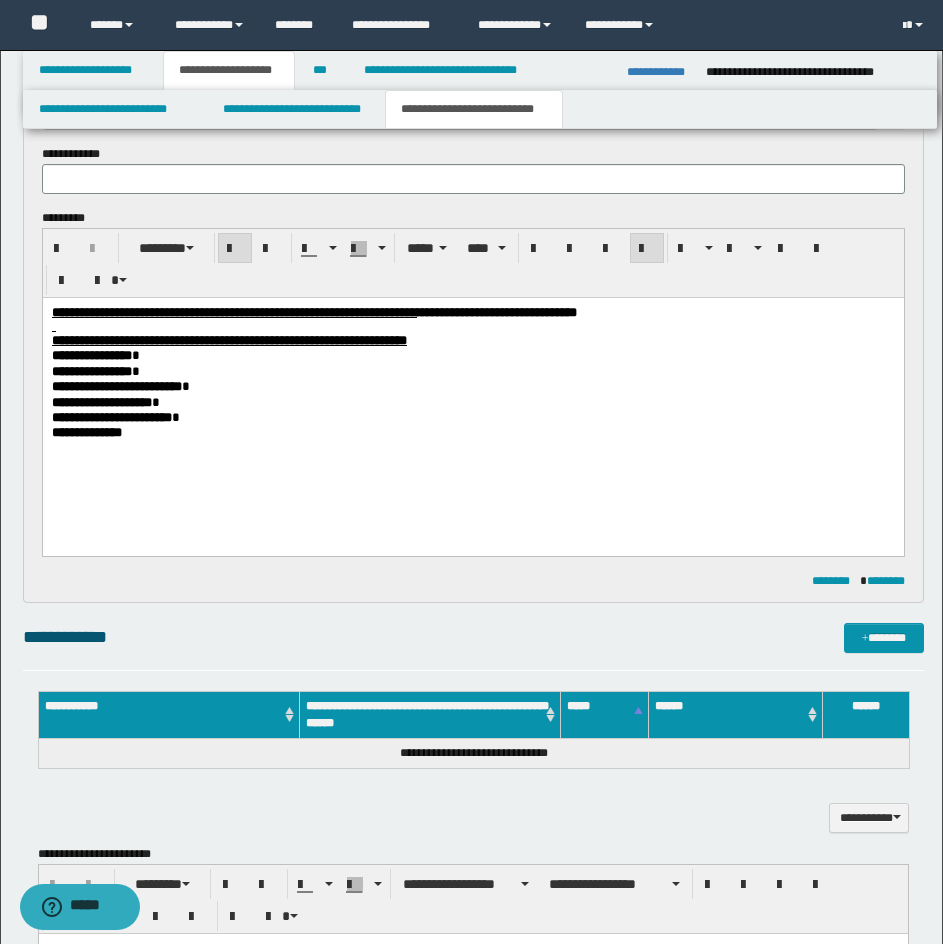 click on "**********" at bounding box center [472, 397] 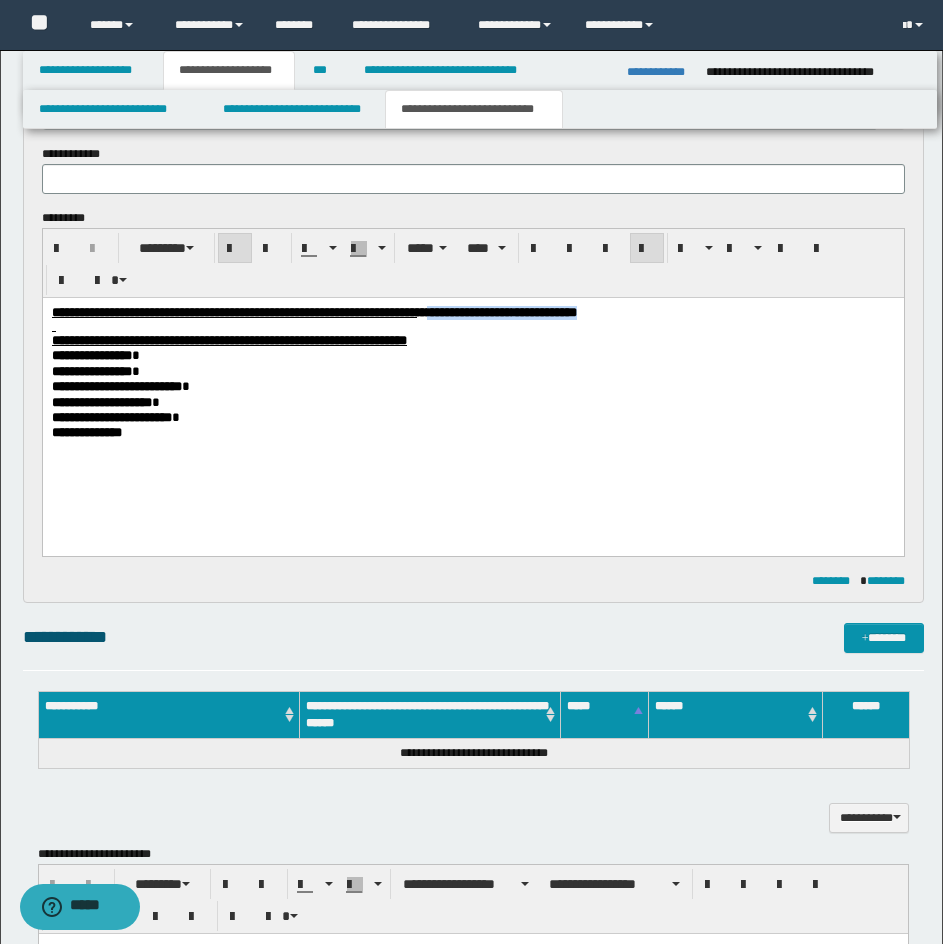 drag, startPoint x: 833, startPoint y: 311, endPoint x: 626, endPoint y: 299, distance: 207.34753 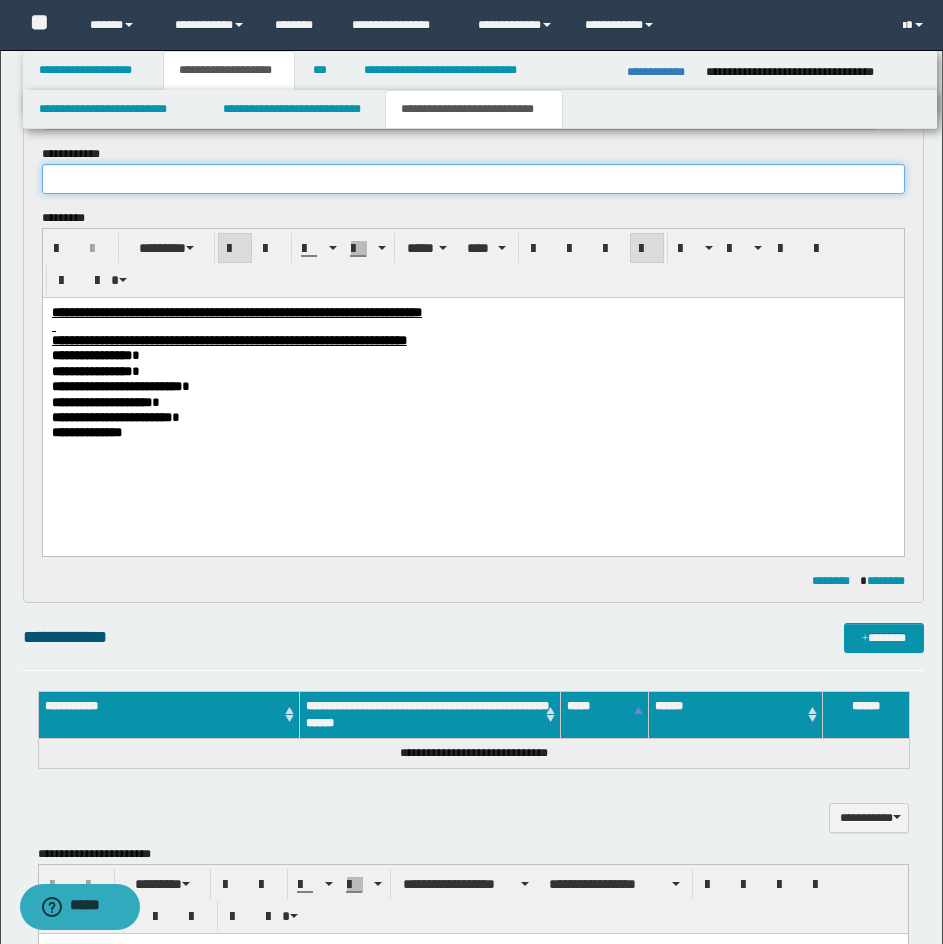 click at bounding box center (473, 179) 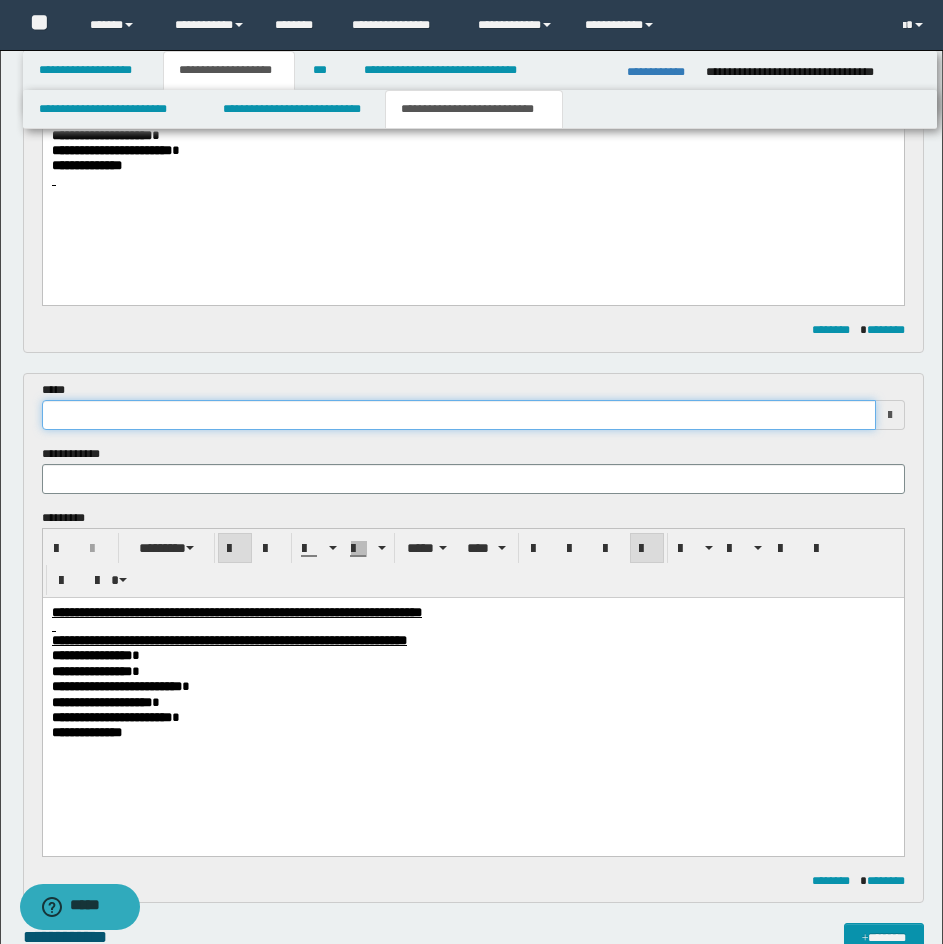 click at bounding box center [459, 415] 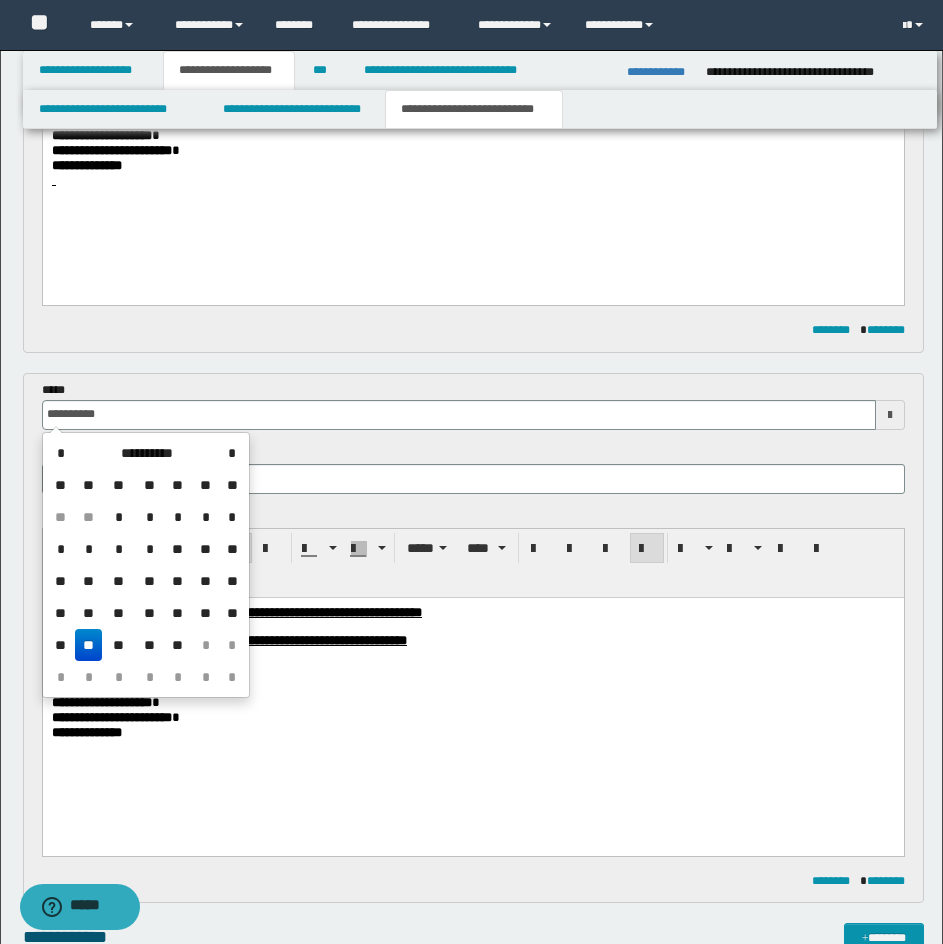 type on "**********" 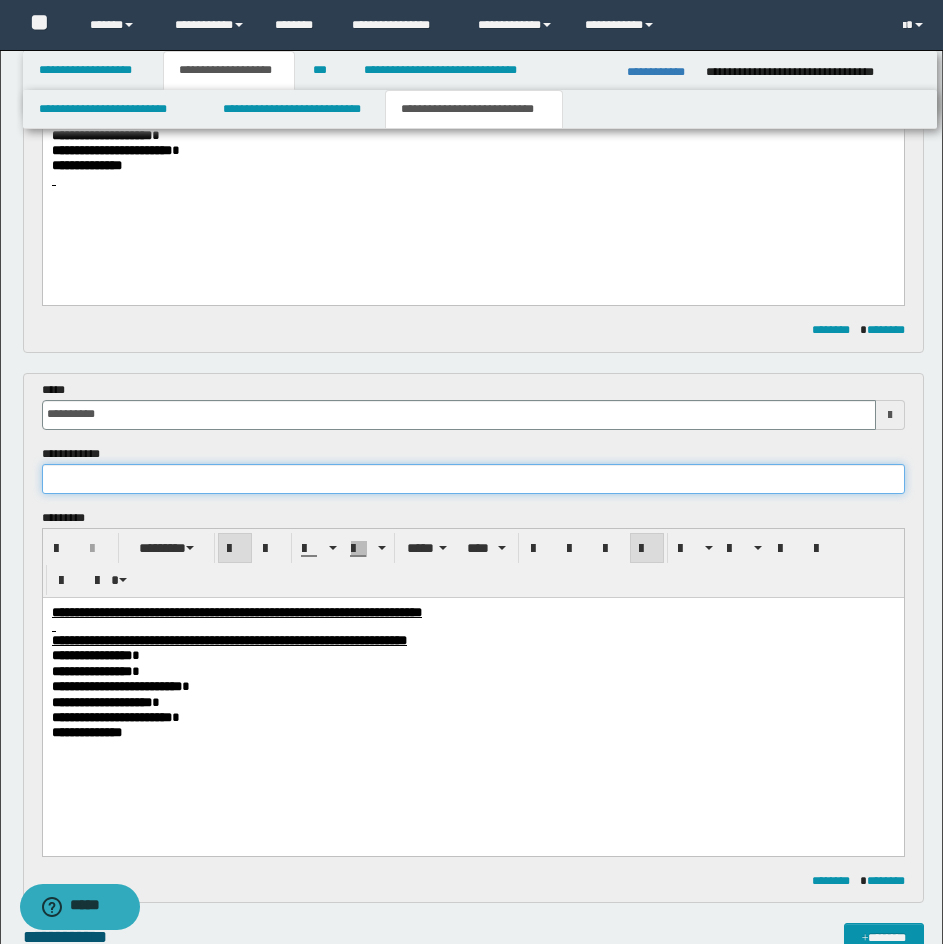 click at bounding box center [473, 479] 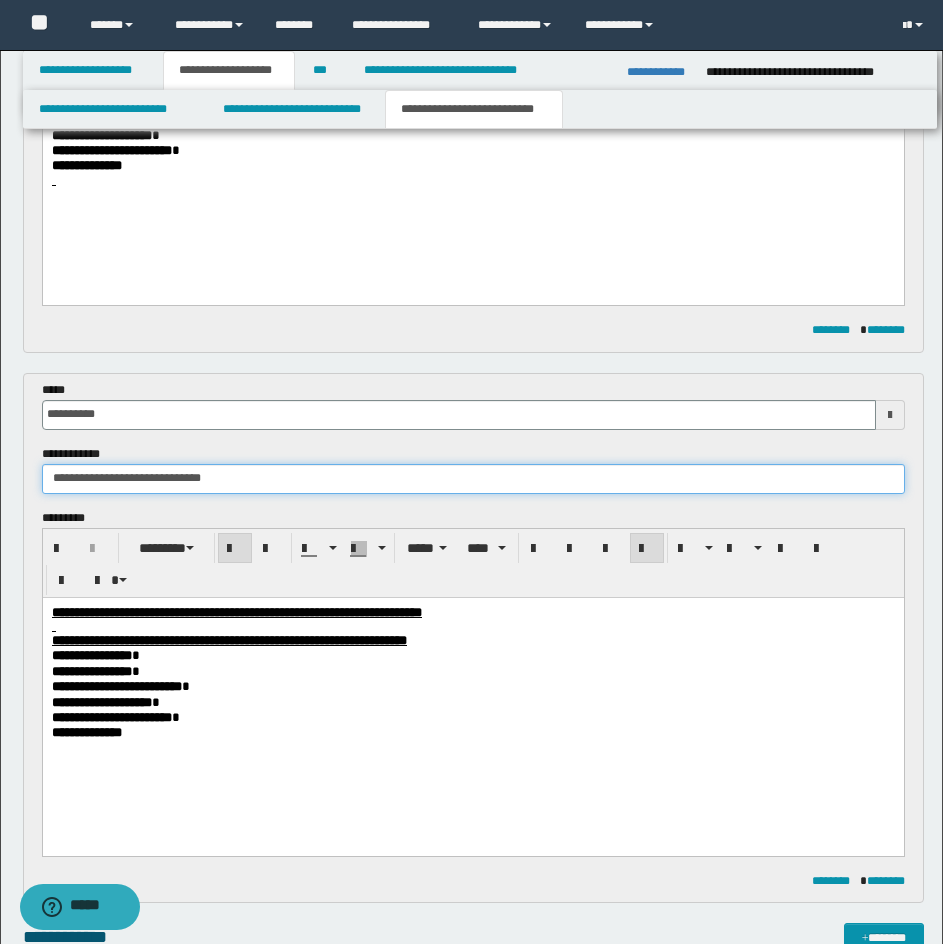 drag, startPoint x: 244, startPoint y: 486, endPoint x: 142, endPoint y: 480, distance: 102.176315 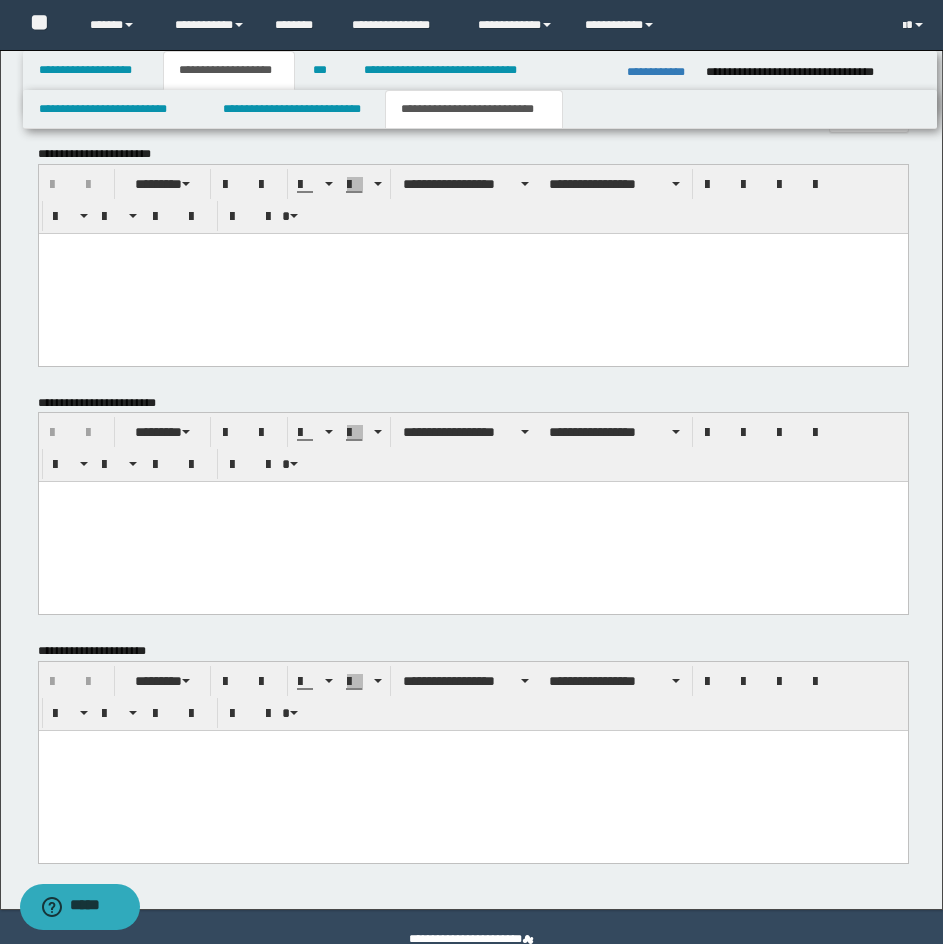 scroll, scrollTop: 1464, scrollLeft: 0, axis: vertical 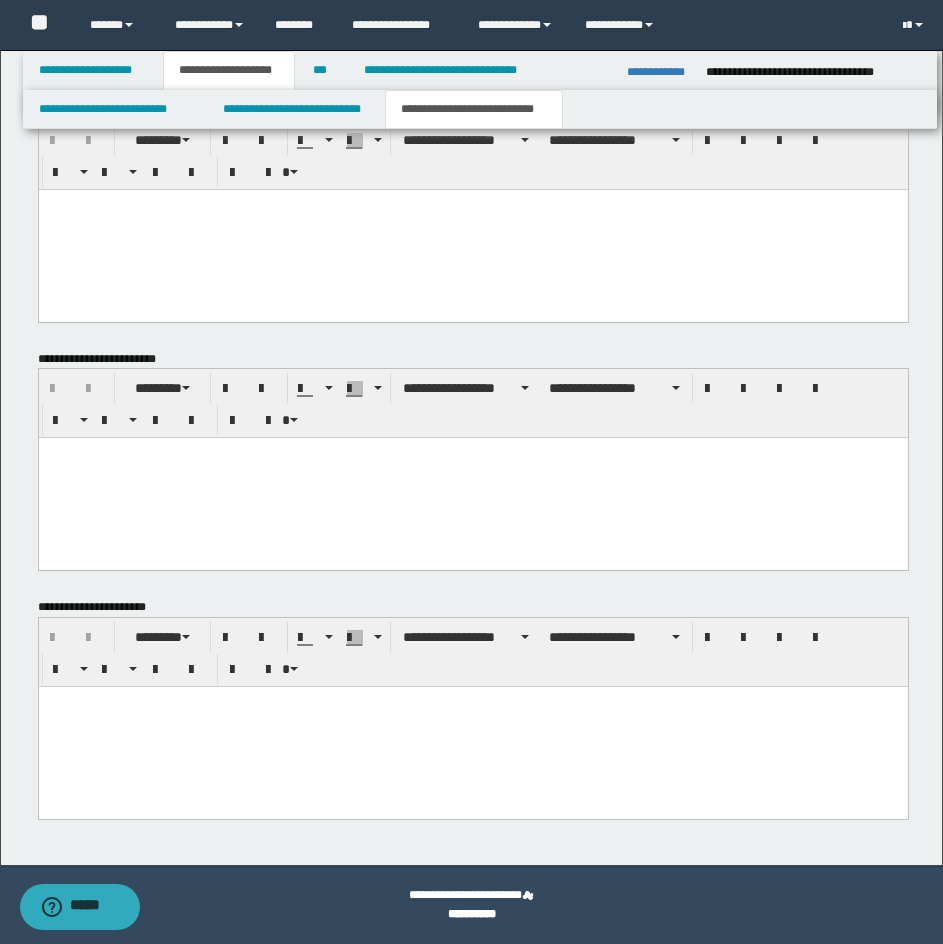 type on "**********" 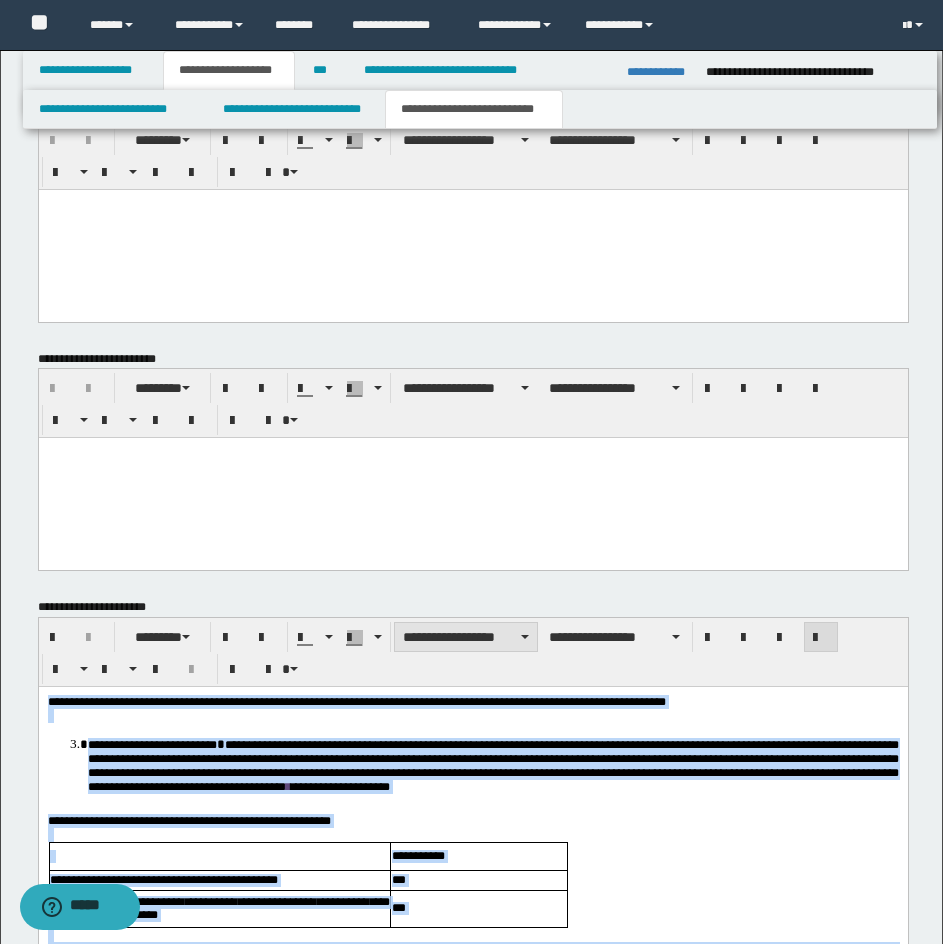 click on "**********" at bounding box center (466, 637) 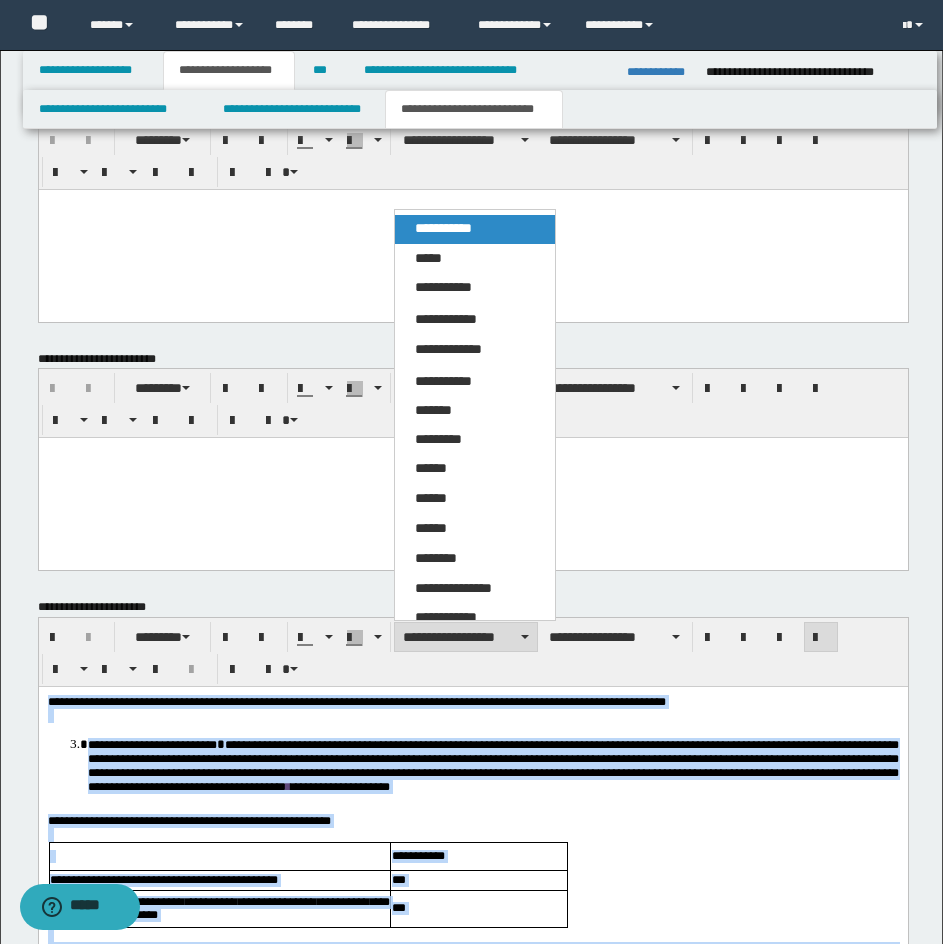 click on "**********" at bounding box center [443, 228] 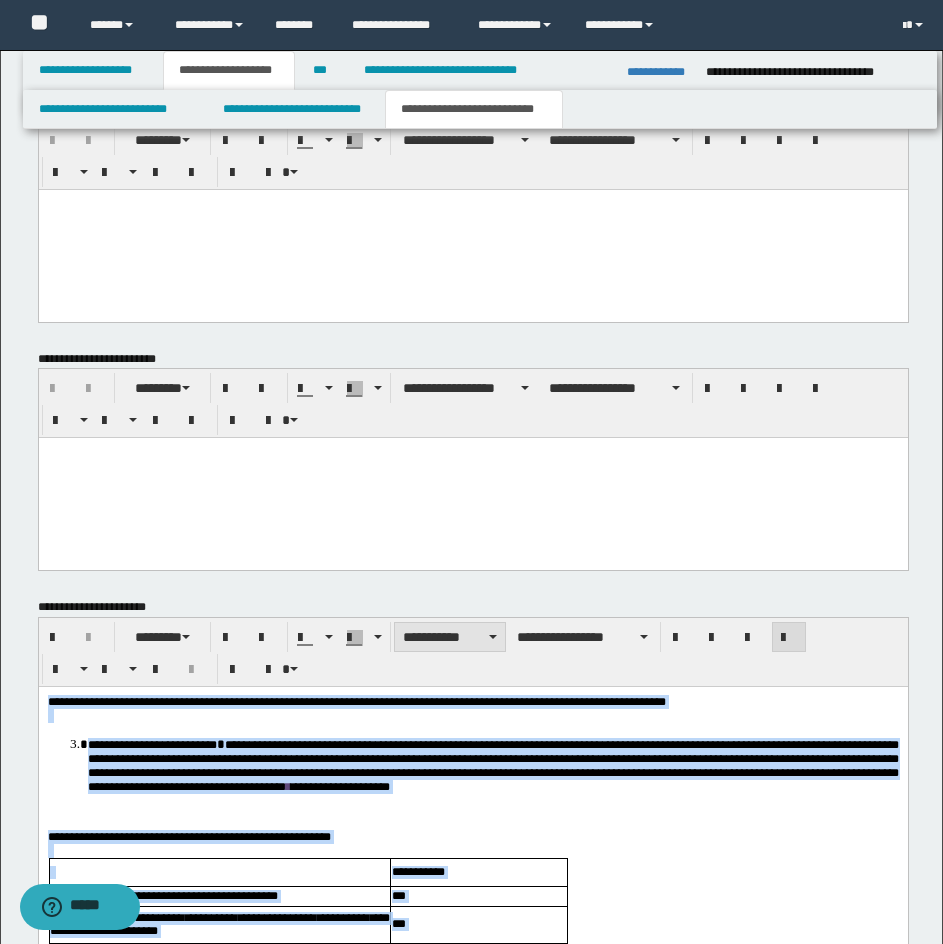 click on "**********" at bounding box center (450, 637) 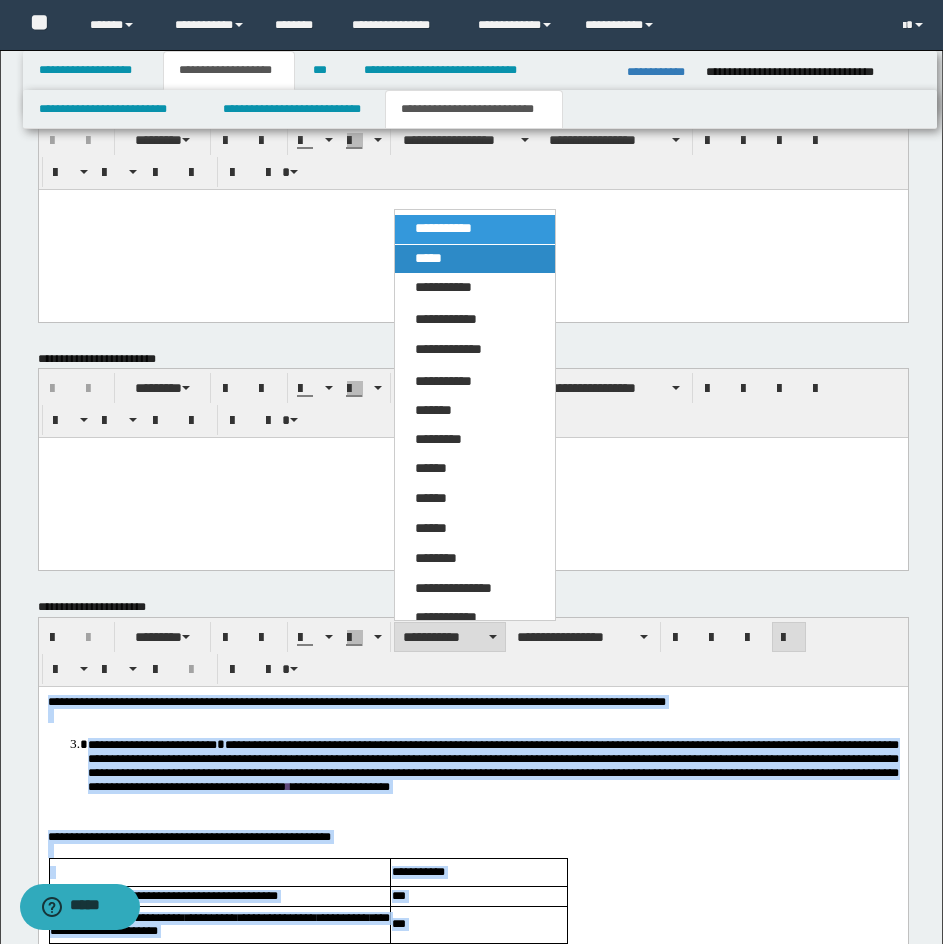 drag, startPoint x: 494, startPoint y: 253, endPoint x: 458, endPoint y: 116, distance: 141.65099 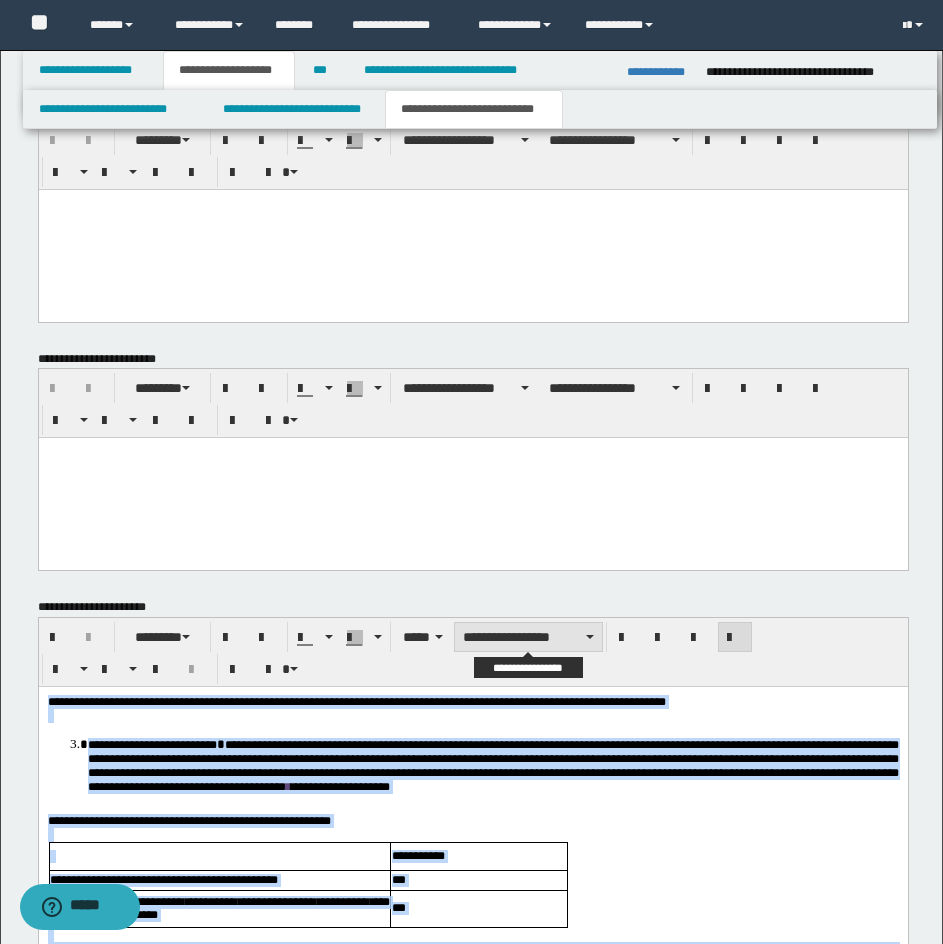 click on "**********" at bounding box center [528, 637] 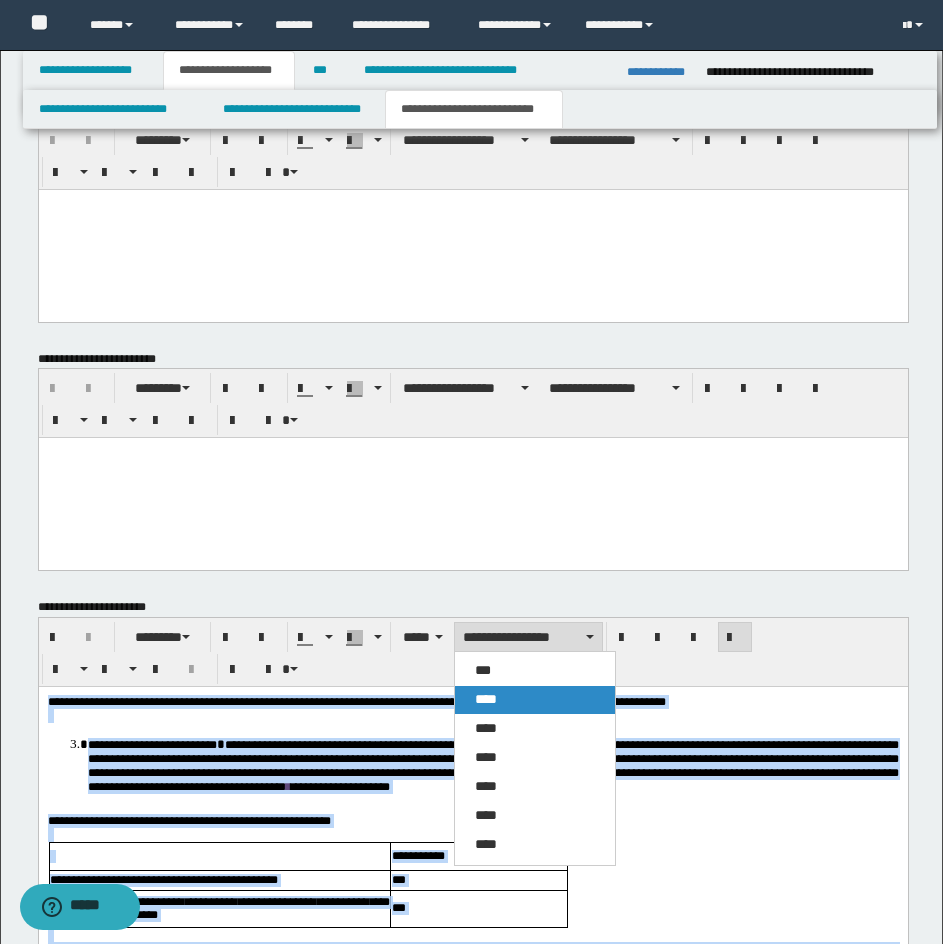 click on "****" at bounding box center [535, 700] 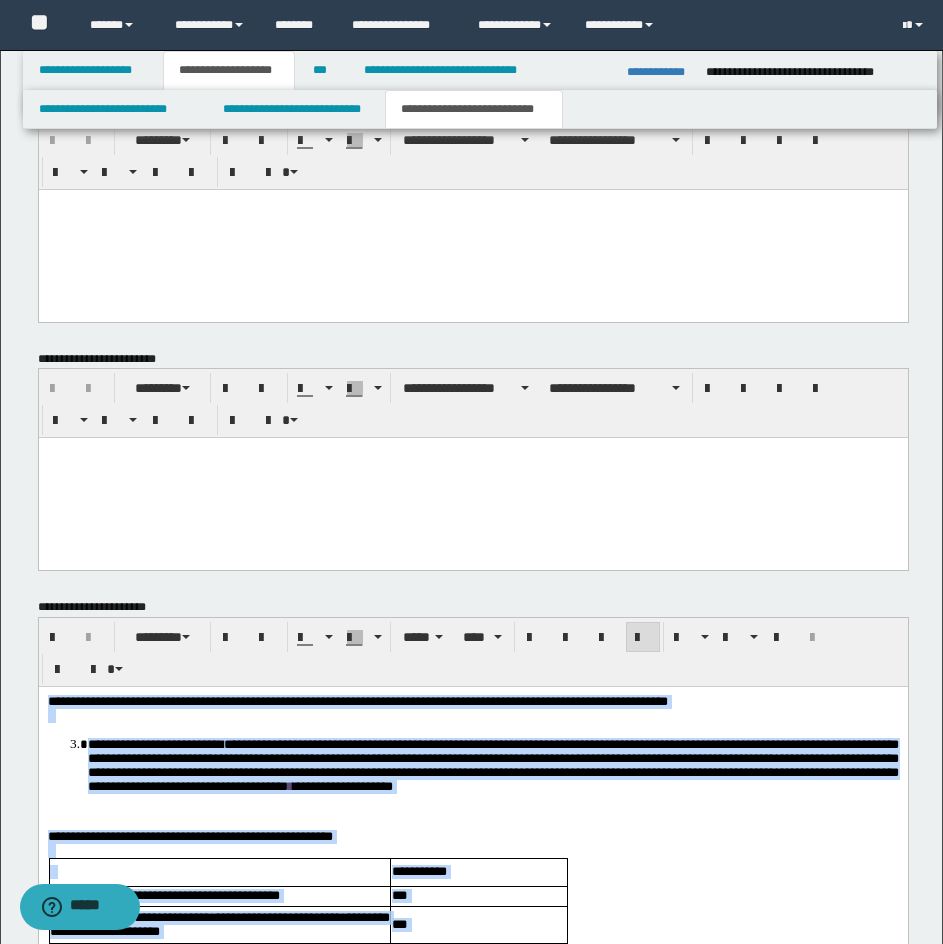click at bounding box center (643, 638) 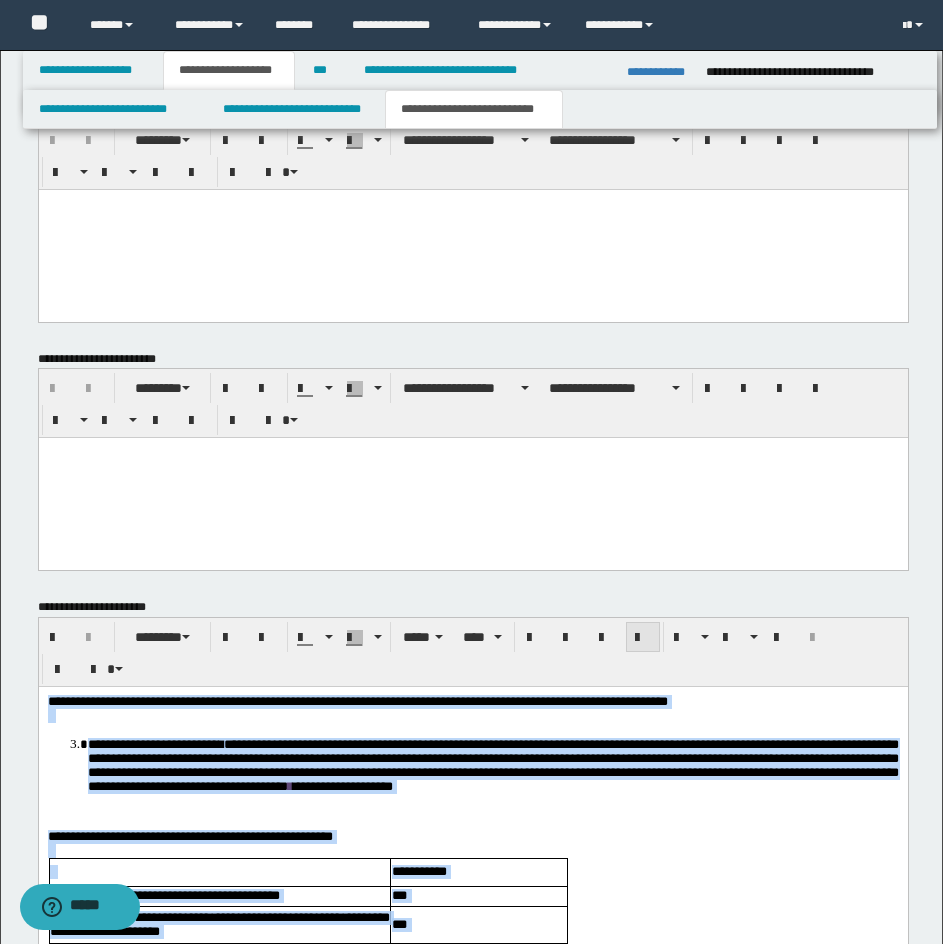 click at bounding box center (643, 638) 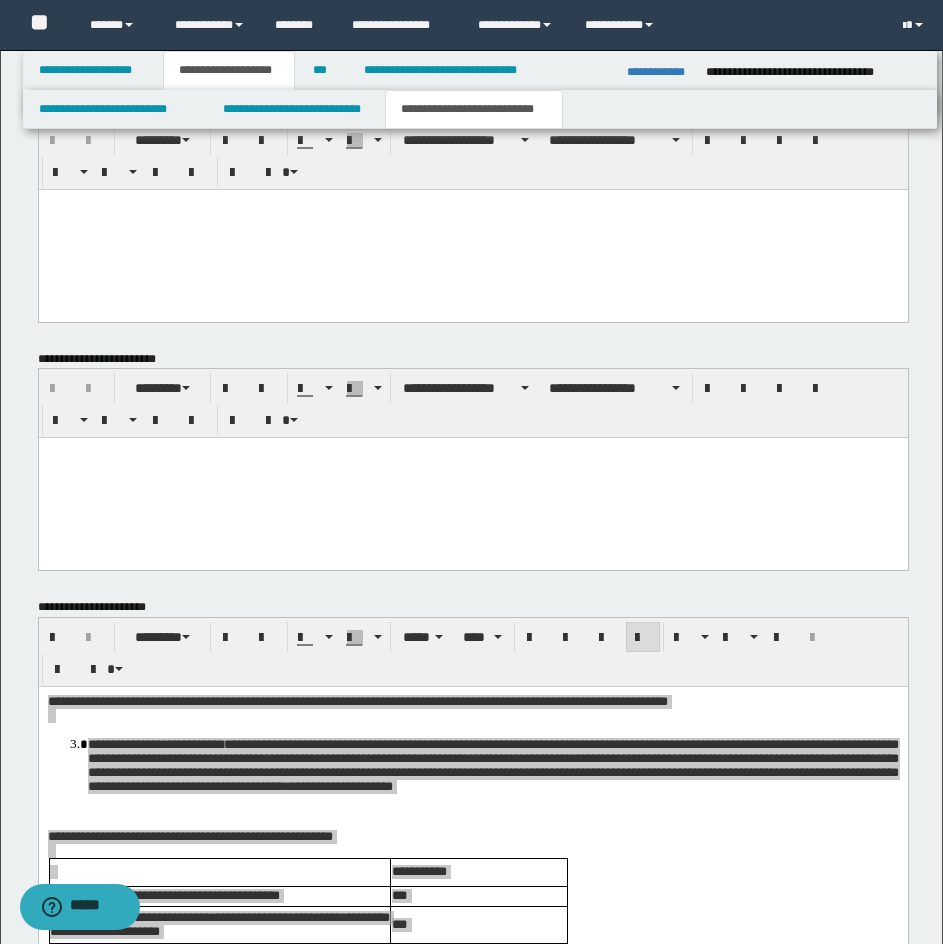 drag, startPoint x: 81, startPoint y: 67, endPoint x: 244, endPoint y: 100, distance: 166.30695 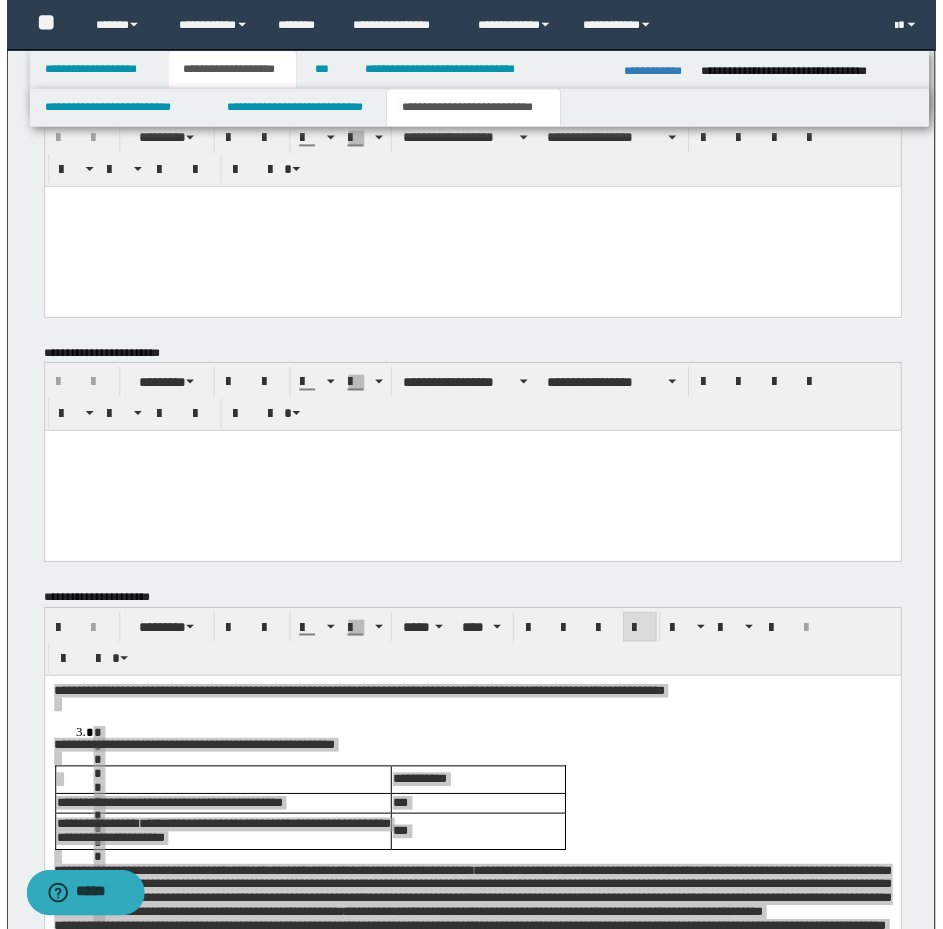 scroll, scrollTop: 863, scrollLeft: 0, axis: vertical 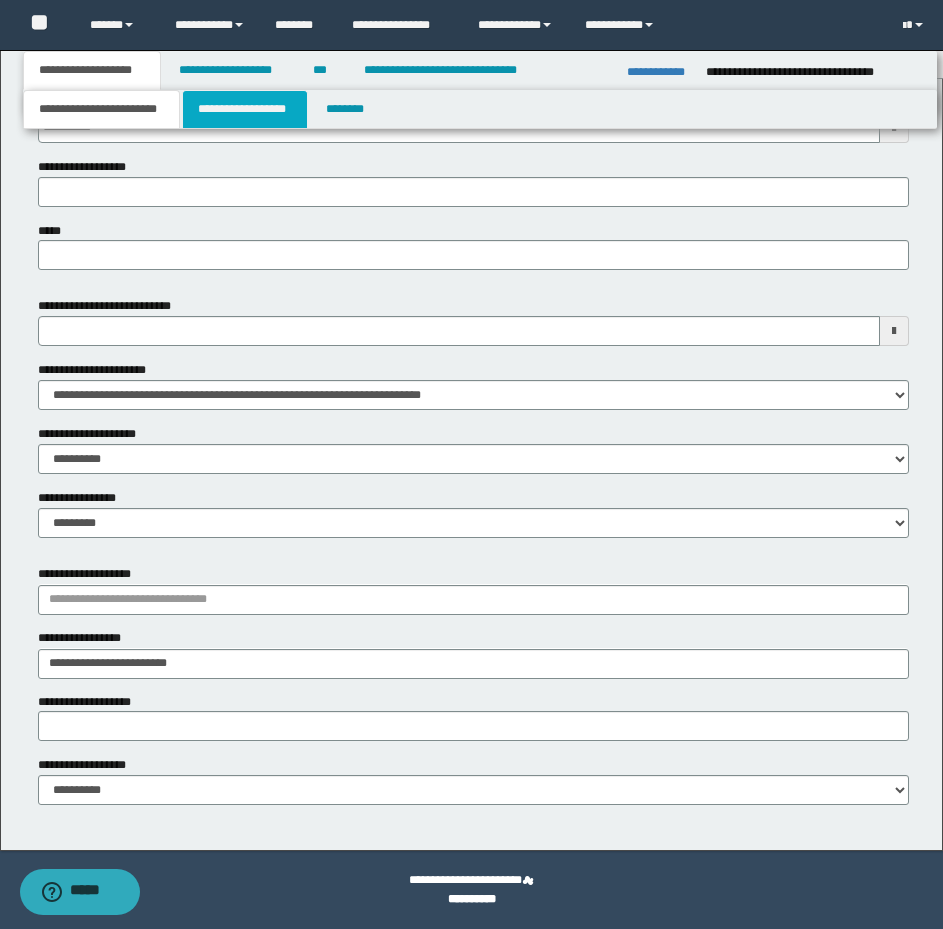 click on "**********" at bounding box center [245, 109] 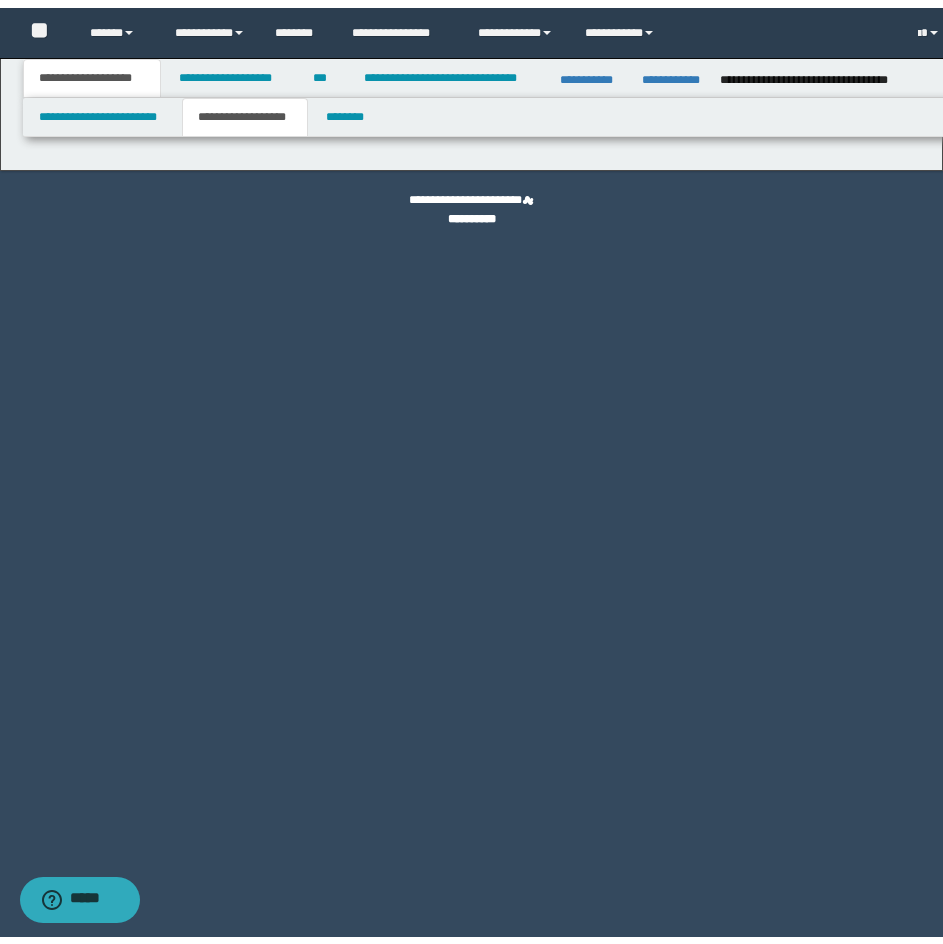 scroll, scrollTop: 0, scrollLeft: 0, axis: both 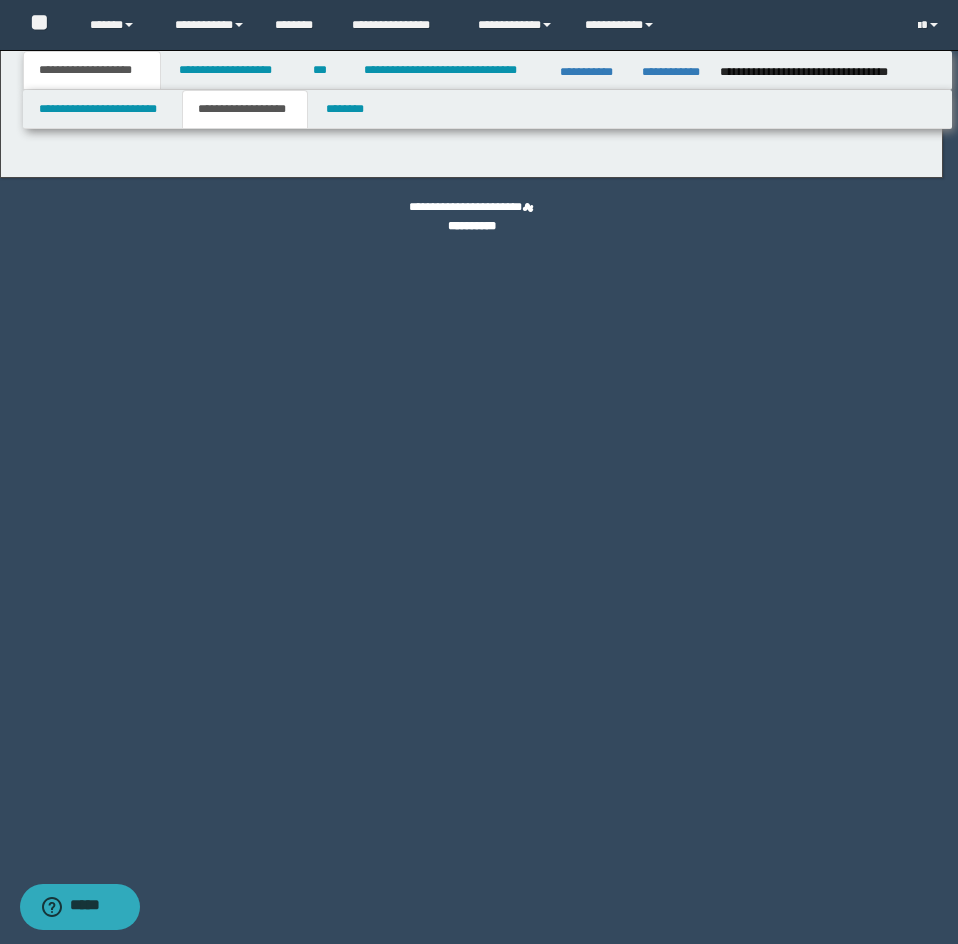 select on "*" 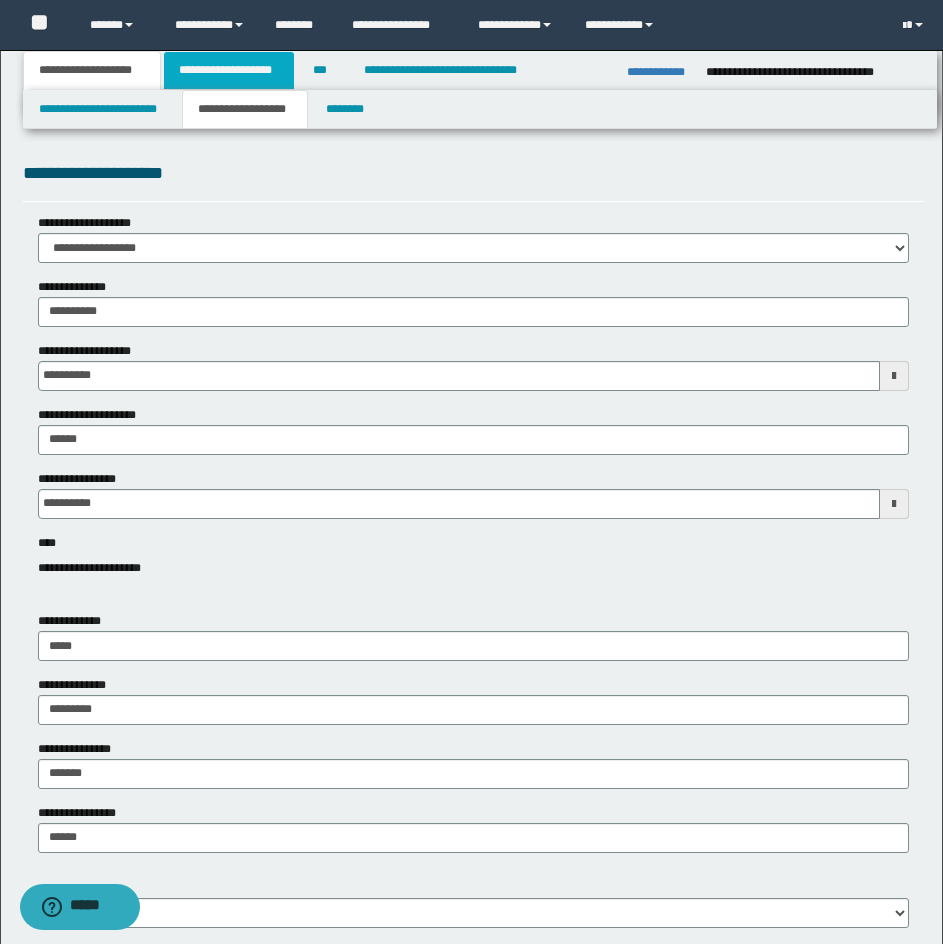 click on "**********" at bounding box center (229, 70) 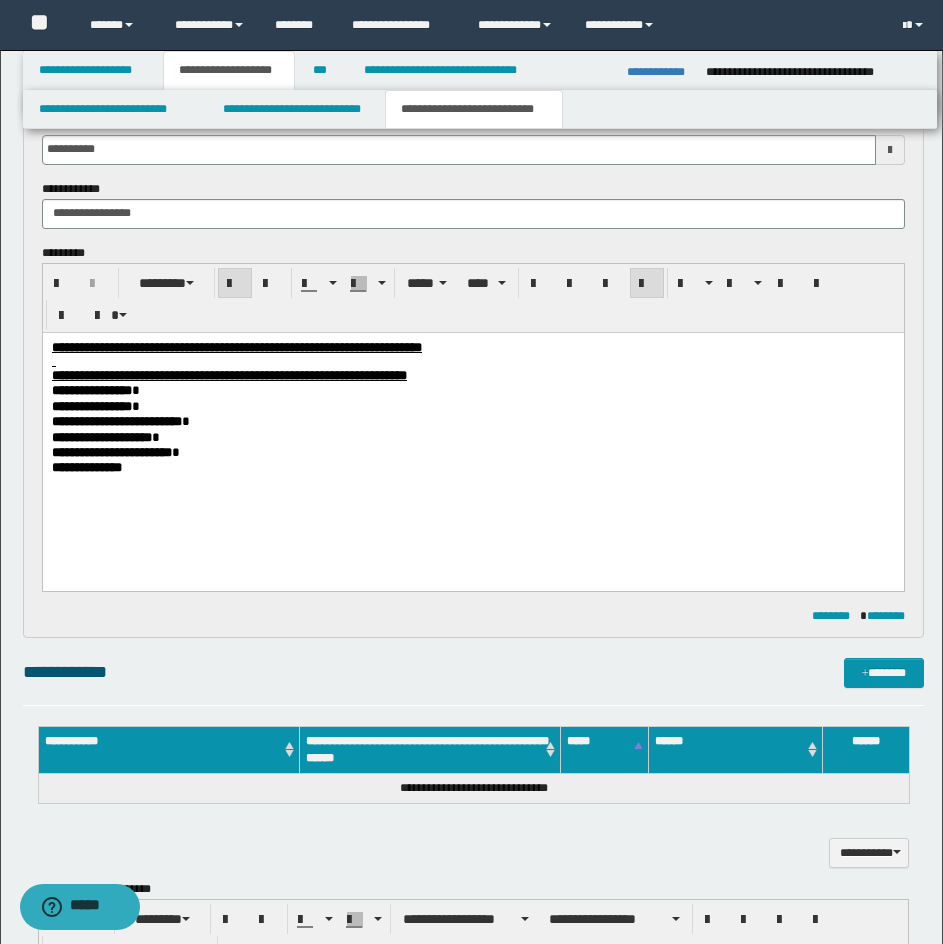 scroll, scrollTop: 900, scrollLeft: 0, axis: vertical 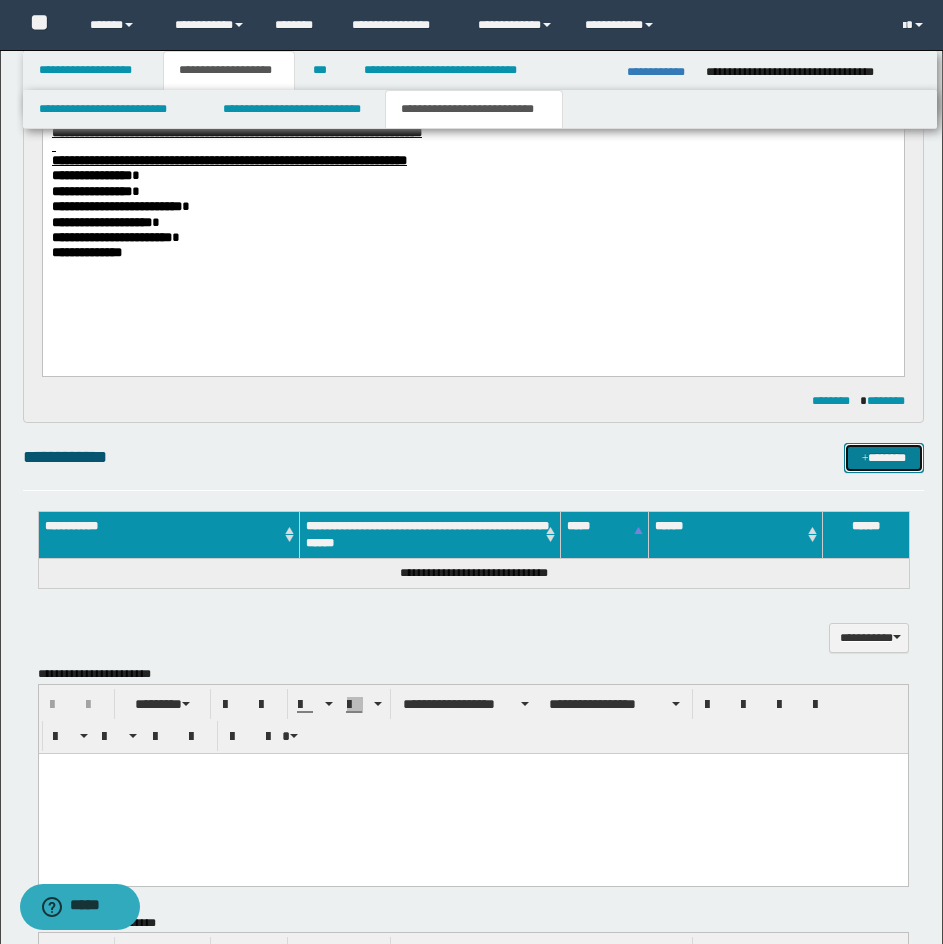 click on "*******" at bounding box center [884, 458] 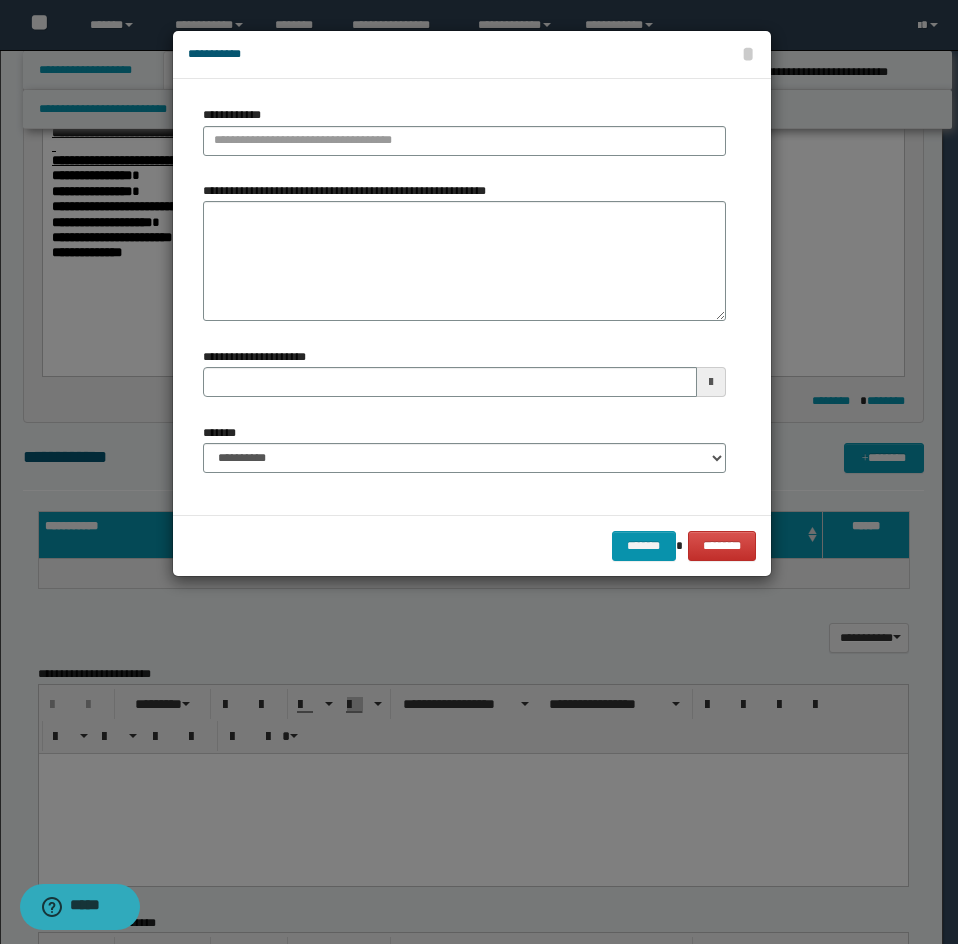 type 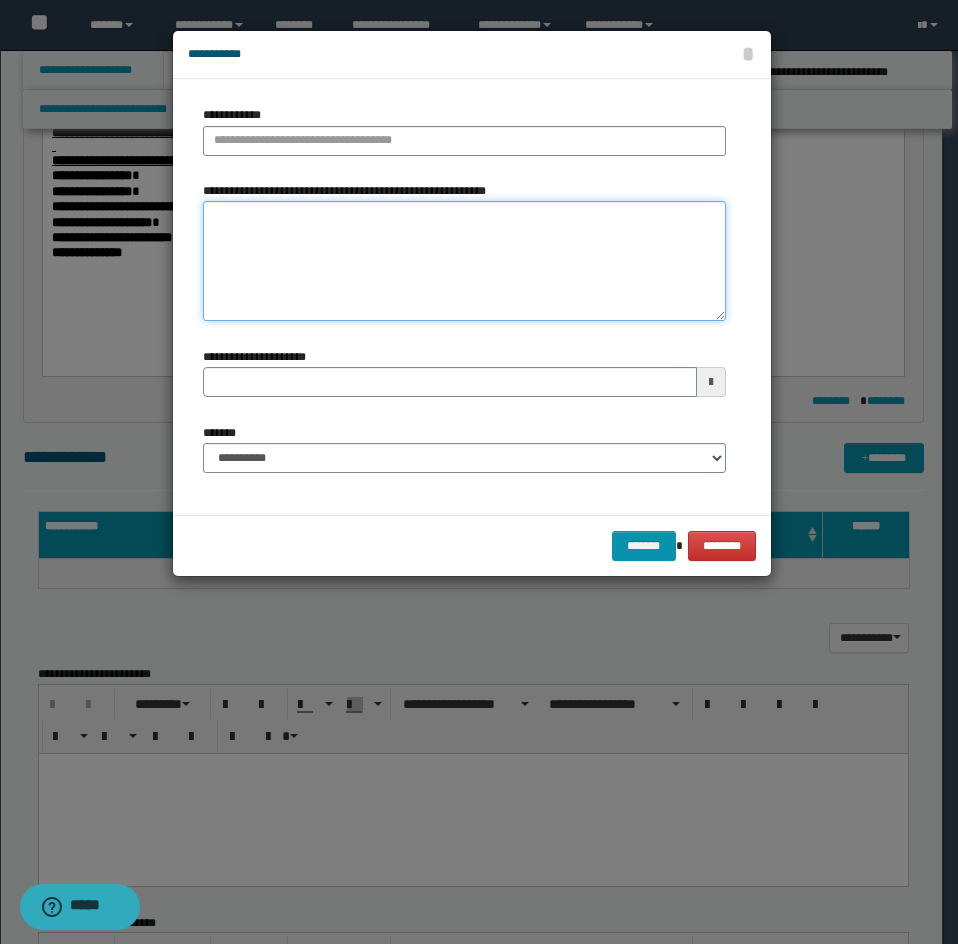 click on "**********" at bounding box center (464, 261) 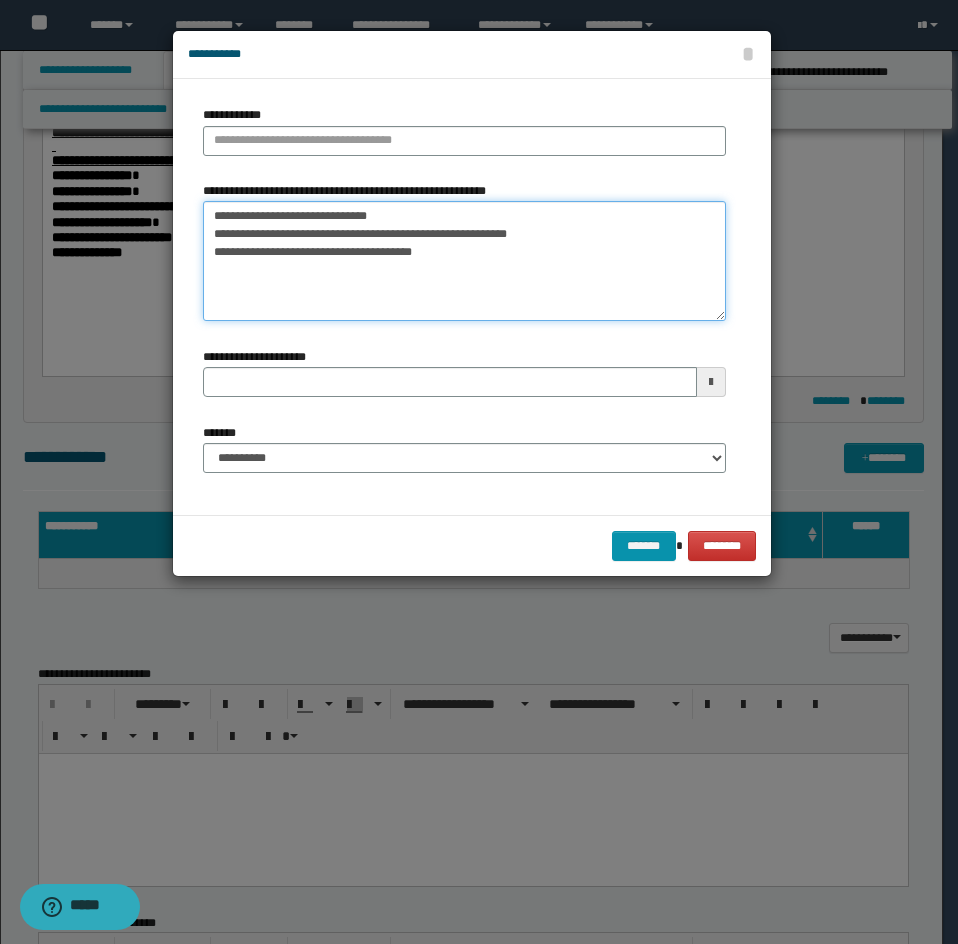drag, startPoint x: 233, startPoint y: 214, endPoint x: 432, endPoint y: 185, distance: 201.10196 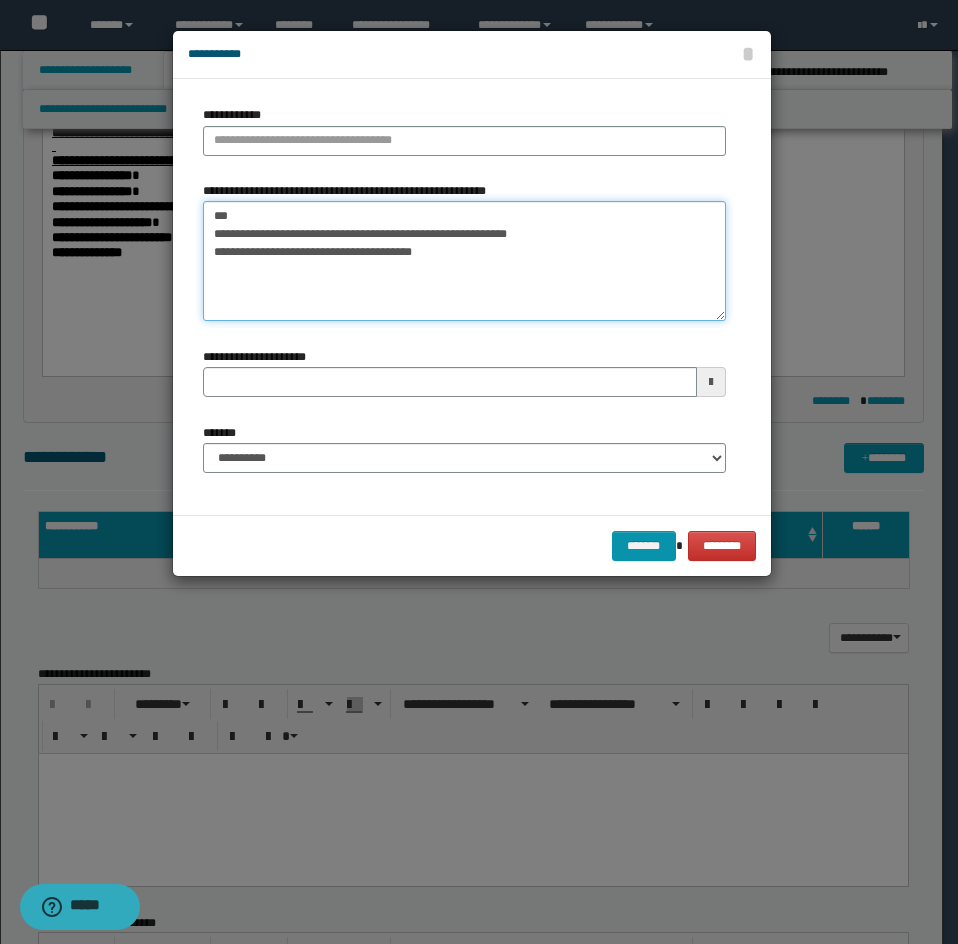 type on "**********" 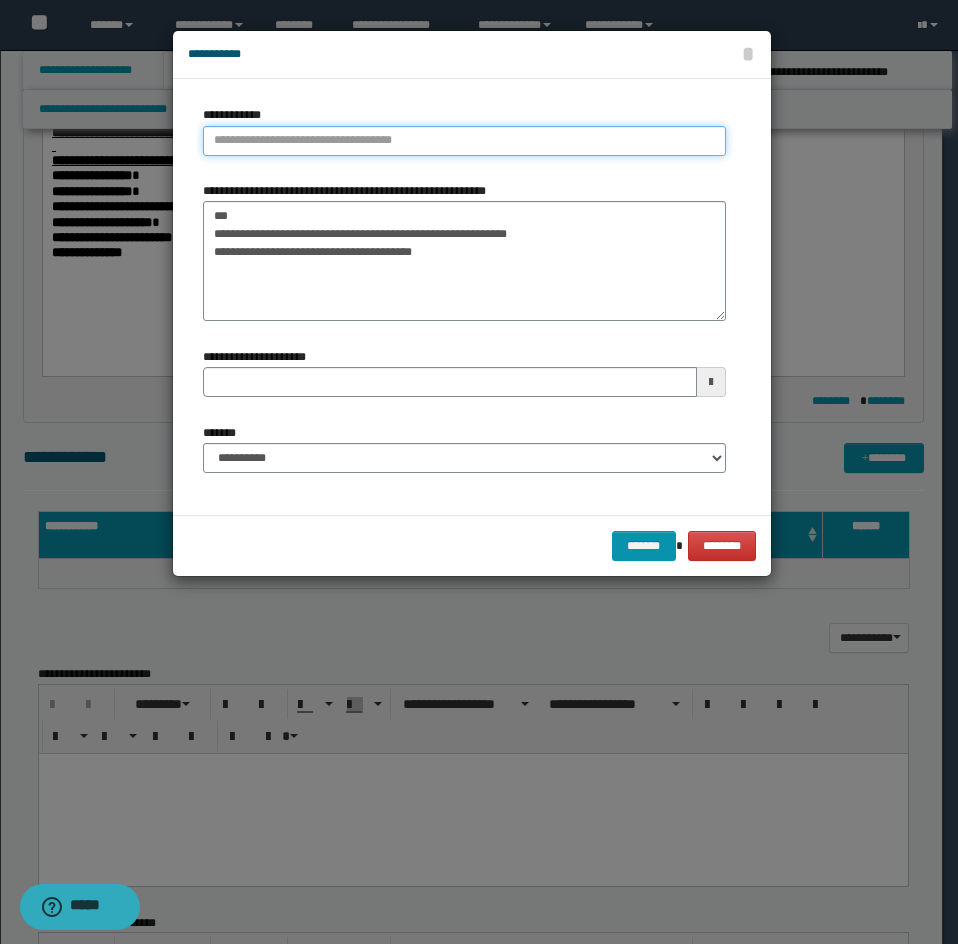 click on "**********" at bounding box center (464, 141) 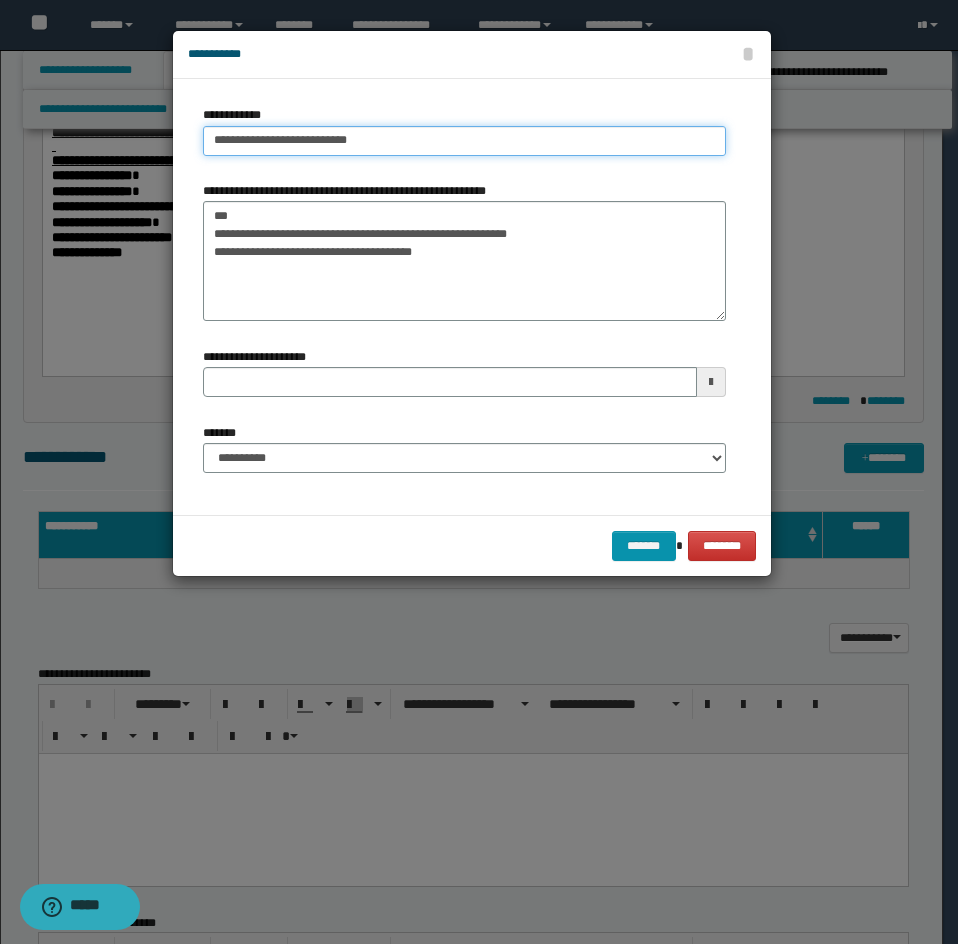 type on "**********" 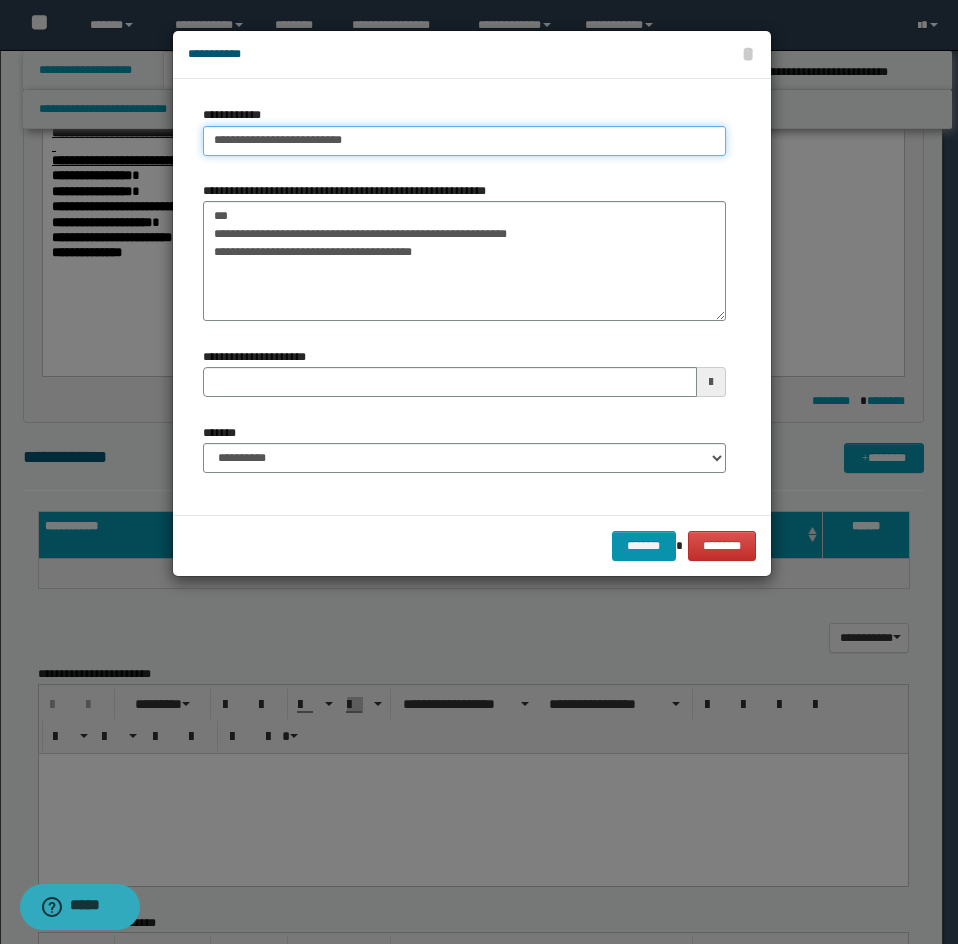 type on "**********" 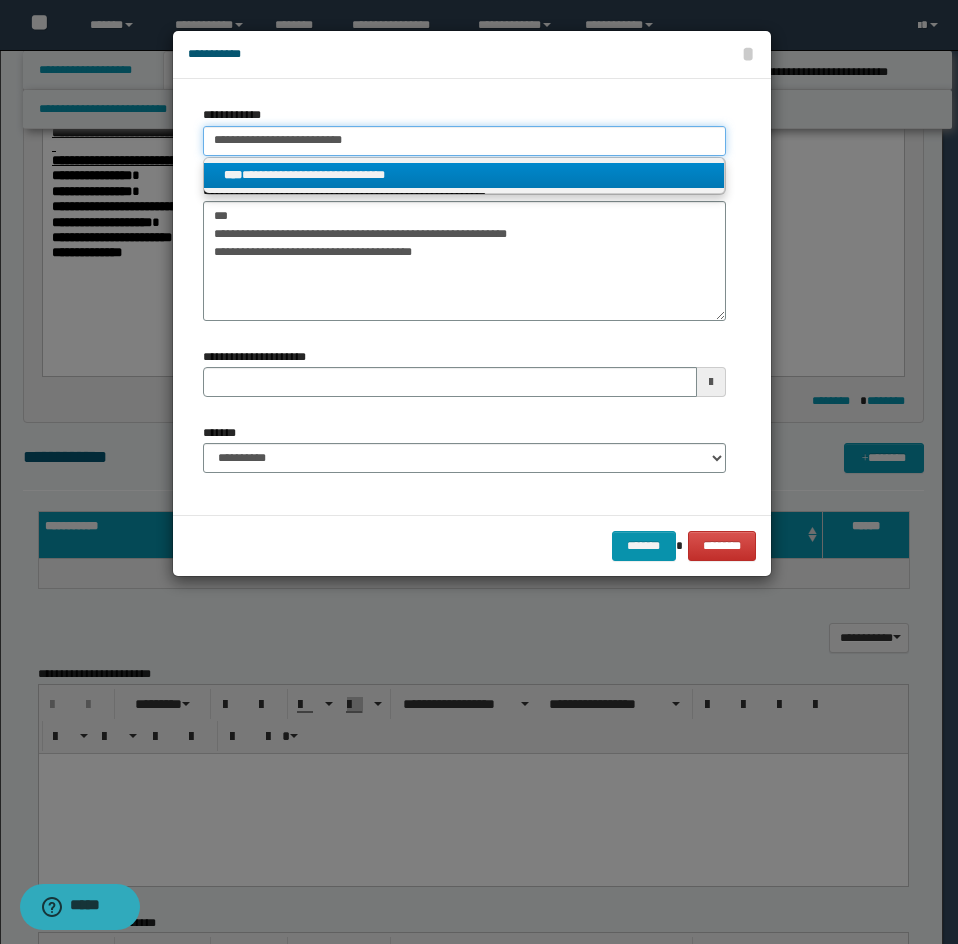 type on "**********" 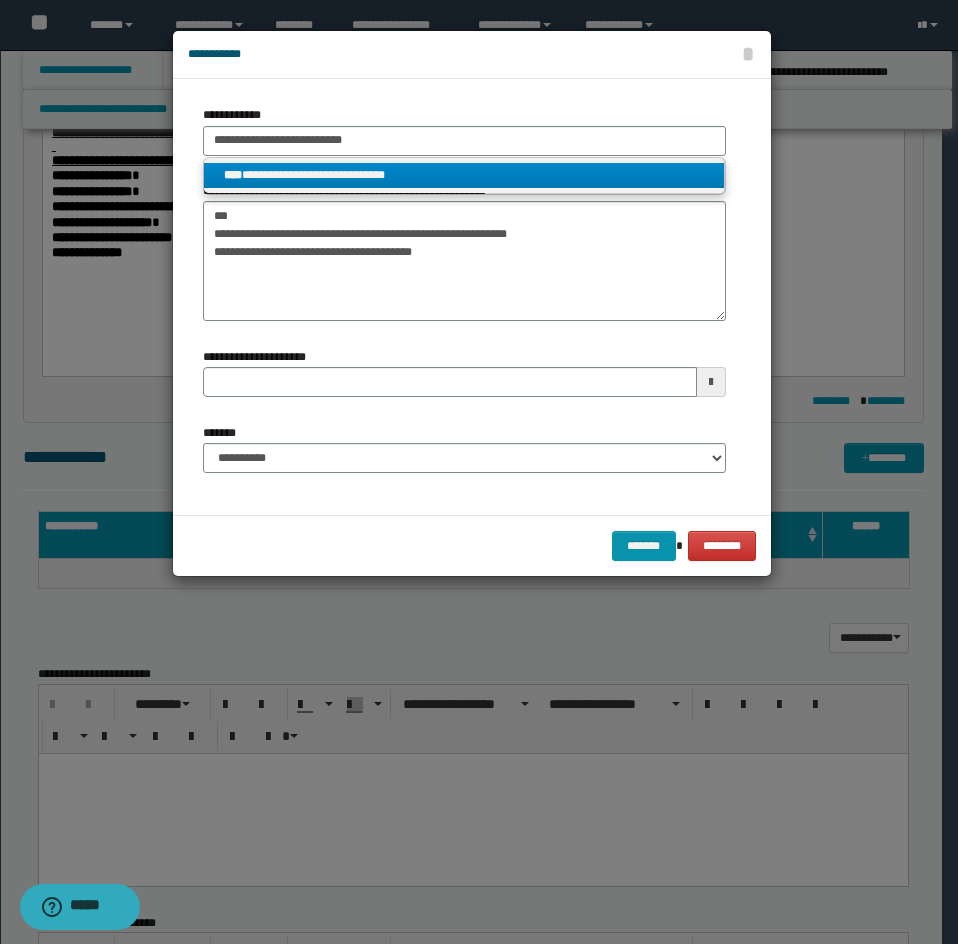 click on "**********" at bounding box center [464, 175] 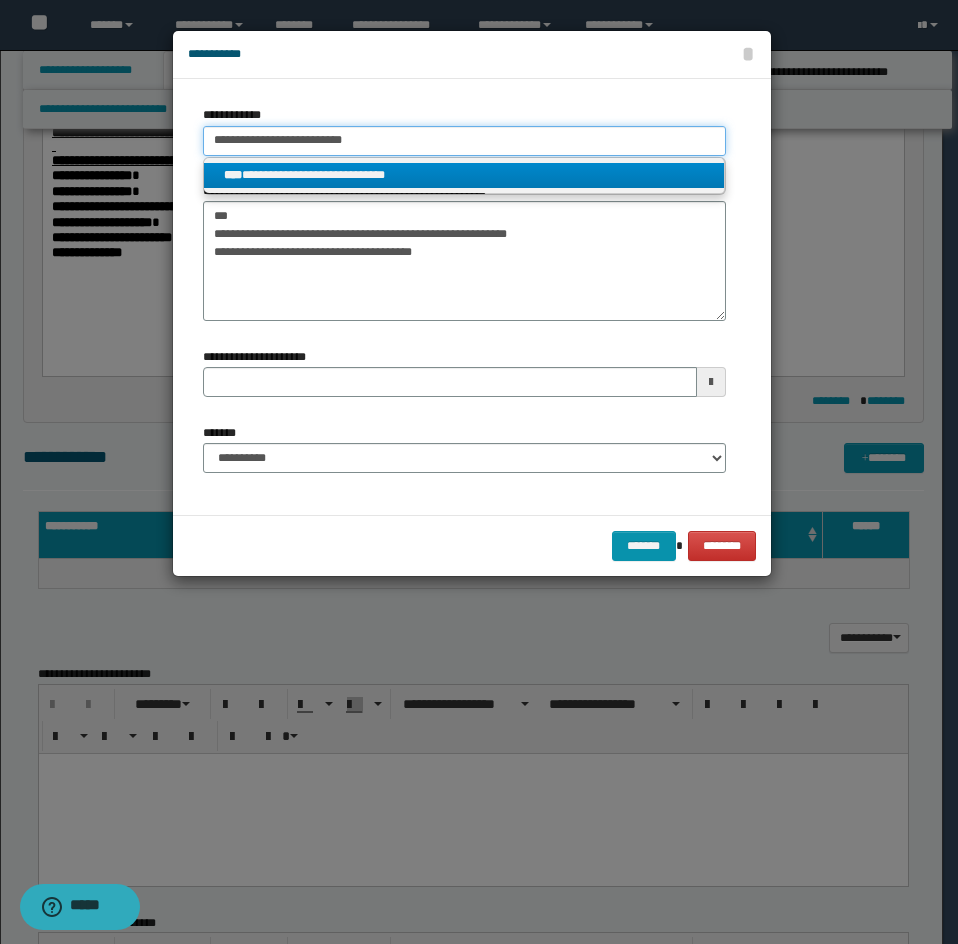 type 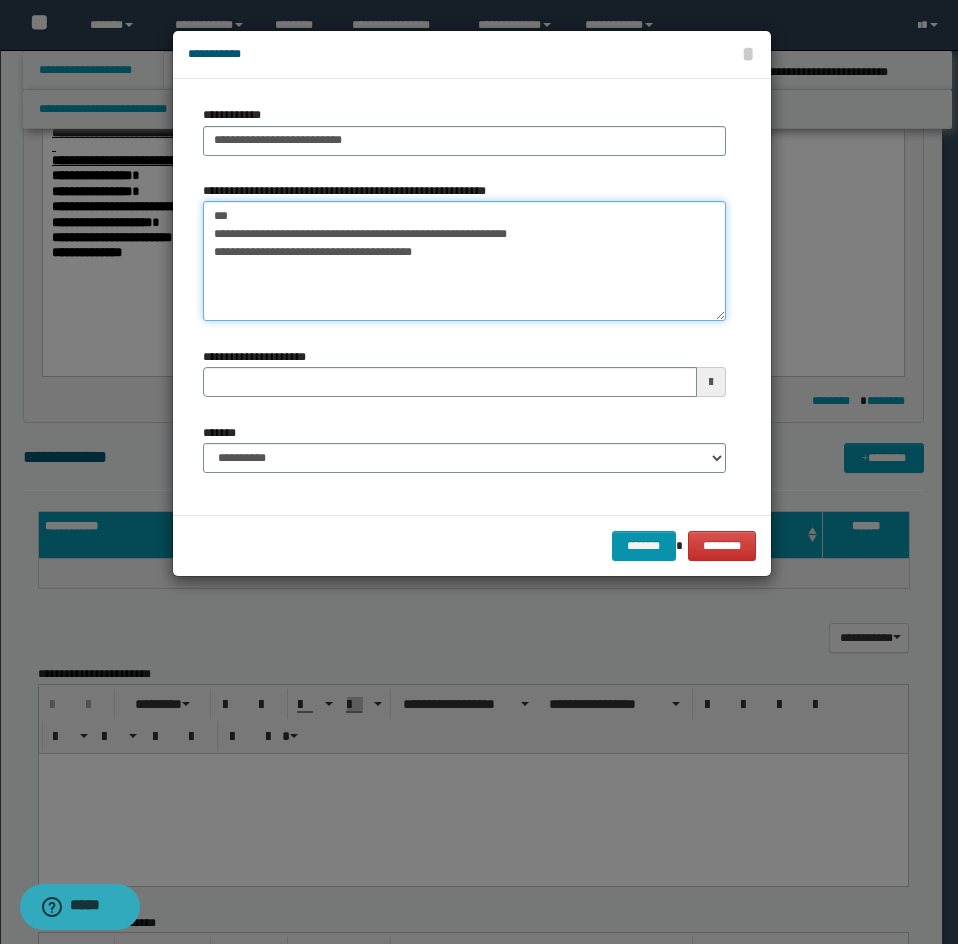 drag, startPoint x: 239, startPoint y: 233, endPoint x: 185, endPoint y: 234, distance: 54.00926 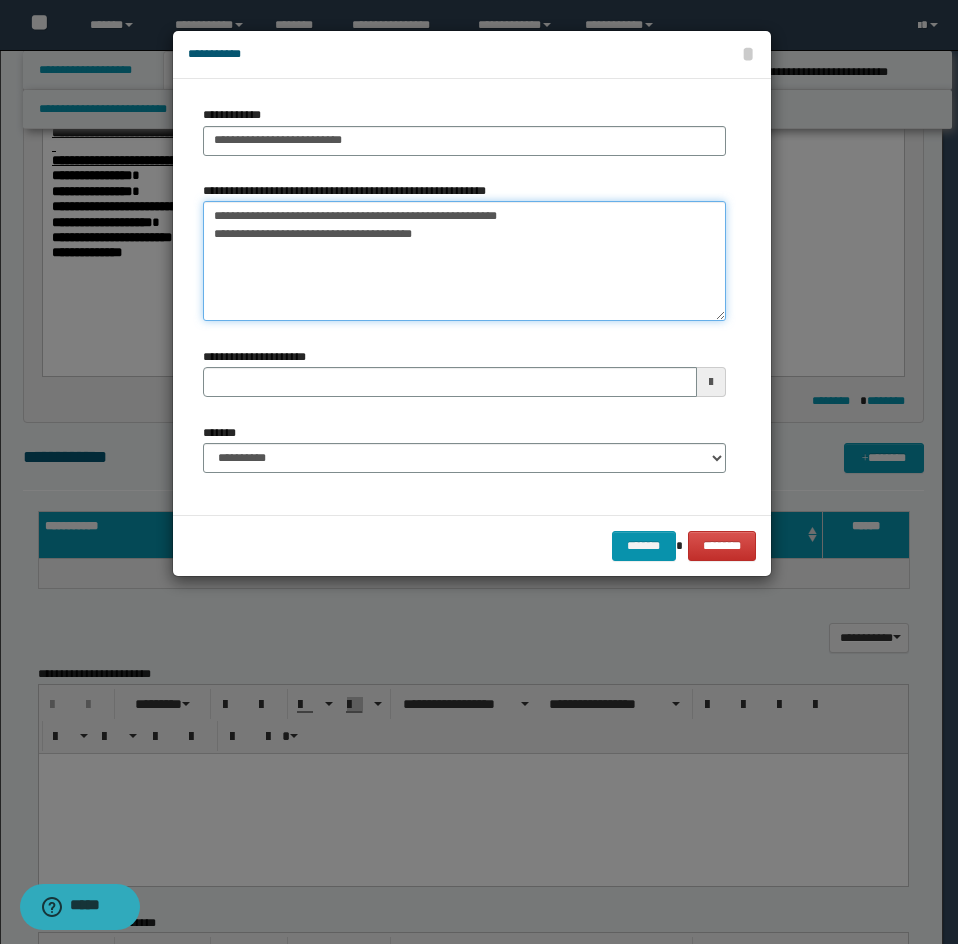 type on "**********" 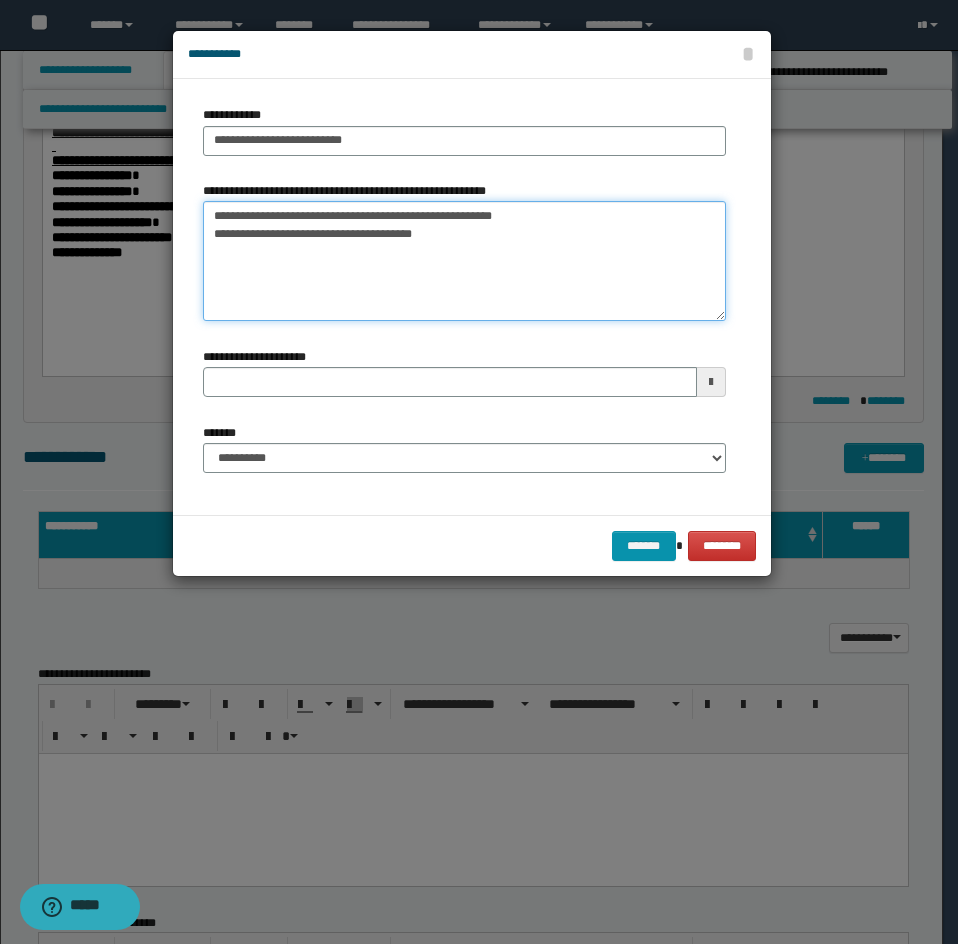 drag, startPoint x: 207, startPoint y: 216, endPoint x: 591, endPoint y: 278, distance: 388.973 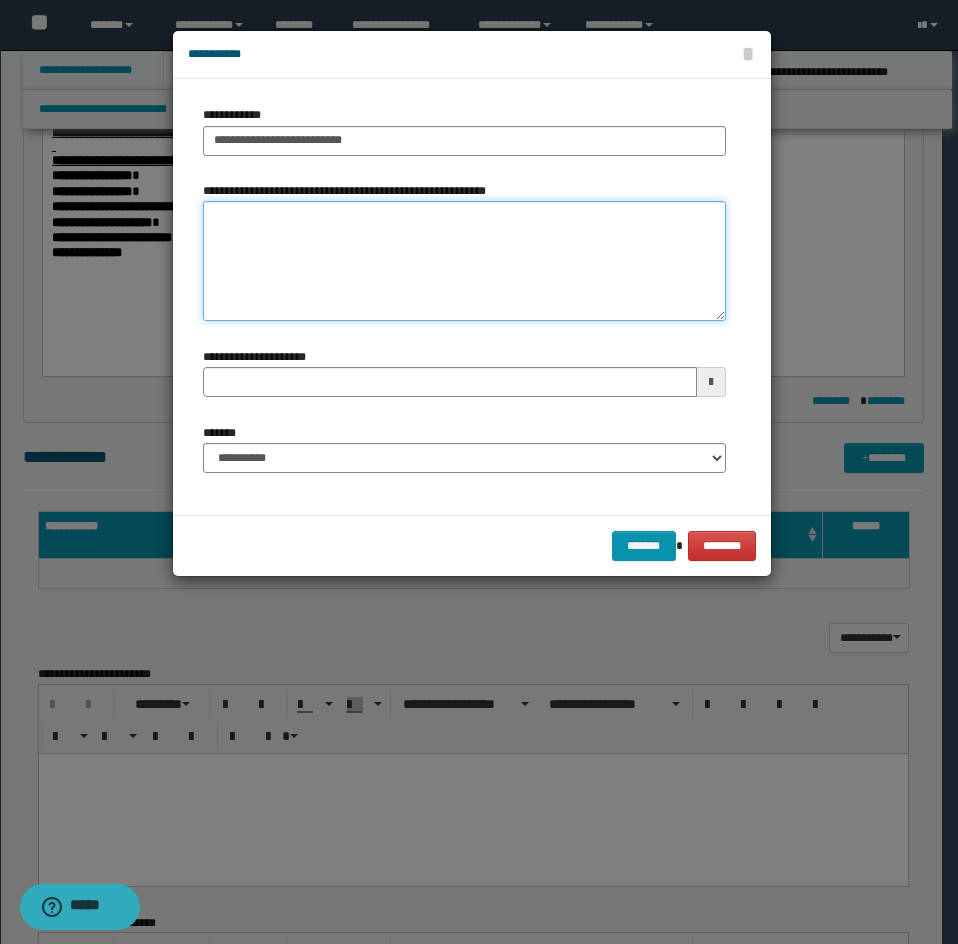 type 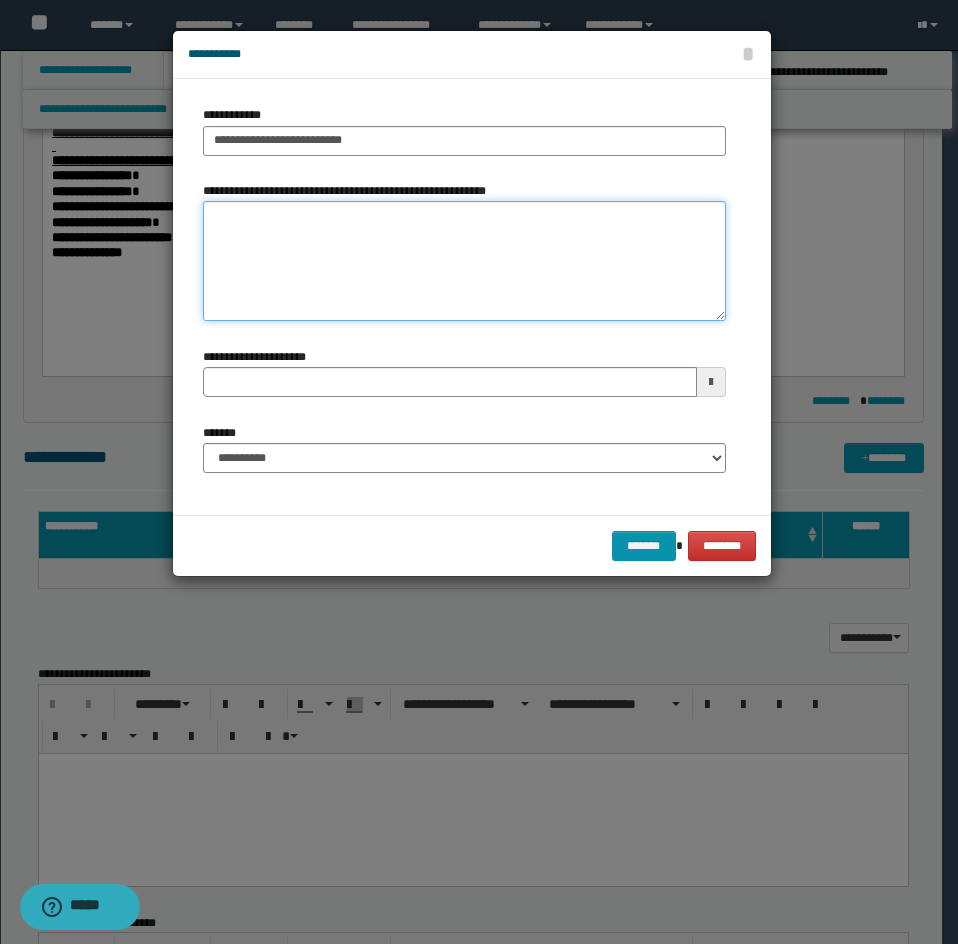 type 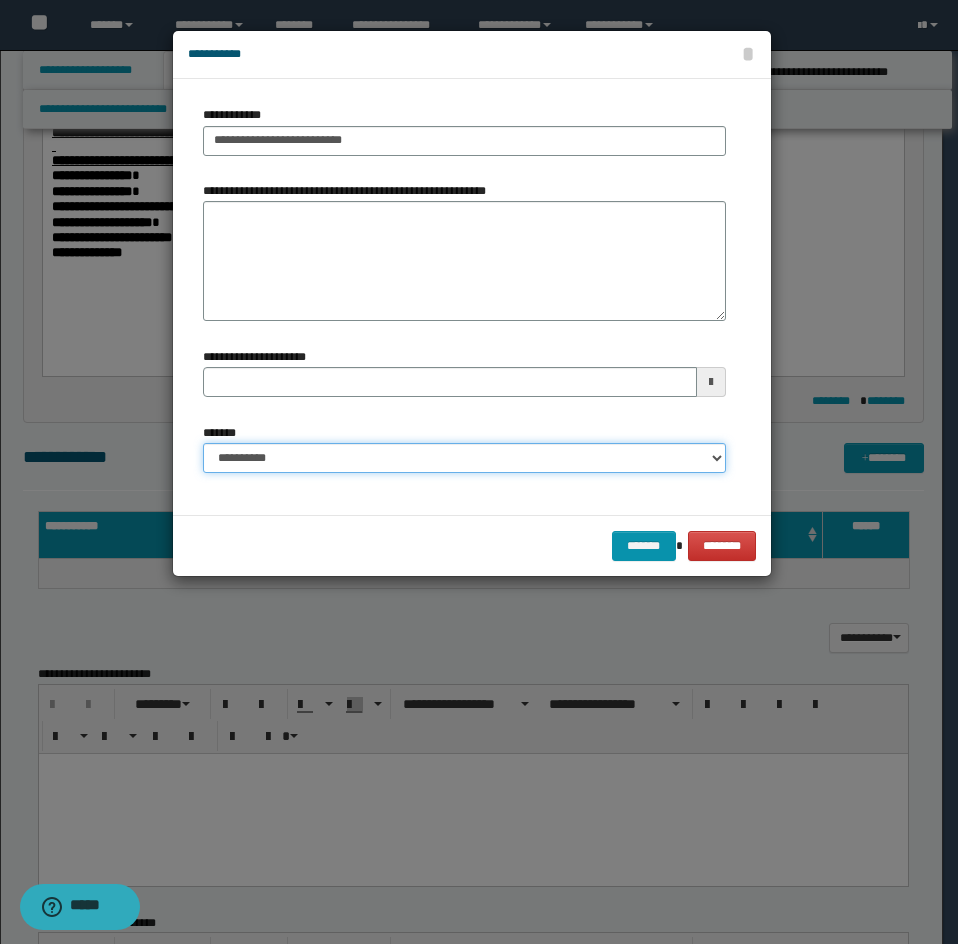 click on "**********" at bounding box center (464, 458) 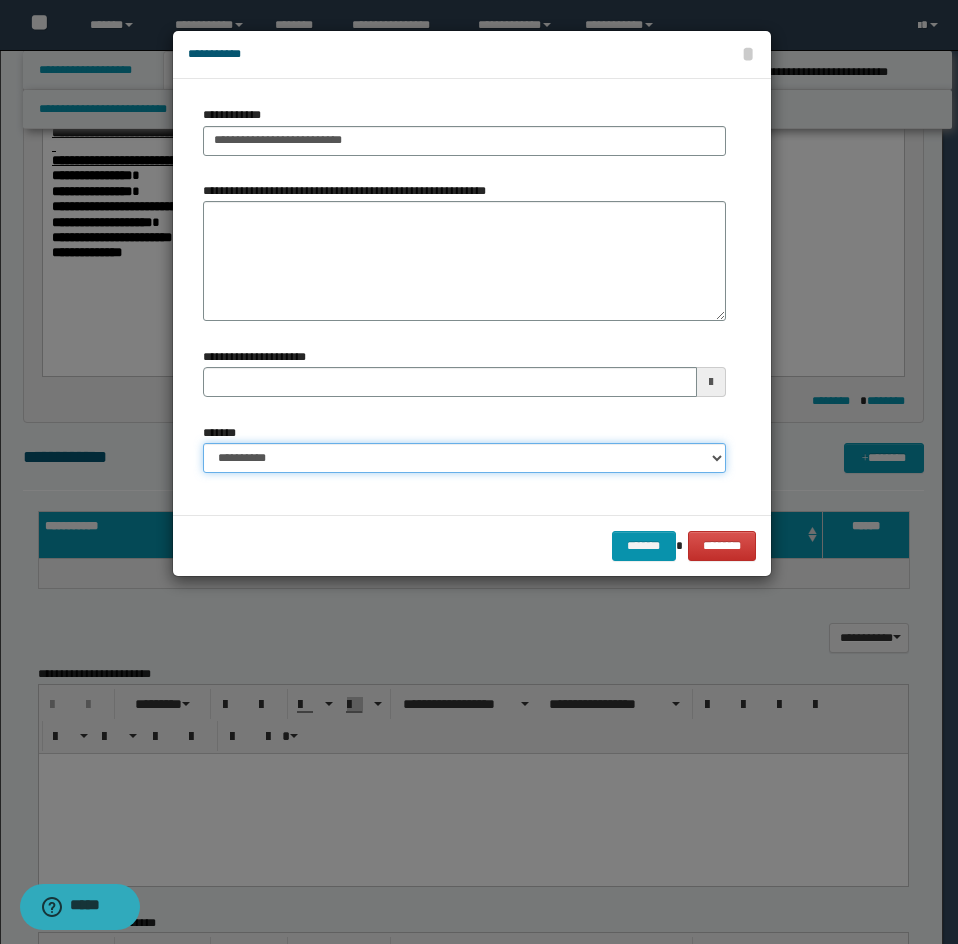 click on "**********" at bounding box center [464, 458] 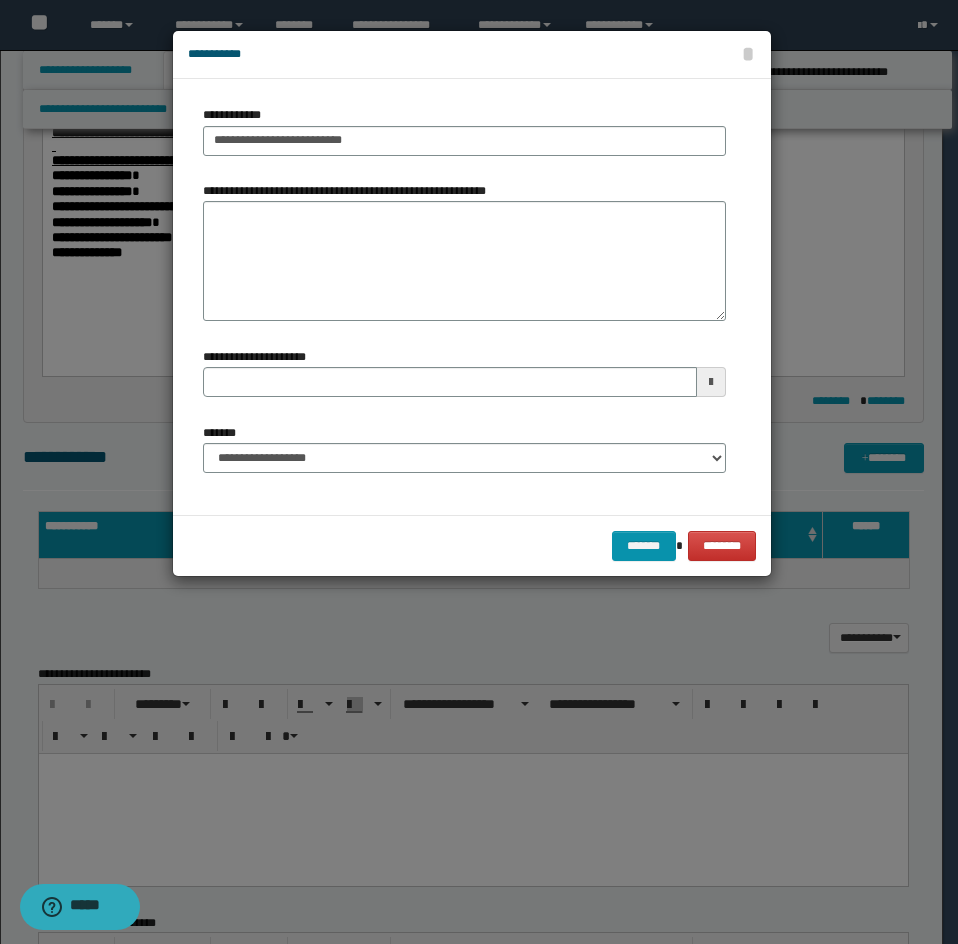 drag, startPoint x: 245, startPoint y: 480, endPoint x: 243, endPoint y: 469, distance: 11.18034 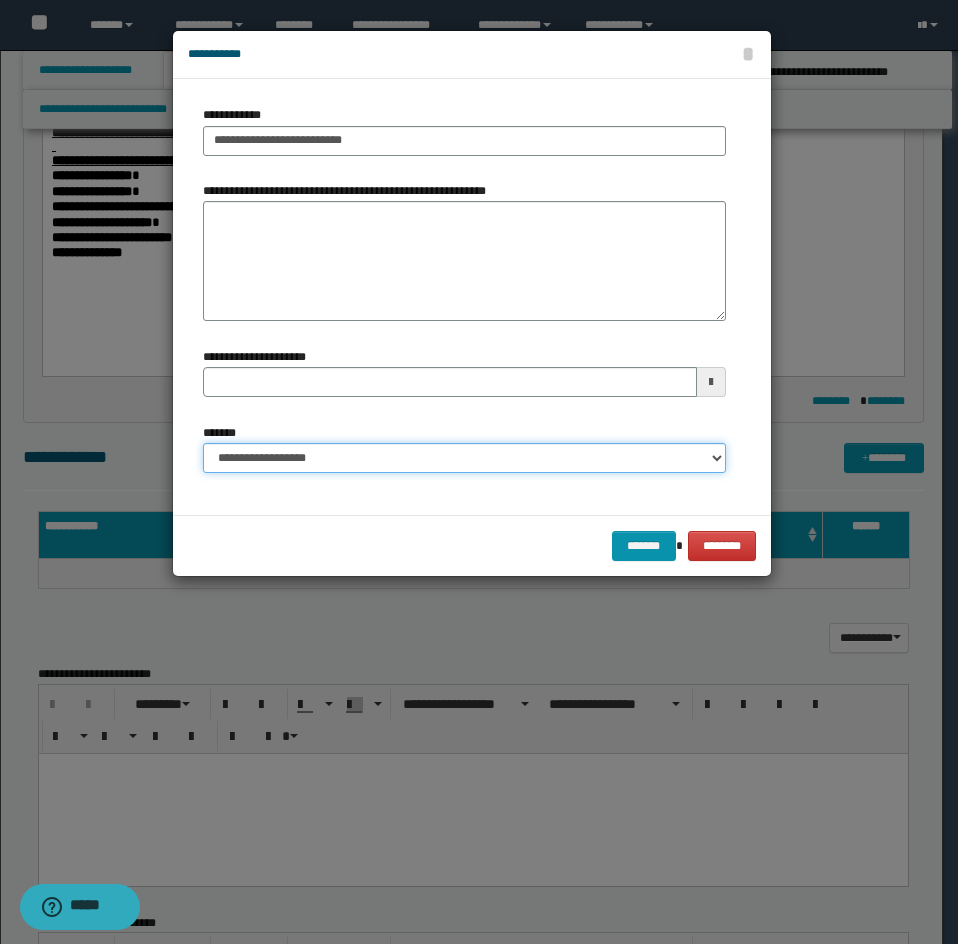 click on "**********" at bounding box center (464, 458) 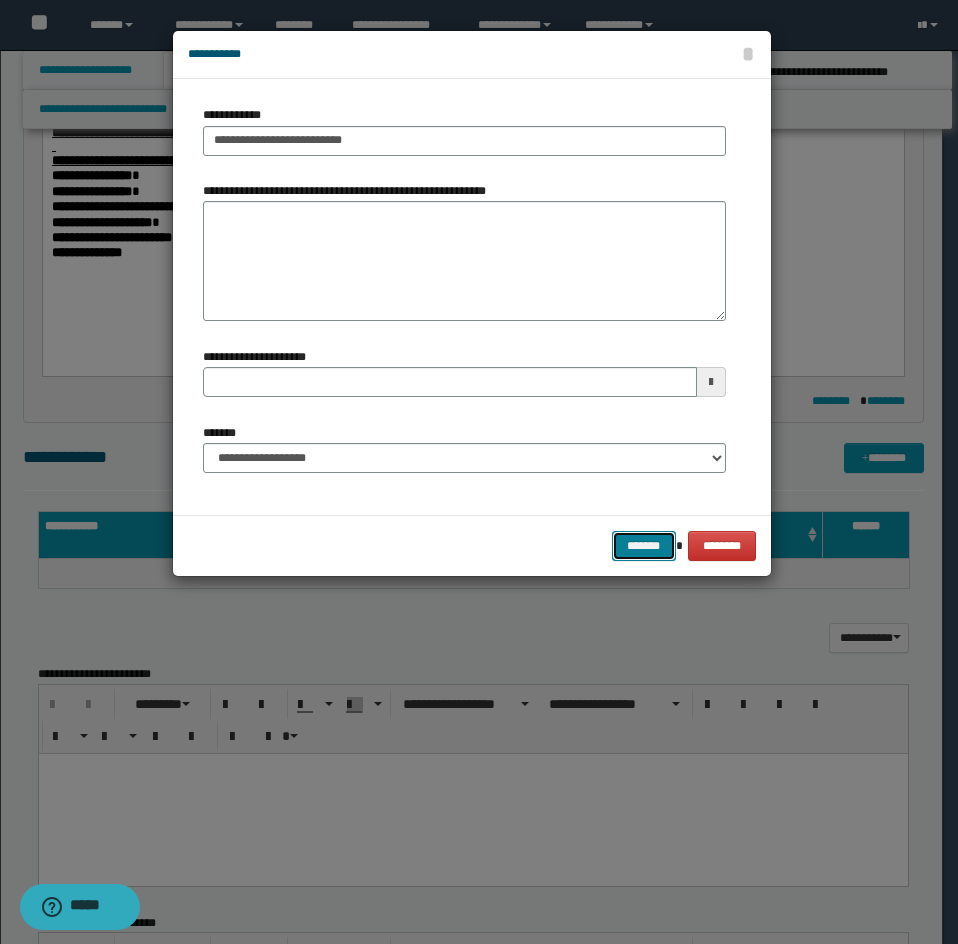 click on "*******" at bounding box center (644, 546) 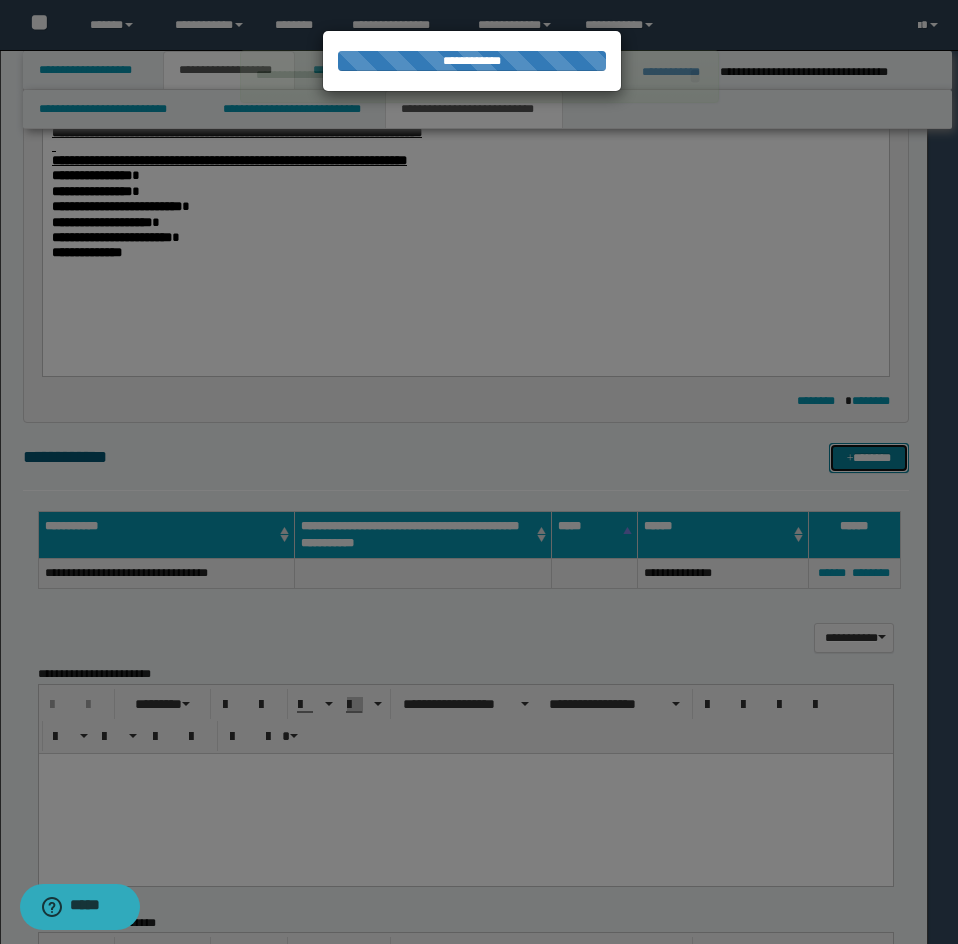 type 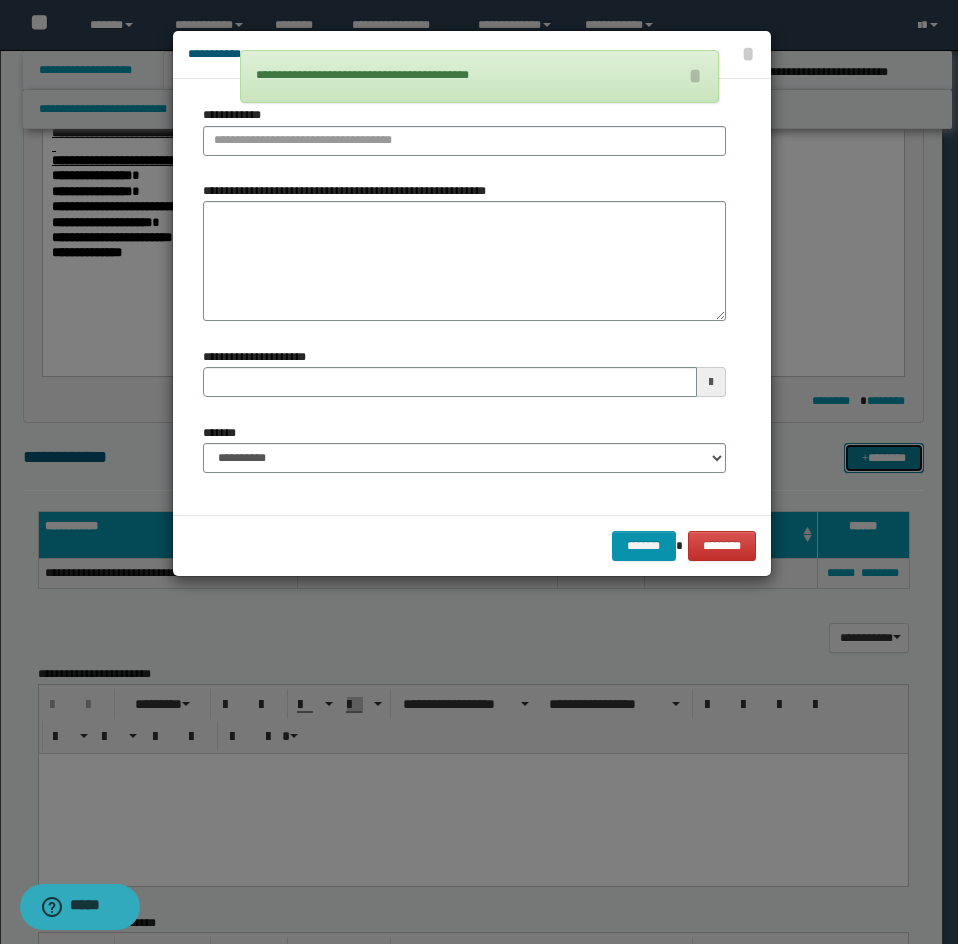type 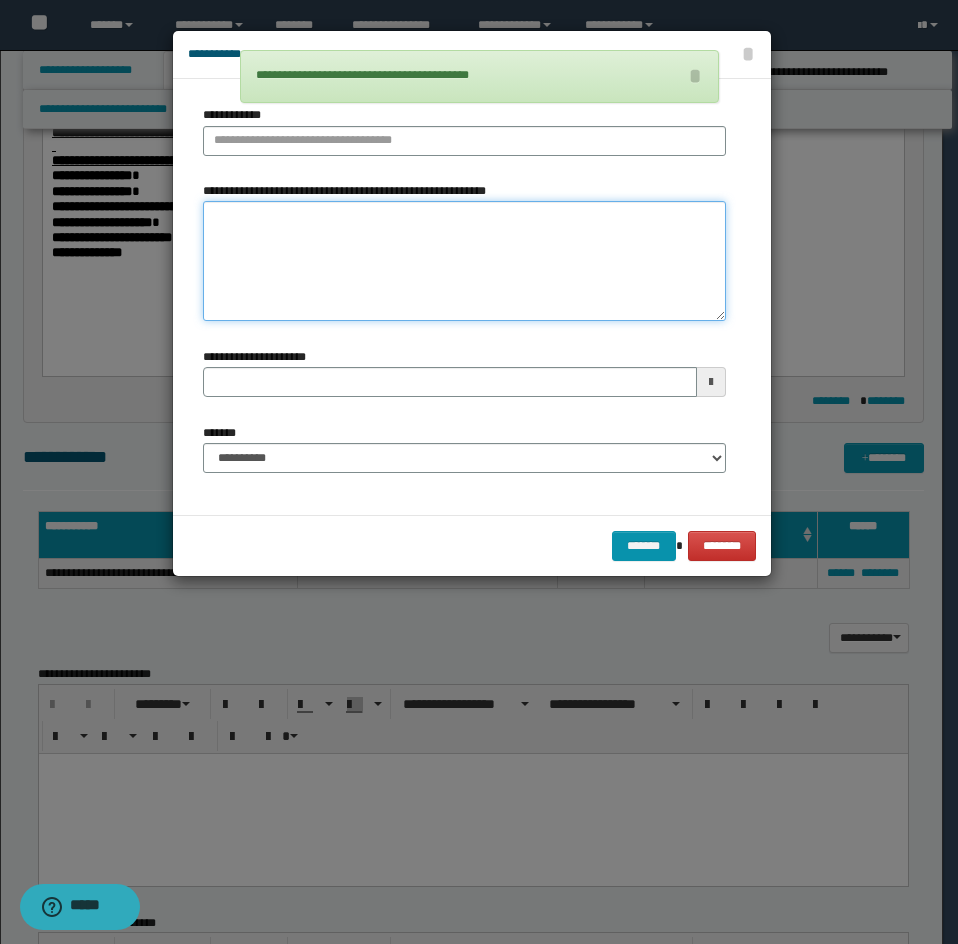 drag, startPoint x: 320, startPoint y: 250, endPoint x: 297, endPoint y: 236, distance: 26.925823 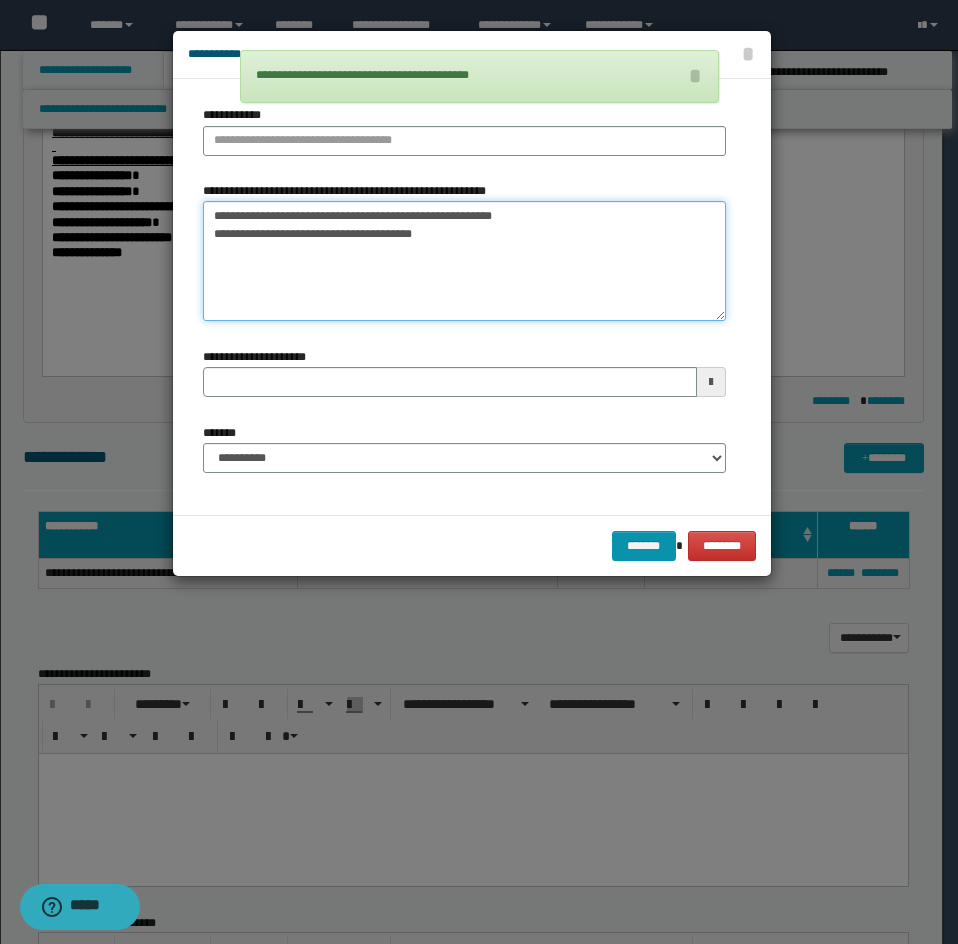 drag, startPoint x: 216, startPoint y: 213, endPoint x: 619, endPoint y: 228, distance: 403.27905 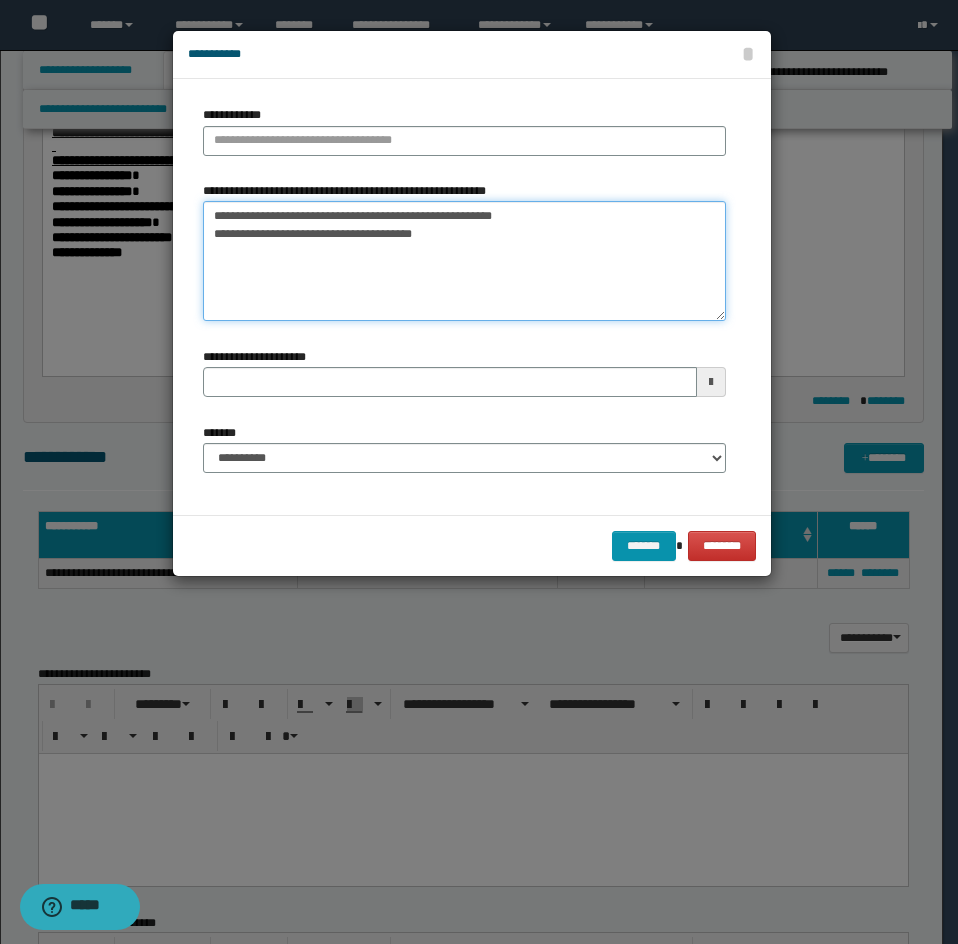 click on "**********" at bounding box center [464, 261] 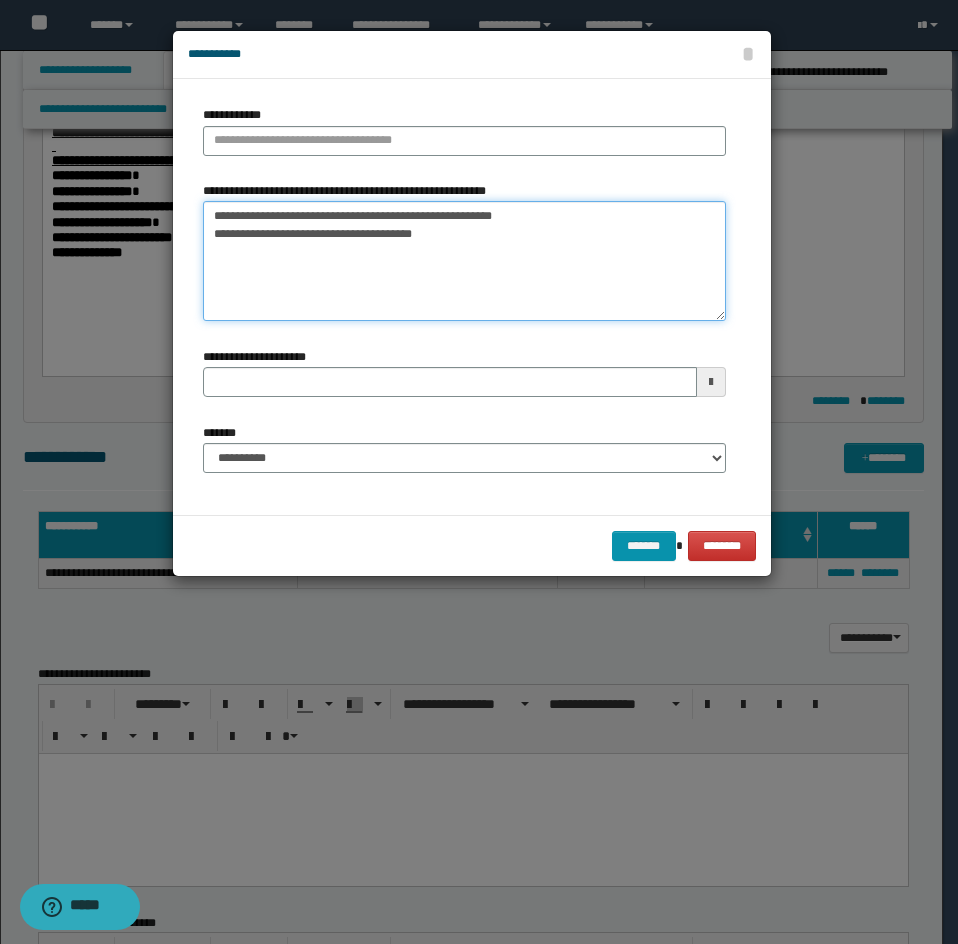 drag, startPoint x: 435, startPoint y: 211, endPoint x: 191, endPoint y: 224, distance: 244.34607 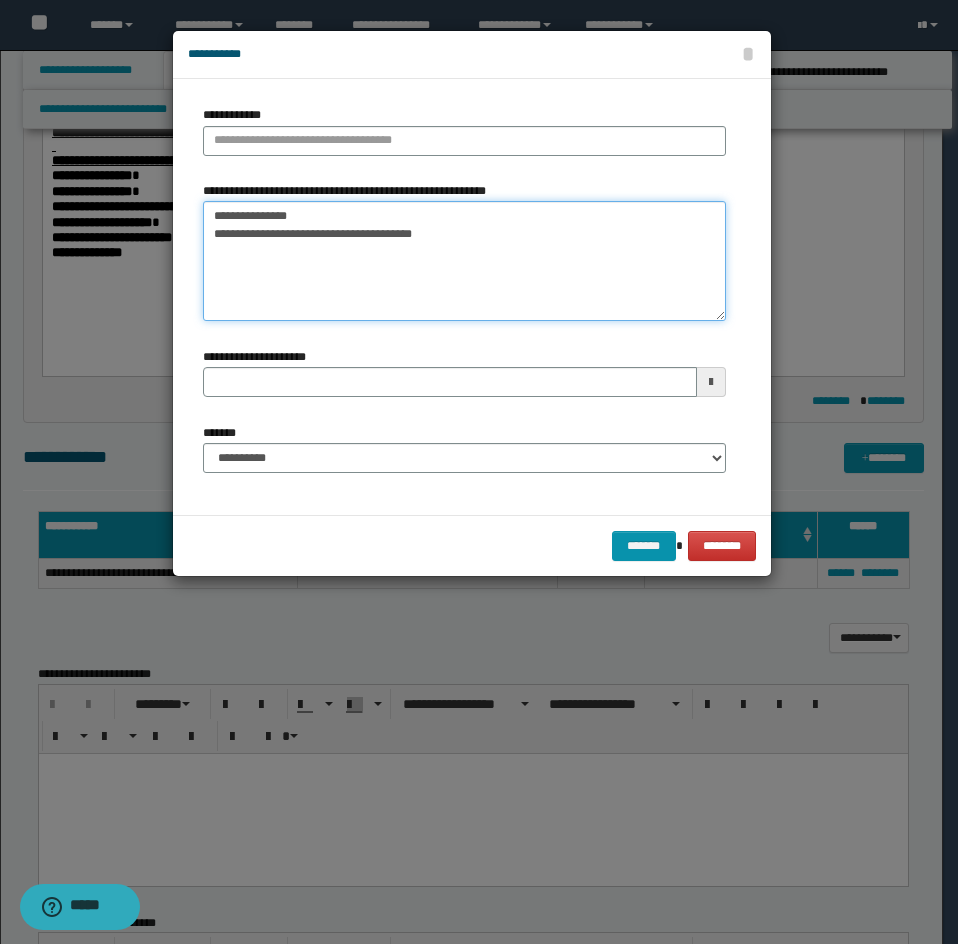 type on "**********" 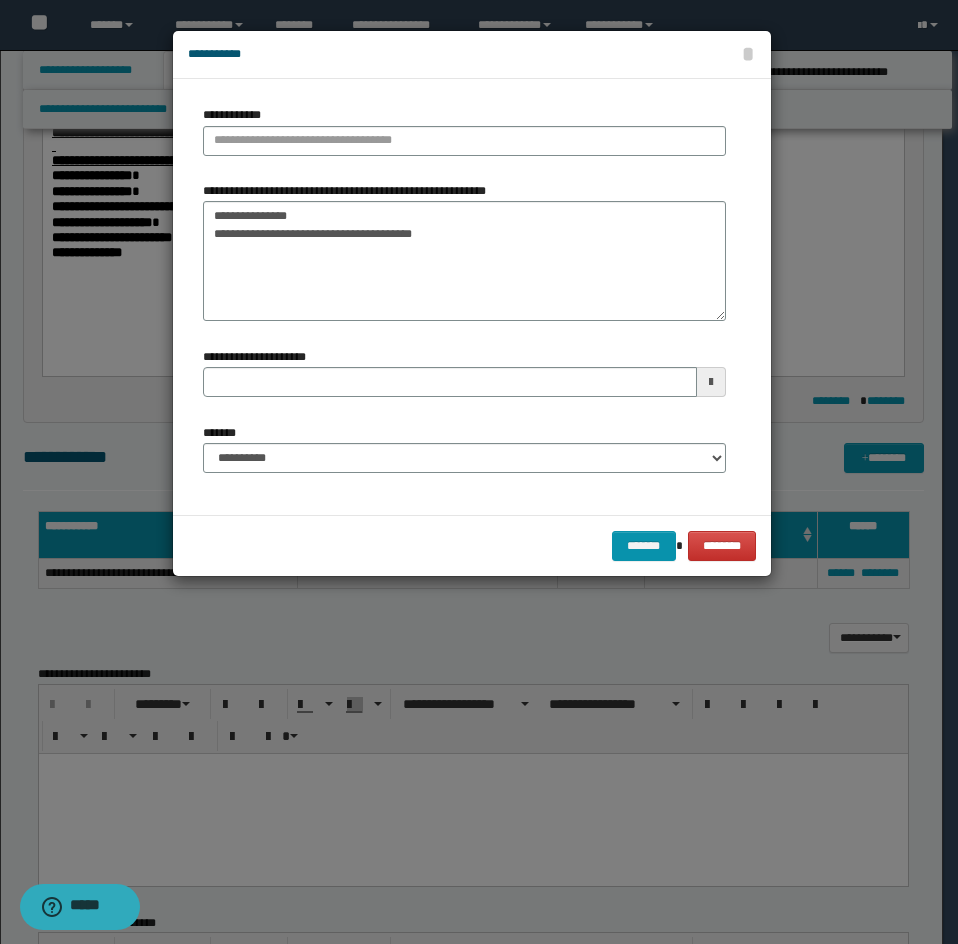 click on "**********" at bounding box center (236, 115) 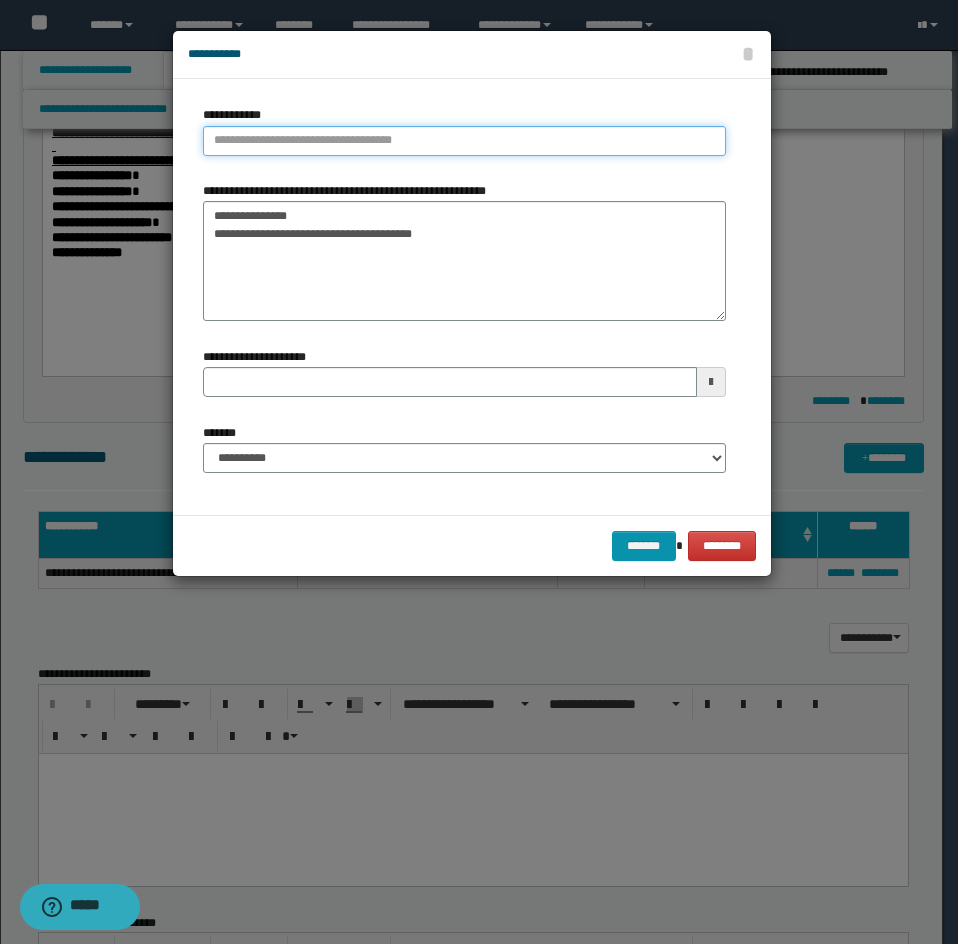 click on "**********" at bounding box center (464, 141) 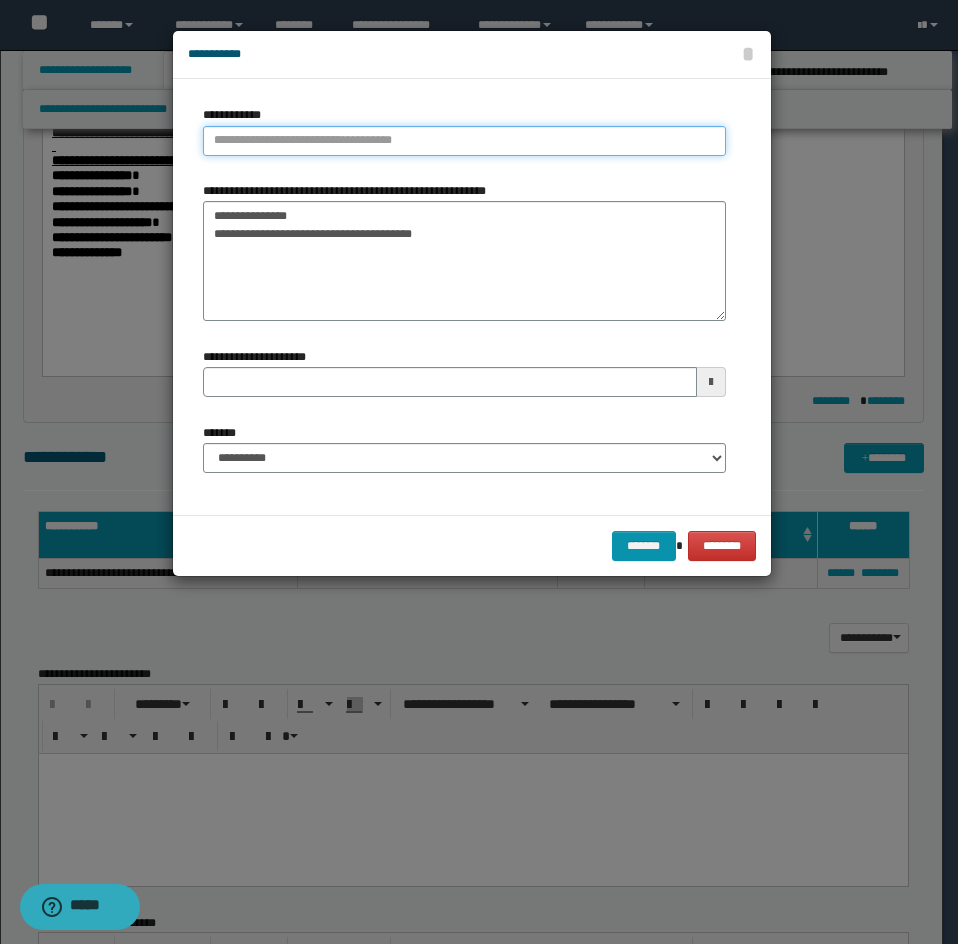 paste on "**********" 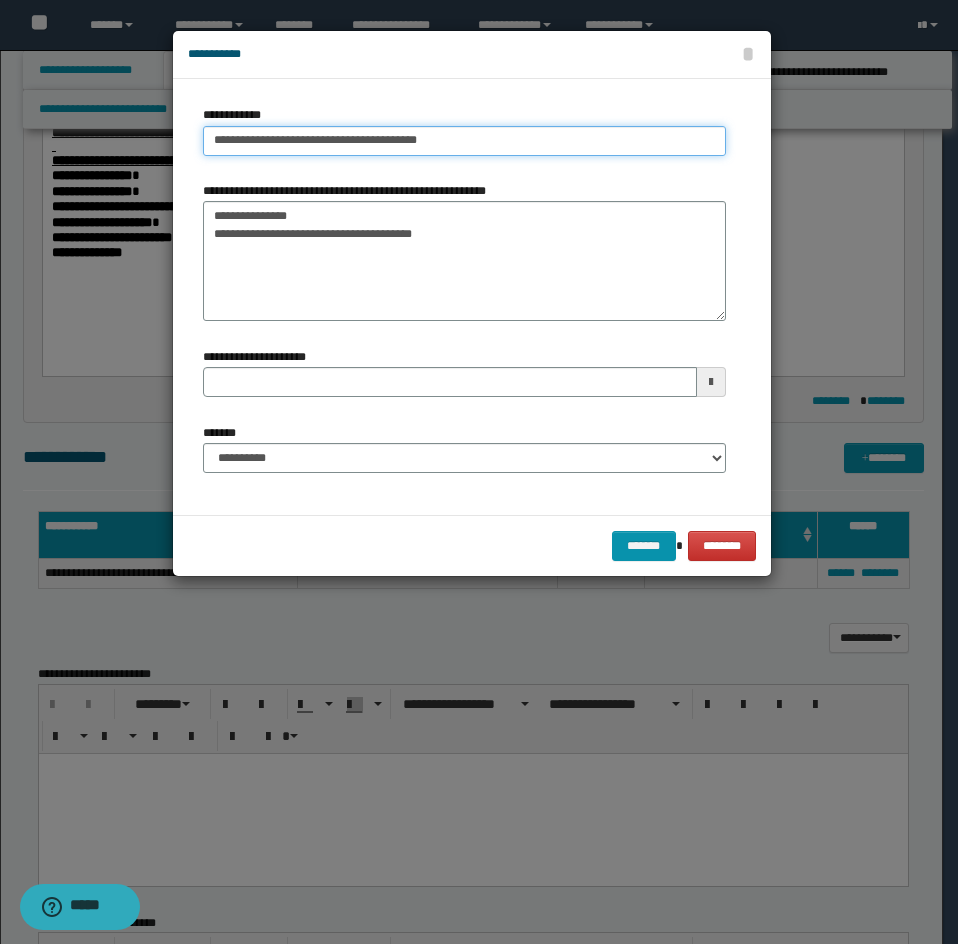 click on "**********" at bounding box center [464, 141] 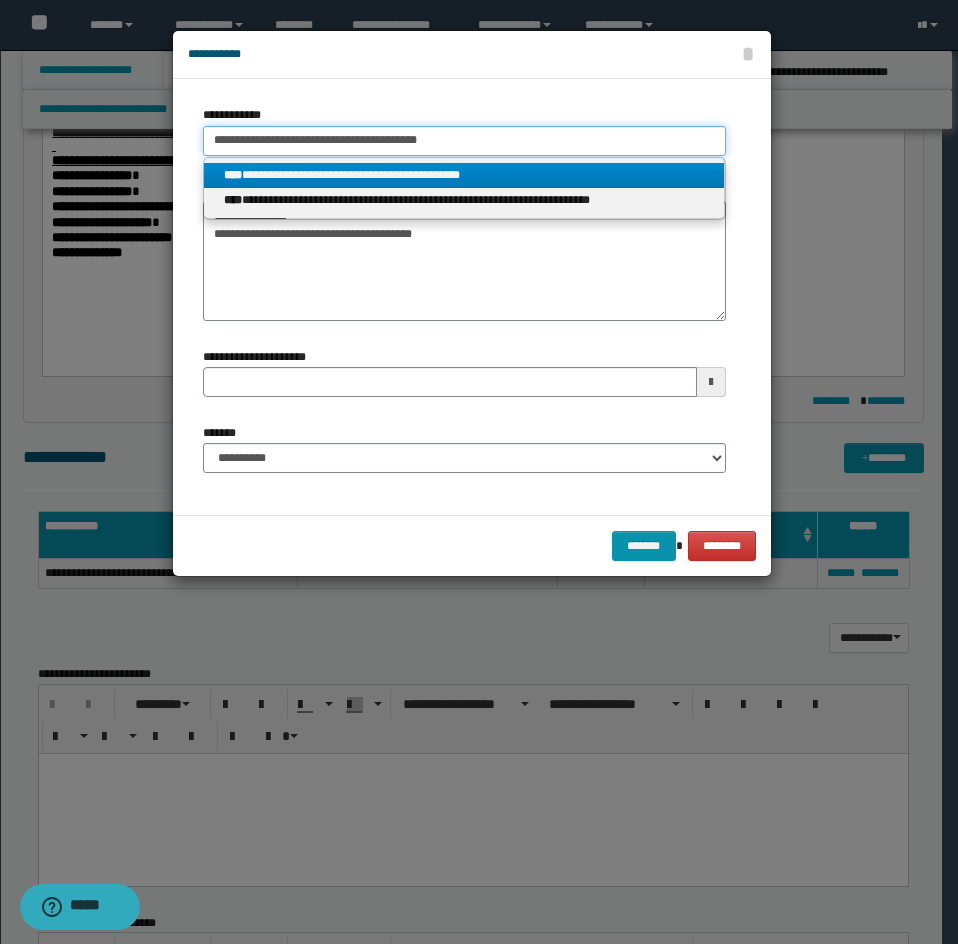 type on "**********" 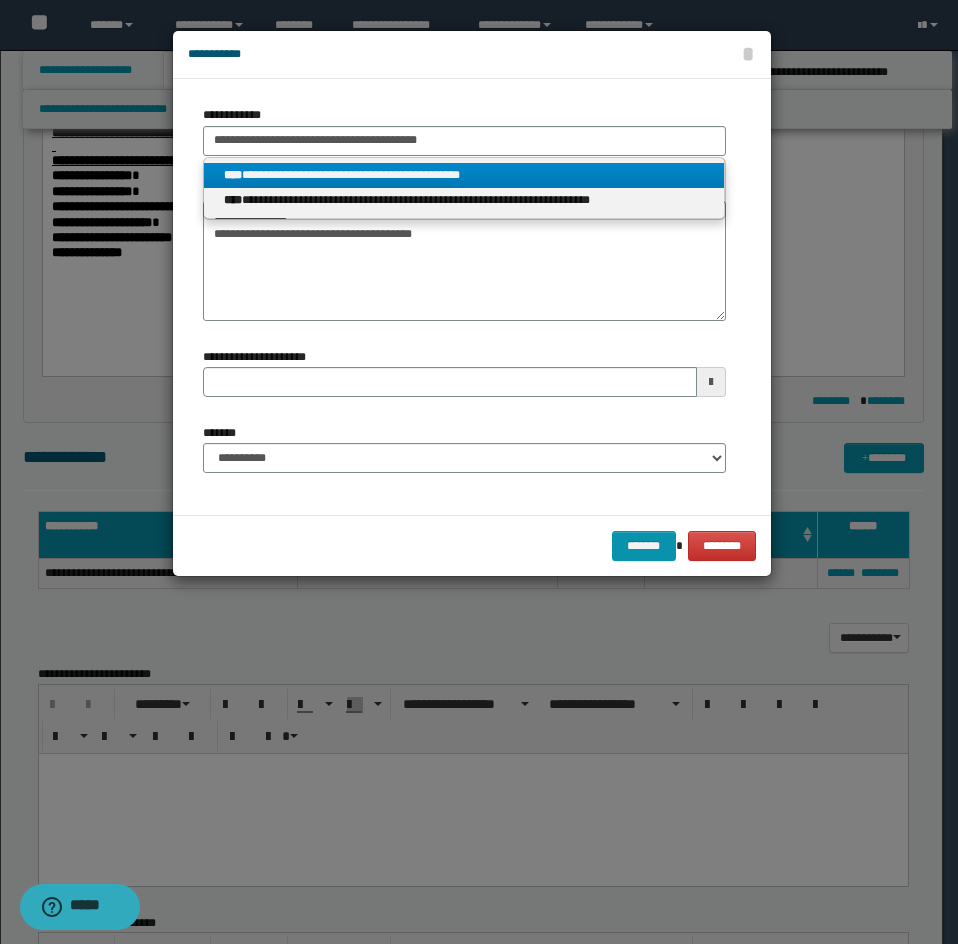 click on "**********" at bounding box center (464, 175) 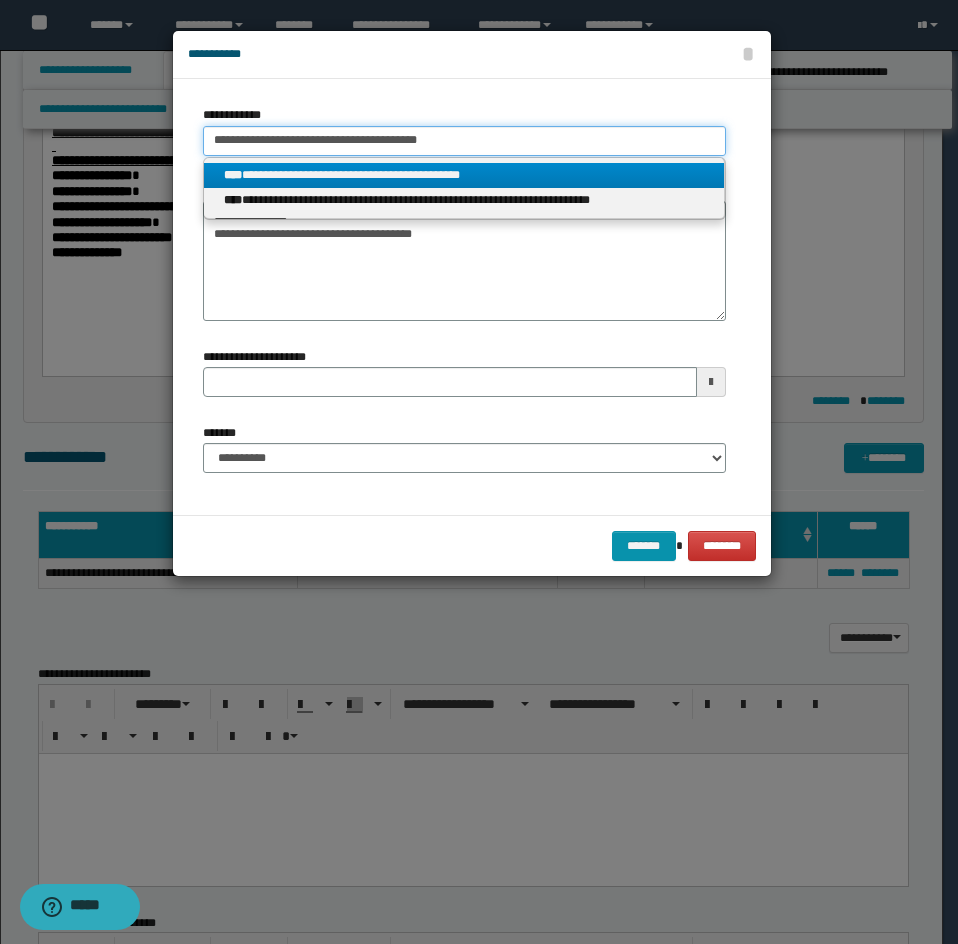 type 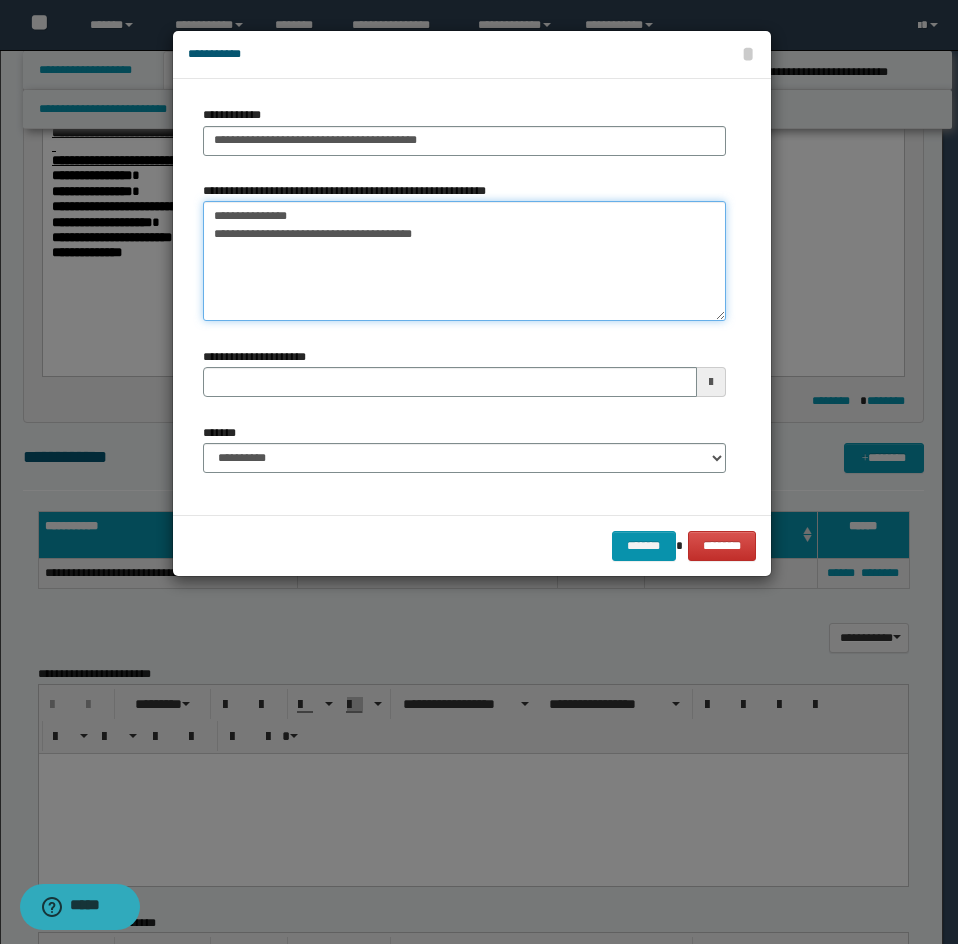 click on "**********" at bounding box center [464, 261] 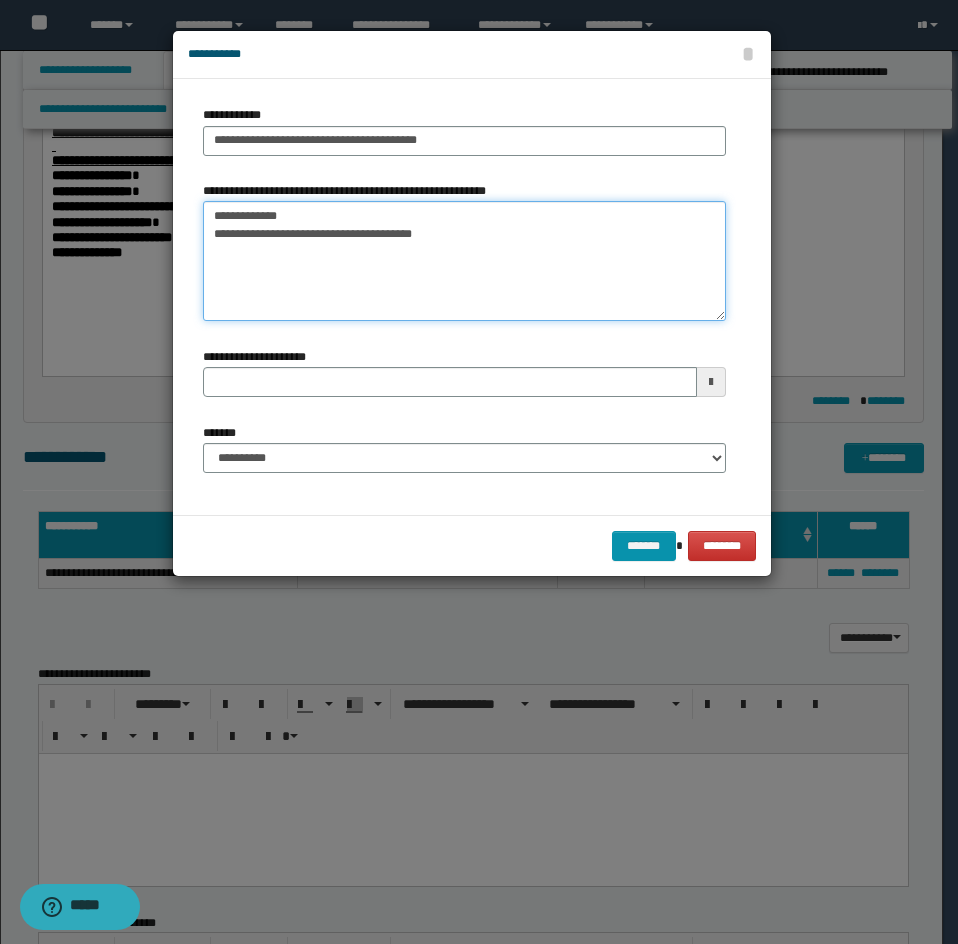 click on "**********" at bounding box center [464, 261] 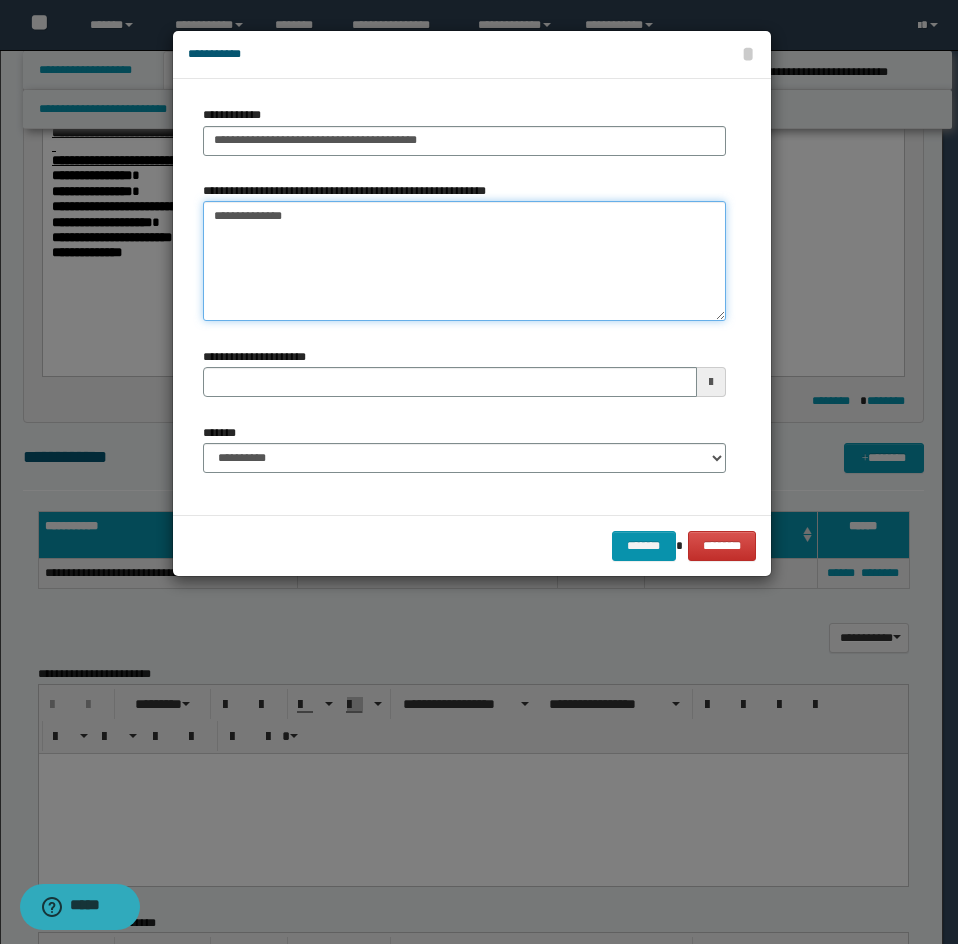 type 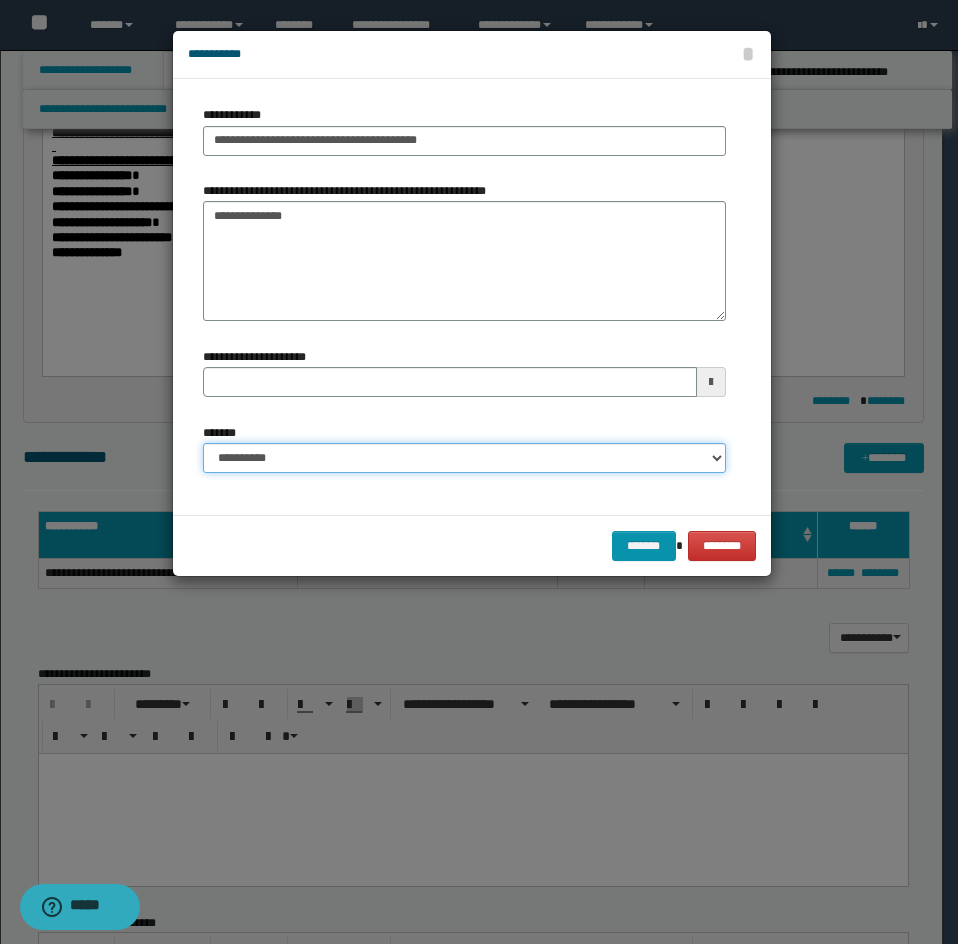 click on "**********" at bounding box center [464, 458] 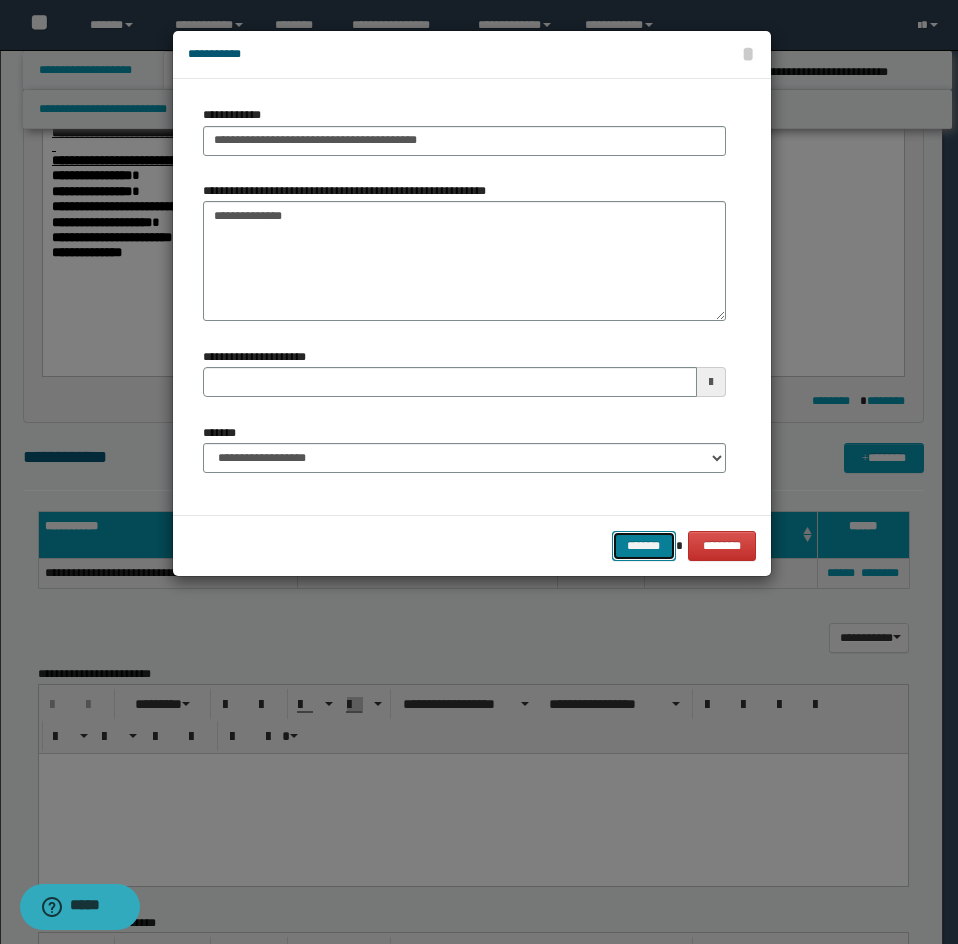 click on "*******" at bounding box center [644, 546] 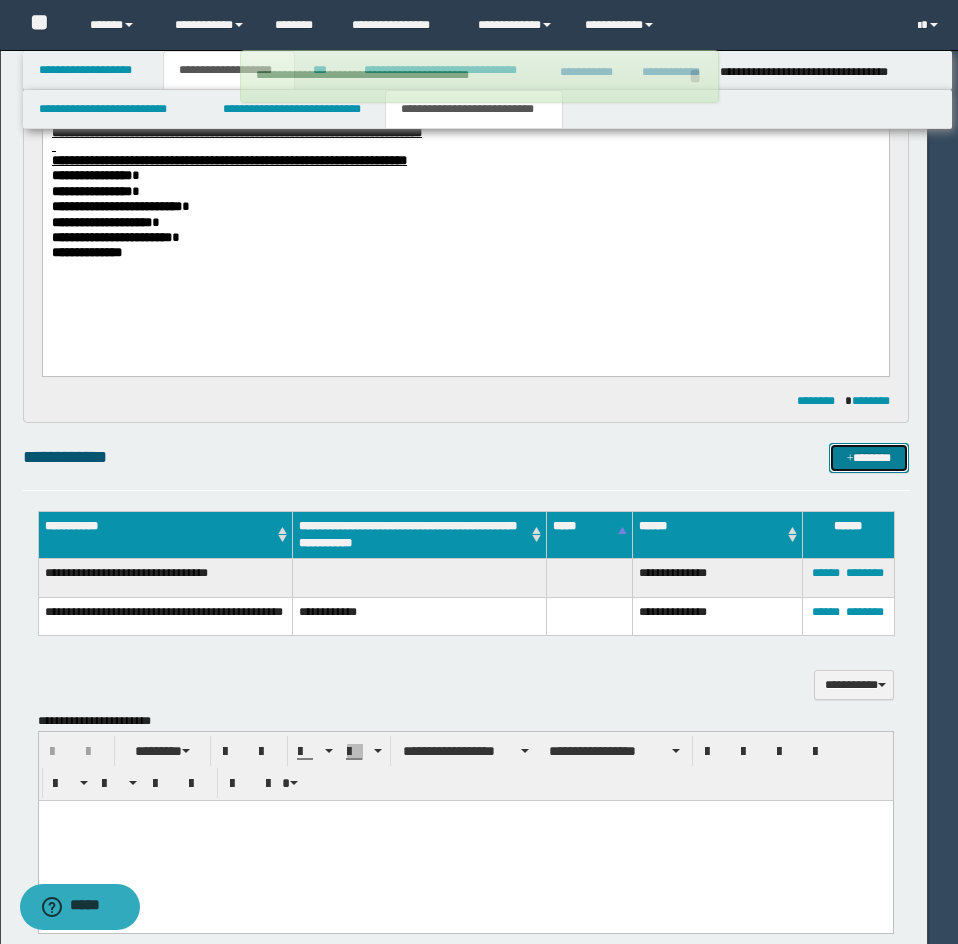type 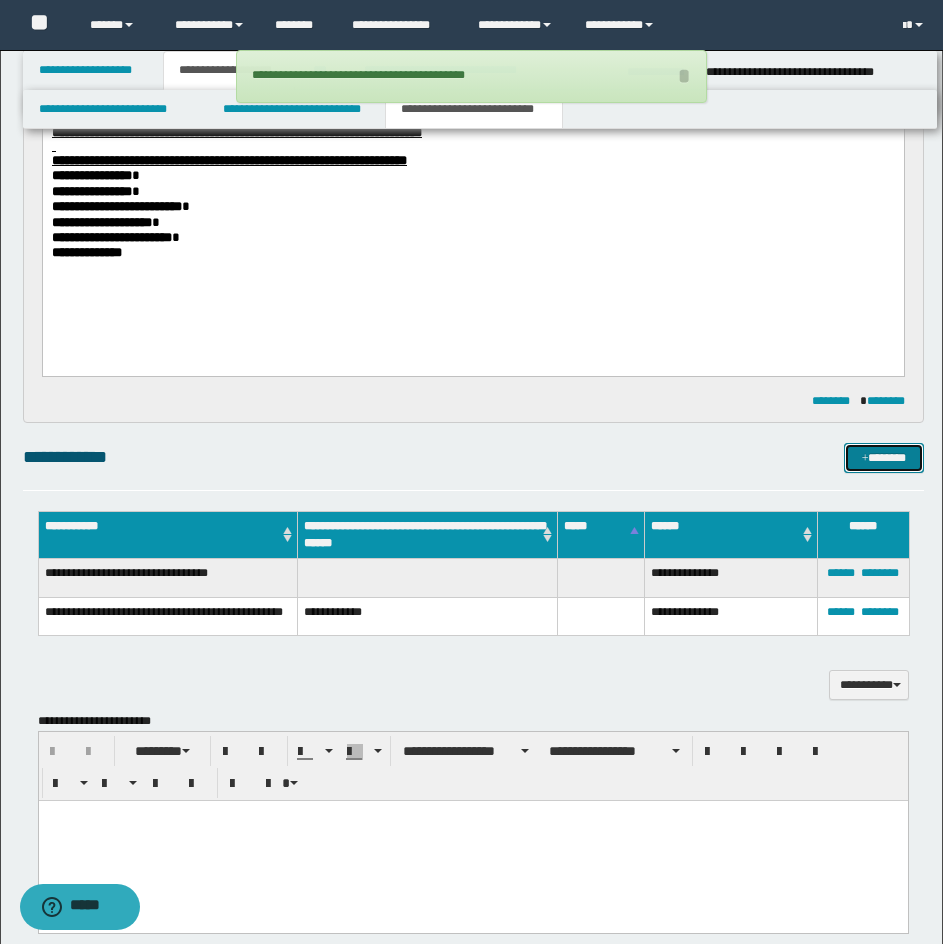 click on "*******" at bounding box center [884, 458] 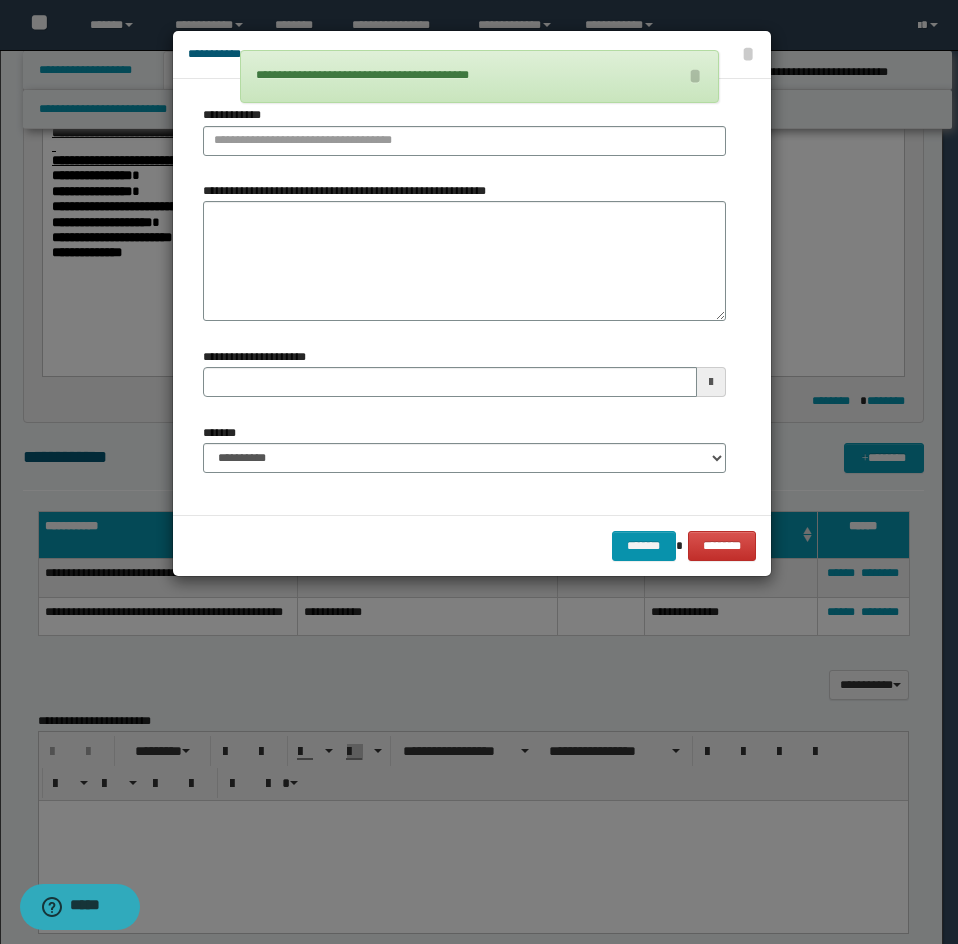 click on "**********" at bounding box center (464, 138) 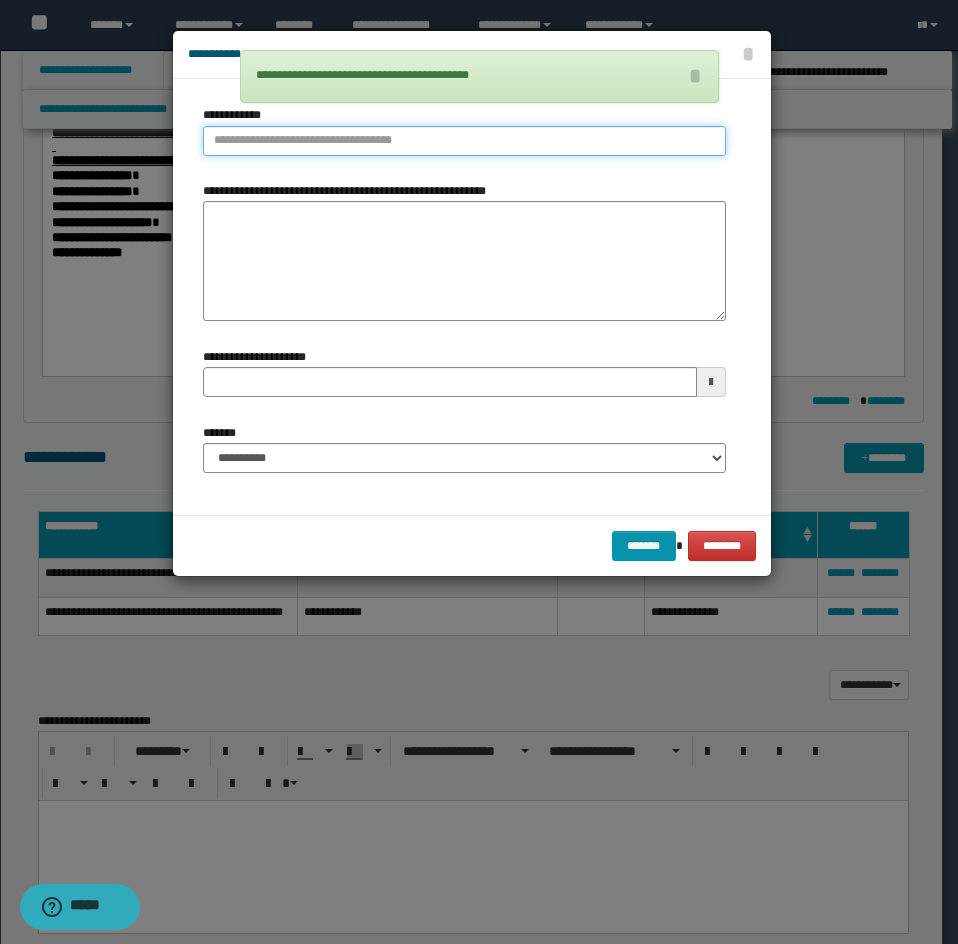 type on "**********" 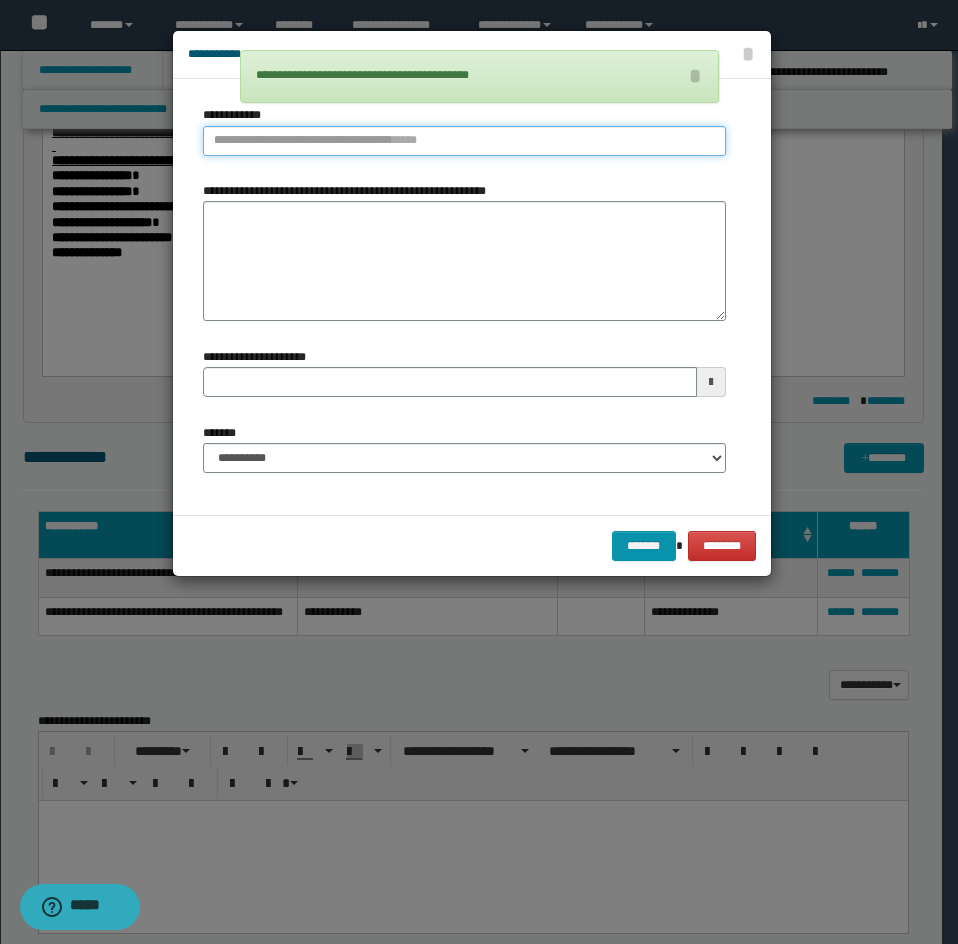 click on "**********" at bounding box center [464, 141] 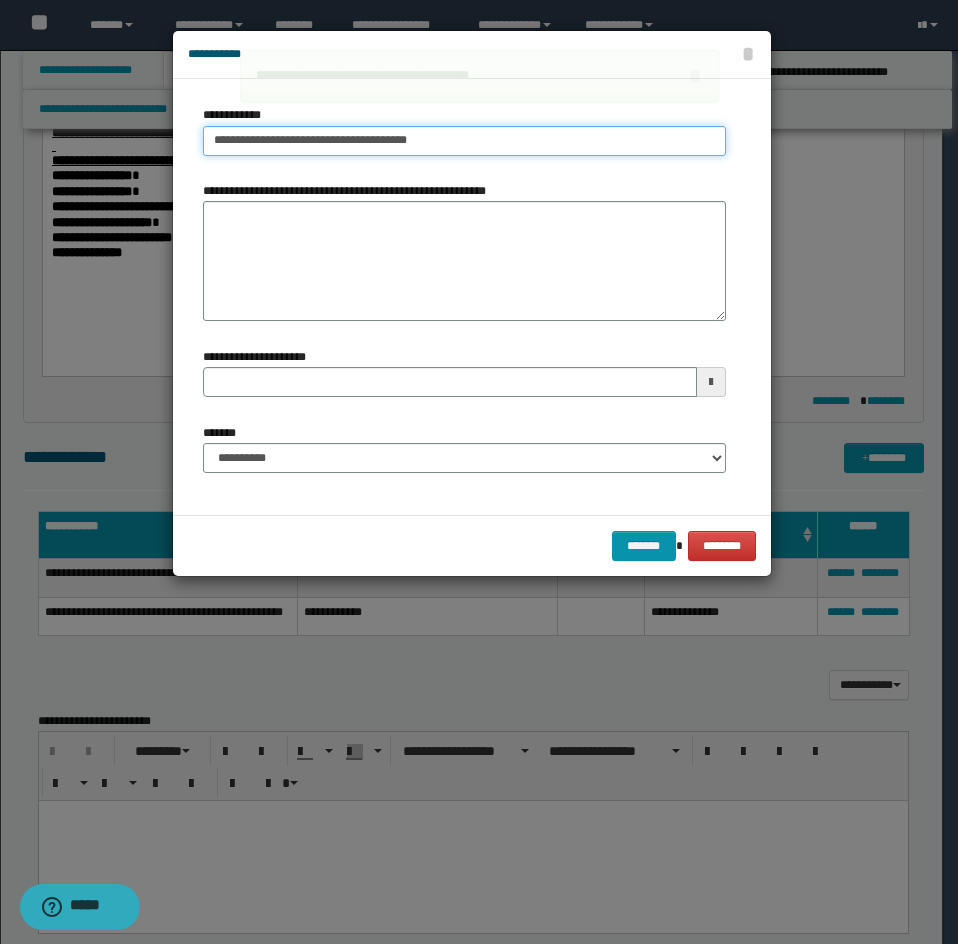 click on "**********" at bounding box center [464, 141] 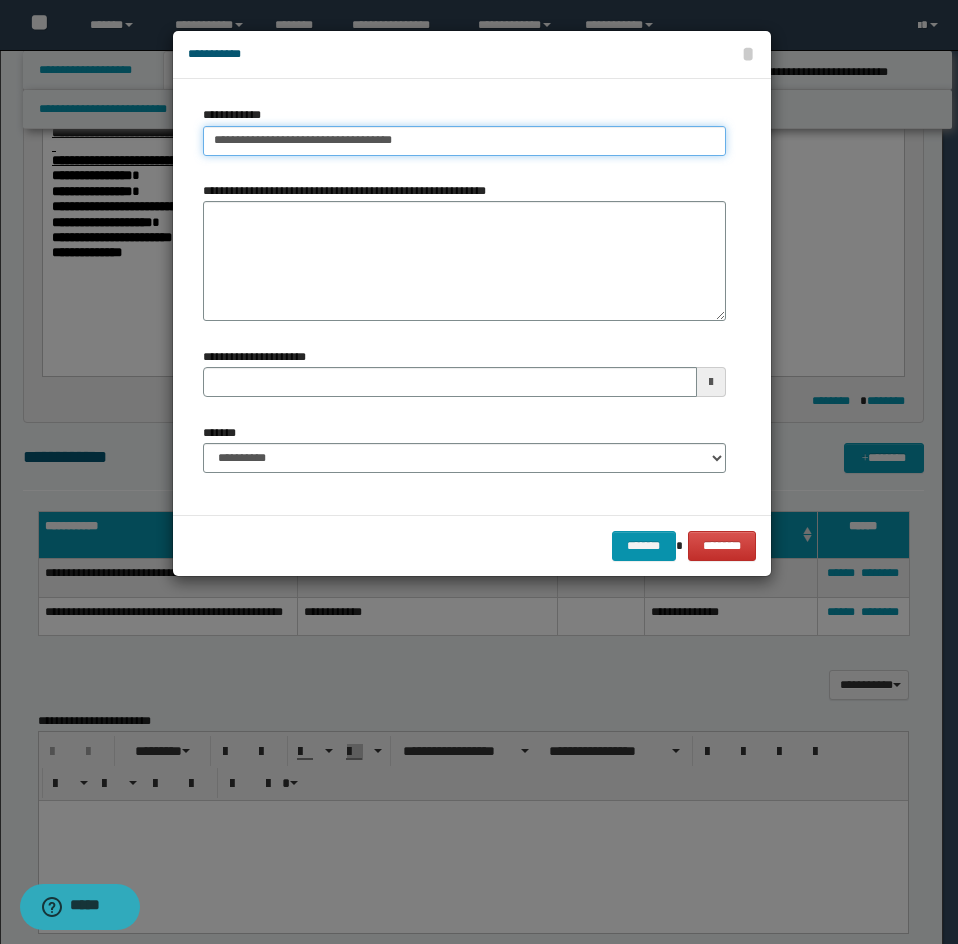 click on "**********" at bounding box center [464, 141] 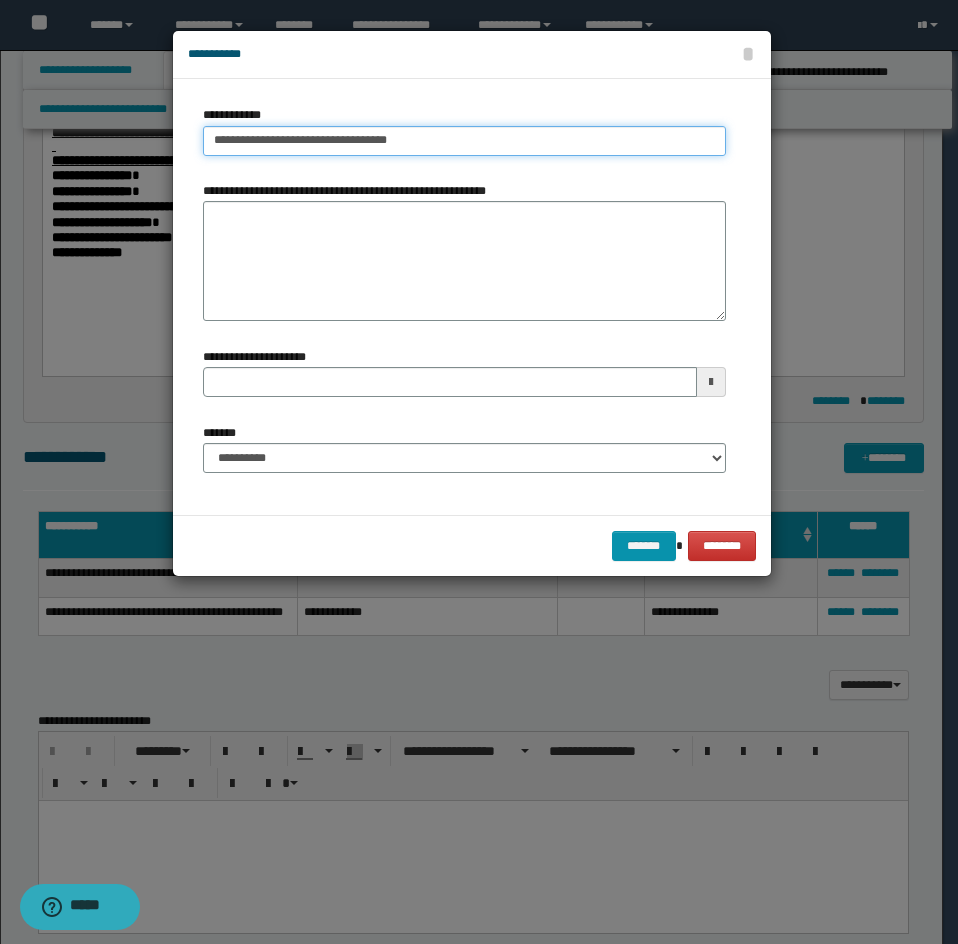type on "**********" 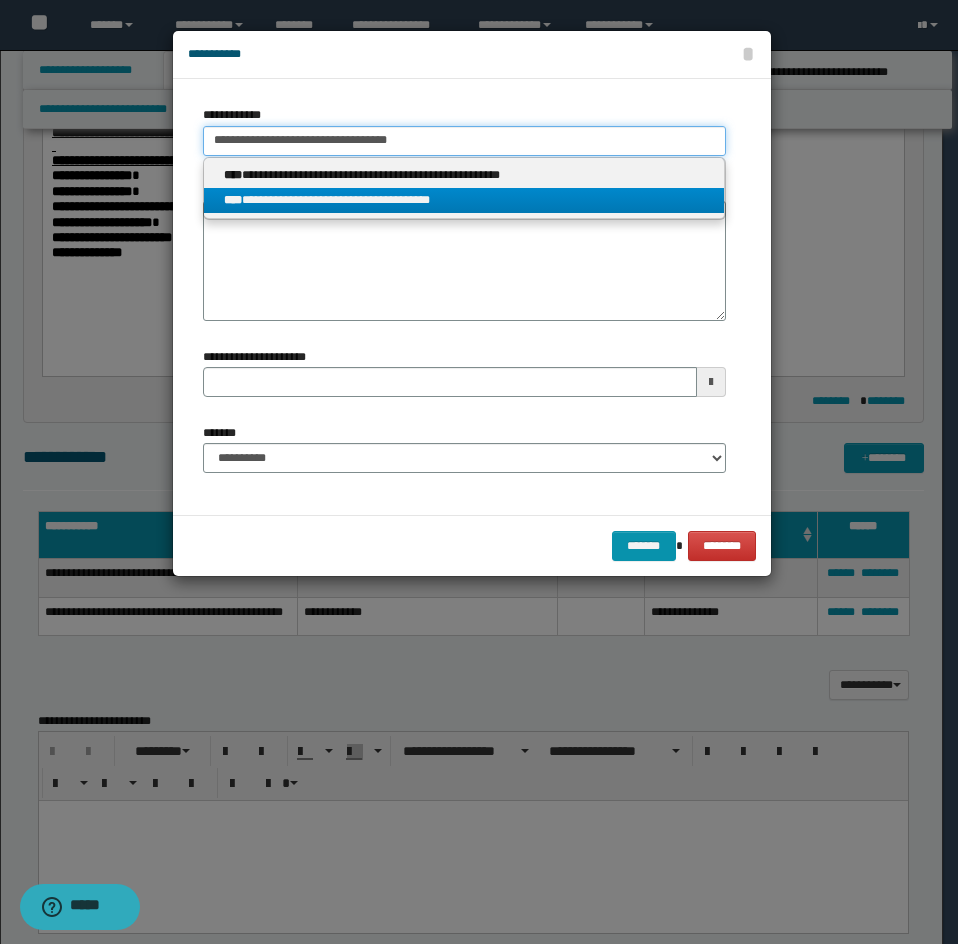 type on "**********" 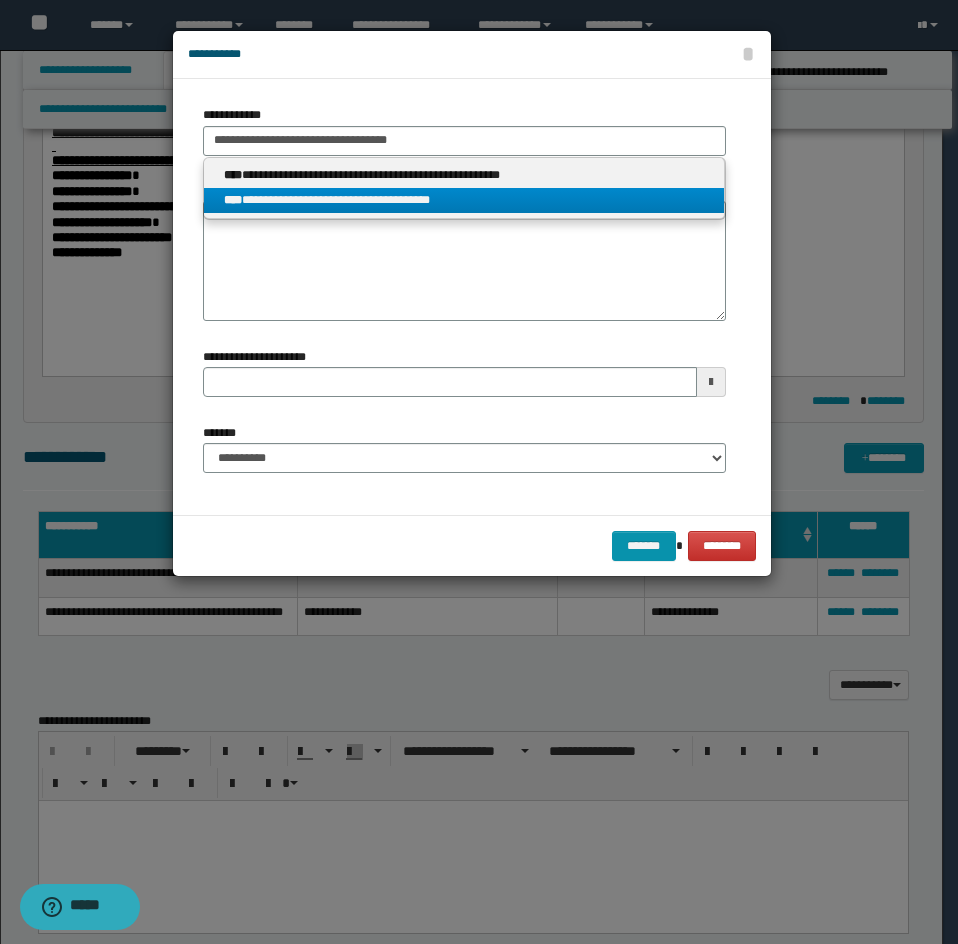 drag, startPoint x: 291, startPoint y: 195, endPoint x: 309, endPoint y: 293, distance: 99.63935 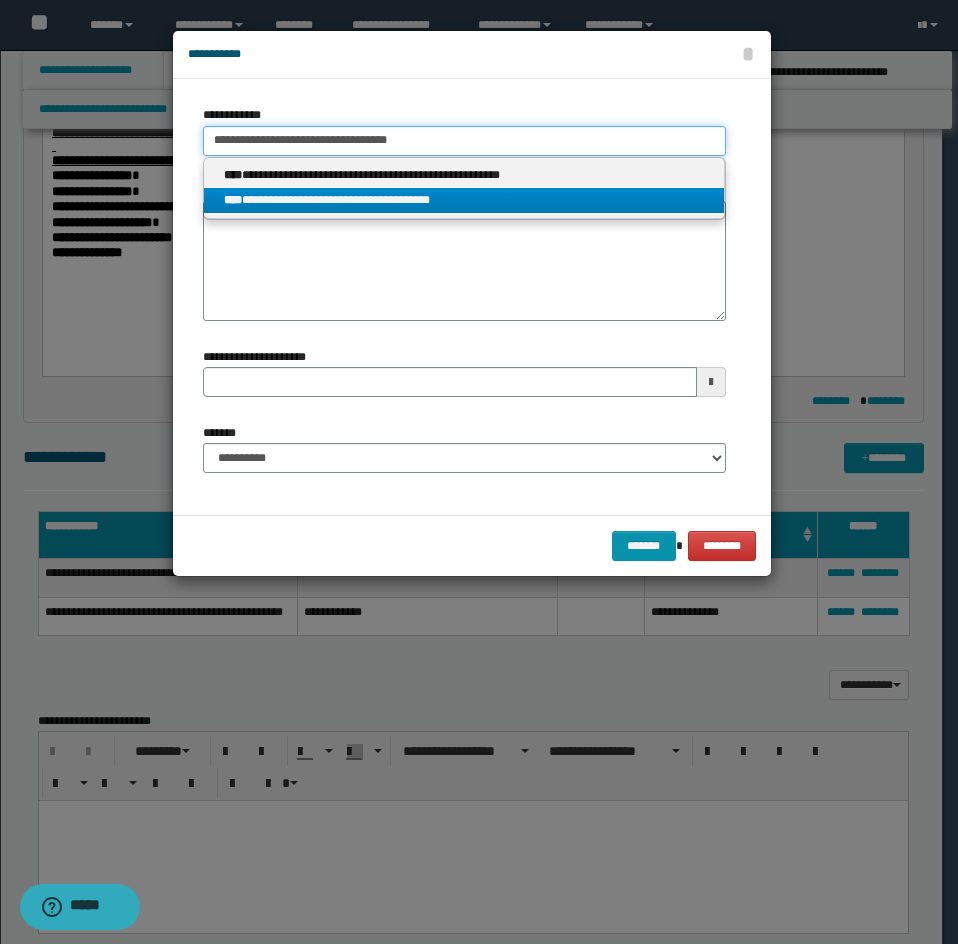 type 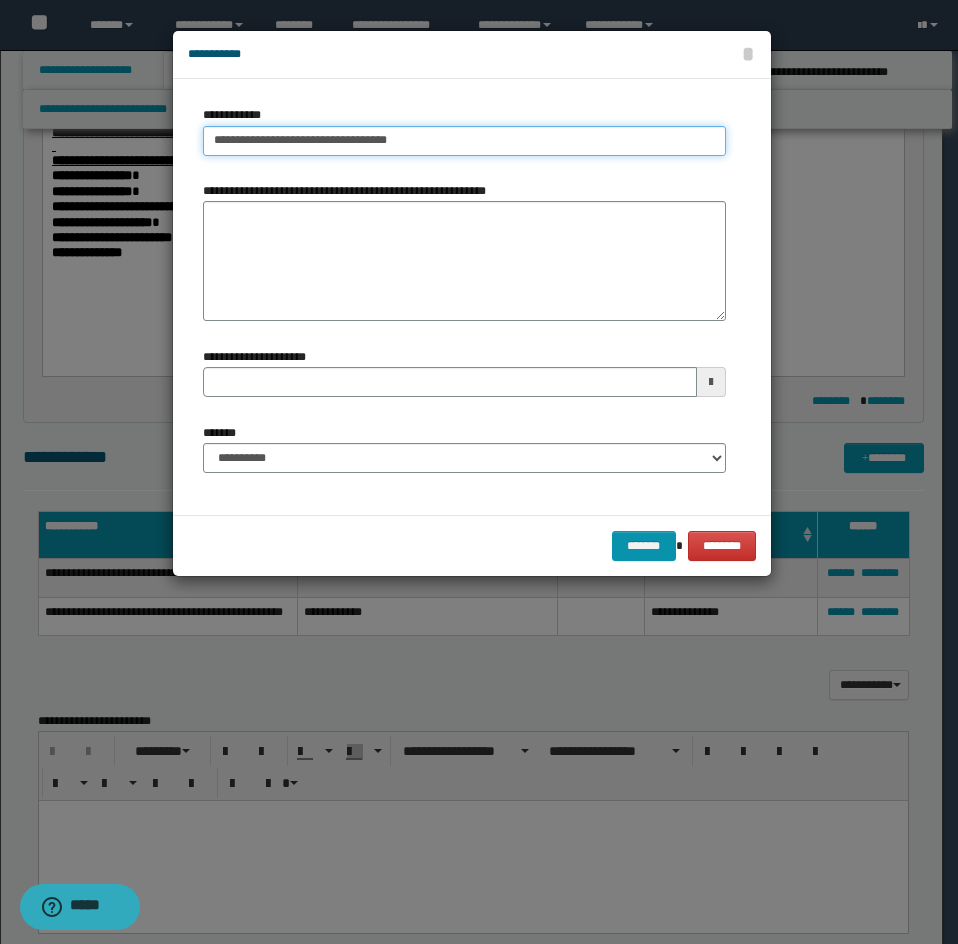 type 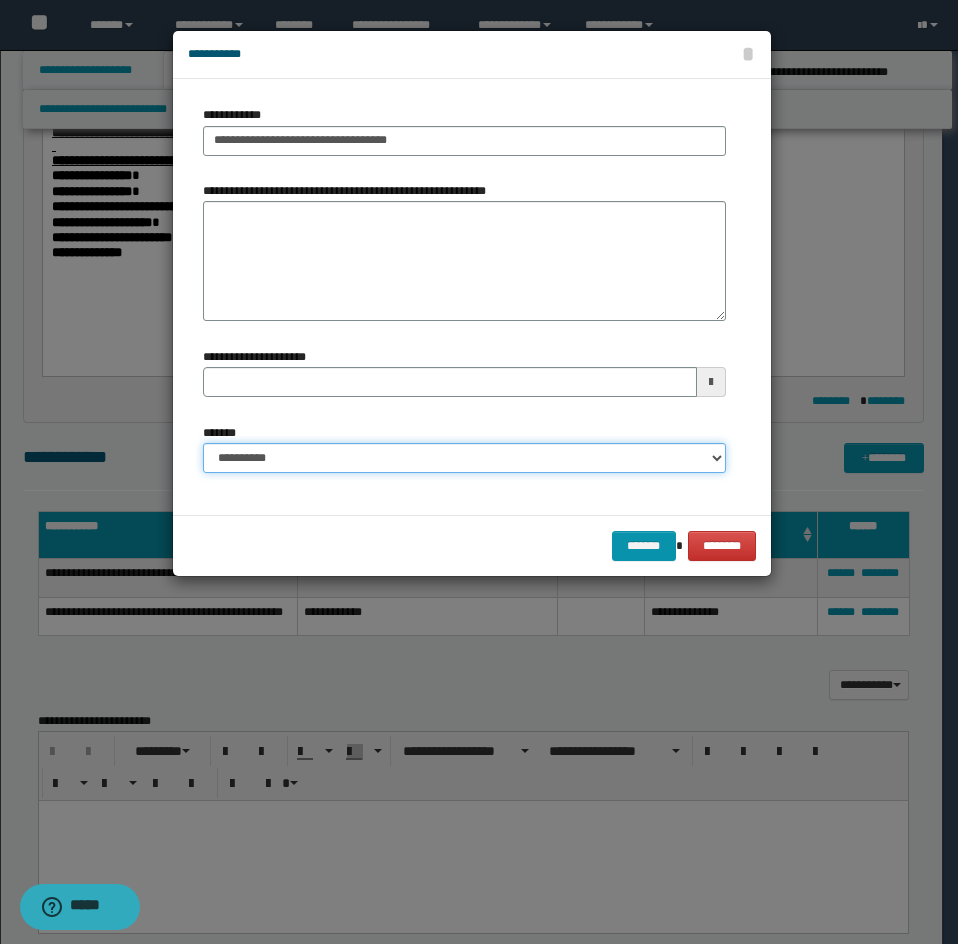 drag, startPoint x: 272, startPoint y: 456, endPoint x: 272, endPoint y: 472, distance: 16 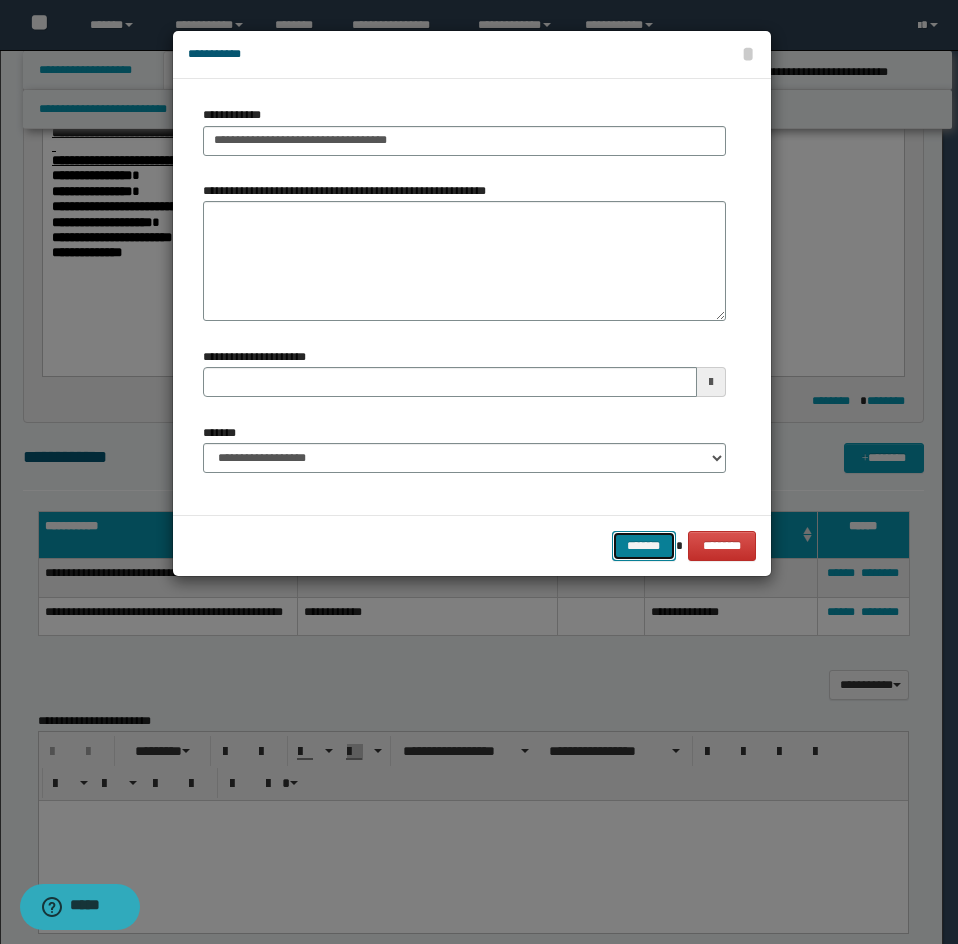 drag, startPoint x: 666, startPoint y: 540, endPoint x: 652, endPoint y: 542, distance: 14.142136 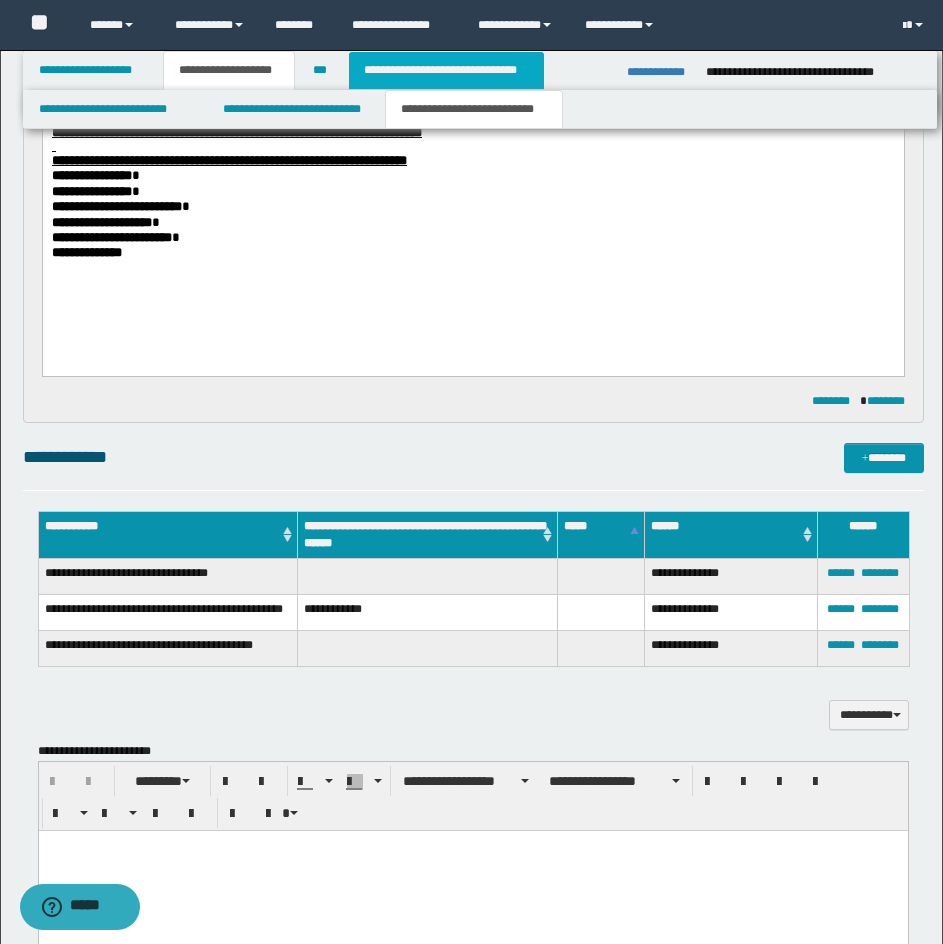 click on "**********" at bounding box center [446, 70] 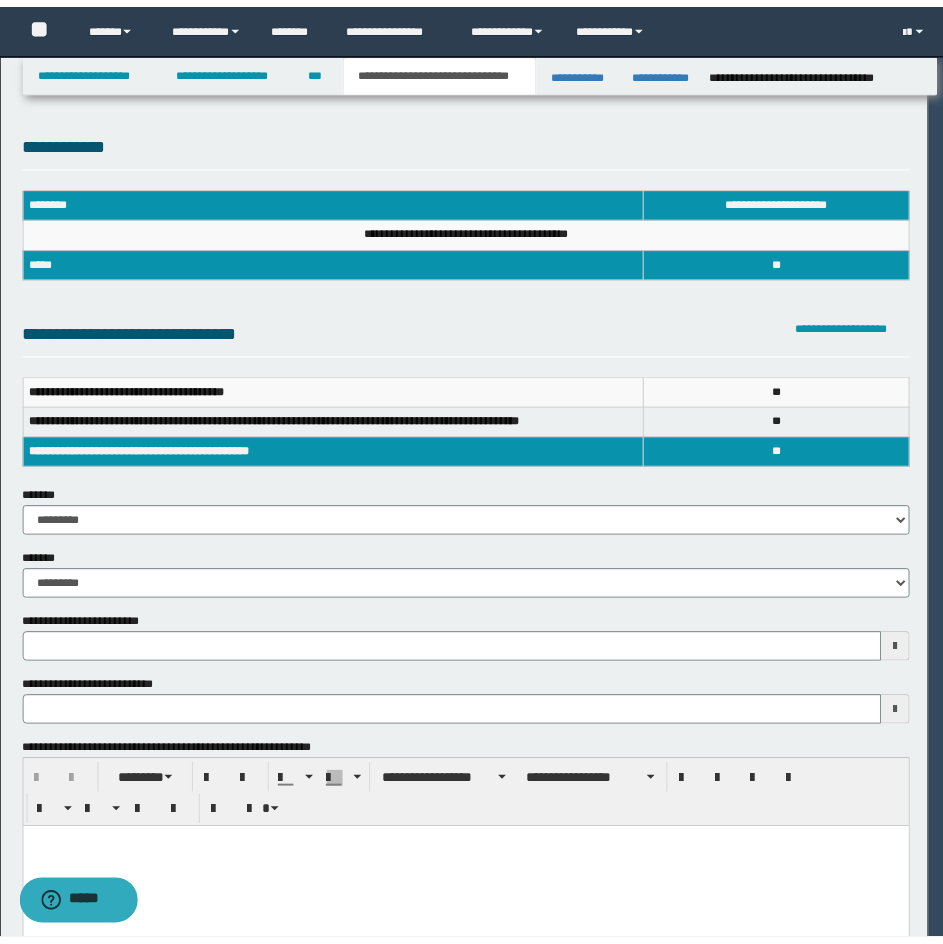 scroll, scrollTop: 0, scrollLeft: 0, axis: both 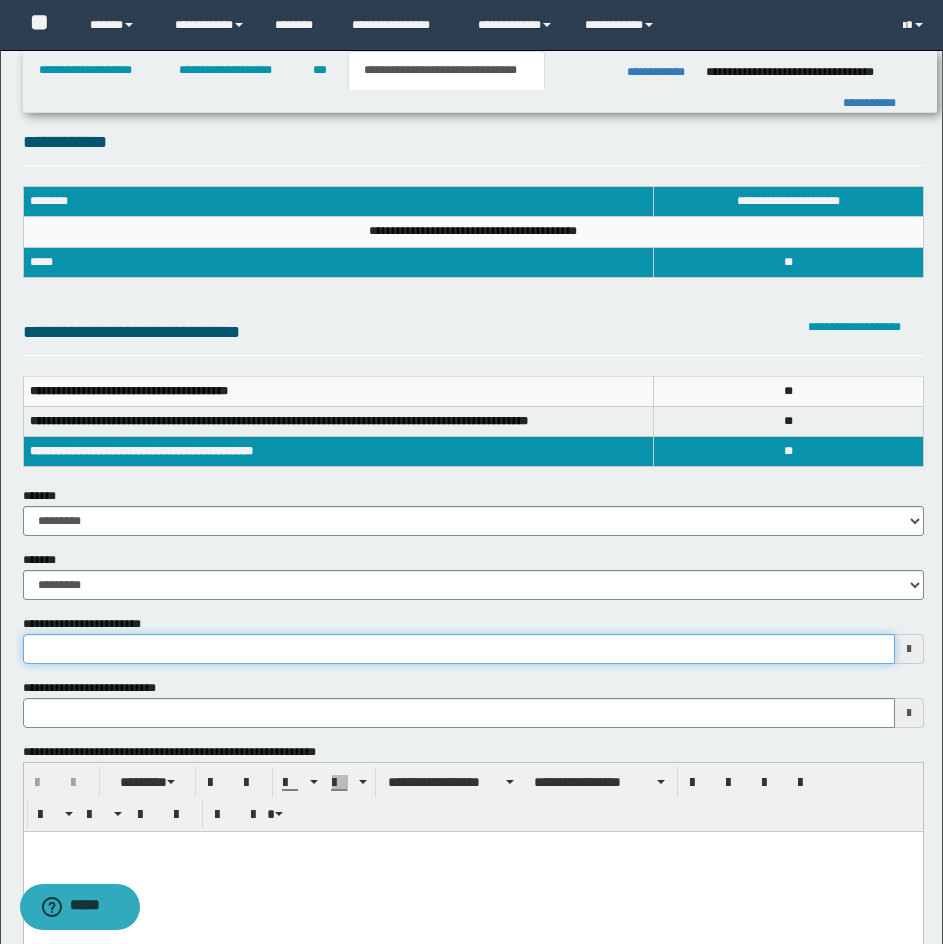 click on "**********" at bounding box center (459, 649) 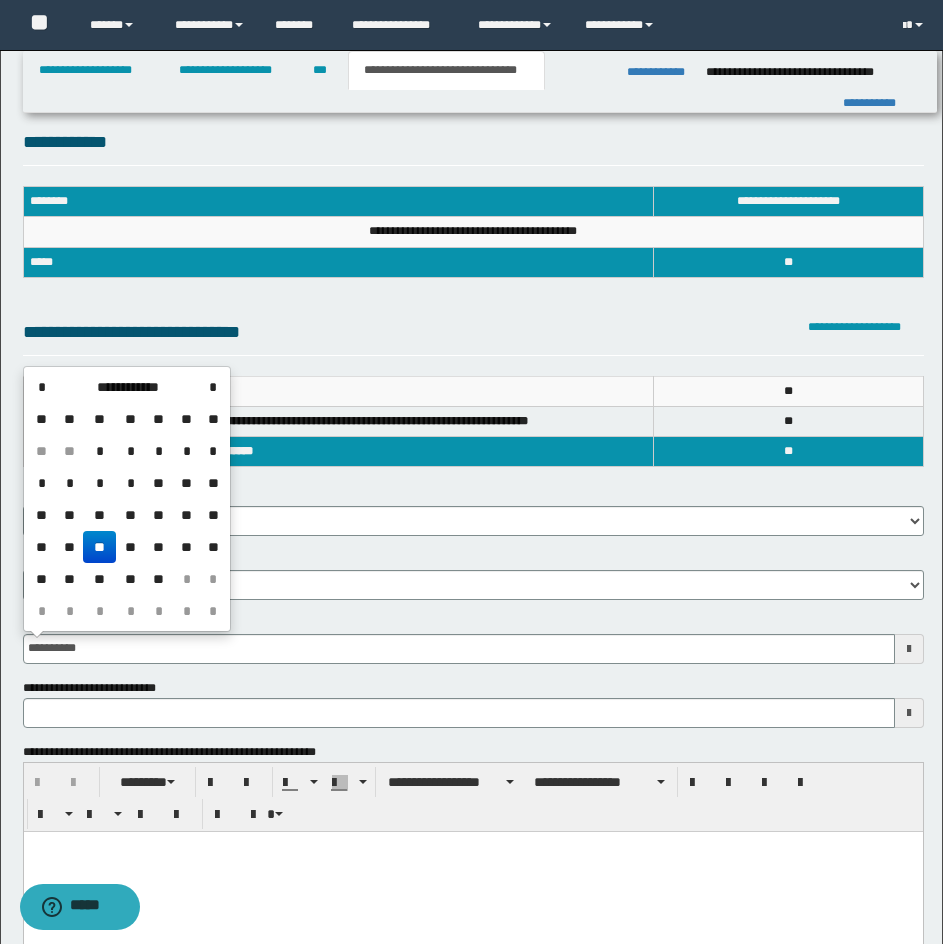 type on "**********" 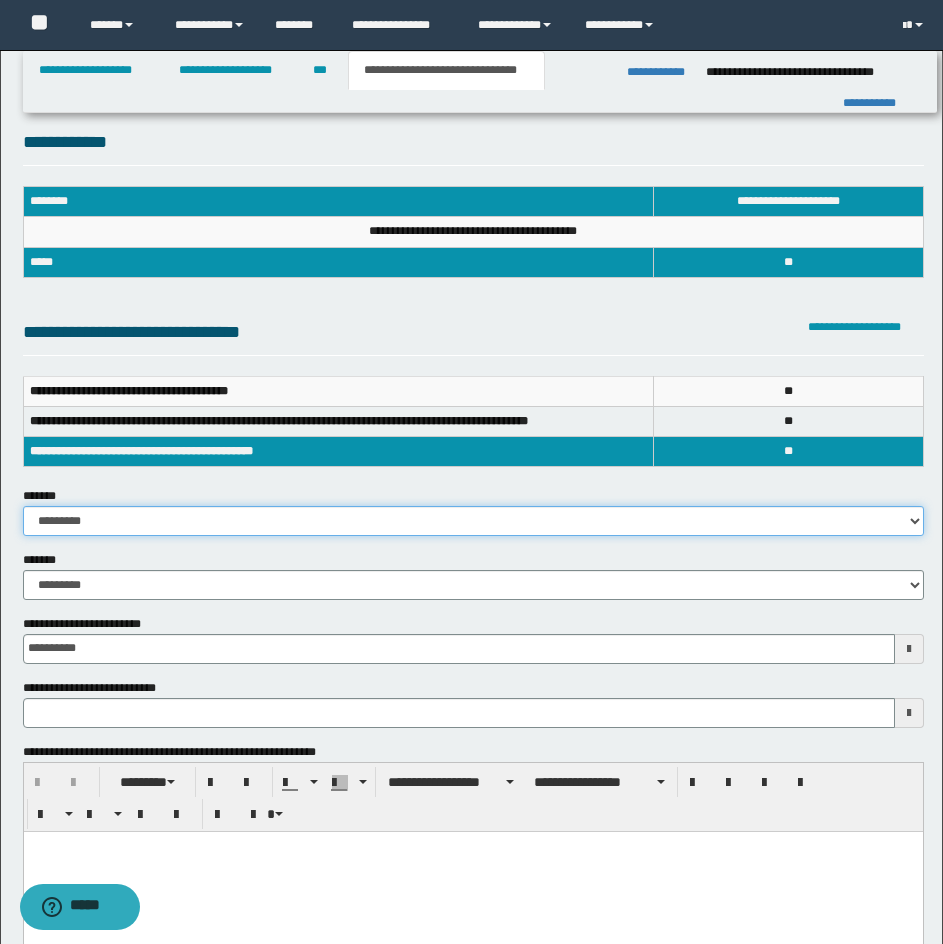 drag, startPoint x: 130, startPoint y: 507, endPoint x: 127, endPoint y: 528, distance: 21.213203 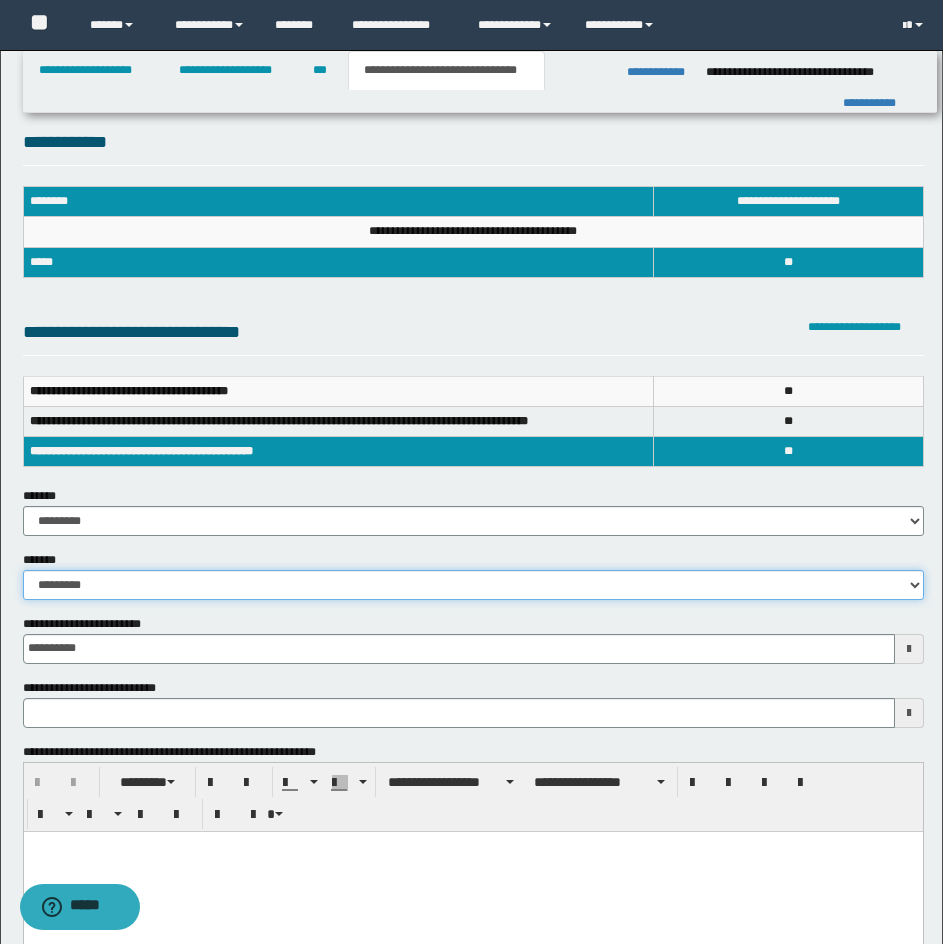 click on "**********" at bounding box center (473, 585) 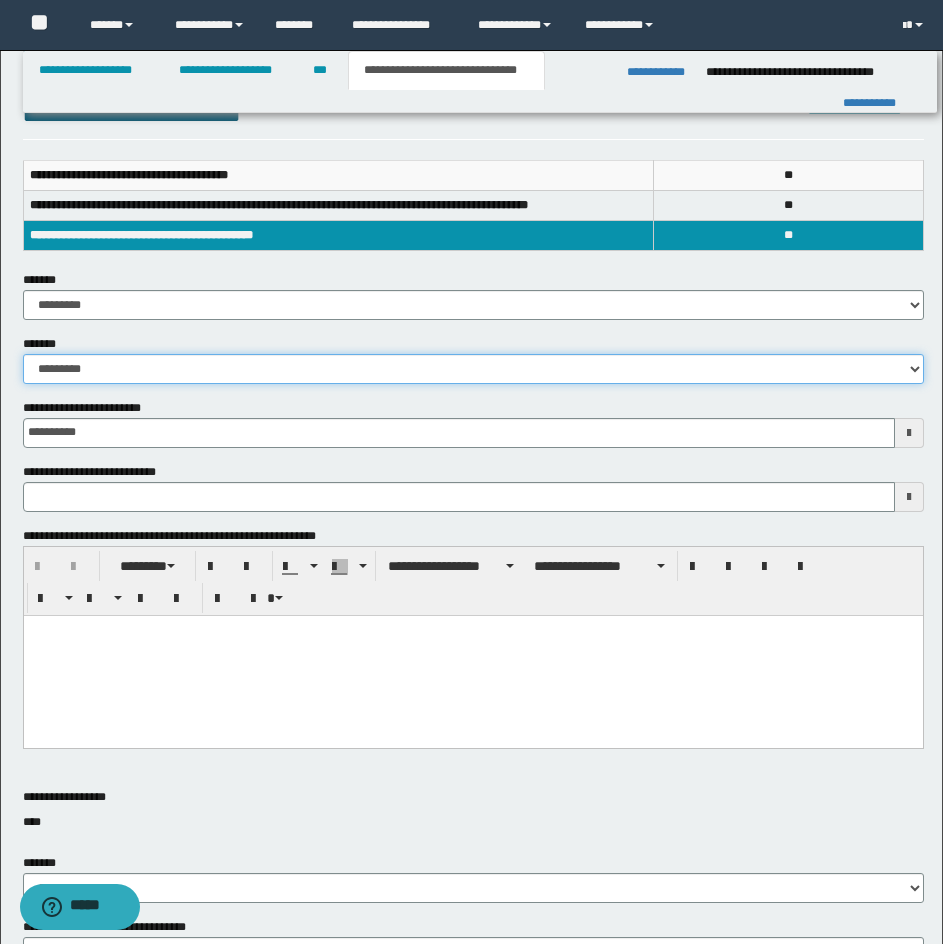 scroll, scrollTop: 400, scrollLeft: 0, axis: vertical 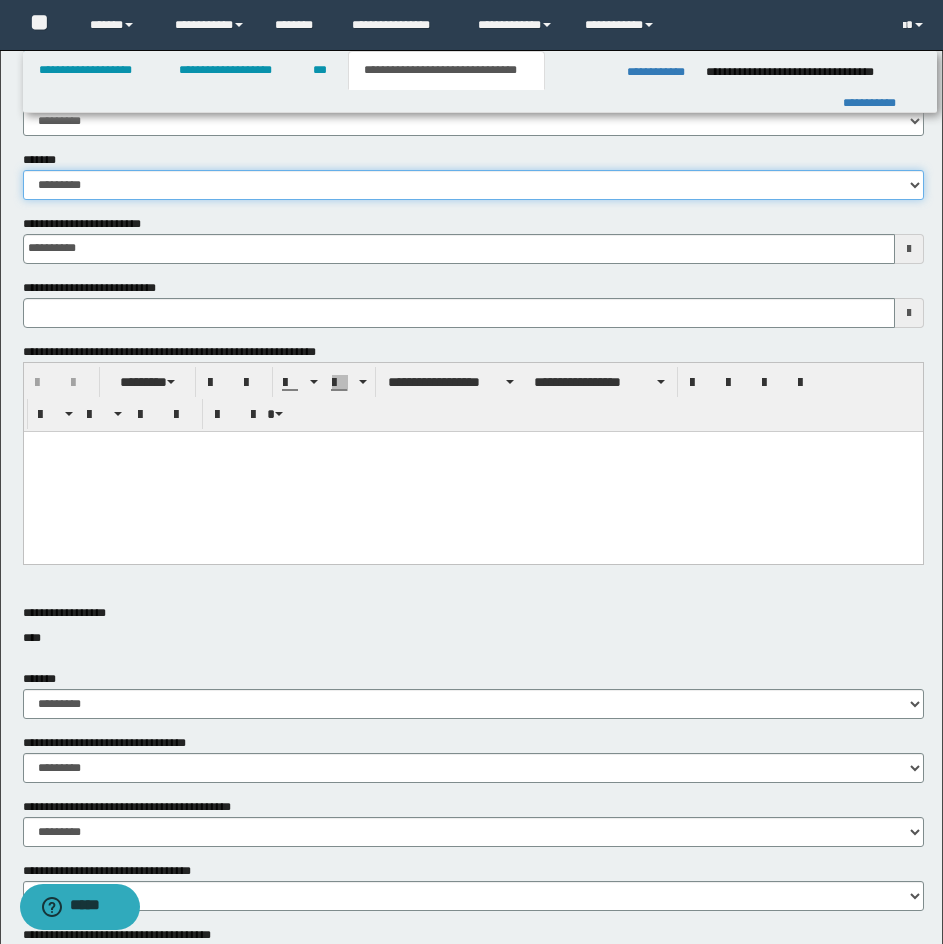 type 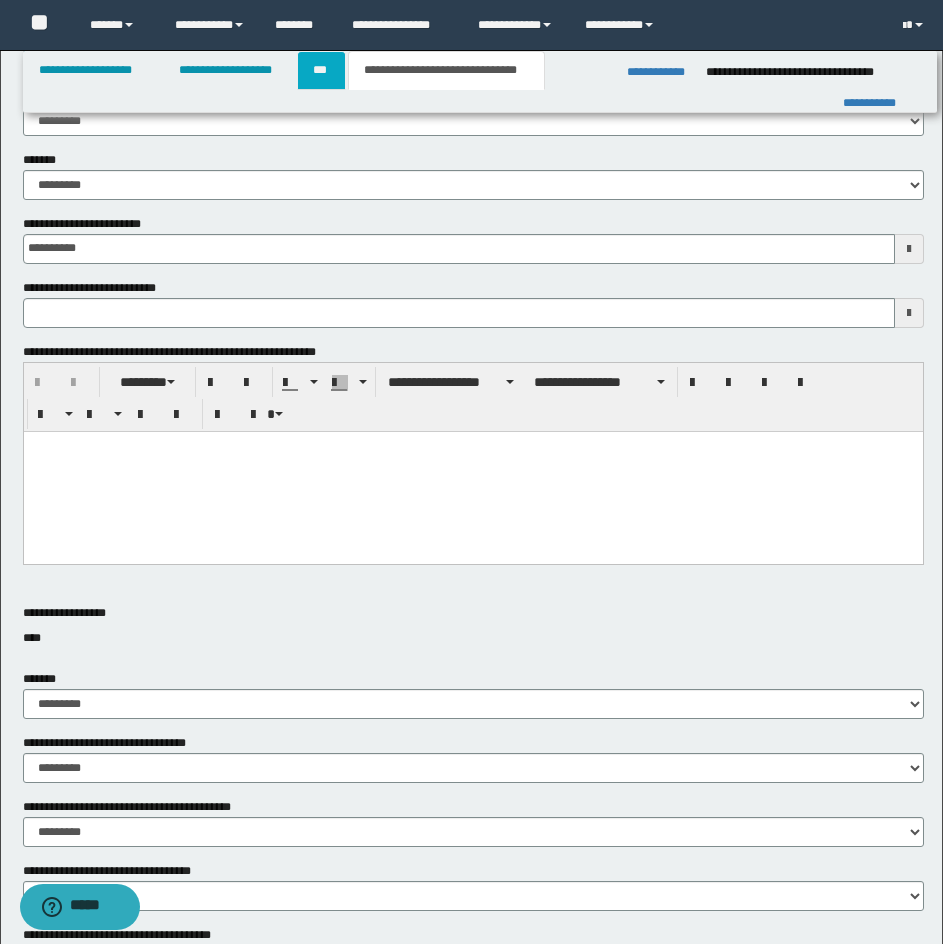 click on "***" at bounding box center (321, 70) 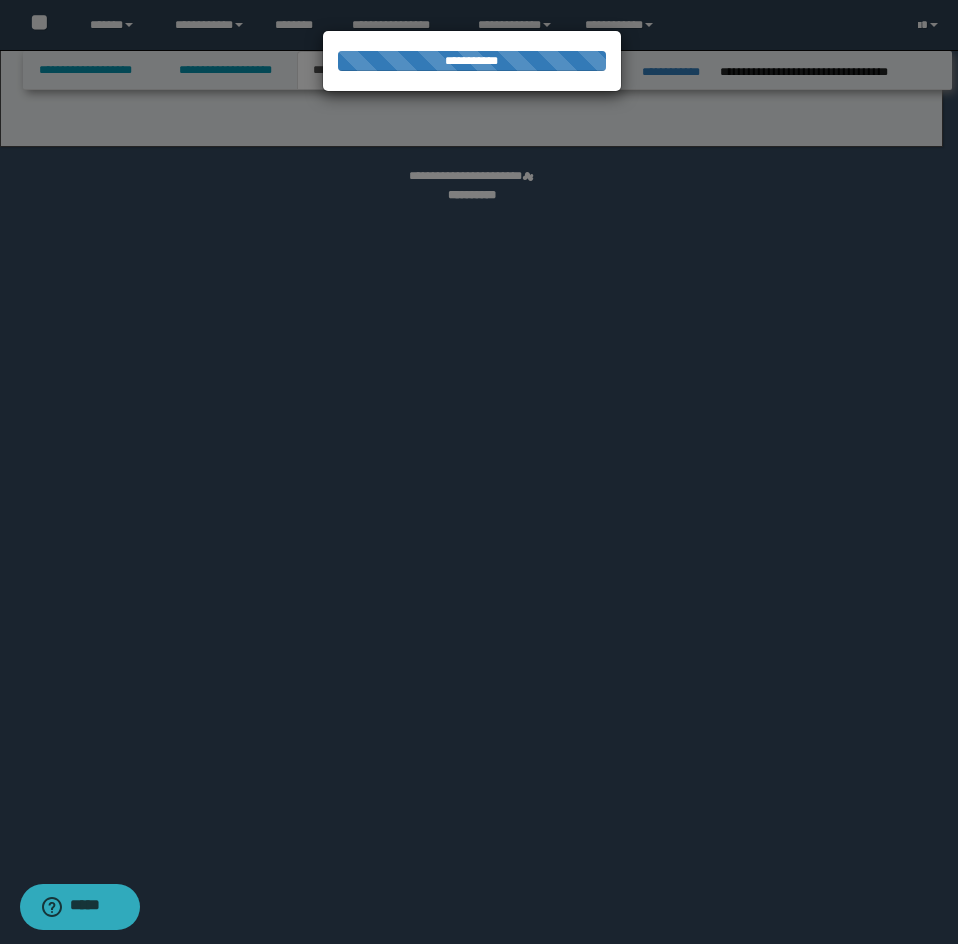 select on "*" 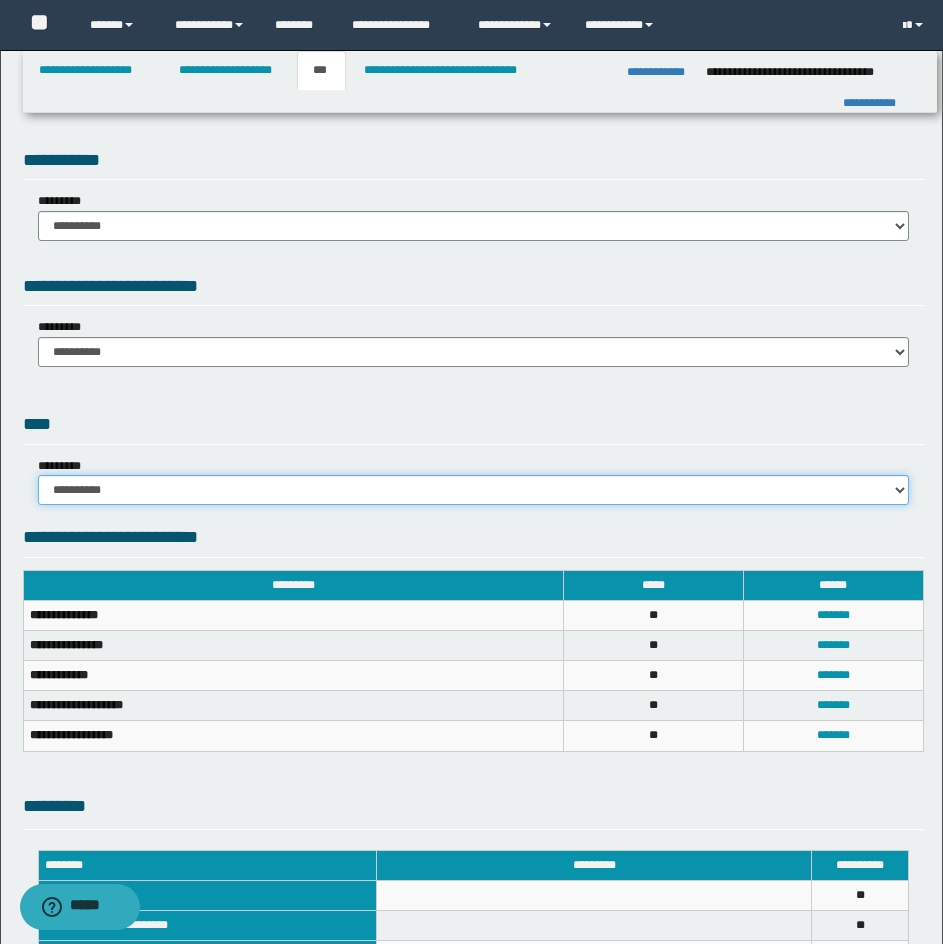click on "**********" at bounding box center [473, 490] 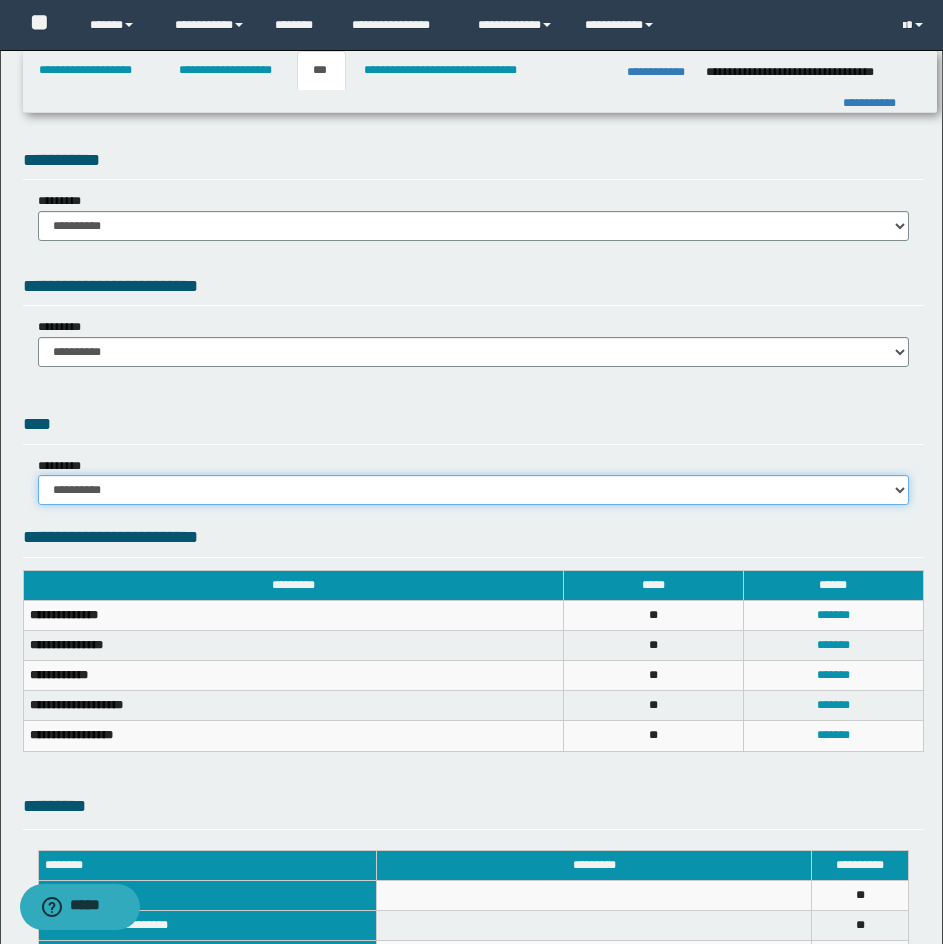 drag, startPoint x: 284, startPoint y: 475, endPoint x: 317, endPoint y: 413, distance: 70.23532 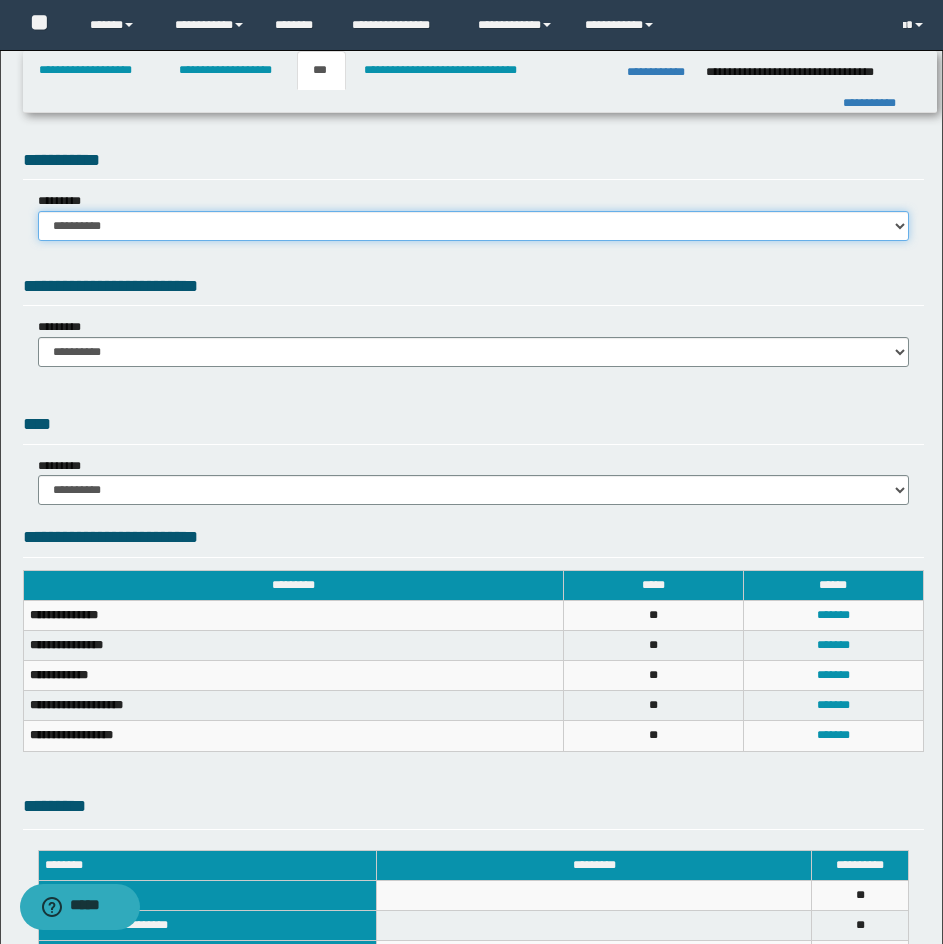 drag, startPoint x: 452, startPoint y: 229, endPoint x: 441, endPoint y: 239, distance: 14.866069 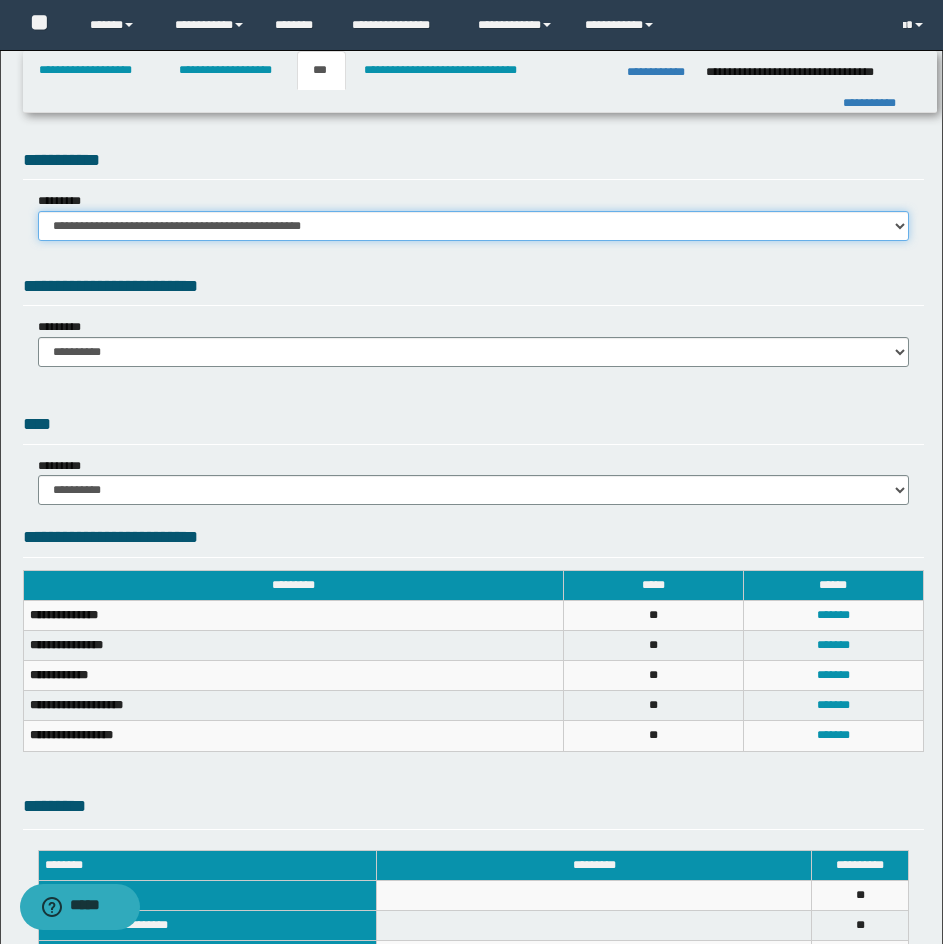 click on "**********" at bounding box center [473, 226] 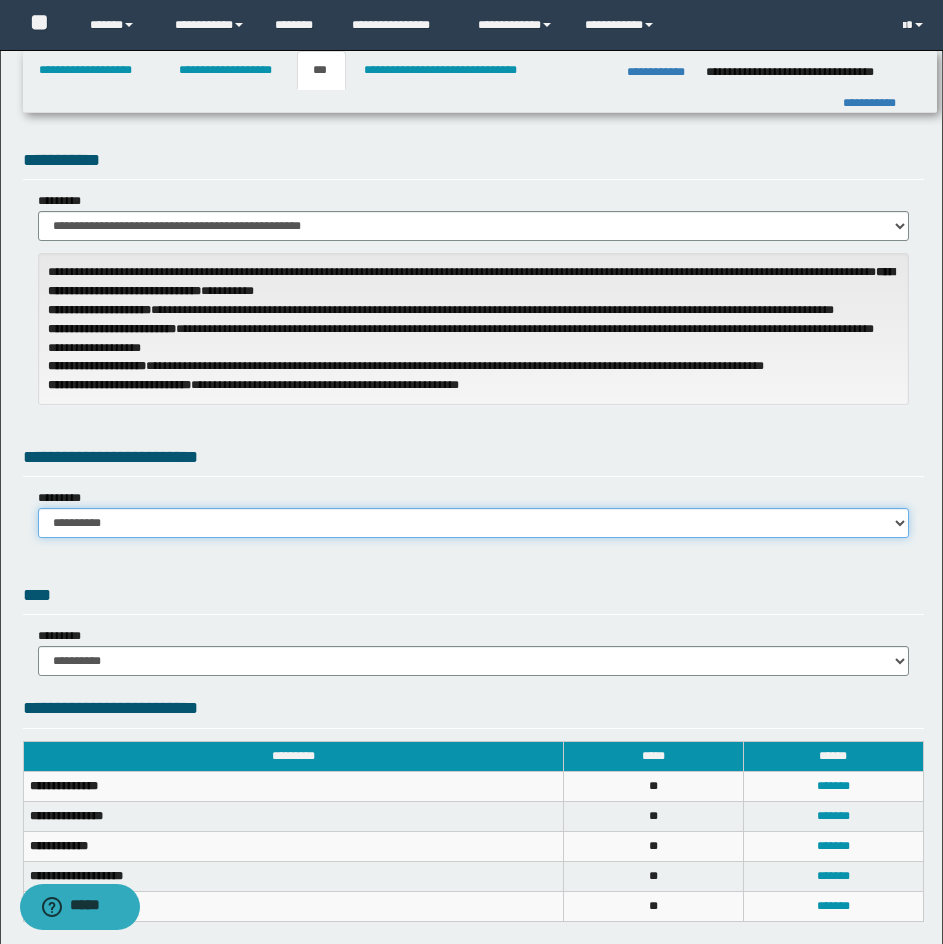 drag, startPoint x: 191, startPoint y: 509, endPoint x: 193, endPoint y: 530, distance: 21.095022 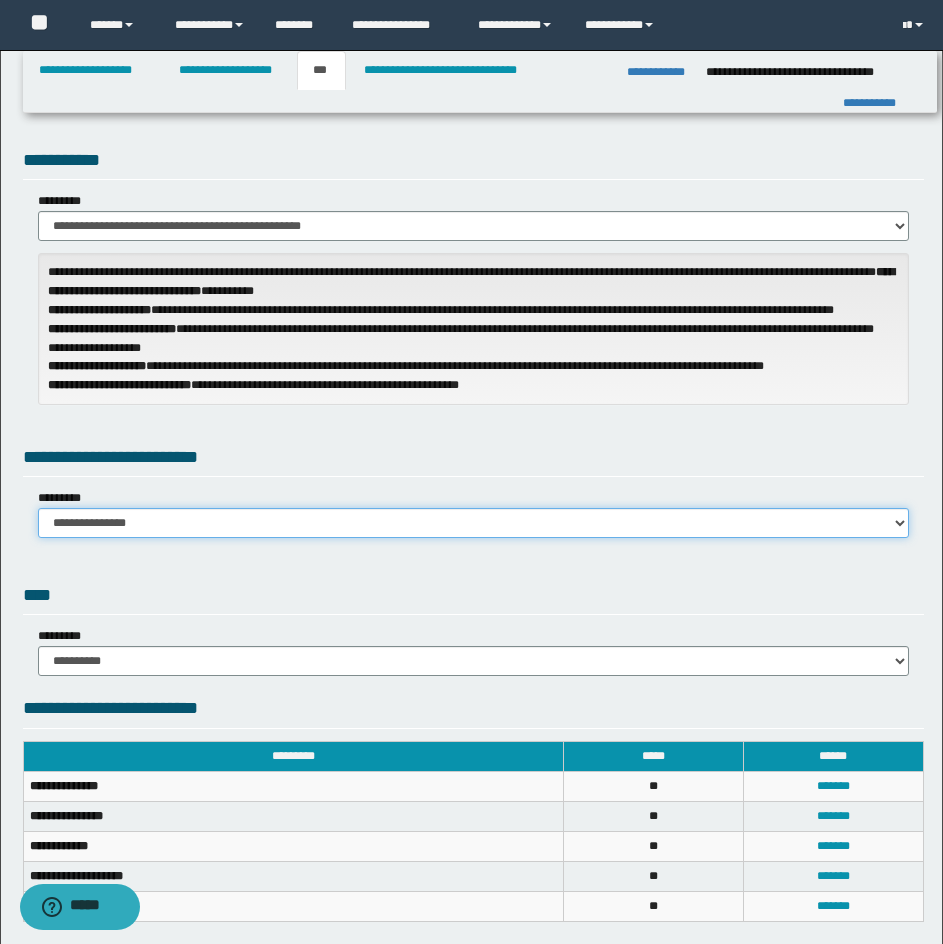 click on "**********" at bounding box center (473, 523) 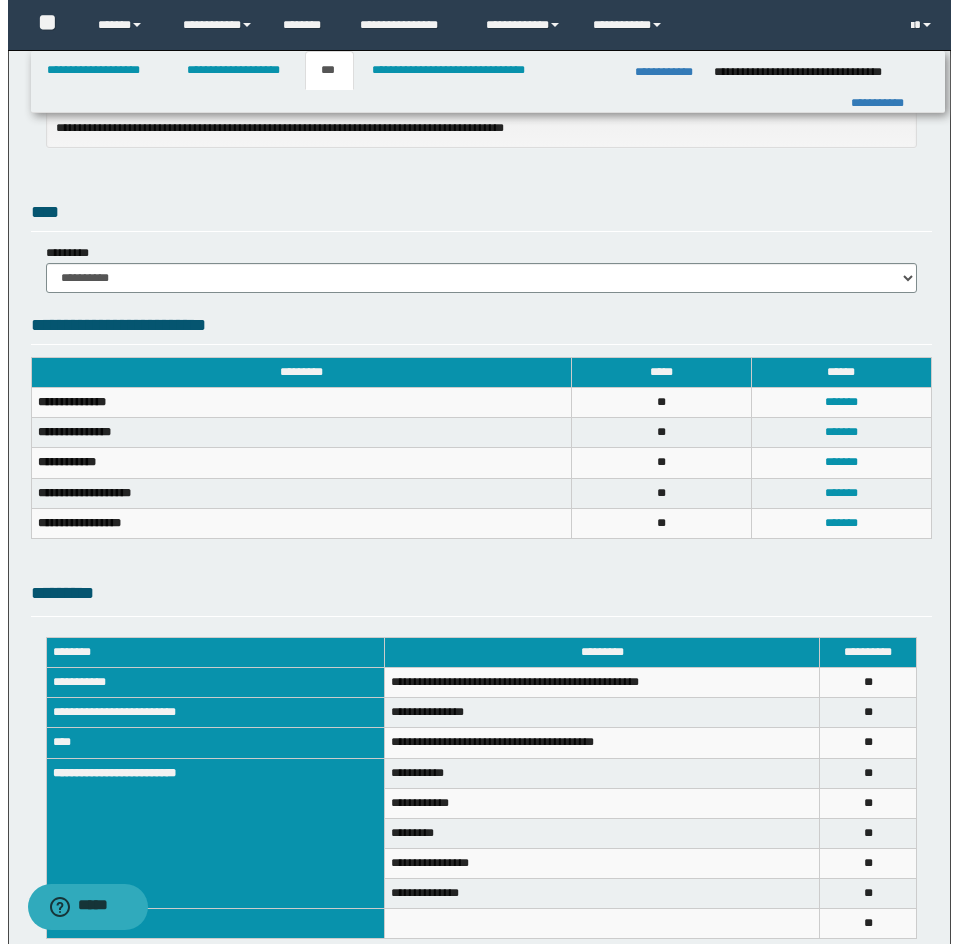 scroll, scrollTop: 500, scrollLeft: 0, axis: vertical 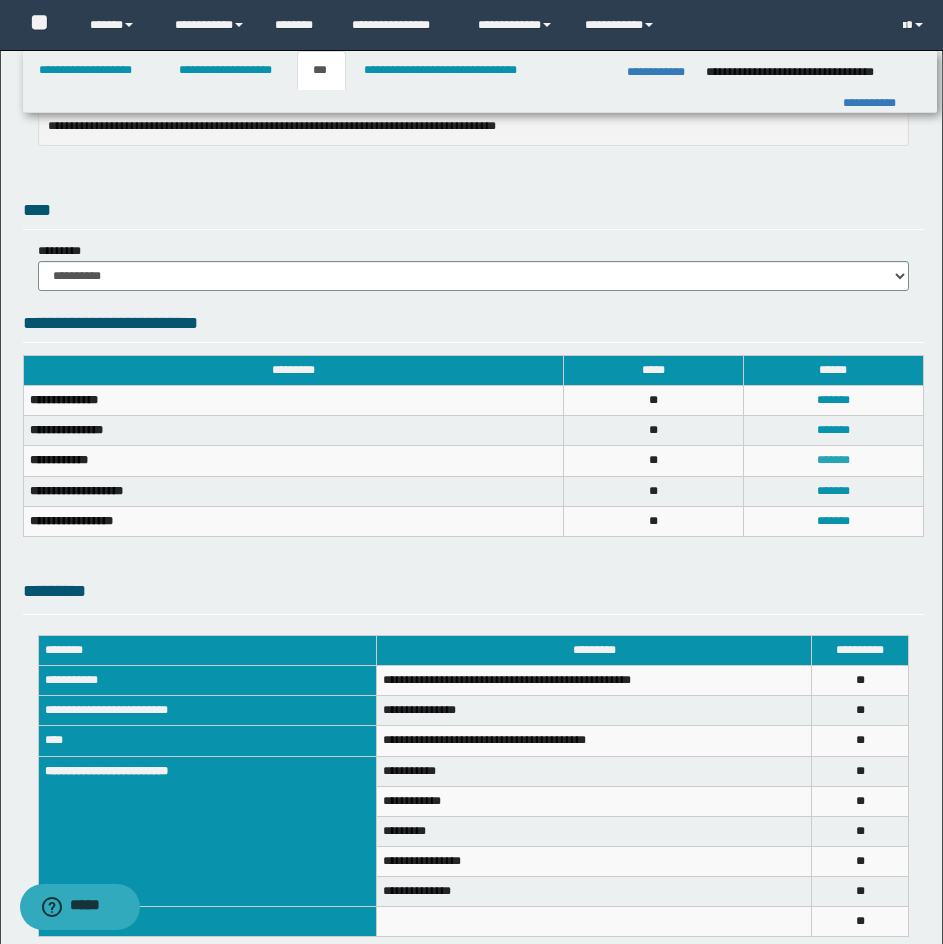 click on "*******" at bounding box center (833, 460) 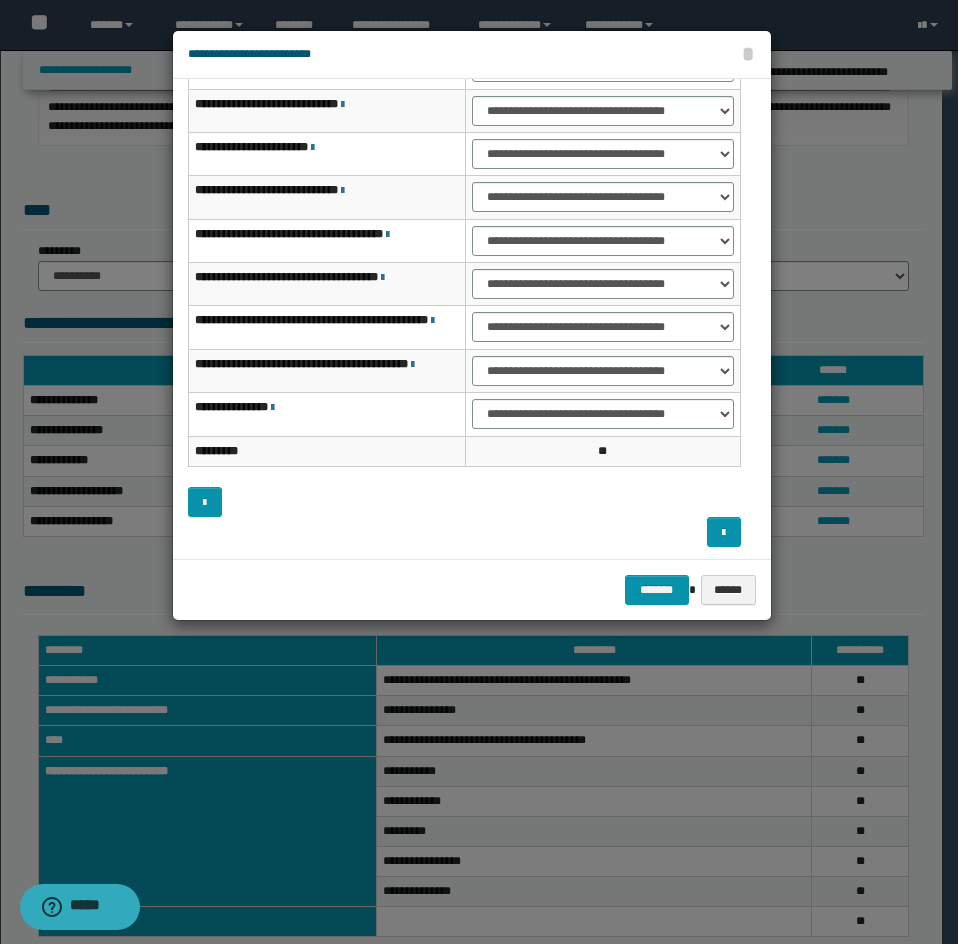 scroll, scrollTop: 160, scrollLeft: 0, axis: vertical 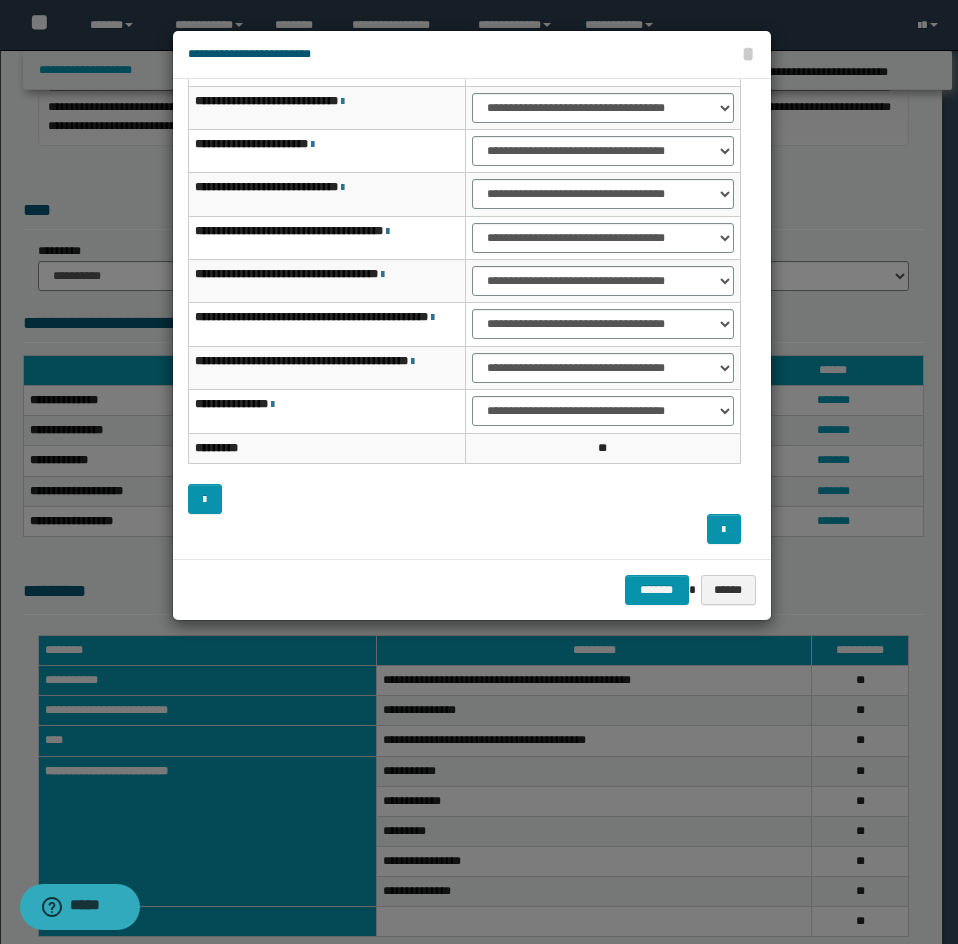 click on "**********" at bounding box center [464, 229] 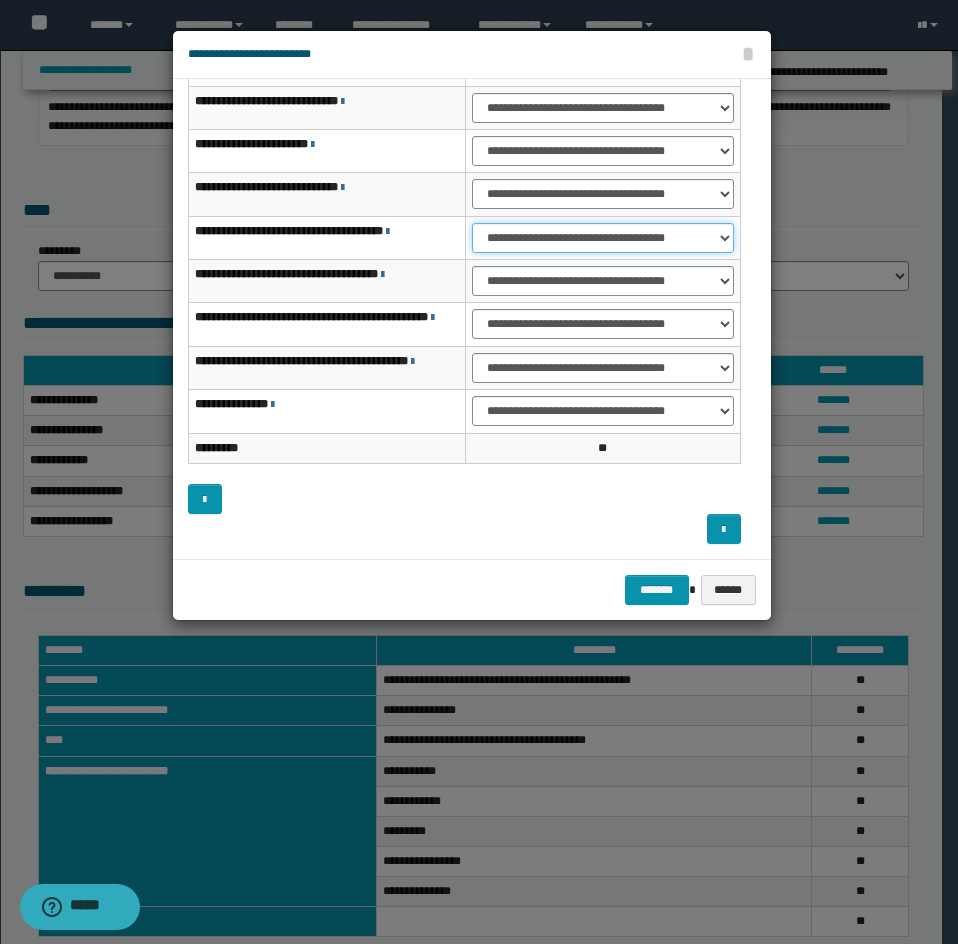 click on "**********" at bounding box center (603, 238) 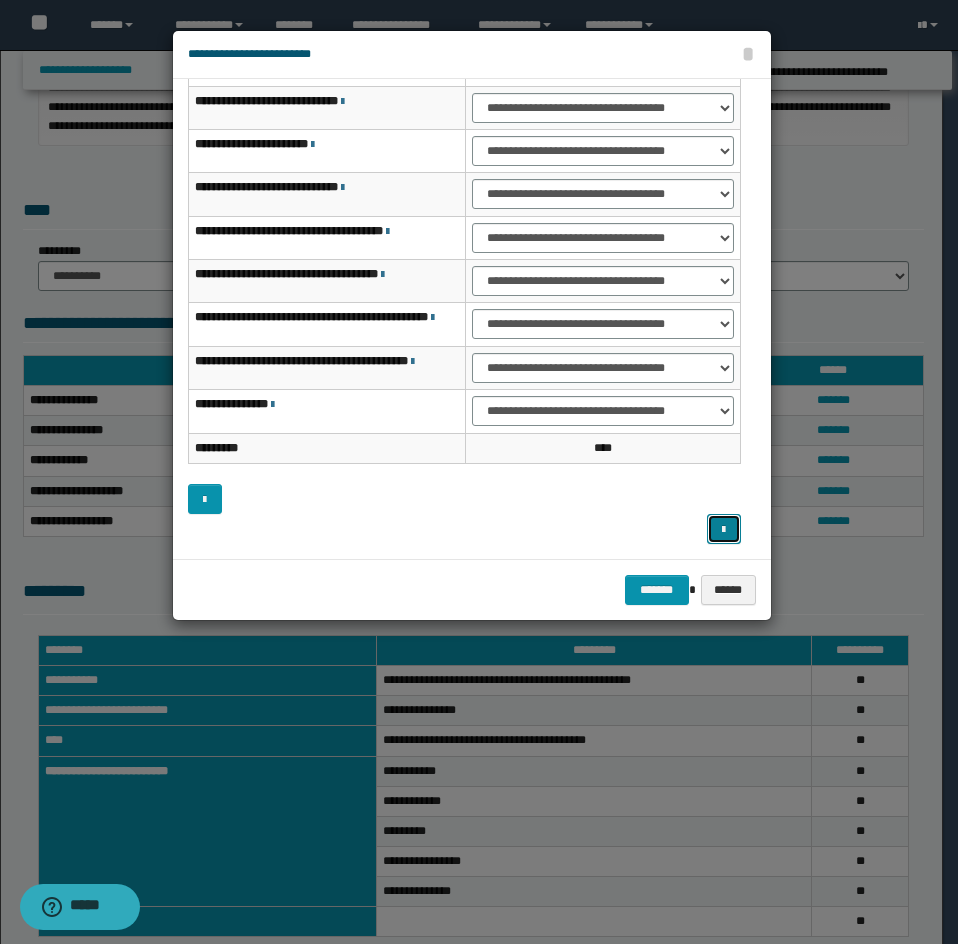 click at bounding box center (723, 530) 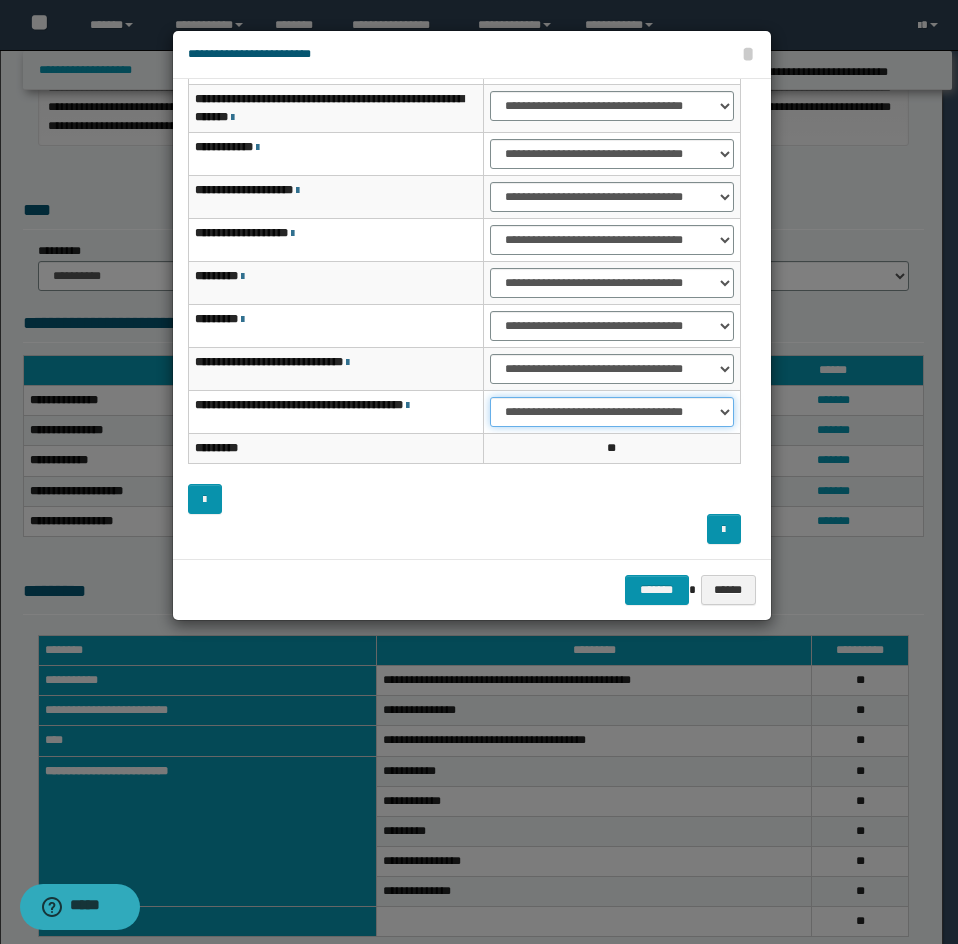 click on "**********" at bounding box center (611, 412) 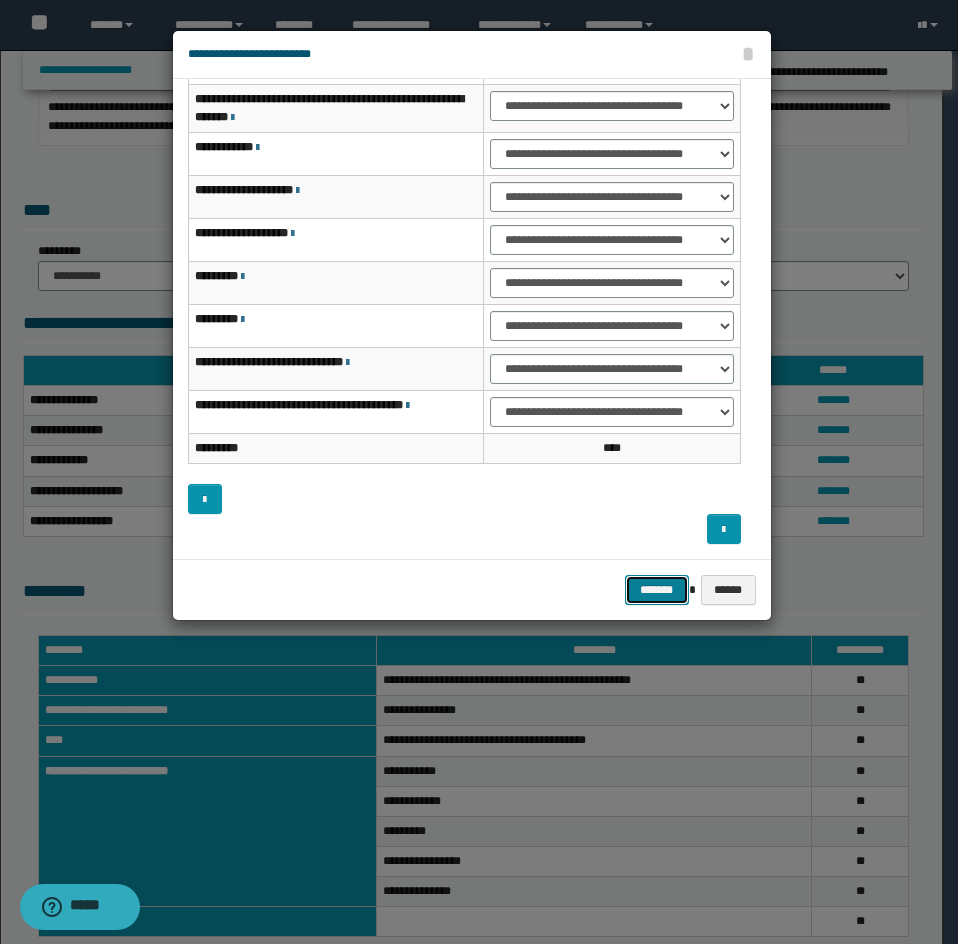 click on "*******" at bounding box center [657, 590] 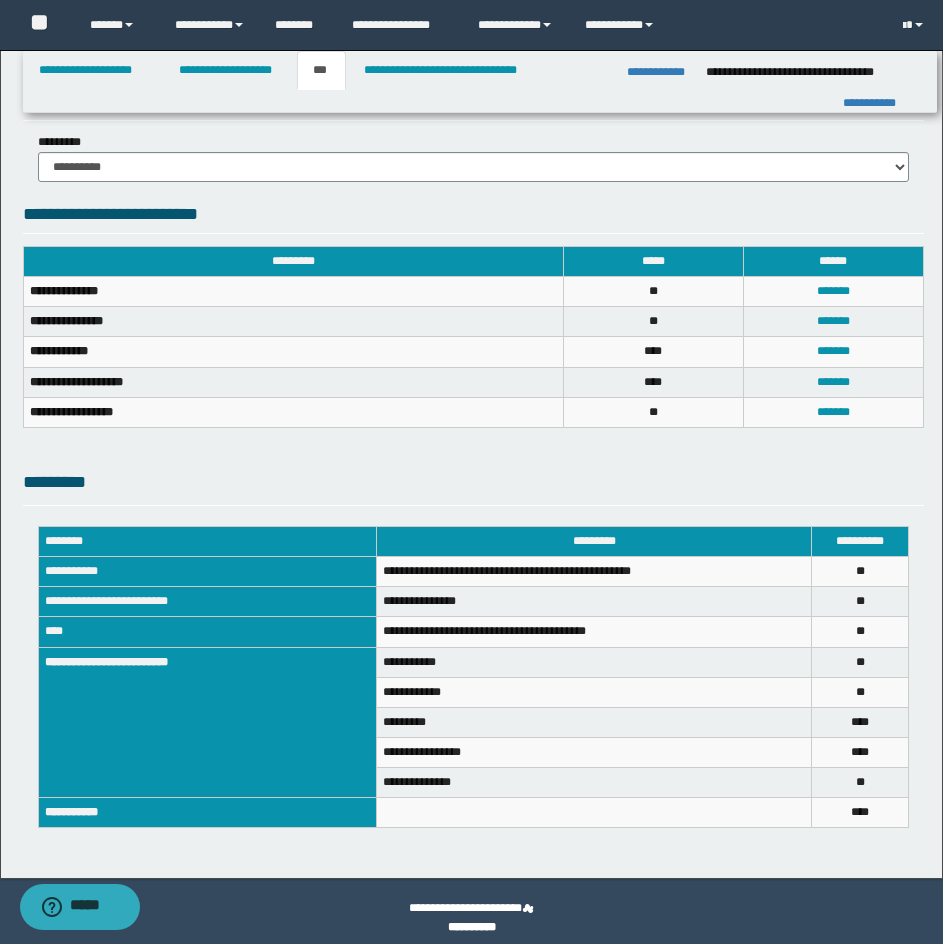 scroll, scrollTop: 622, scrollLeft: 0, axis: vertical 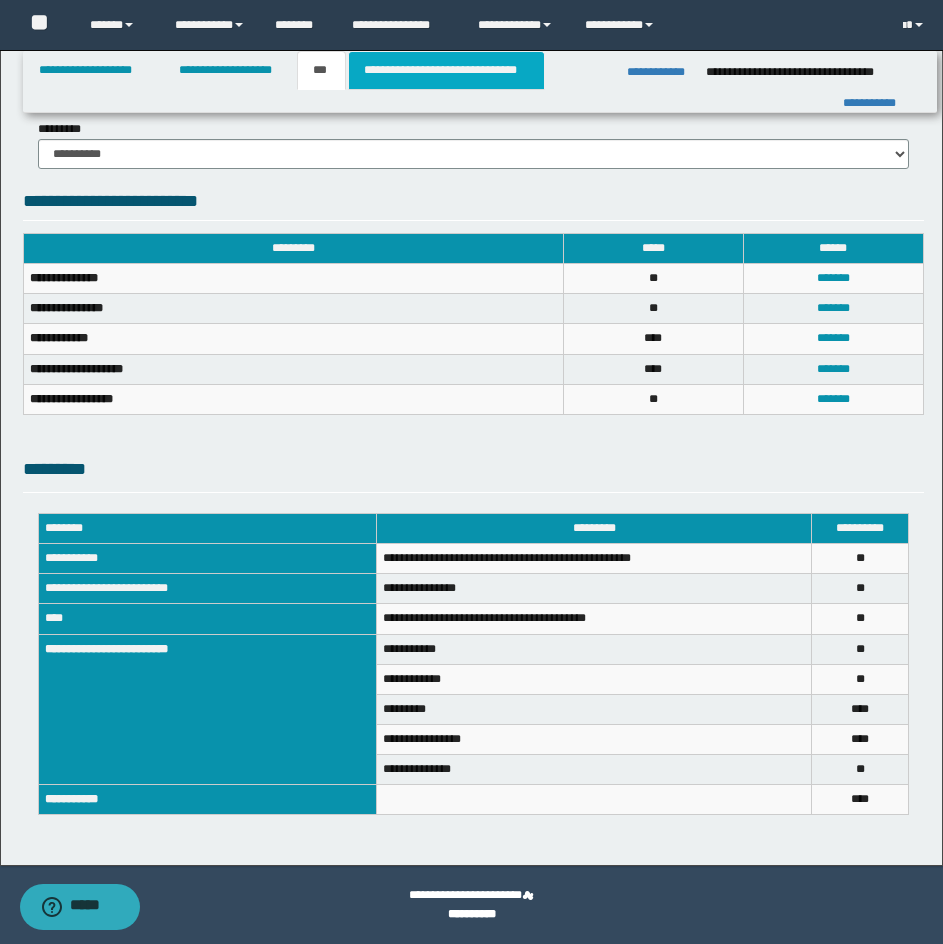click on "**********" at bounding box center [446, 70] 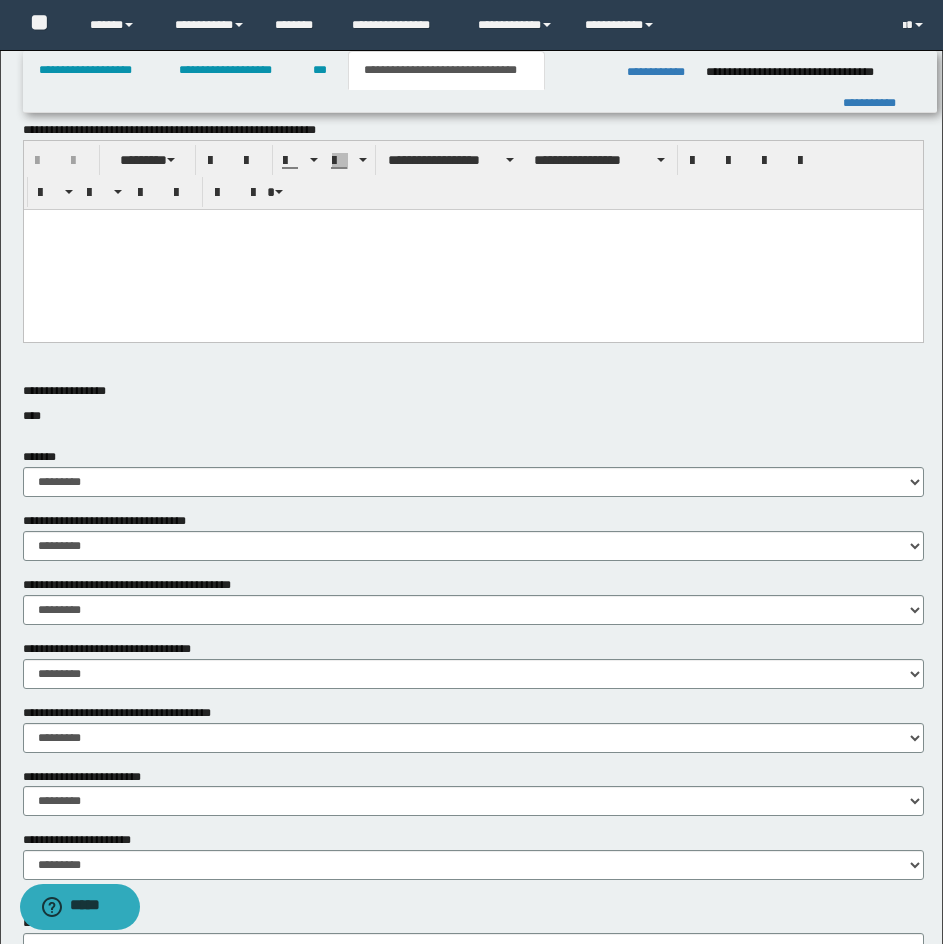 click at bounding box center [472, 249] 